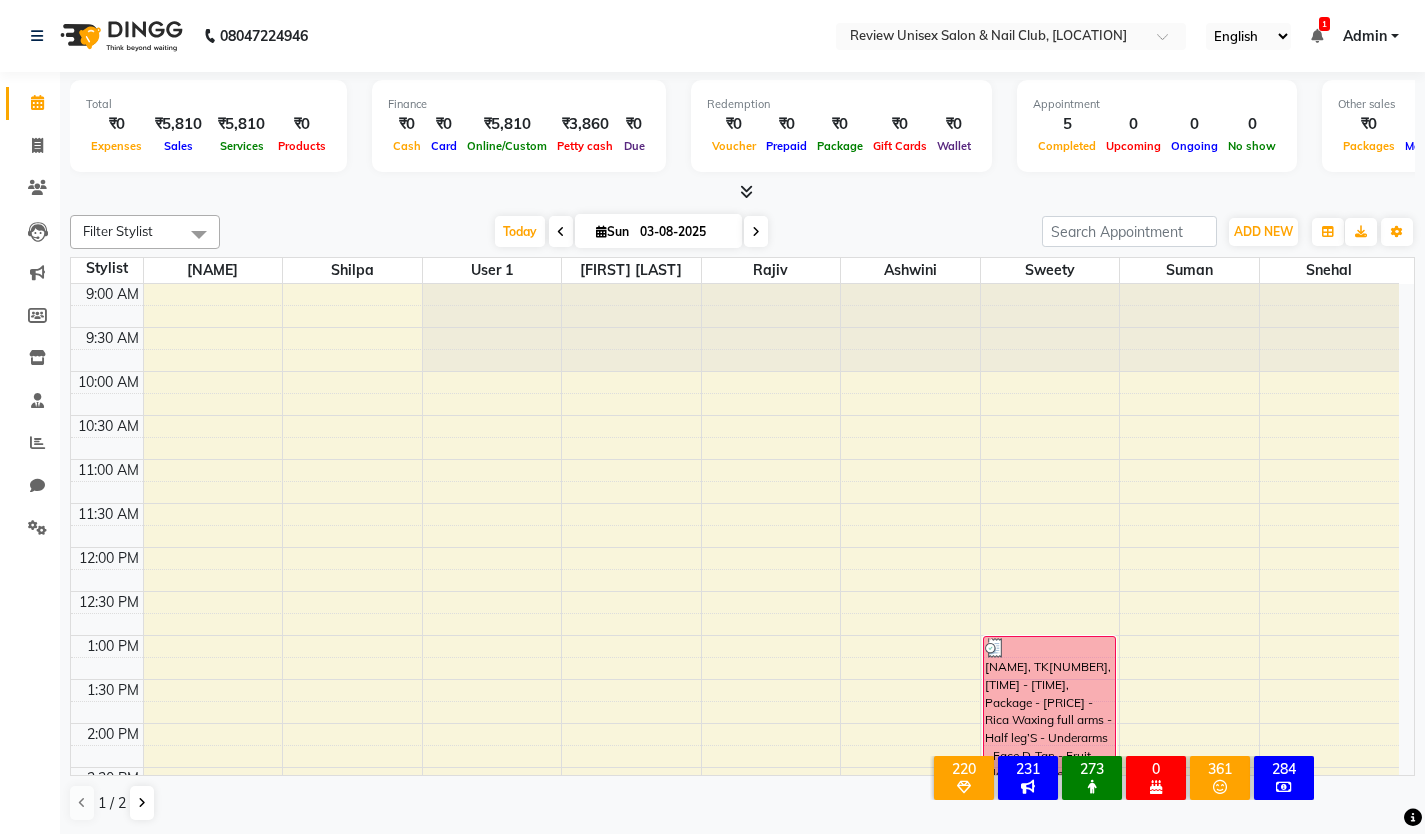 scroll, scrollTop: 1, scrollLeft: 0, axis: vertical 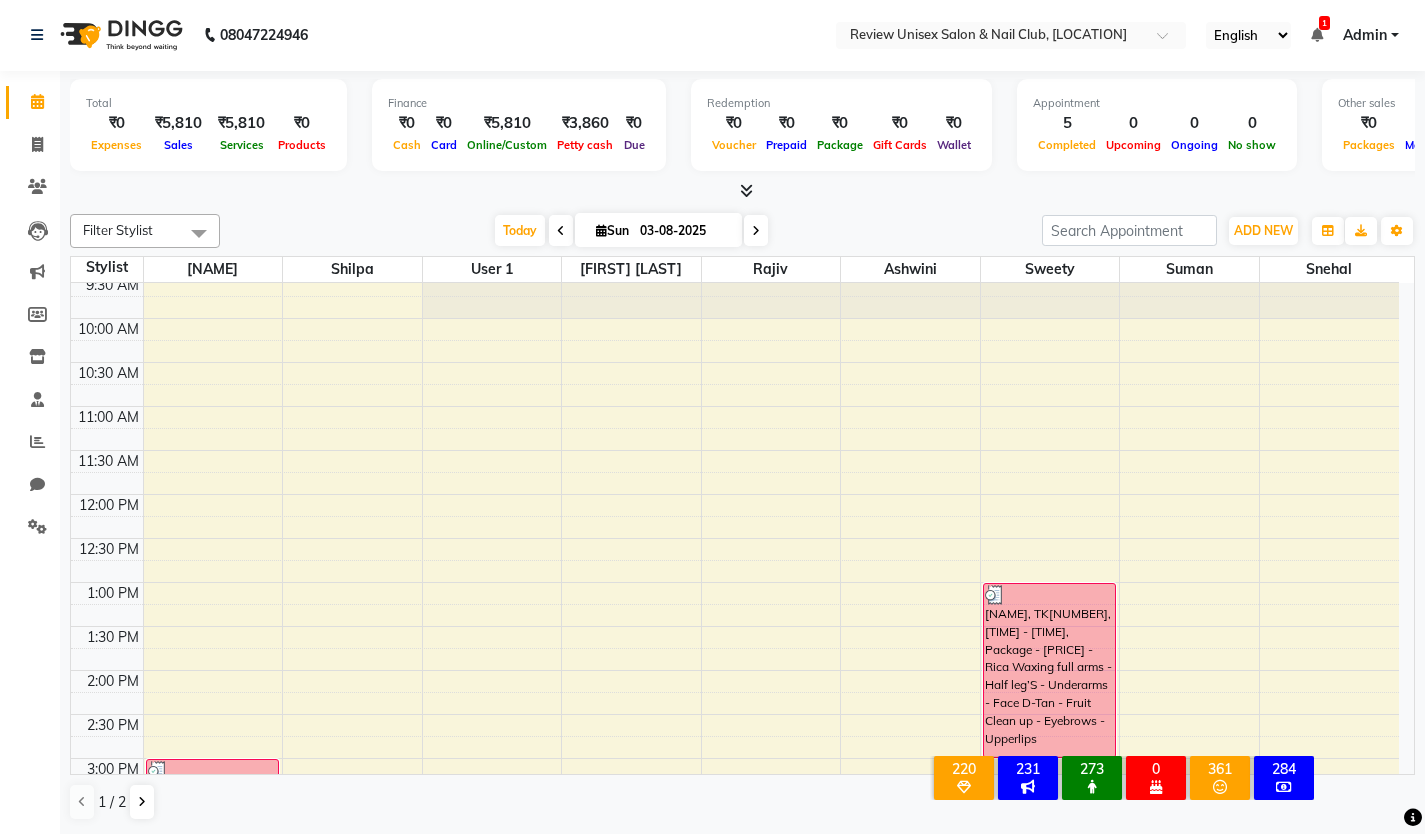click on "[TIME] [TIME] [TIME] [TIME] [TIME] [TIME] [TIME] [TIME] [TIME] [TIME] [TIME] [TIME] [TIME] [TIME] [TIME] [TIME] [TIME] [TIME] [TIME] [TIME] [TIME] [TIME] [TIME] [TIME] [TIME] [TIME]     [NAME], TK[NUMBER], [TIME] - [TIME], Hair Colour - Root Touch Up Inoa,Hair Service Men - Hair Cut With Wash ([CURRENCY][PRICE])     [NAME], TK[NUMBER], [TIME] - [TIME], Hand Gel Polish     [NAME], TK[NUMBER], [TIME] - [TIME], Threading - Eybrow'S ([CURRENCY][PRICE]),Threading - Upper Lip ([CURRENCY][PRICE]),Threading - Chin ([CURRENCY][PRICE])     [NAME], TK[NUMBER], [TIME] - [TIME], Package - [PRICE] - Rica Waxing full arms - Rica waxing Full leg’S - Rica Waxing Underarms - Face D-Tan - Eyebrows - Upperlips     [NAME], TK[NUMBER], [TIME] - [TIME], Package - [PRICE] - Rica Waxing full arms -  Half leg’S - Underarms - Face D-Tan - Fruit Clean up - Eyebrows - Upperlips" at bounding box center (735, 802) 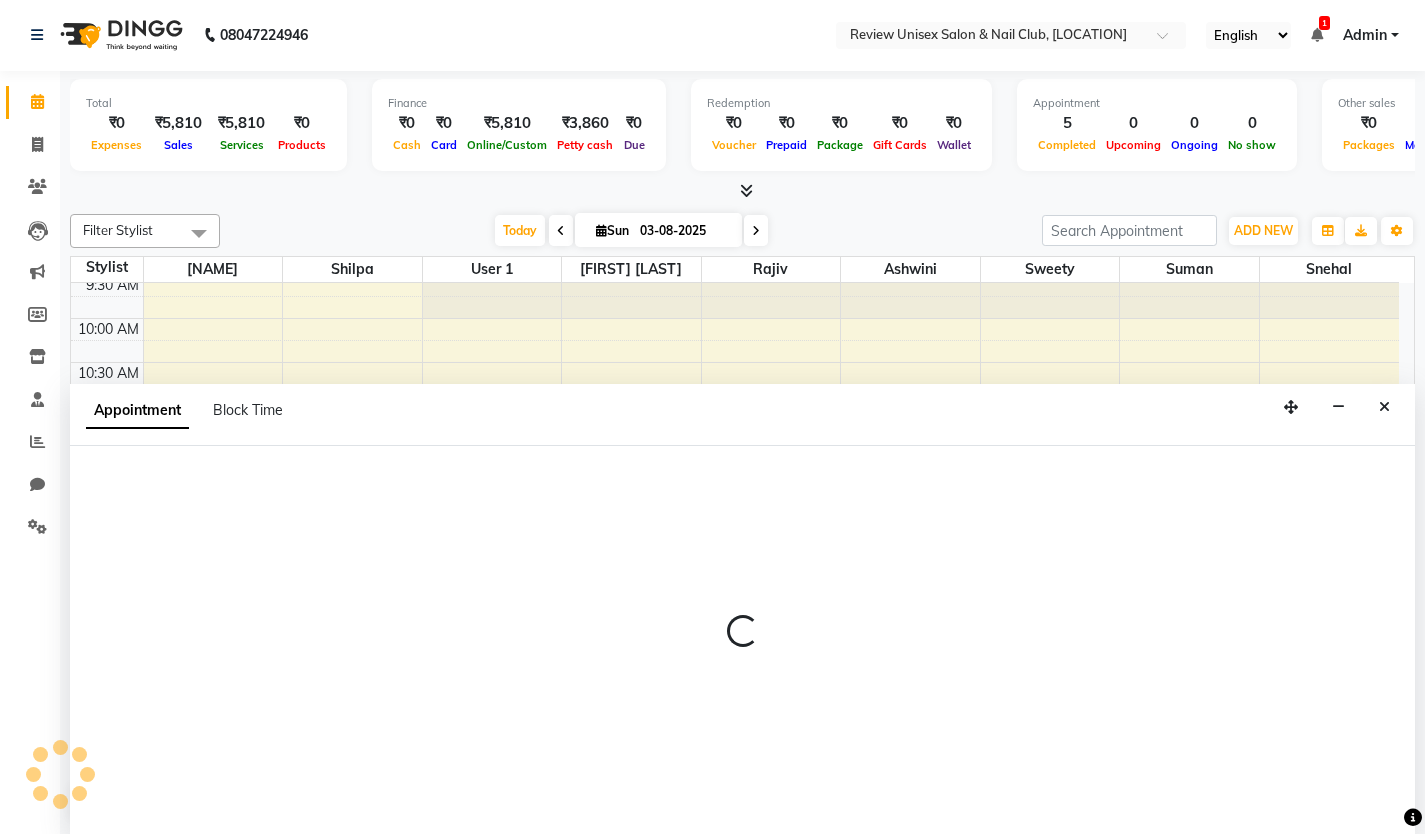 select on "12487" 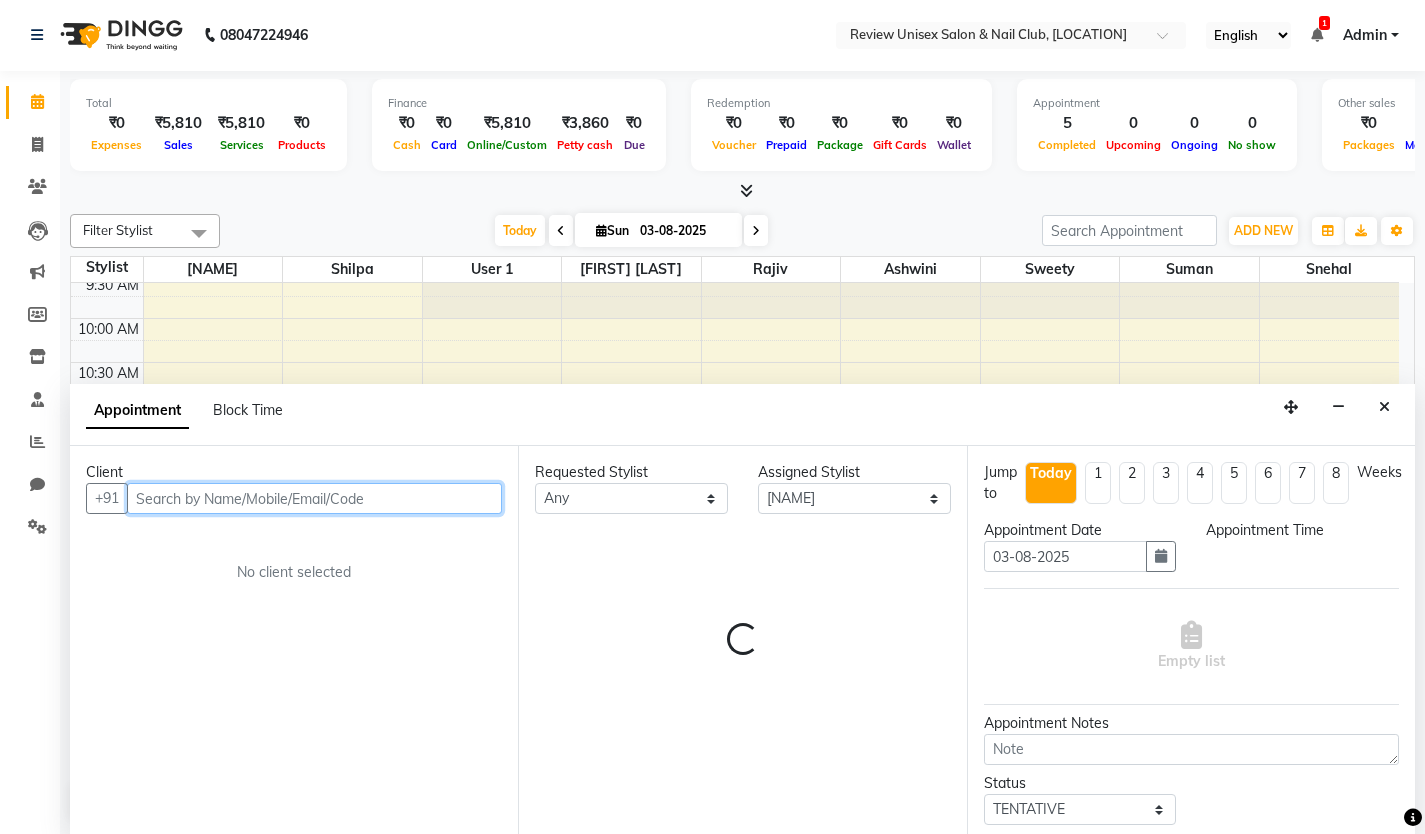 select on "660" 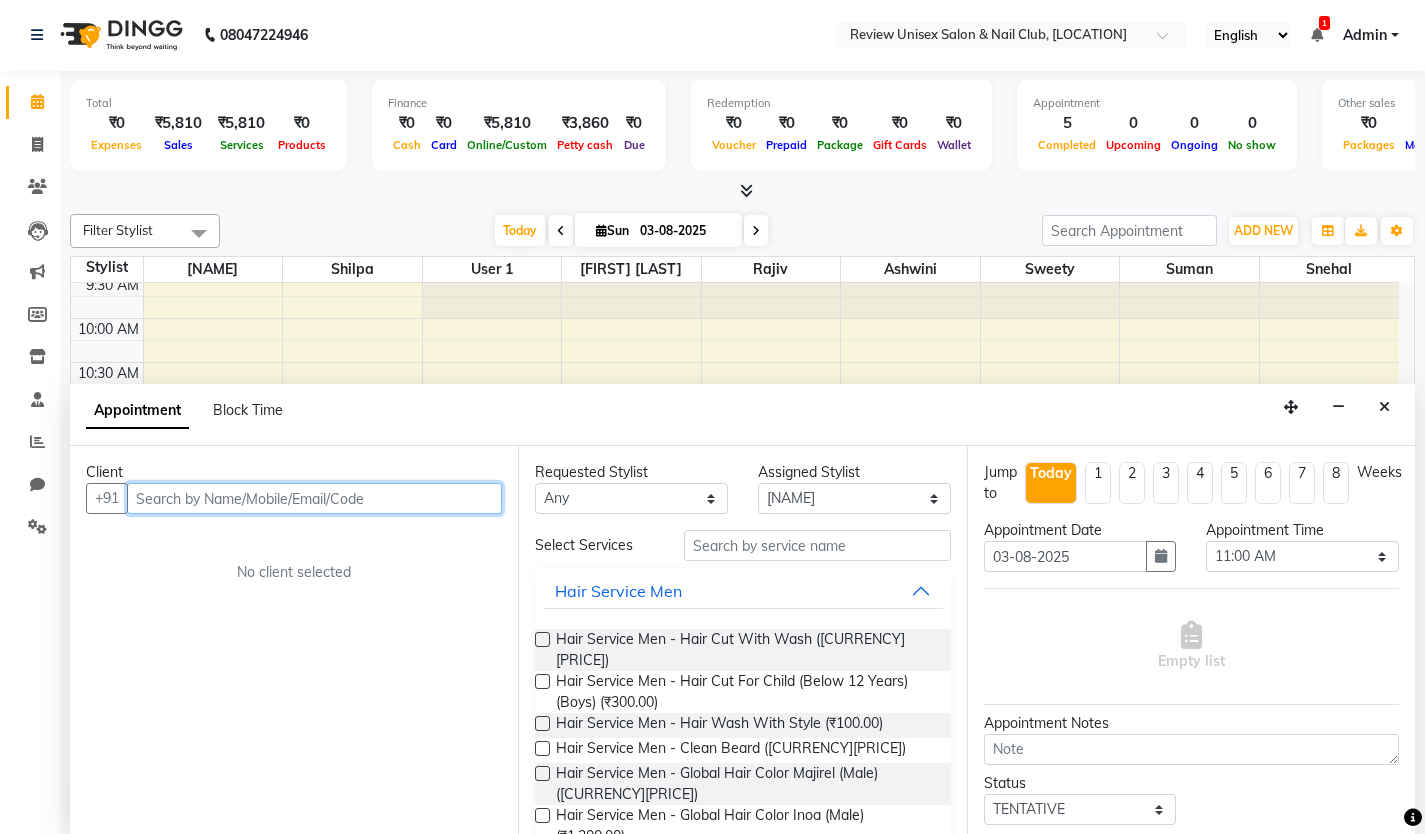 click at bounding box center (314, 498) 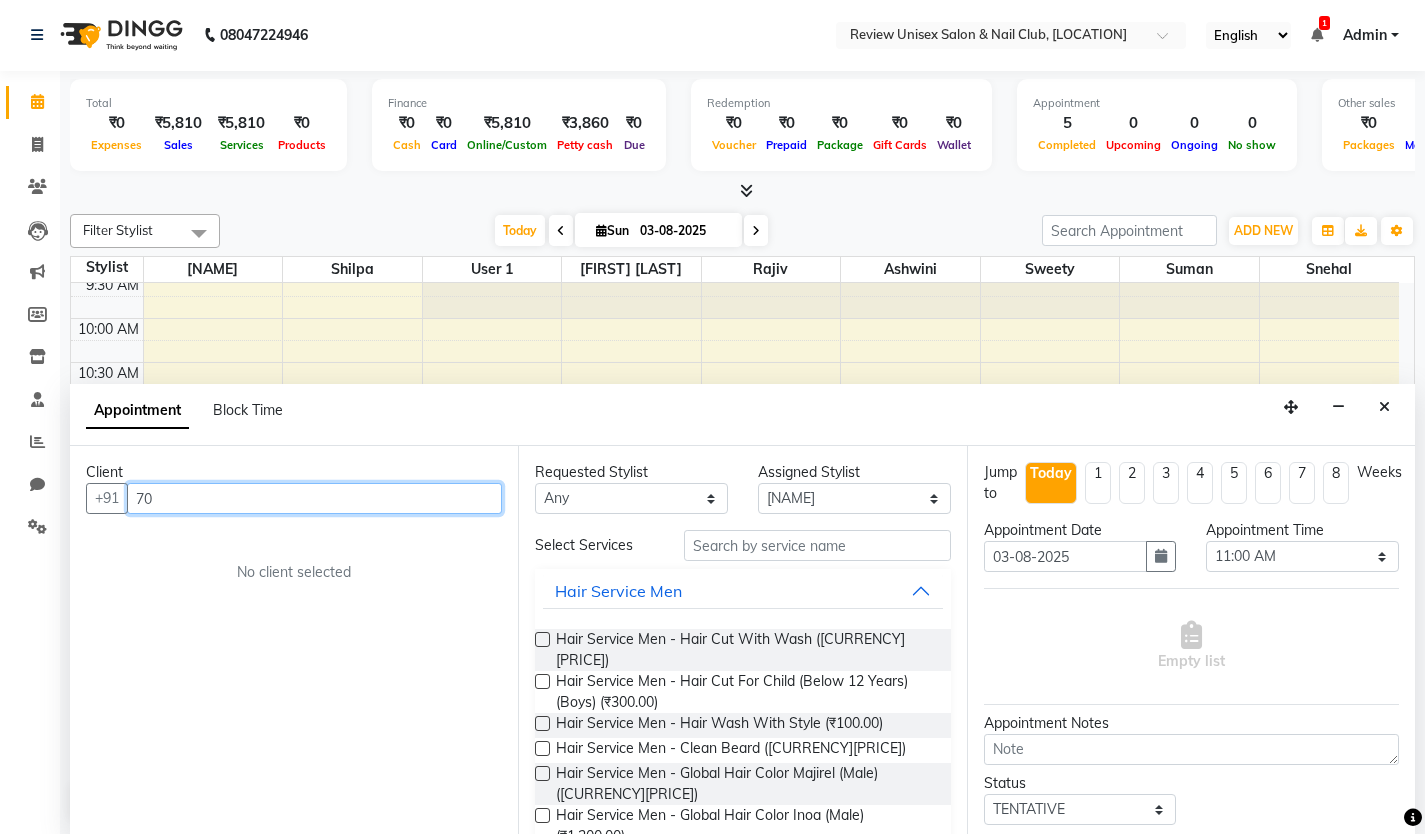 type on "7" 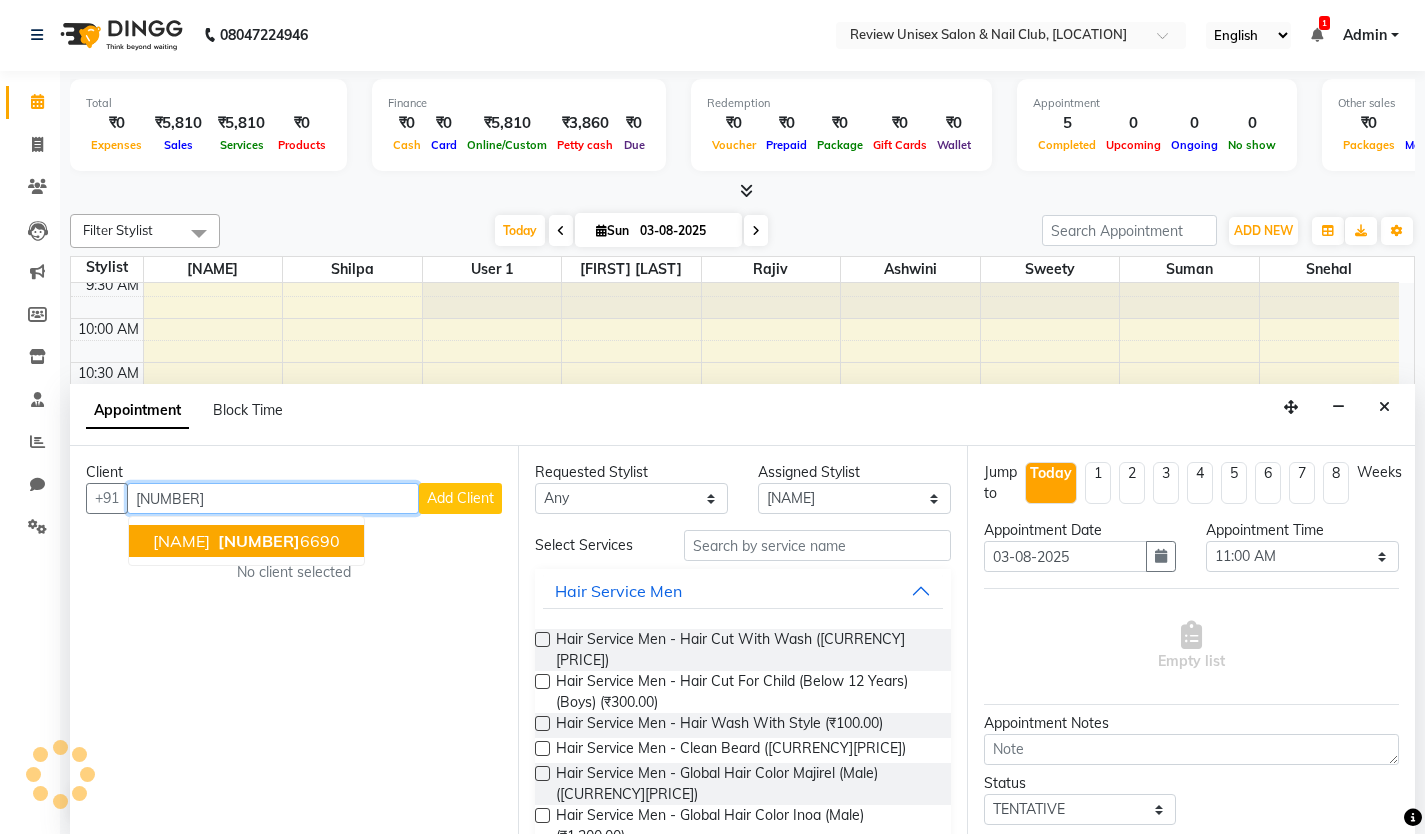 click on "[NAME]" at bounding box center [181, 541] 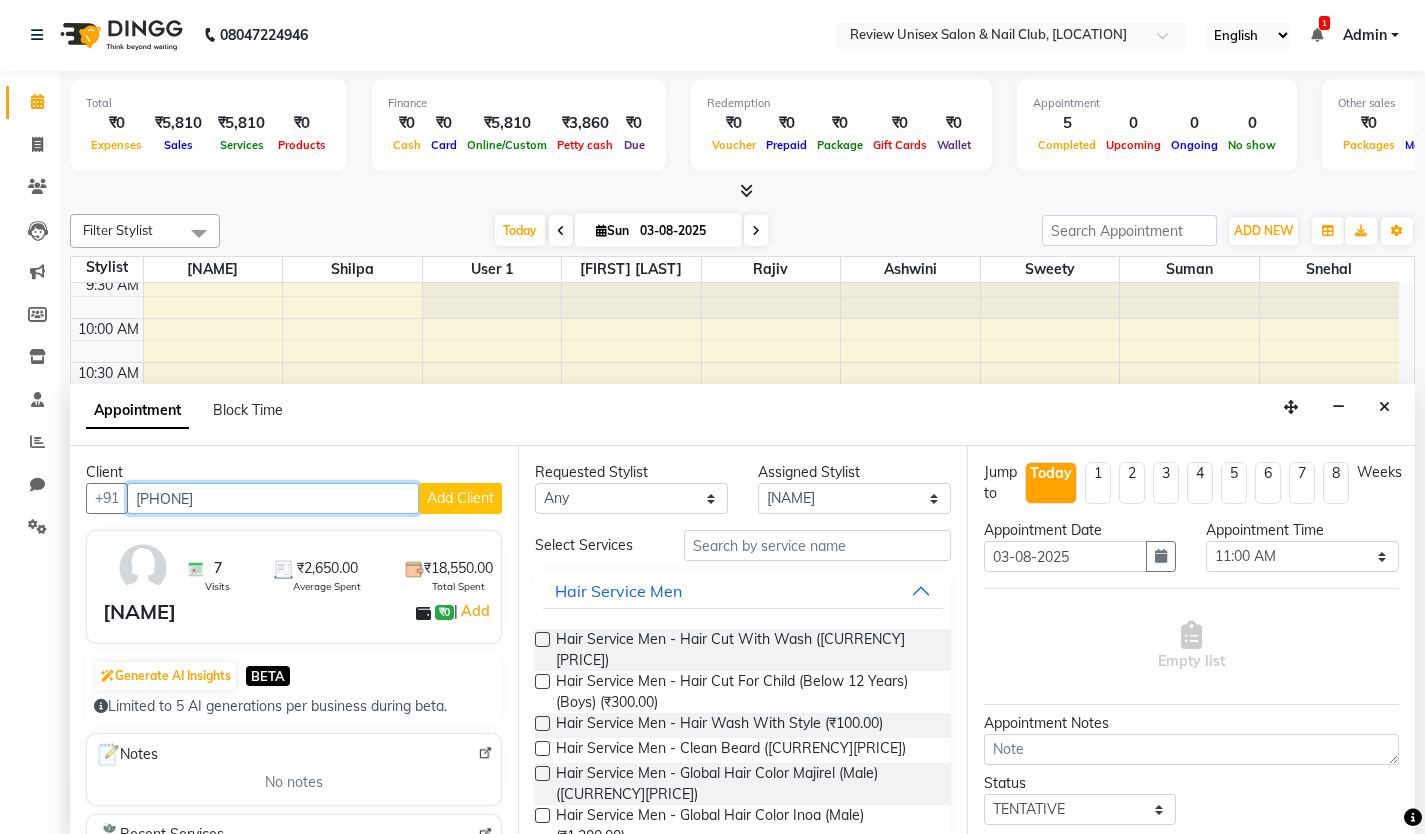 type on "[PHONE]" 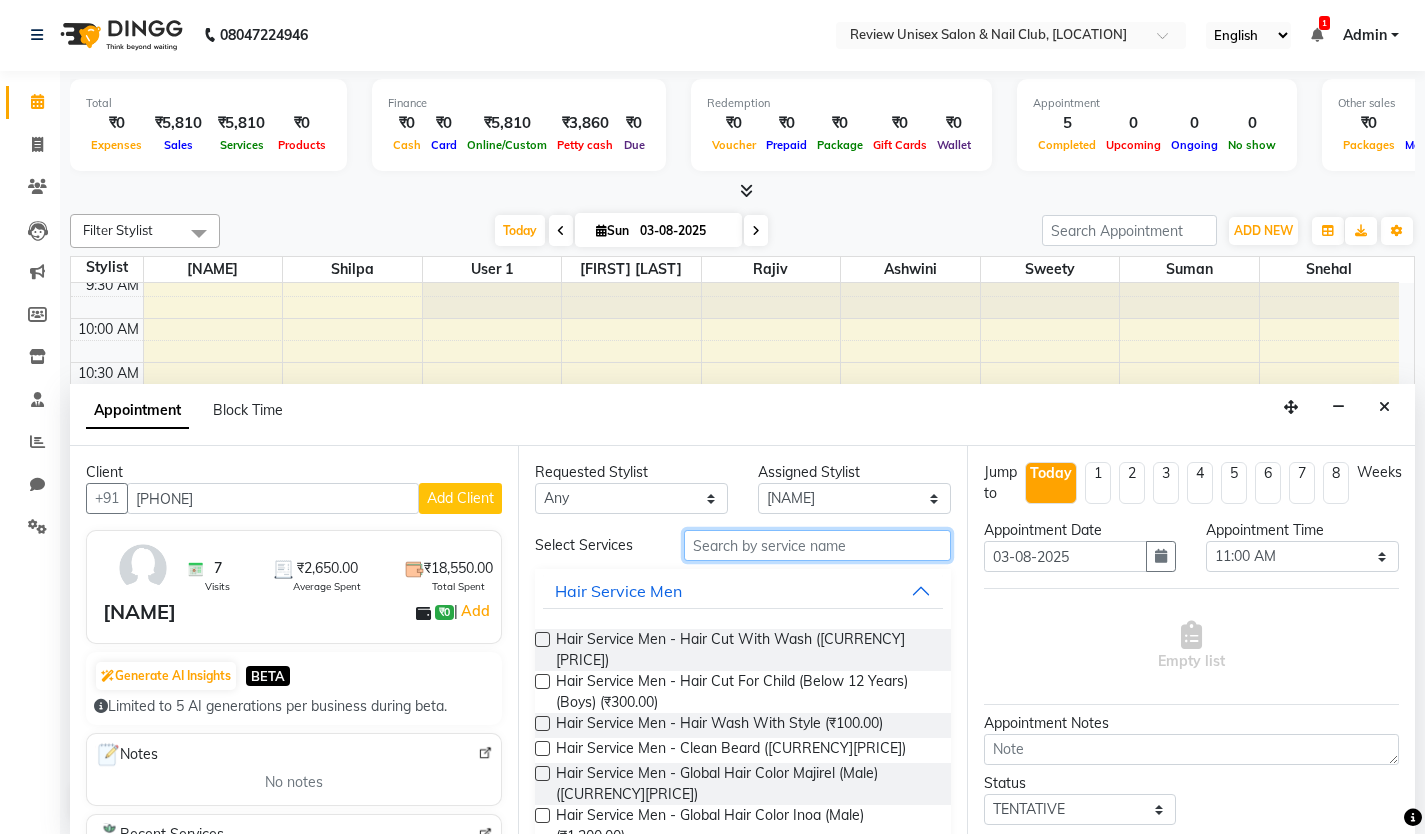 click at bounding box center (817, 545) 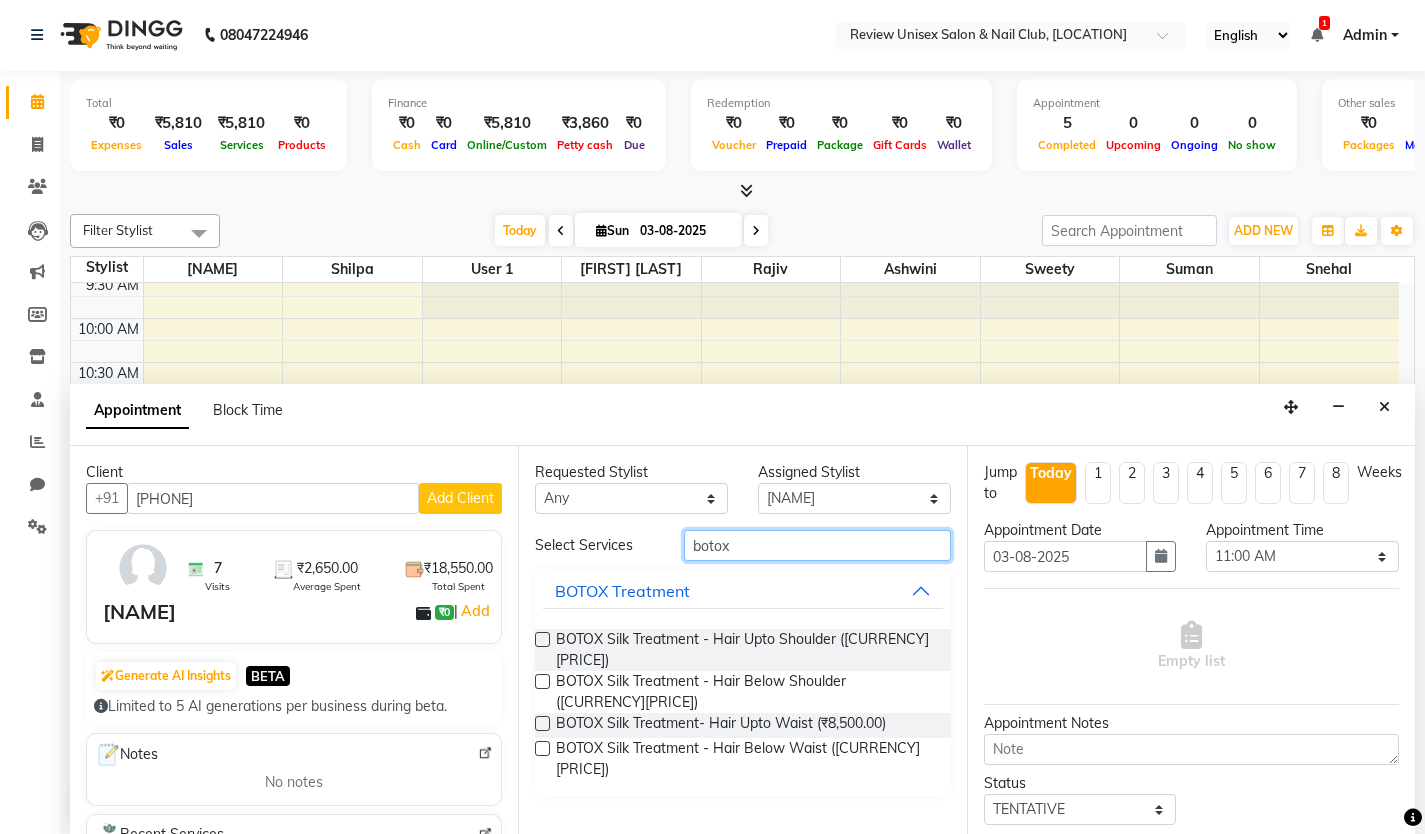 type on "botox" 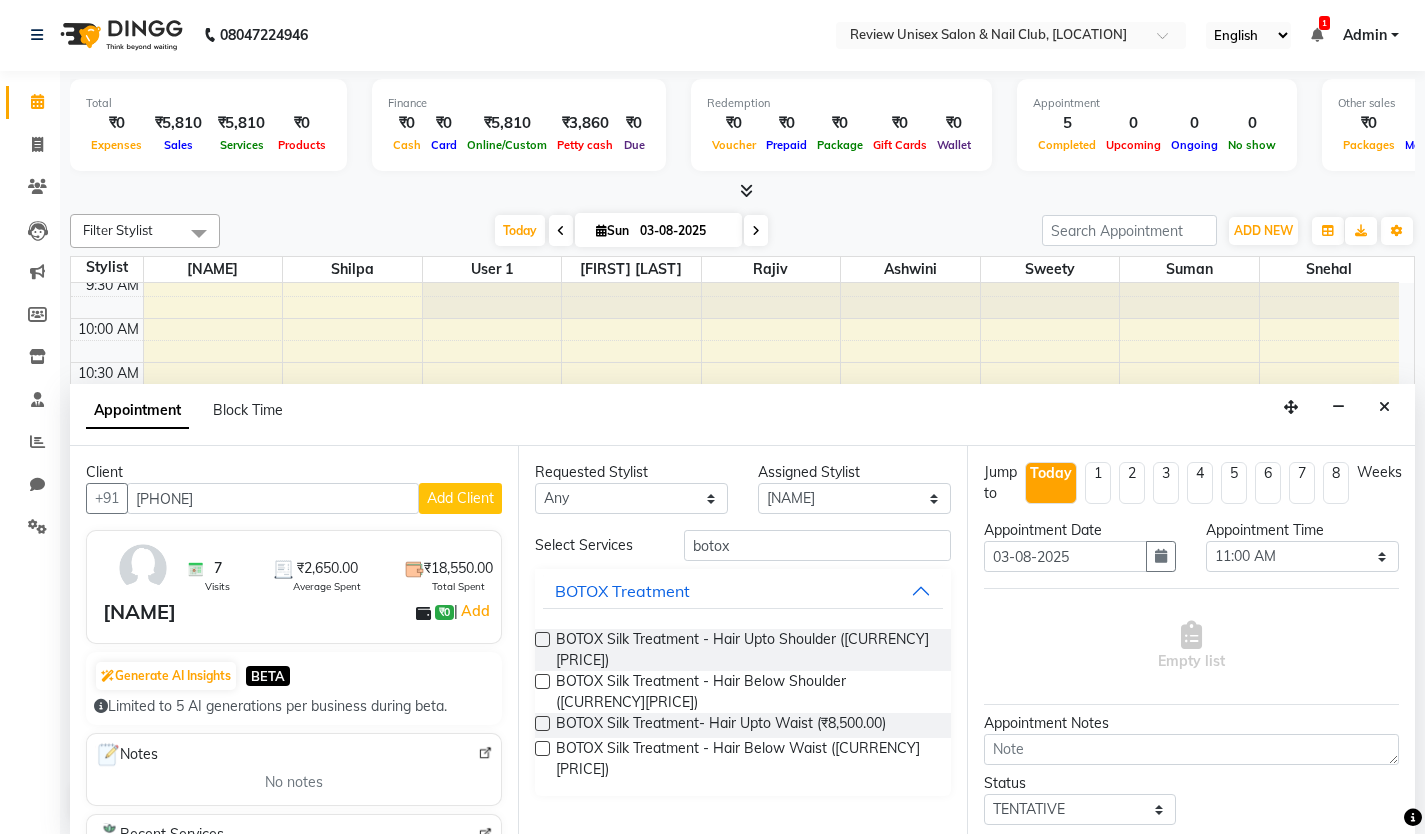 click at bounding box center [542, 681] 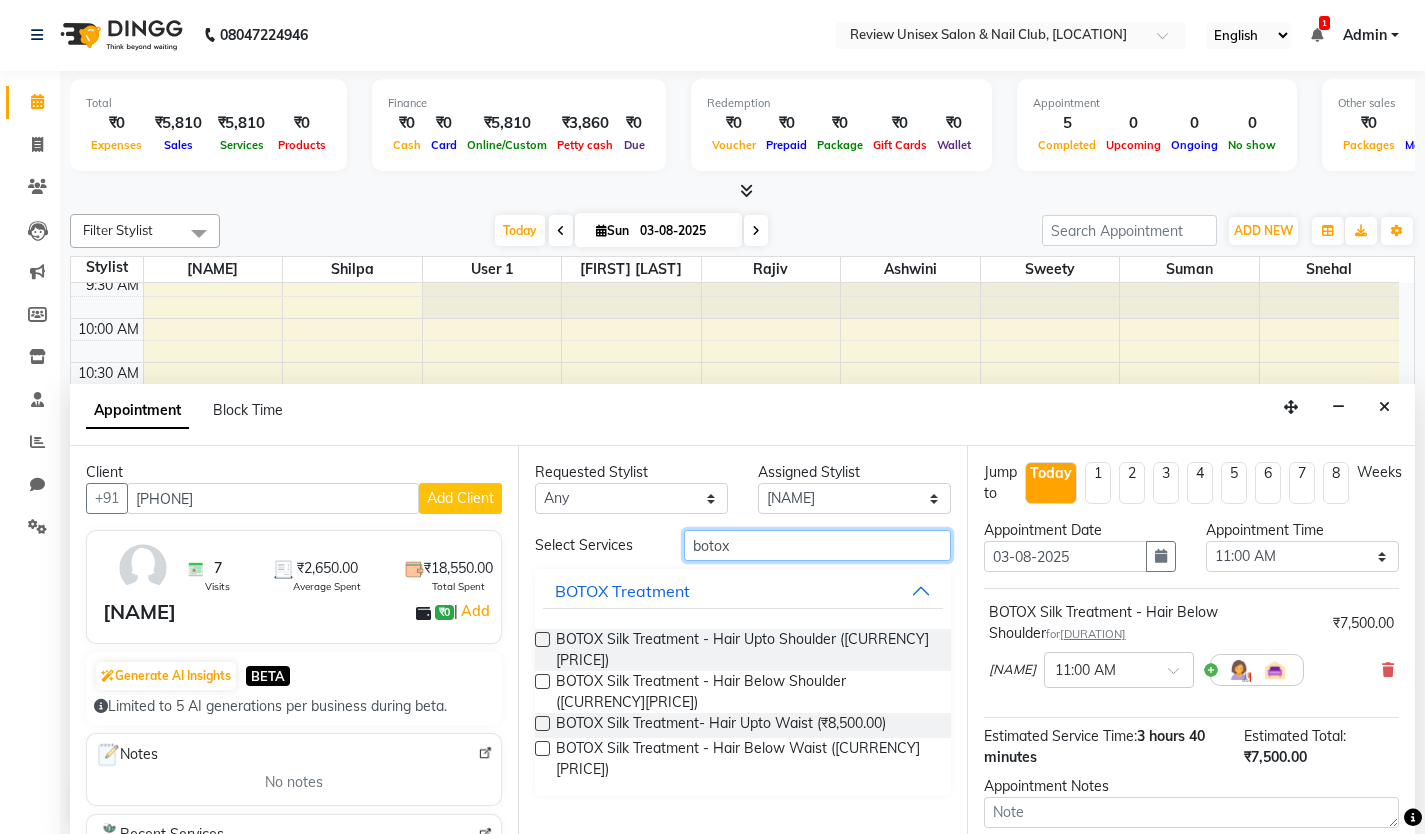 click on "botox" at bounding box center (817, 545) 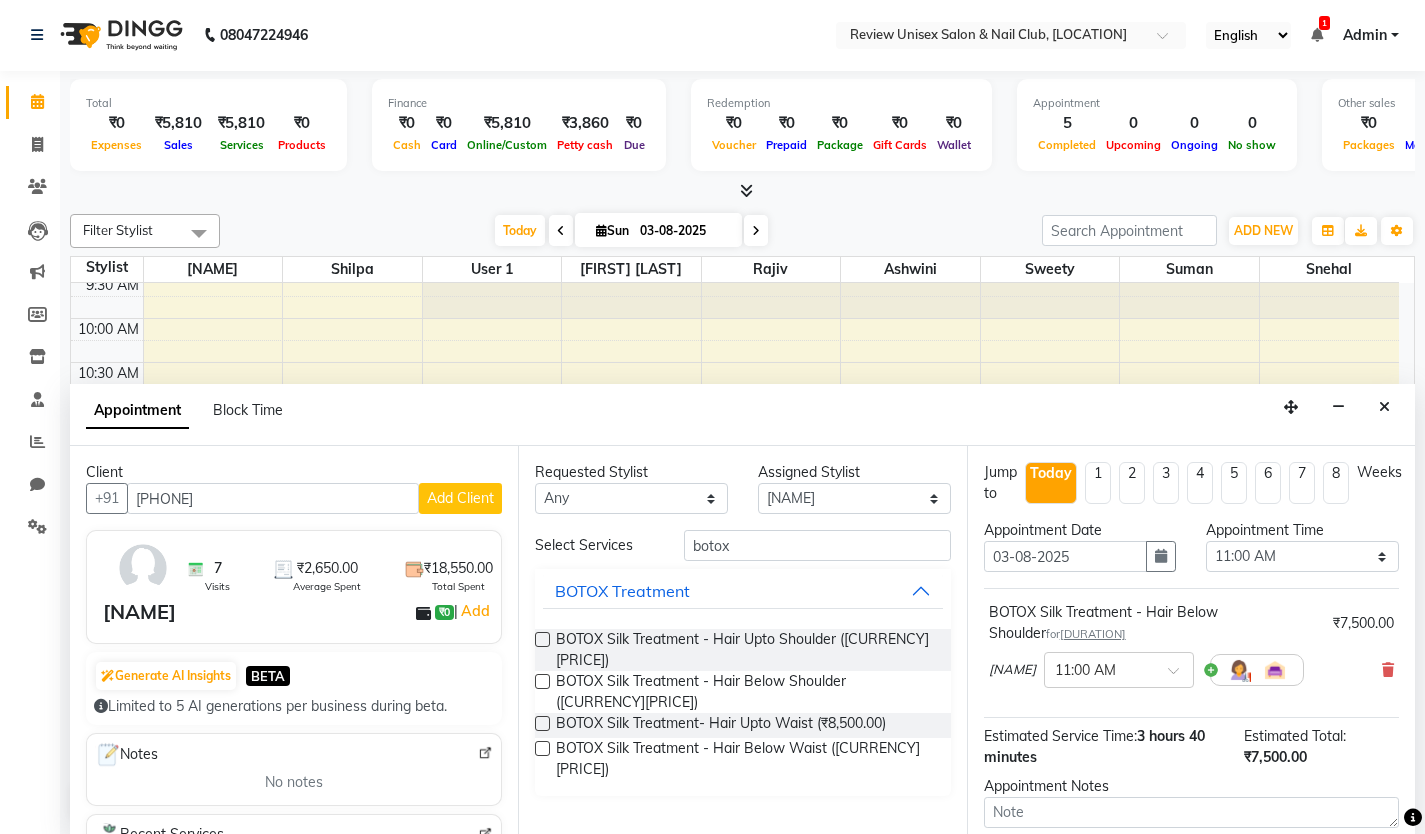 click at bounding box center (542, 681) 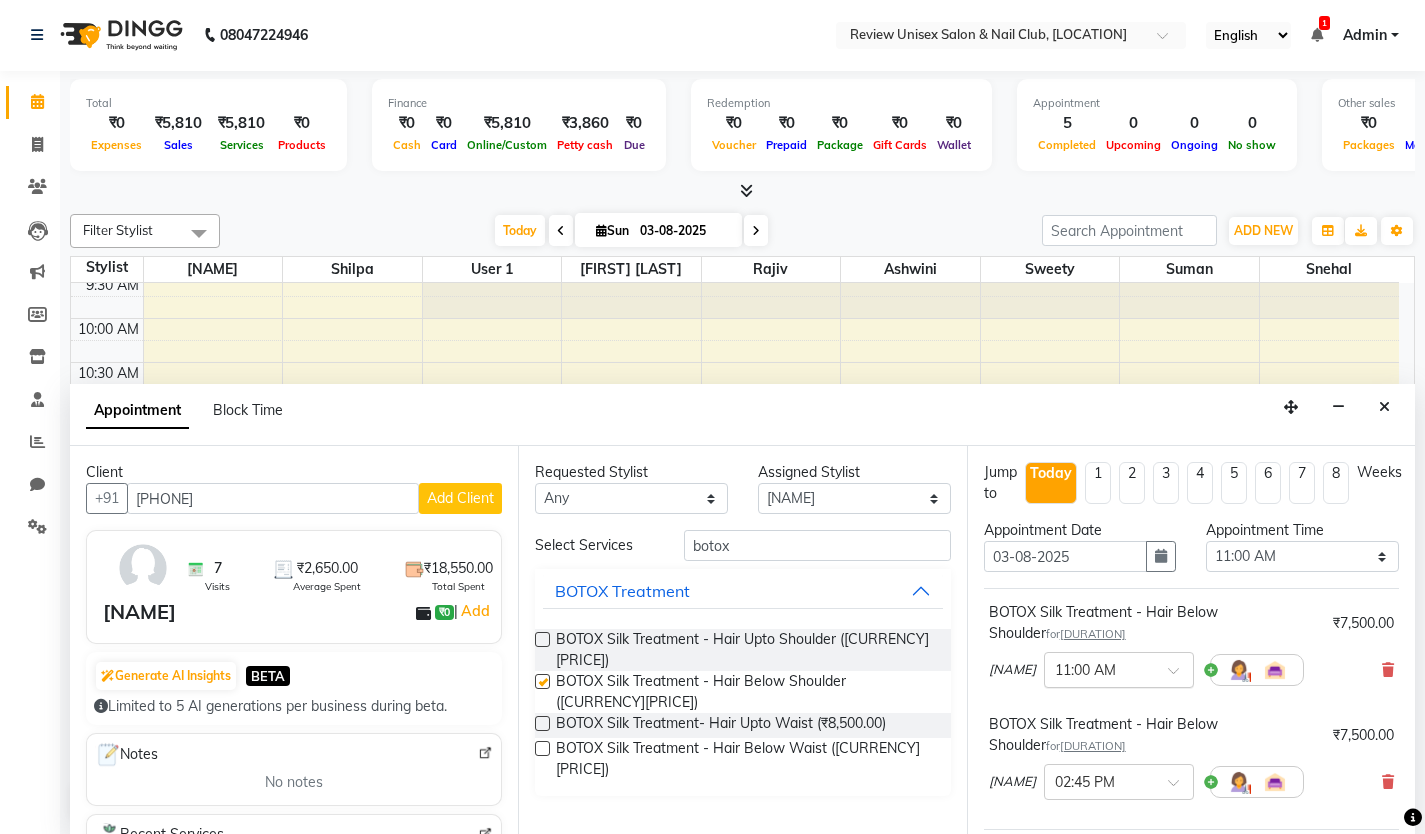 checkbox on "false" 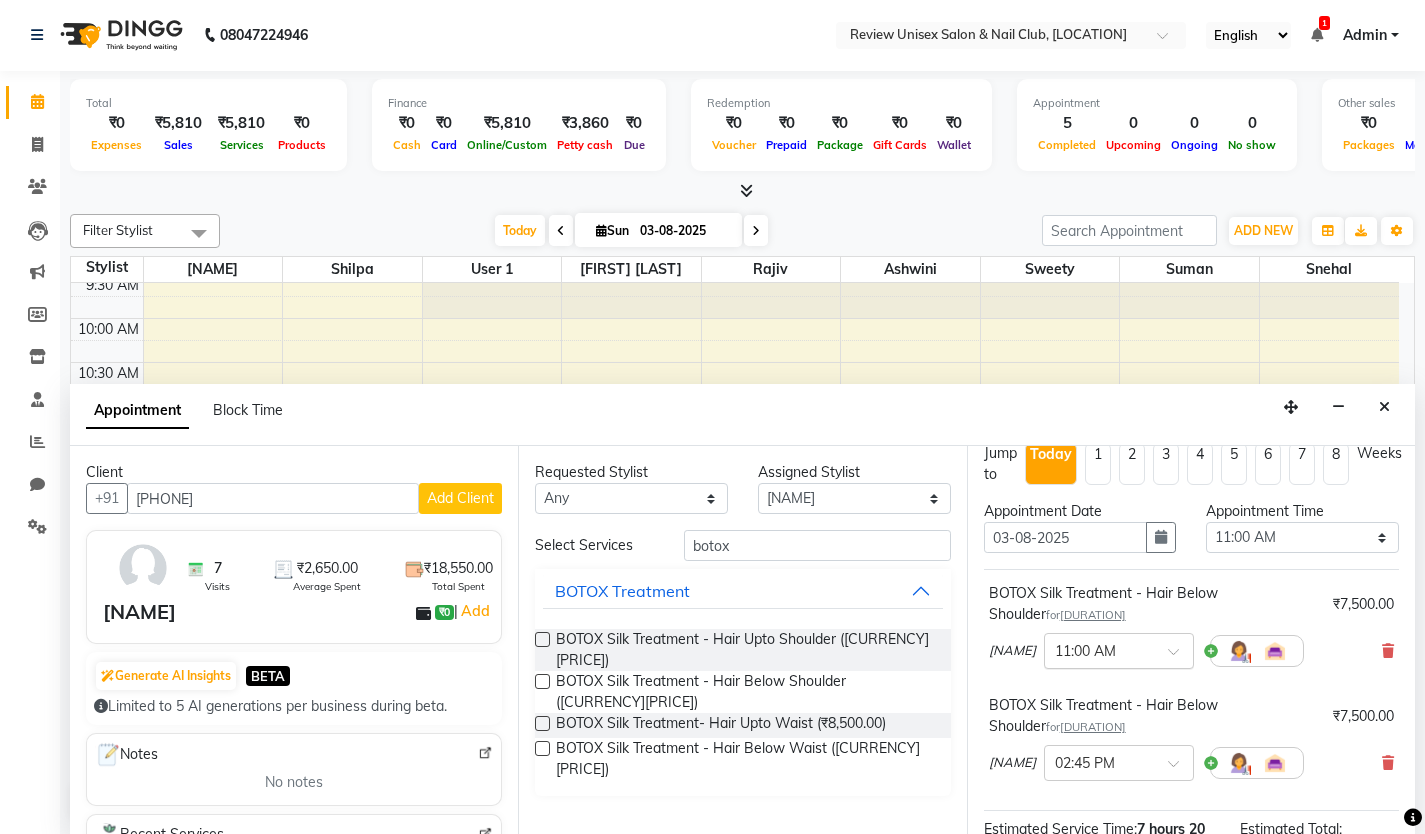 scroll, scrollTop: 0, scrollLeft: 0, axis: both 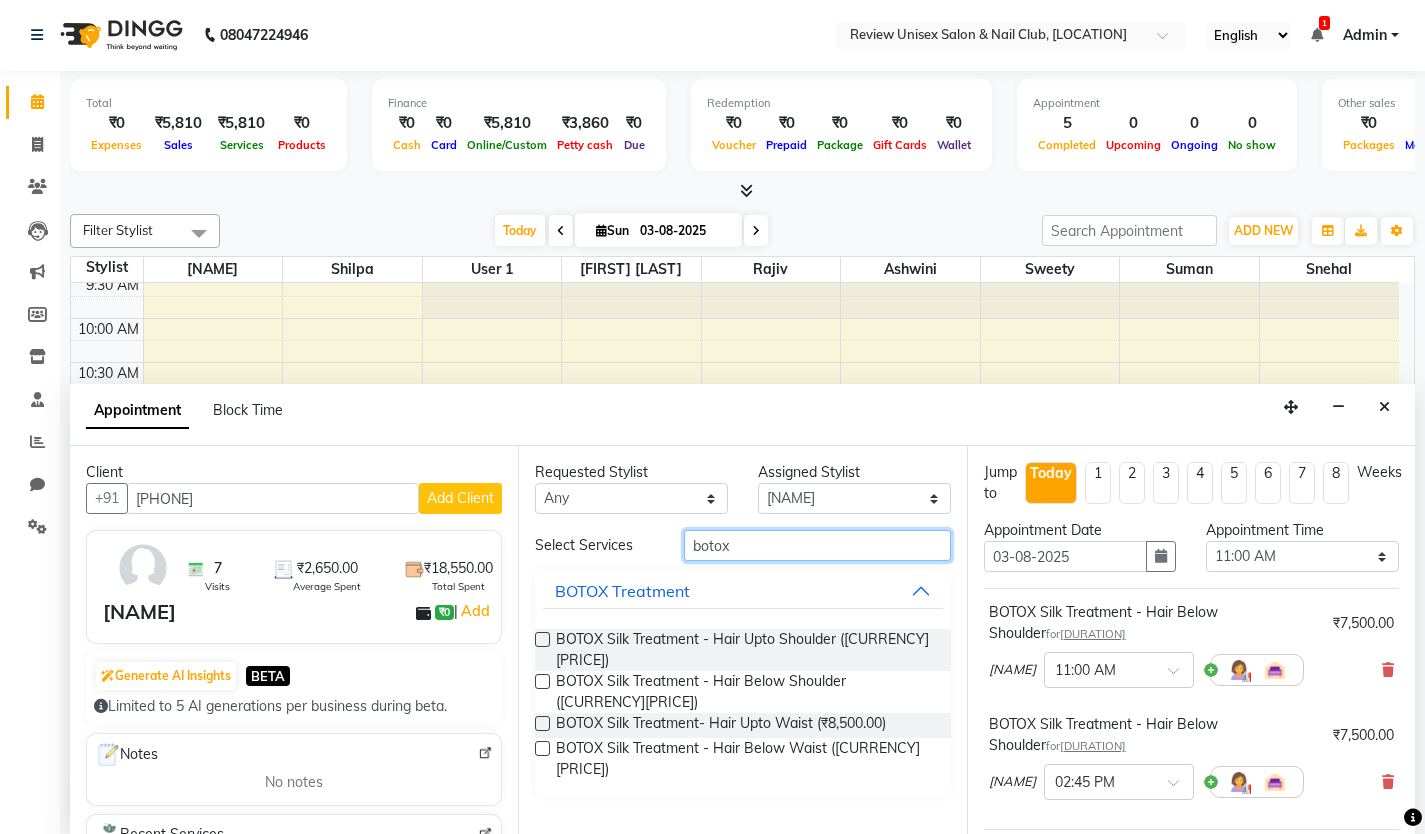 click on "botox" at bounding box center [817, 545] 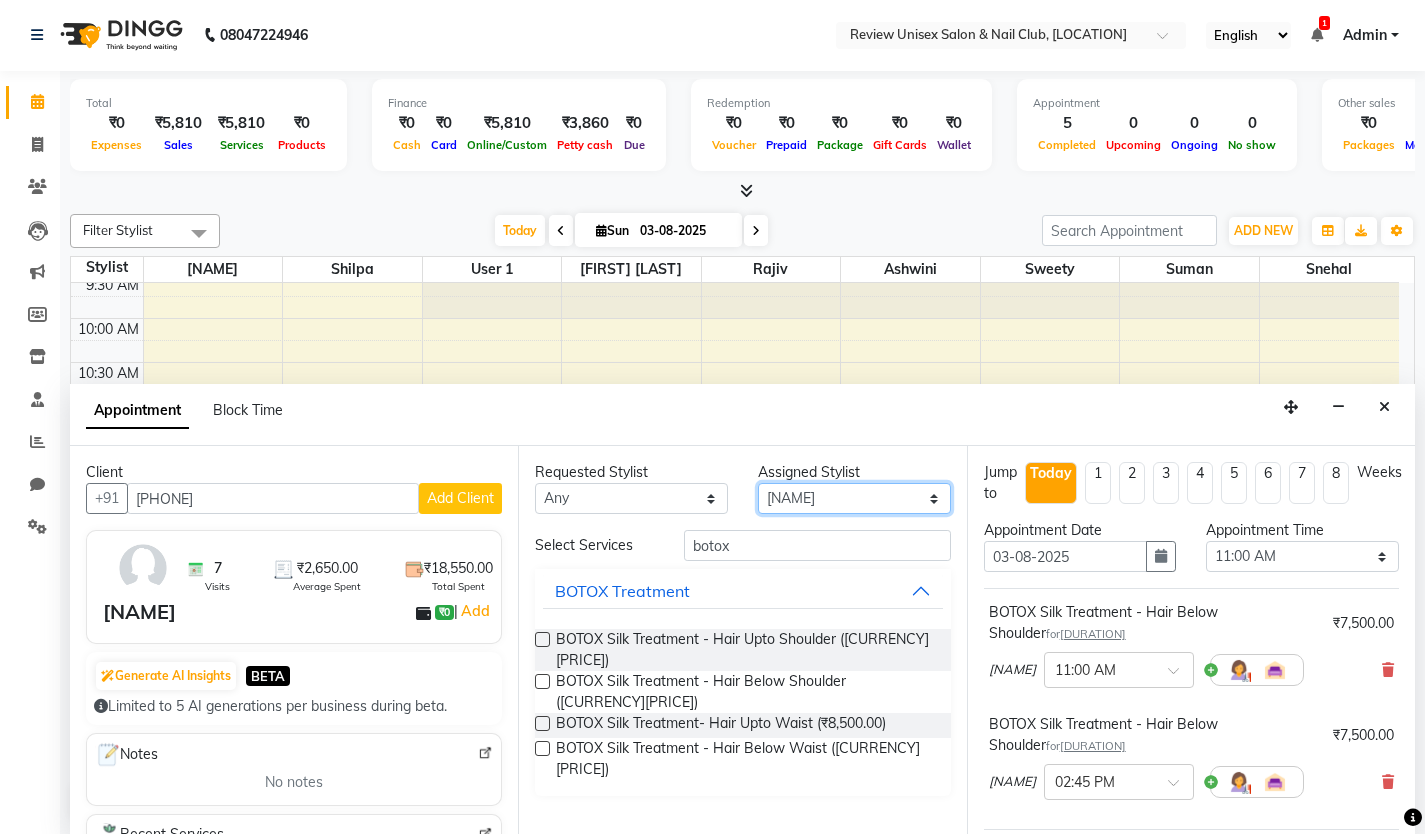 click on "Select [PERSON] [PERSON] [PERSON] [PERSON] [PERSON] [PERSON] [PERSON] [PERSON] [PERSON]" at bounding box center (854, 498) 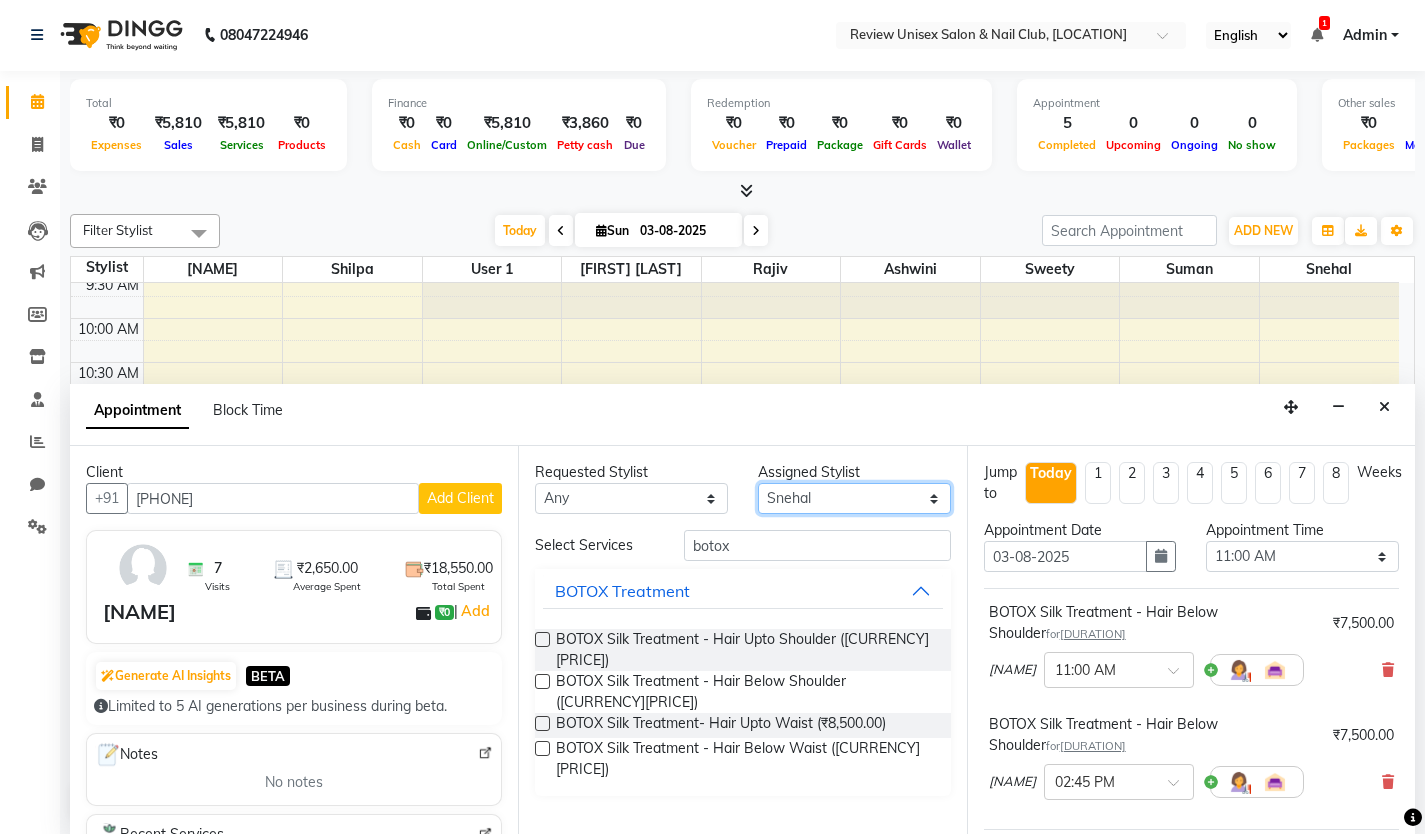 click on "Select [PERSON] [PERSON] [PERSON] [PERSON] [PERSON] [PERSON] [PERSON] [PERSON] [PERSON]" at bounding box center [854, 498] 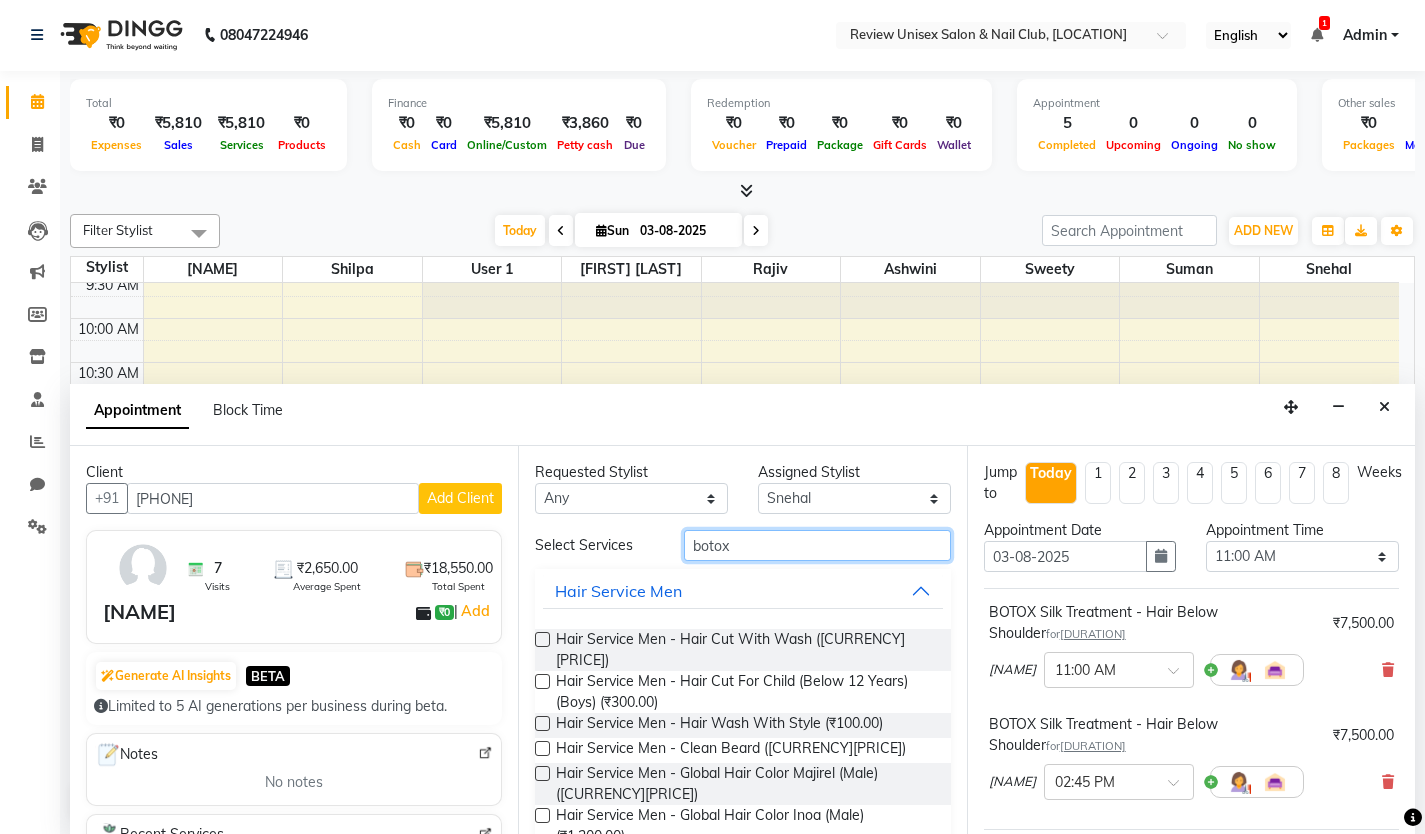 click on "botox" at bounding box center [817, 545] 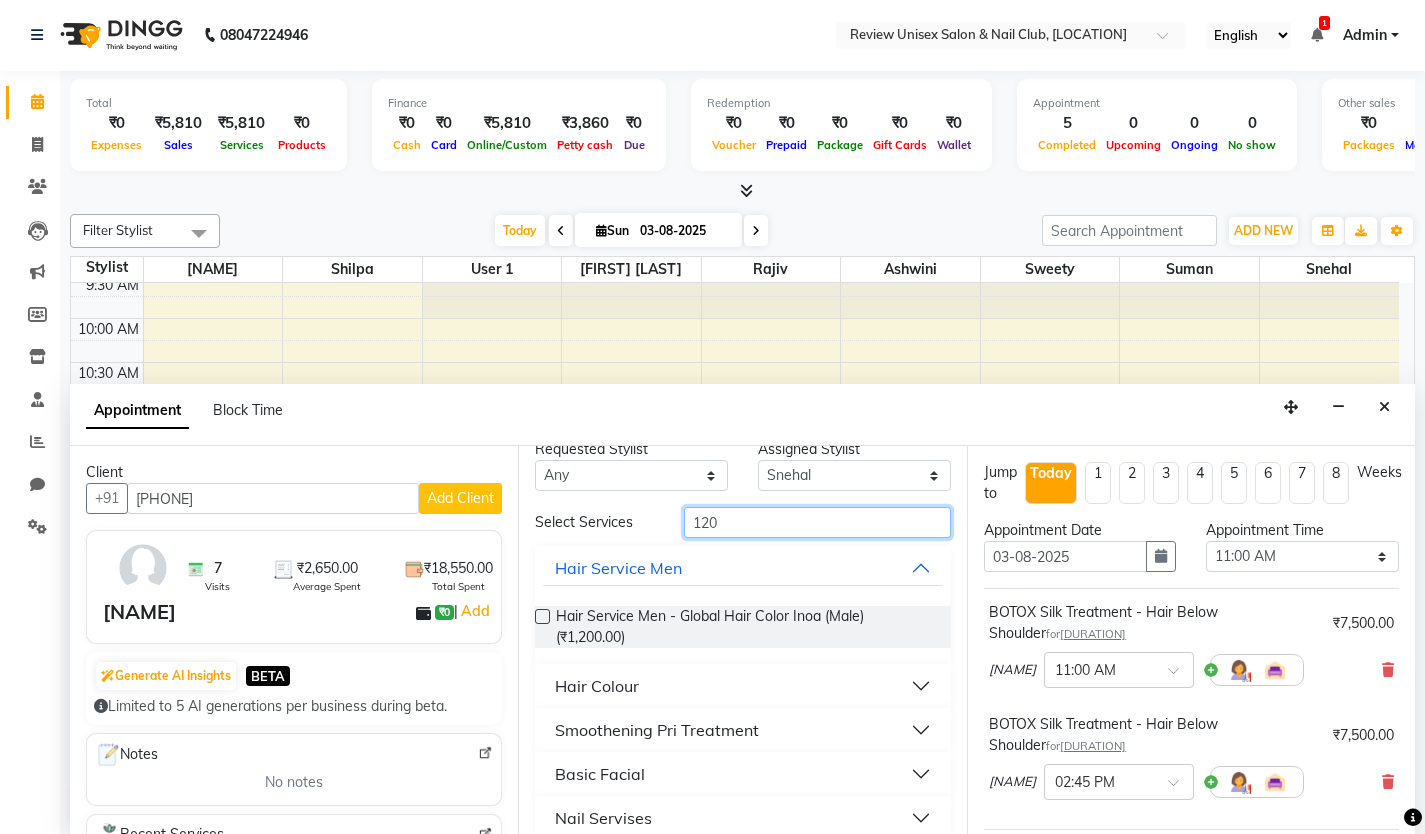 scroll, scrollTop: 45, scrollLeft: 0, axis: vertical 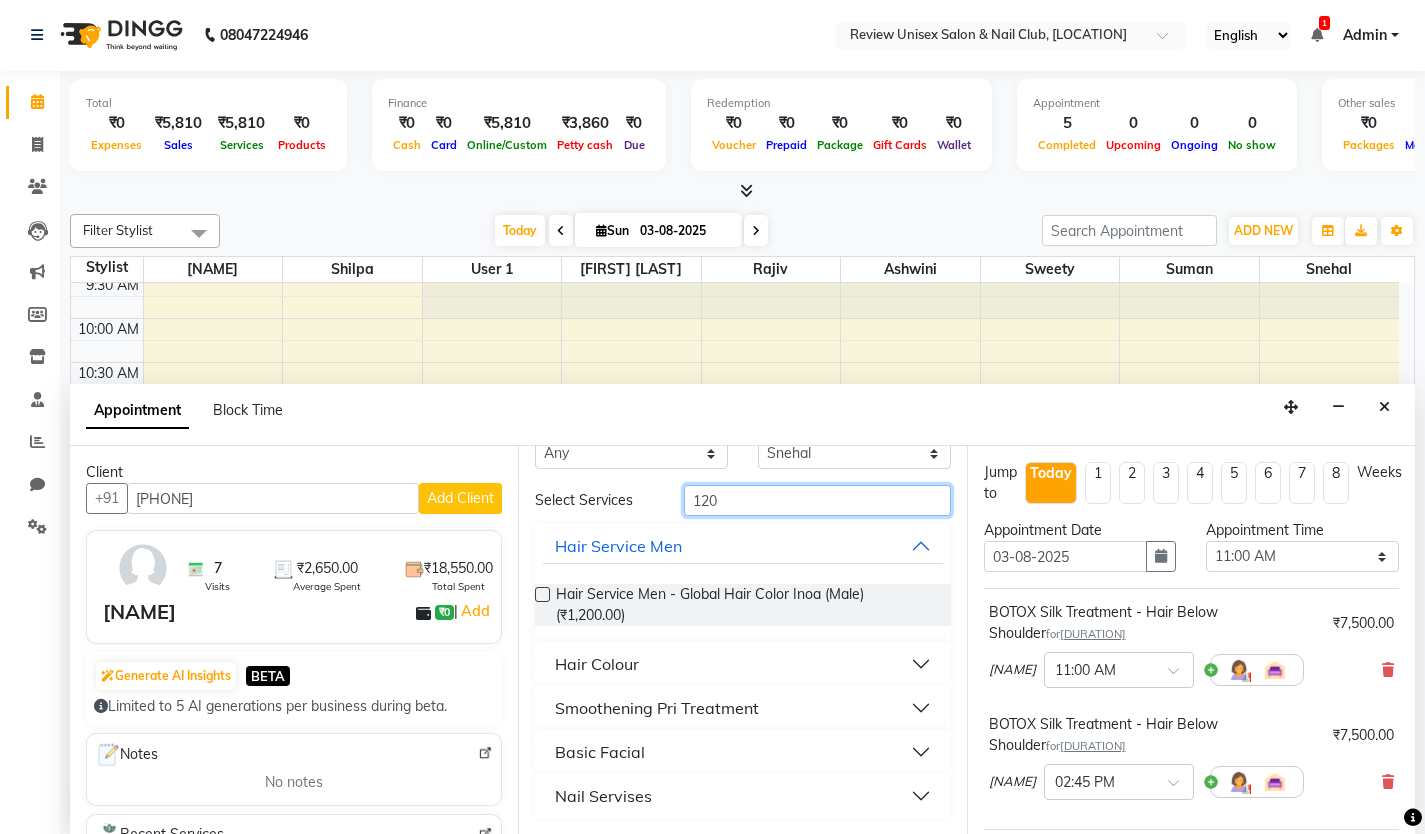 type on "120" 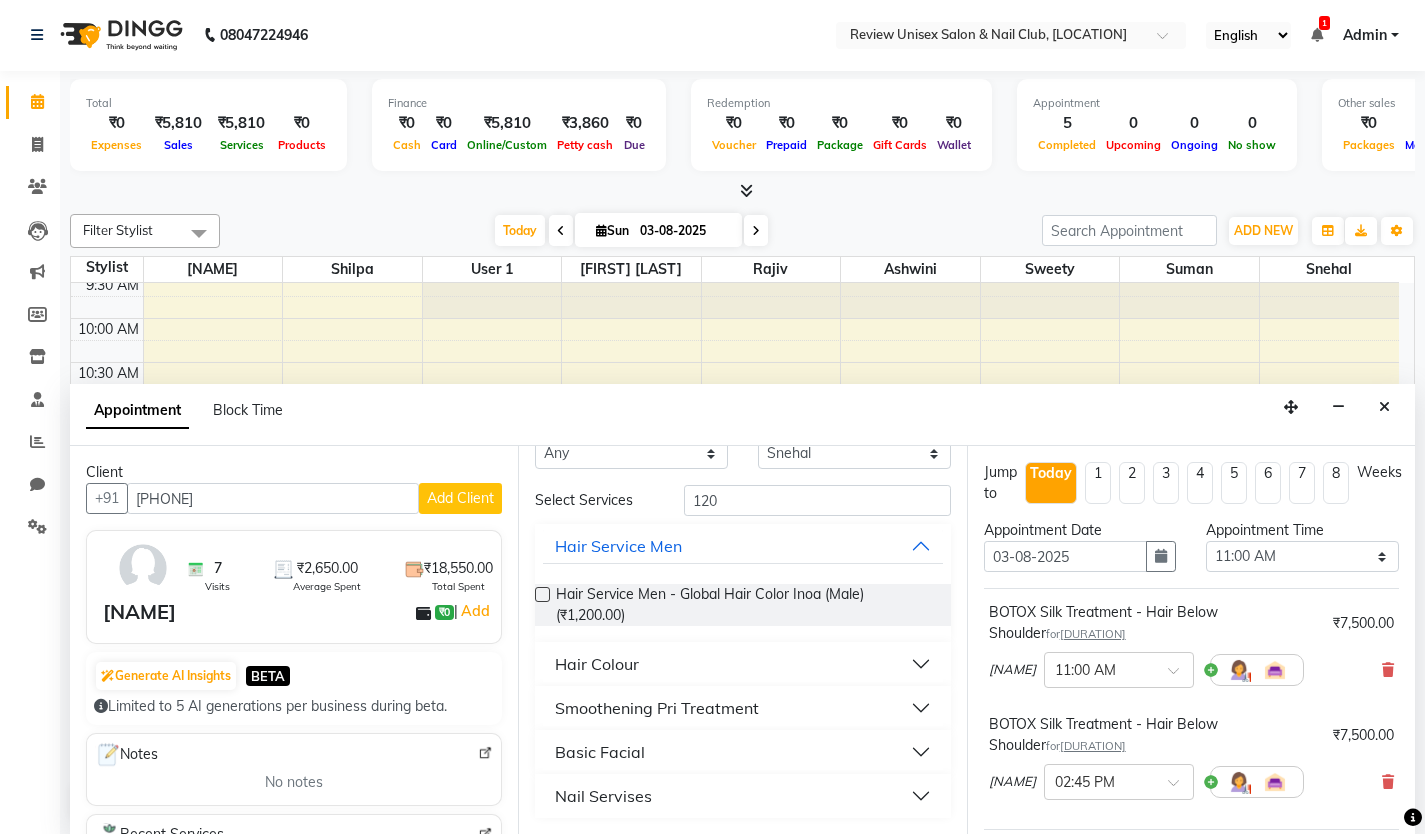 click on "Basic Facial" at bounding box center (742, 752) 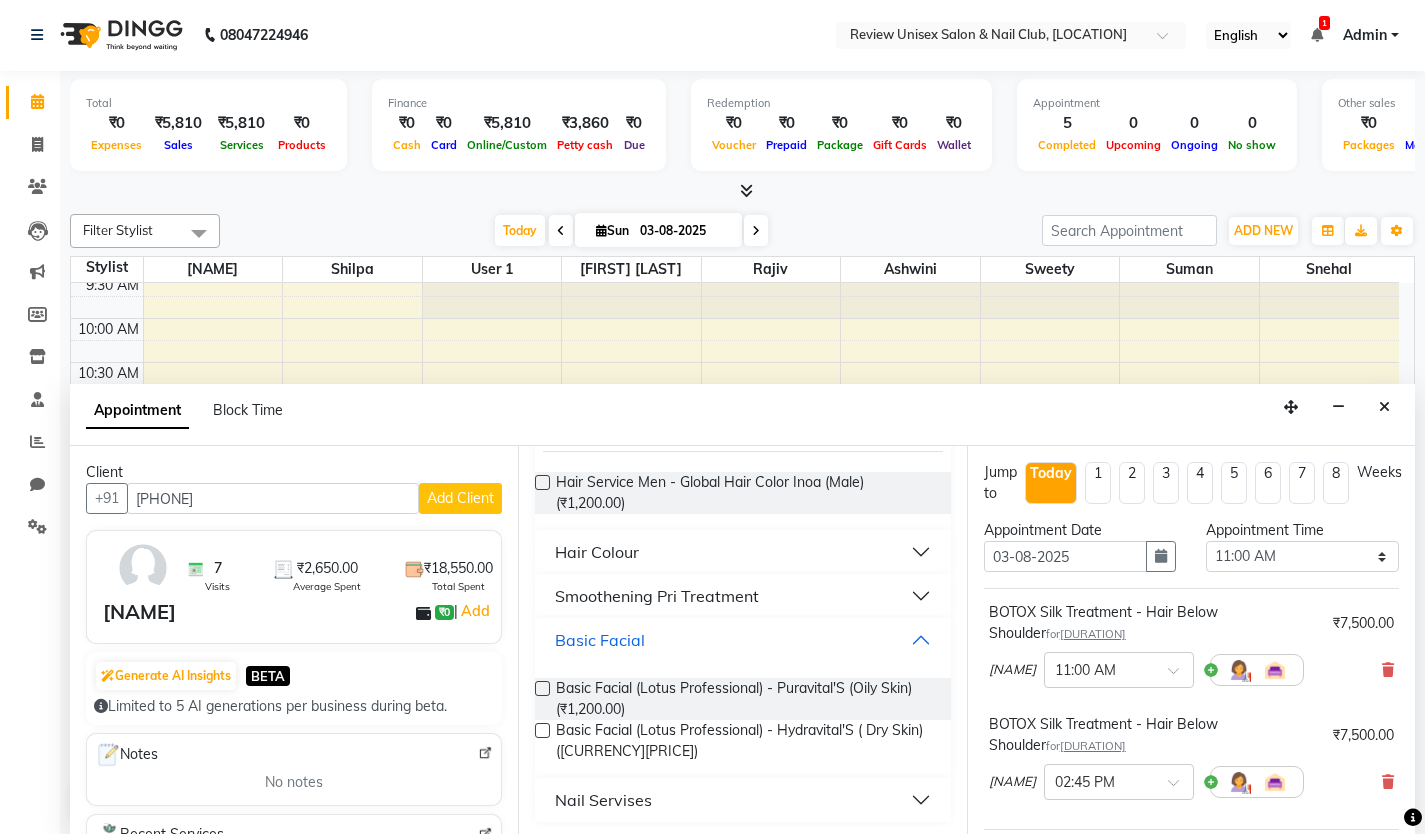 scroll, scrollTop: 161, scrollLeft: 0, axis: vertical 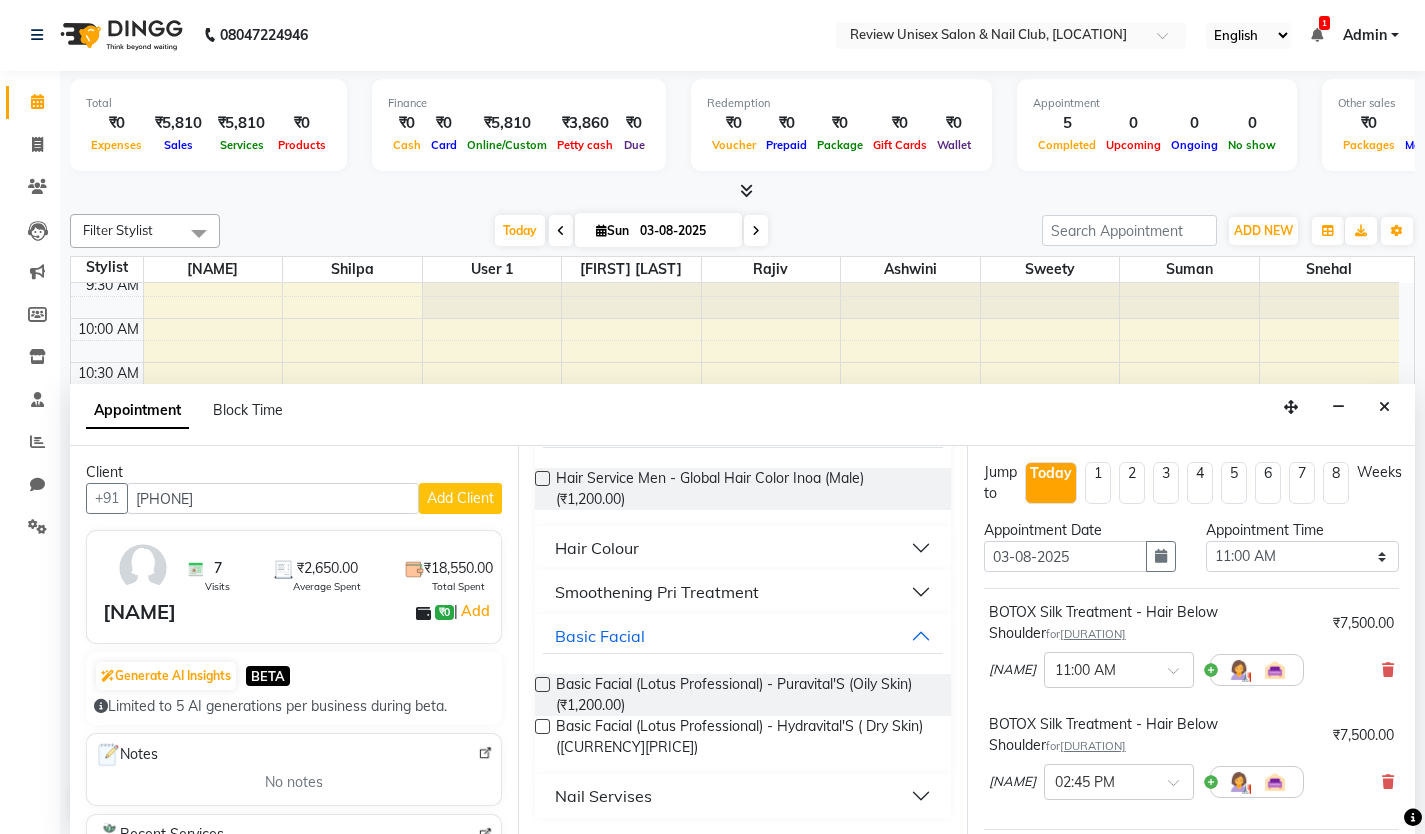 click at bounding box center [542, 726] 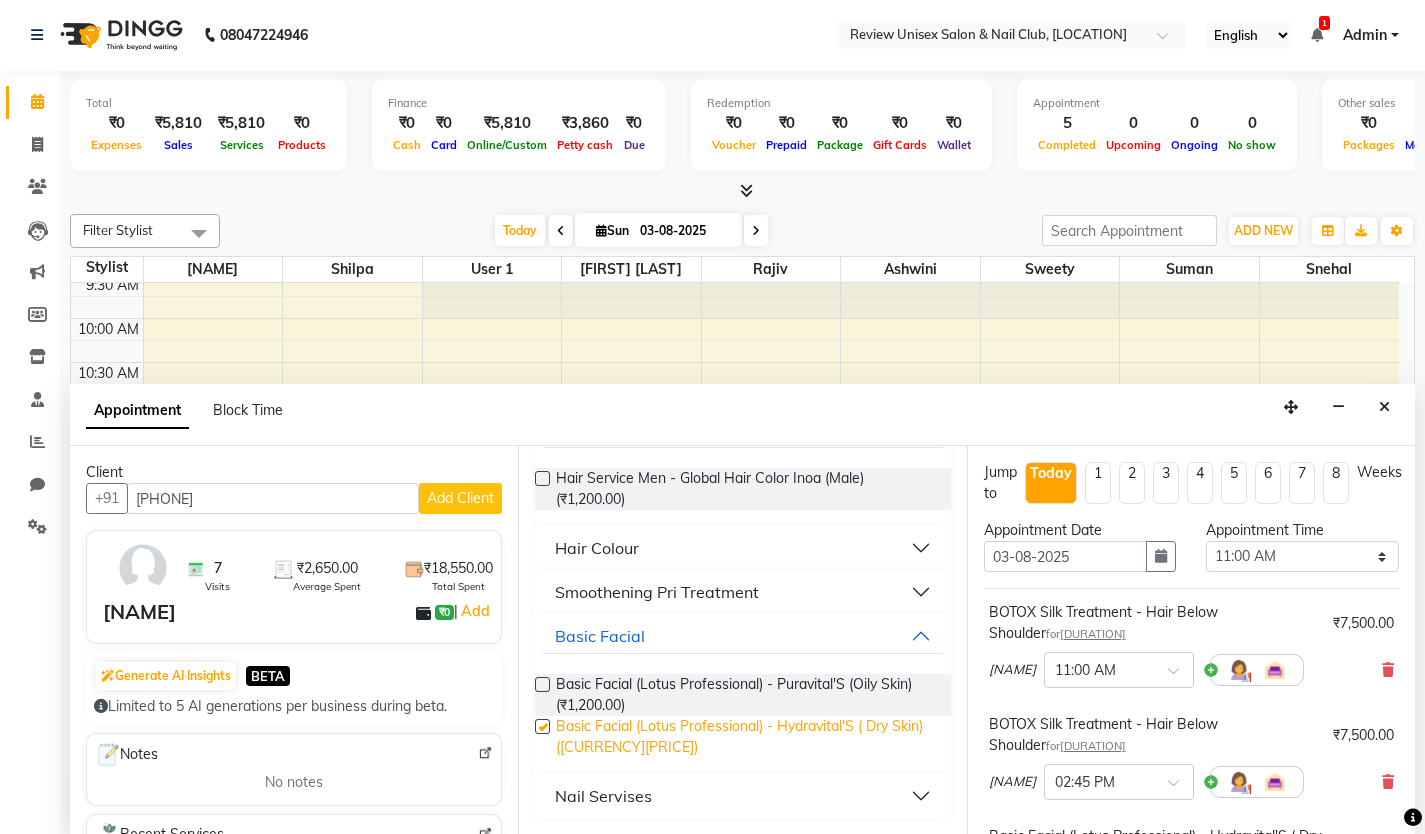 checkbox on "false" 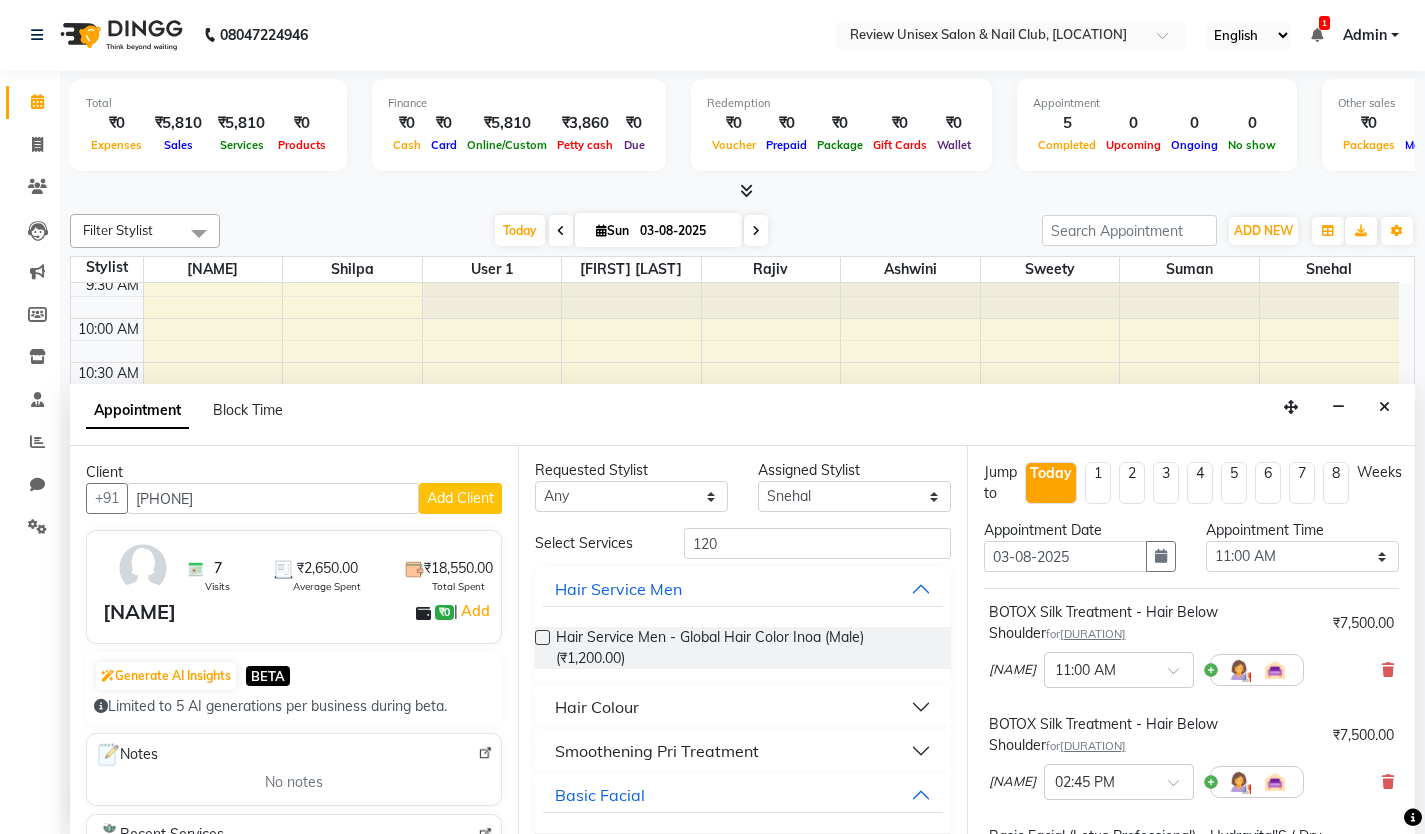 scroll, scrollTop: 0, scrollLeft: 0, axis: both 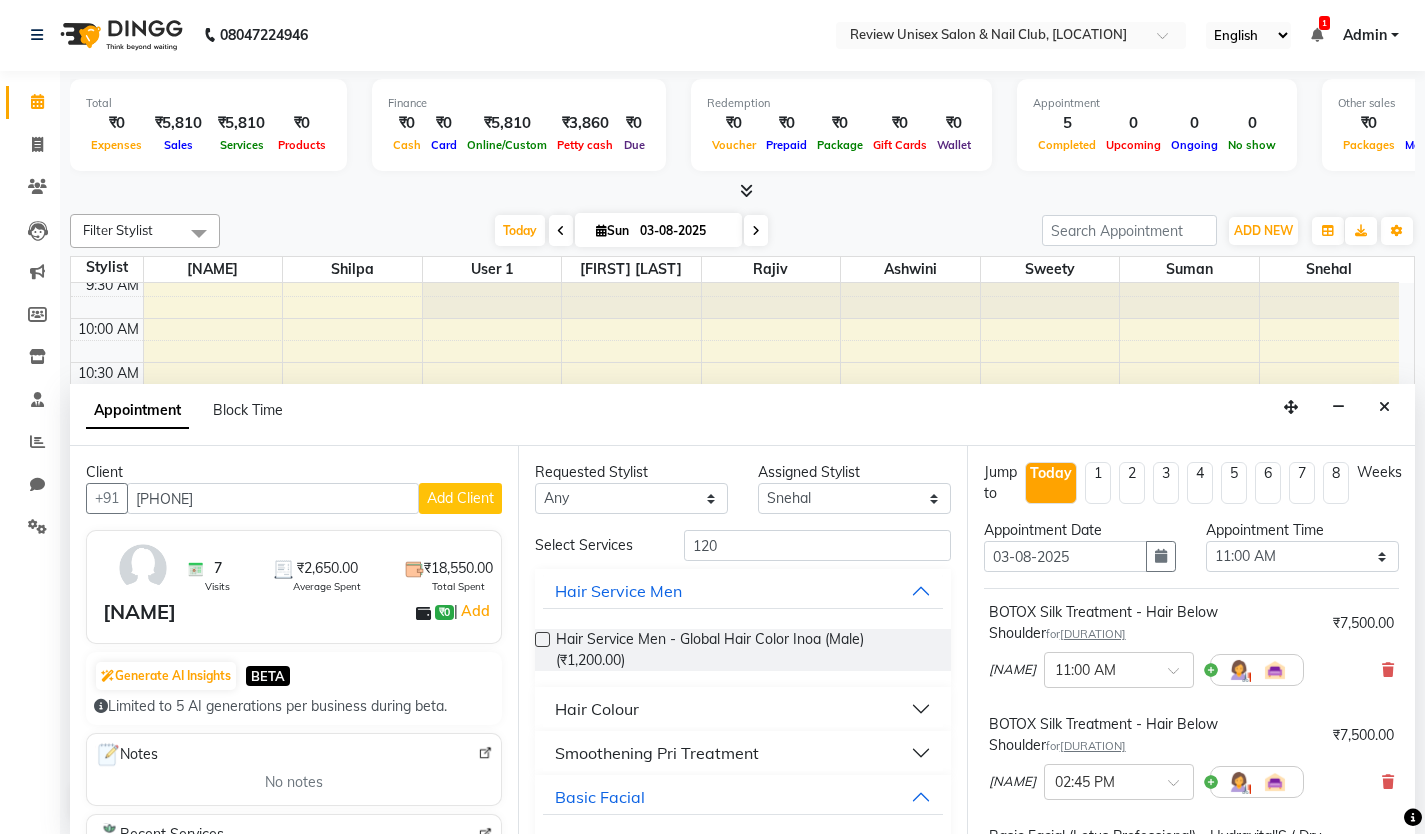 click on "Requested Stylist Any [NAME] [NAME] [NAME] [NAME] [NAME] [NAME] [NAME] [NAME] User 1 [NAME] Assigned Stylist Select [NAME] [NAME] [NAME] [NAME] [NAME] [NAME] [NAME] [NAME] User 1 [NAME] Select Services 120 Hair Service Men Hair Service Men - Global Hair Color Inoa (Male) (₹1,200.00) Hair Colour Smoothening Pri Treatment Basic Facial Basic Facial (Lotus Professional) - Puravital'S (Oily Skin) (₹1,200.00) Basic Facial (Lotus Professional) - Hydravital'S ( Dry Skin) (₹1,200.00) Nail Servises" at bounding box center (742, 640) 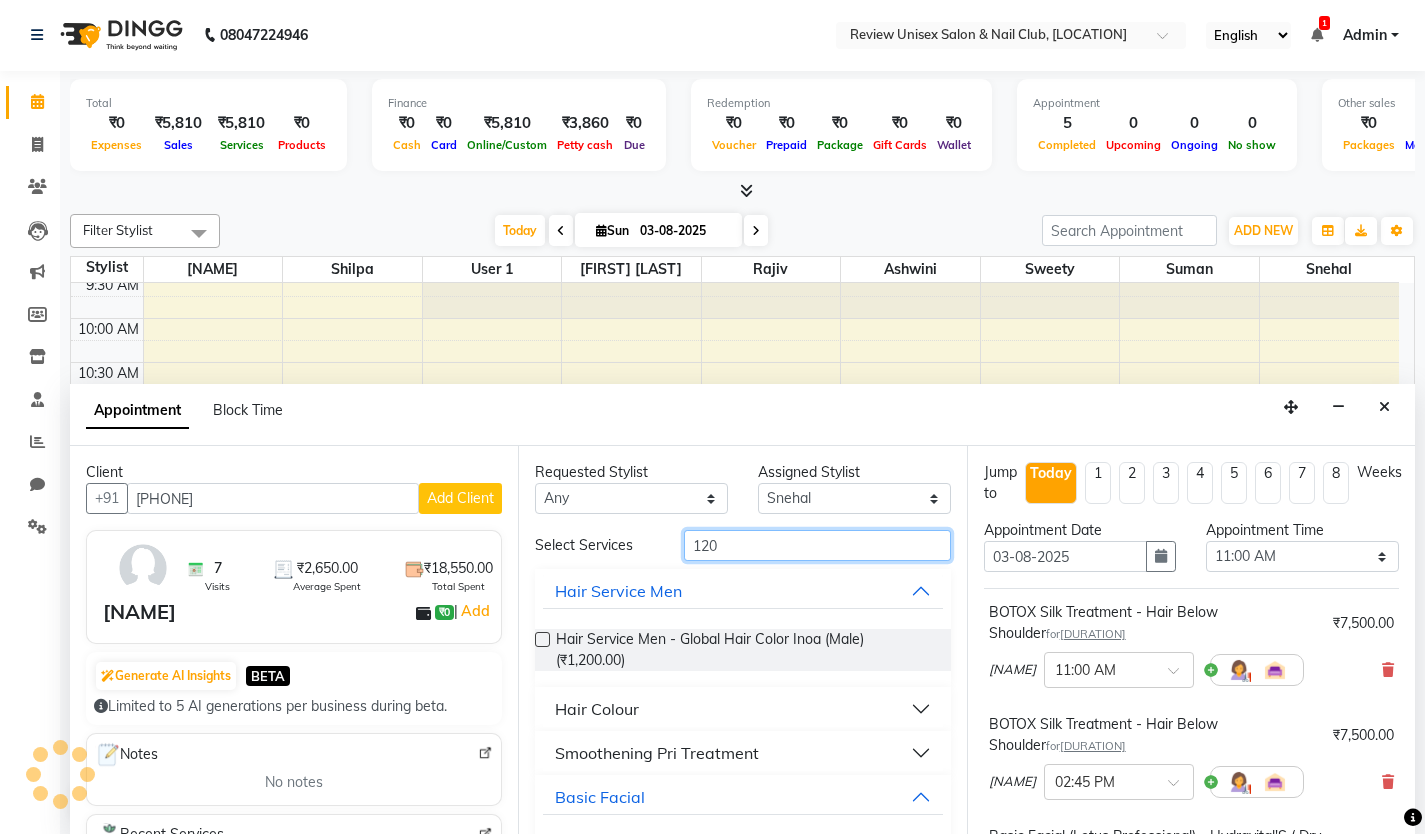 click on "120" at bounding box center [817, 545] 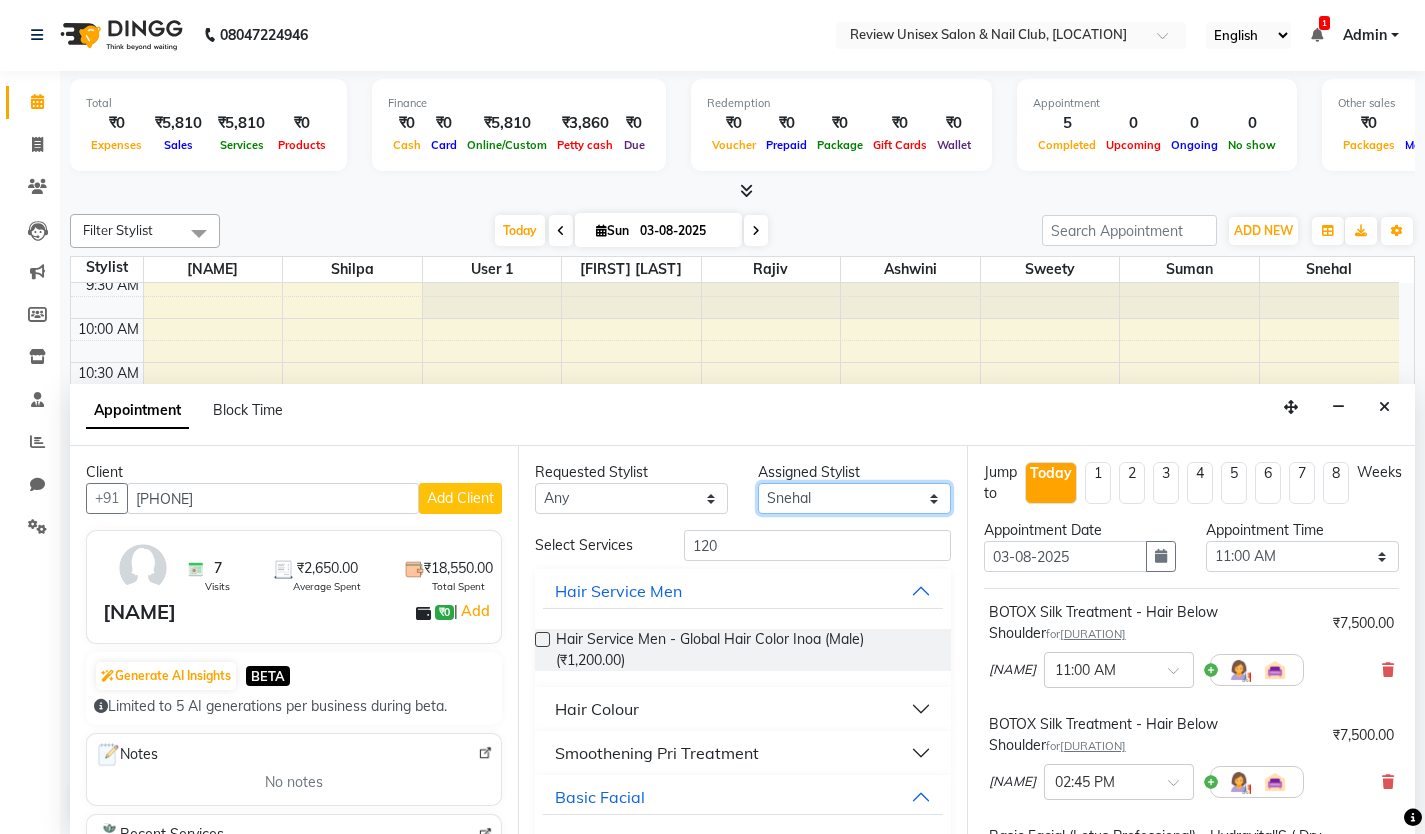 click on "Select [PERSON] [PERSON] [PERSON] [PERSON] [PERSON] [PERSON] [PERSON] [PERSON] [PERSON]" at bounding box center [854, 498] 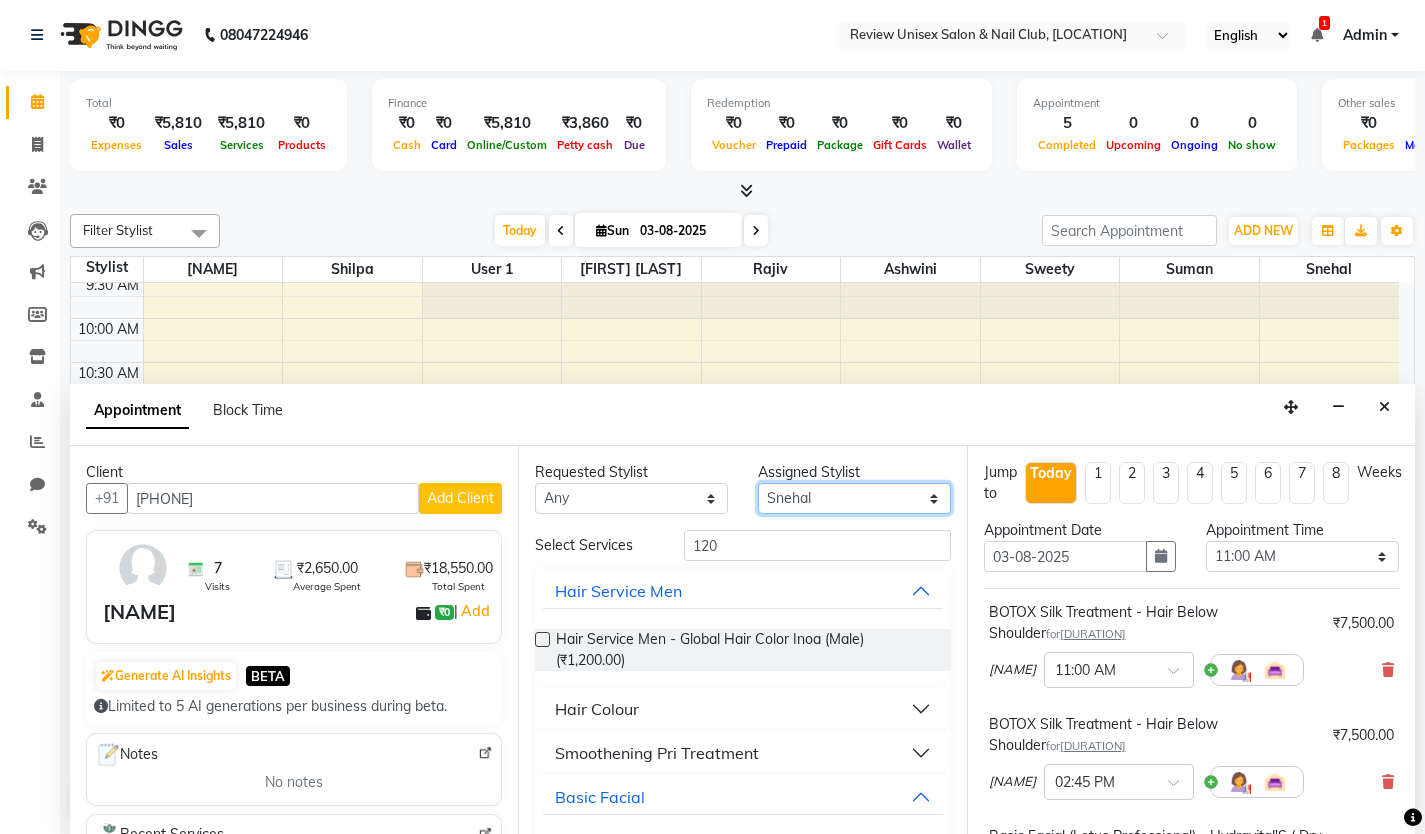 select on "[POSTAL_CODE]" 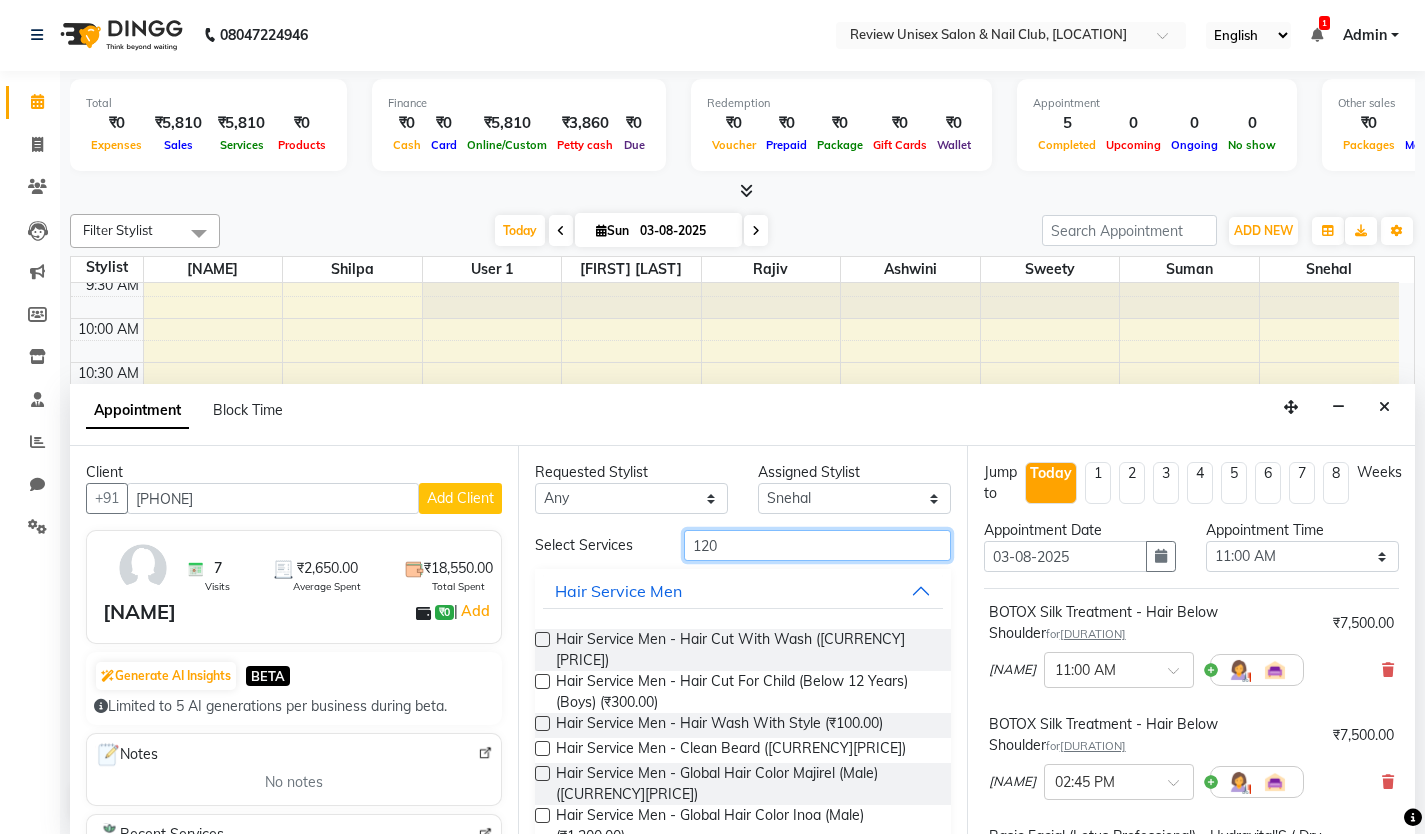 click on "120" at bounding box center [817, 545] 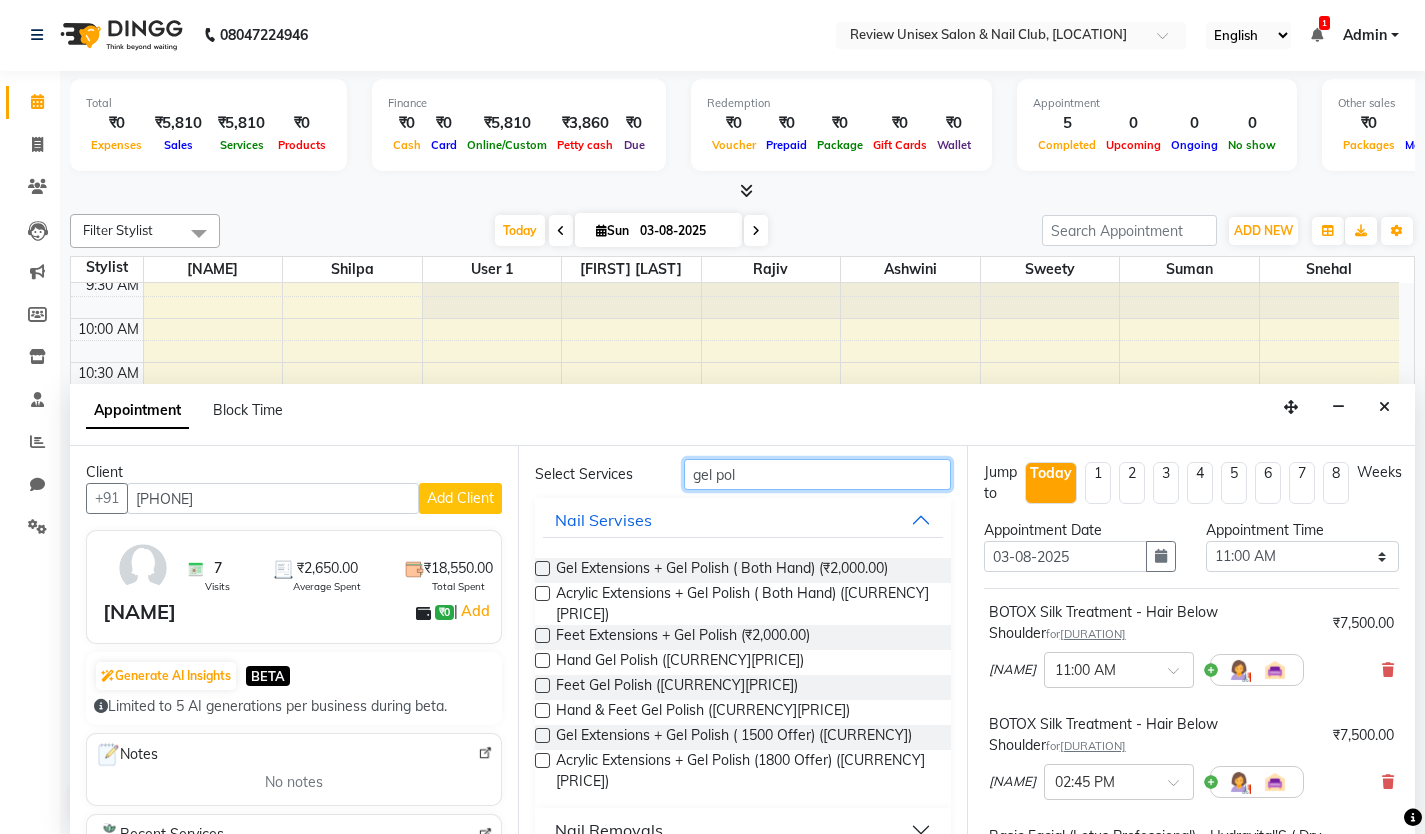 scroll, scrollTop: 0, scrollLeft: 0, axis: both 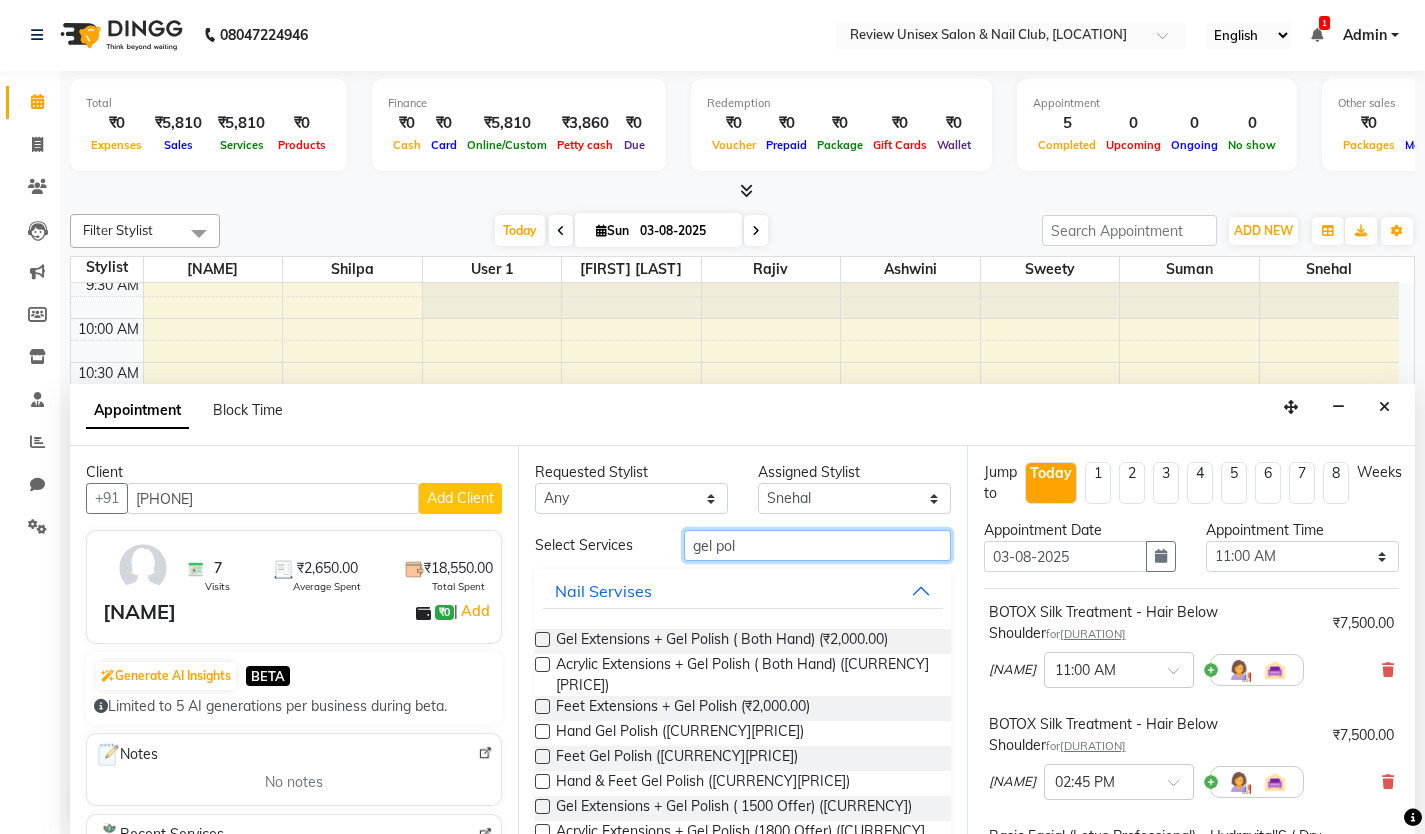 type on "gel pol" 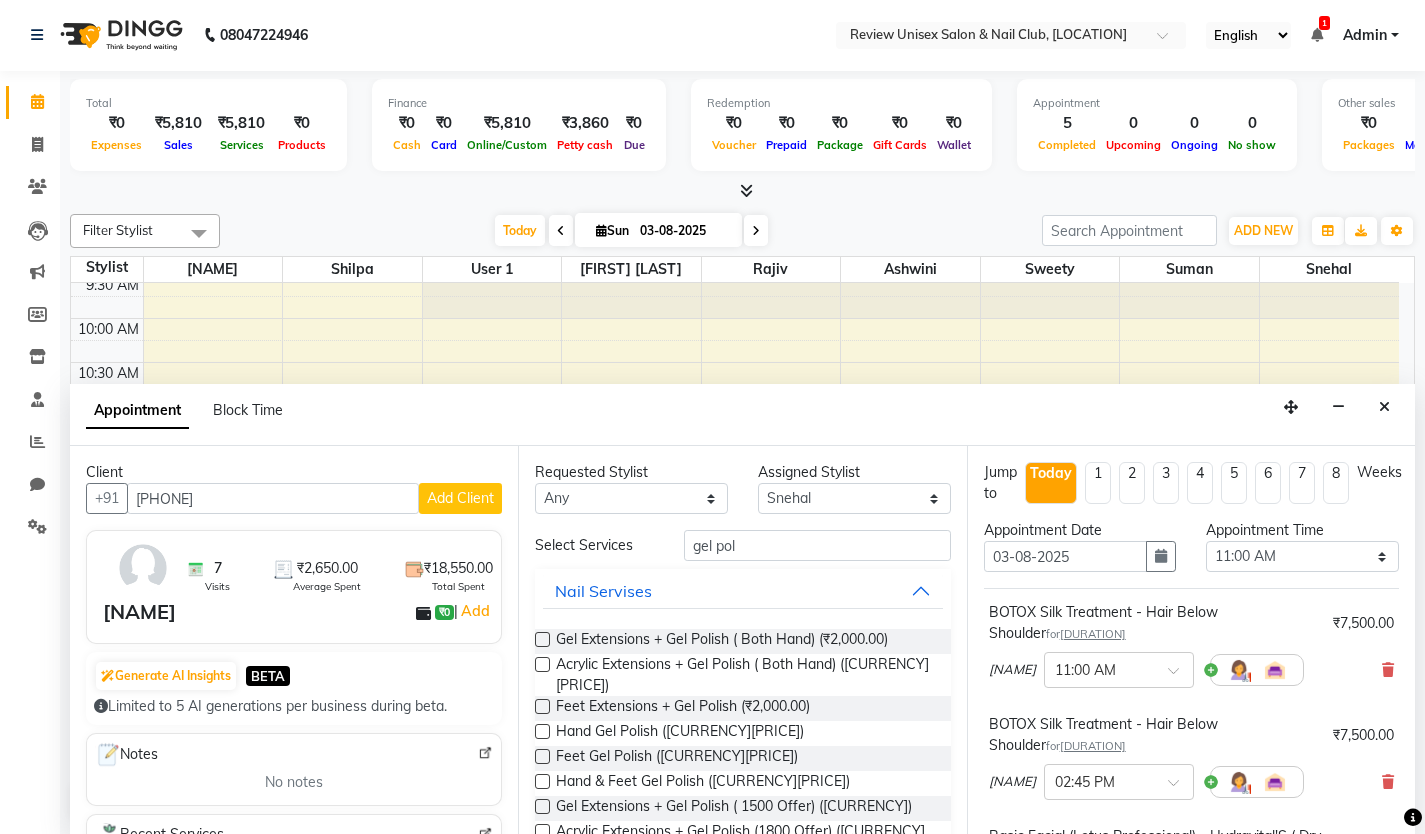 click at bounding box center [542, 731] 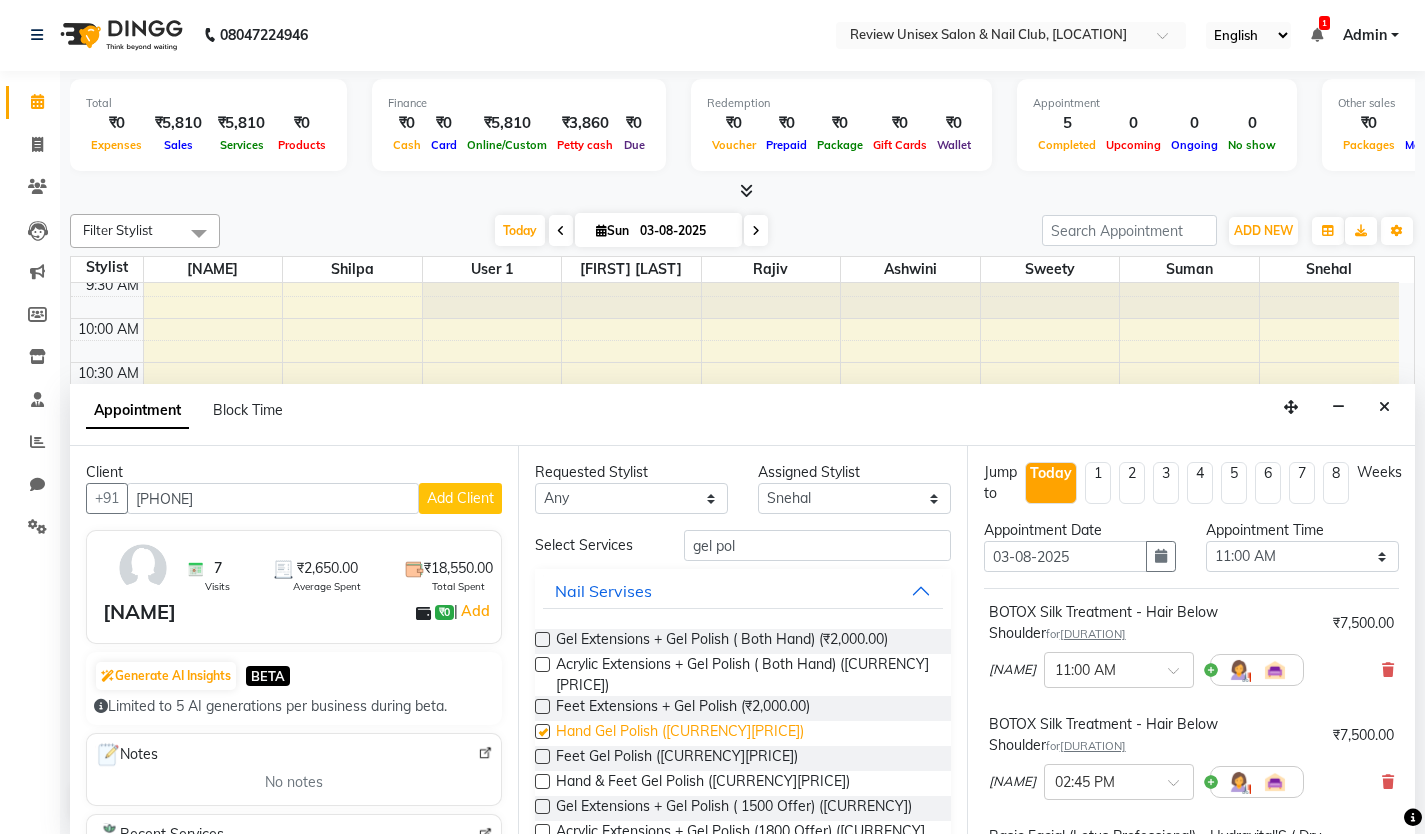 checkbox on "false" 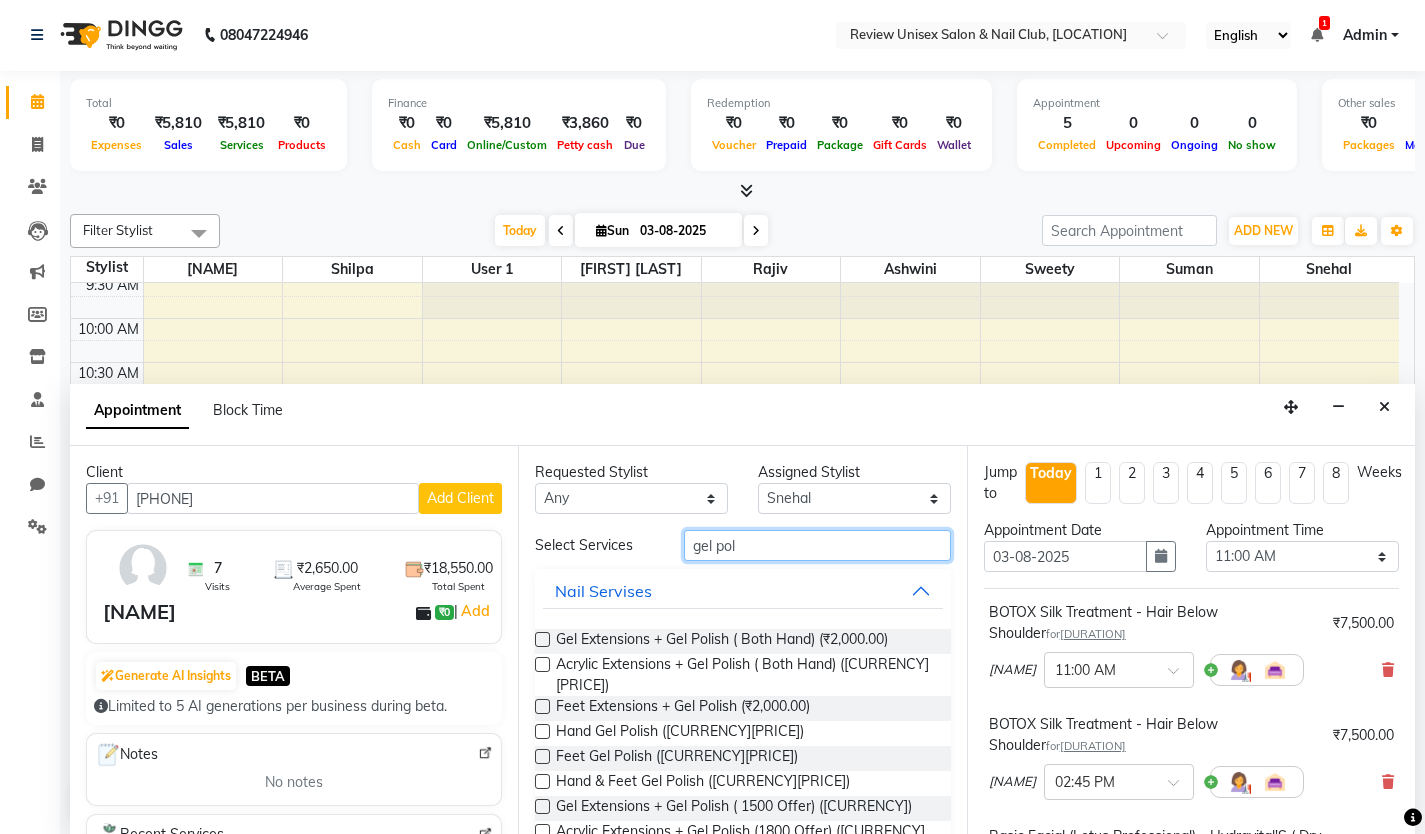 click on "gel pol" at bounding box center [817, 545] 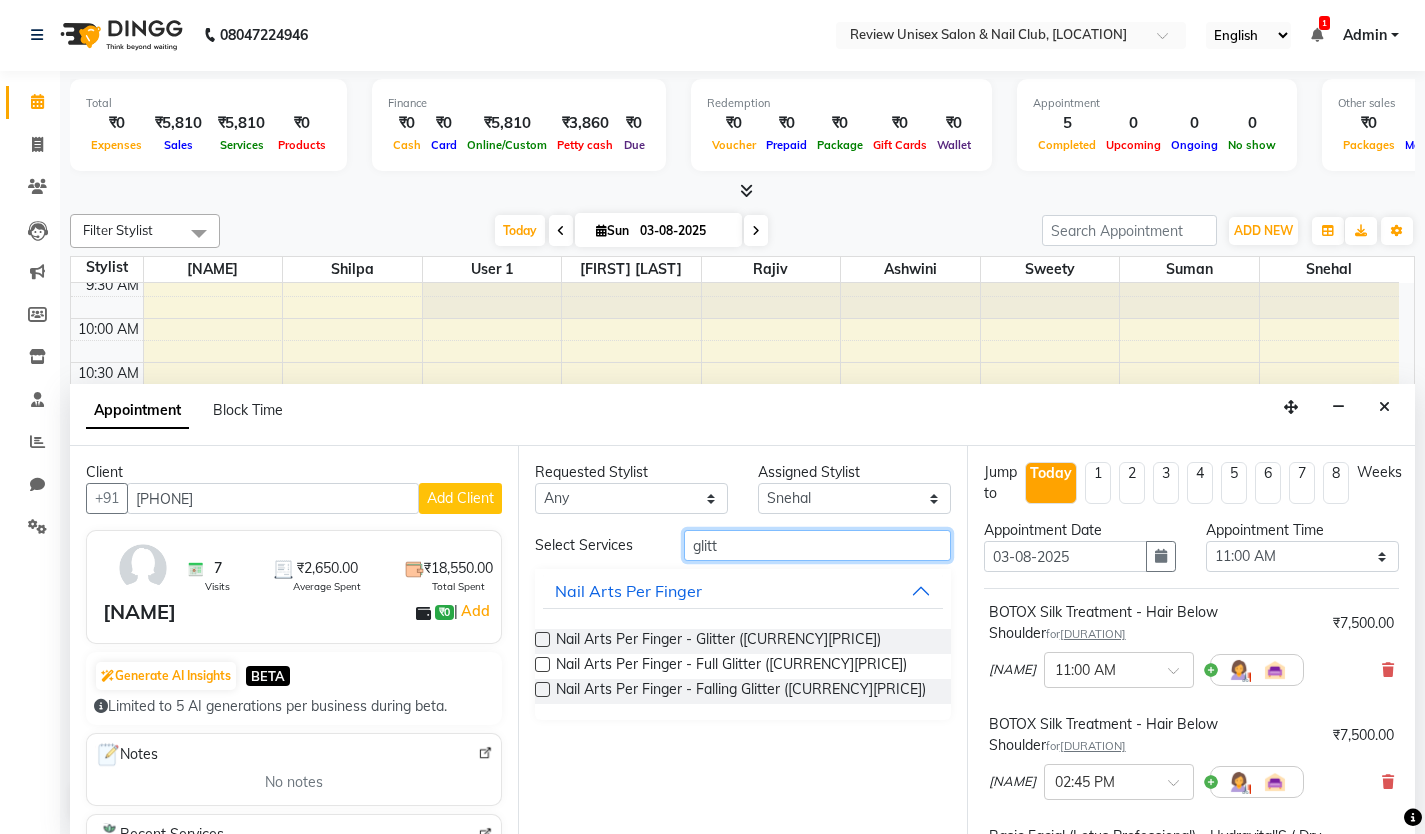 type on "glitt" 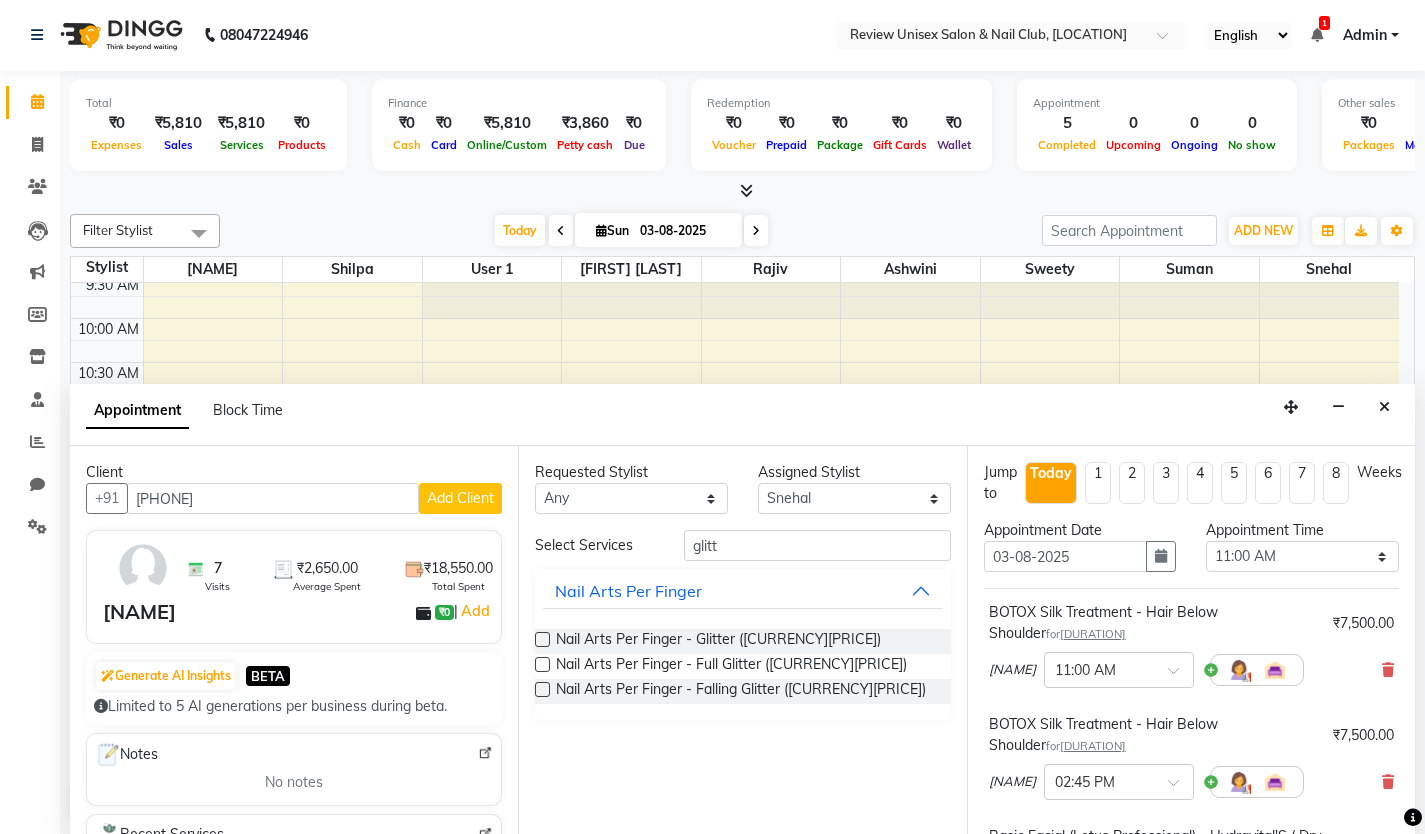 click at bounding box center (542, 639) 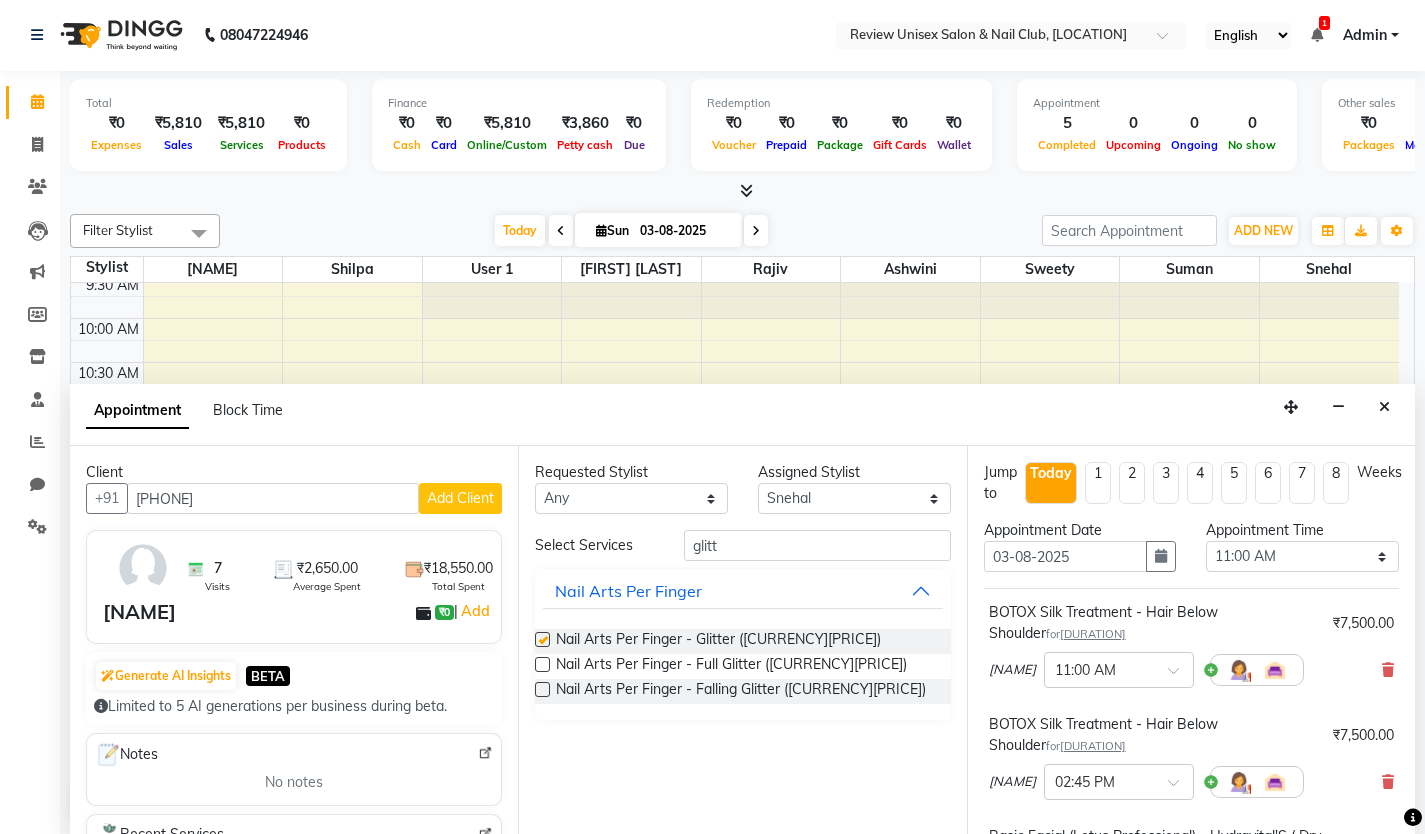 checkbox on "false" 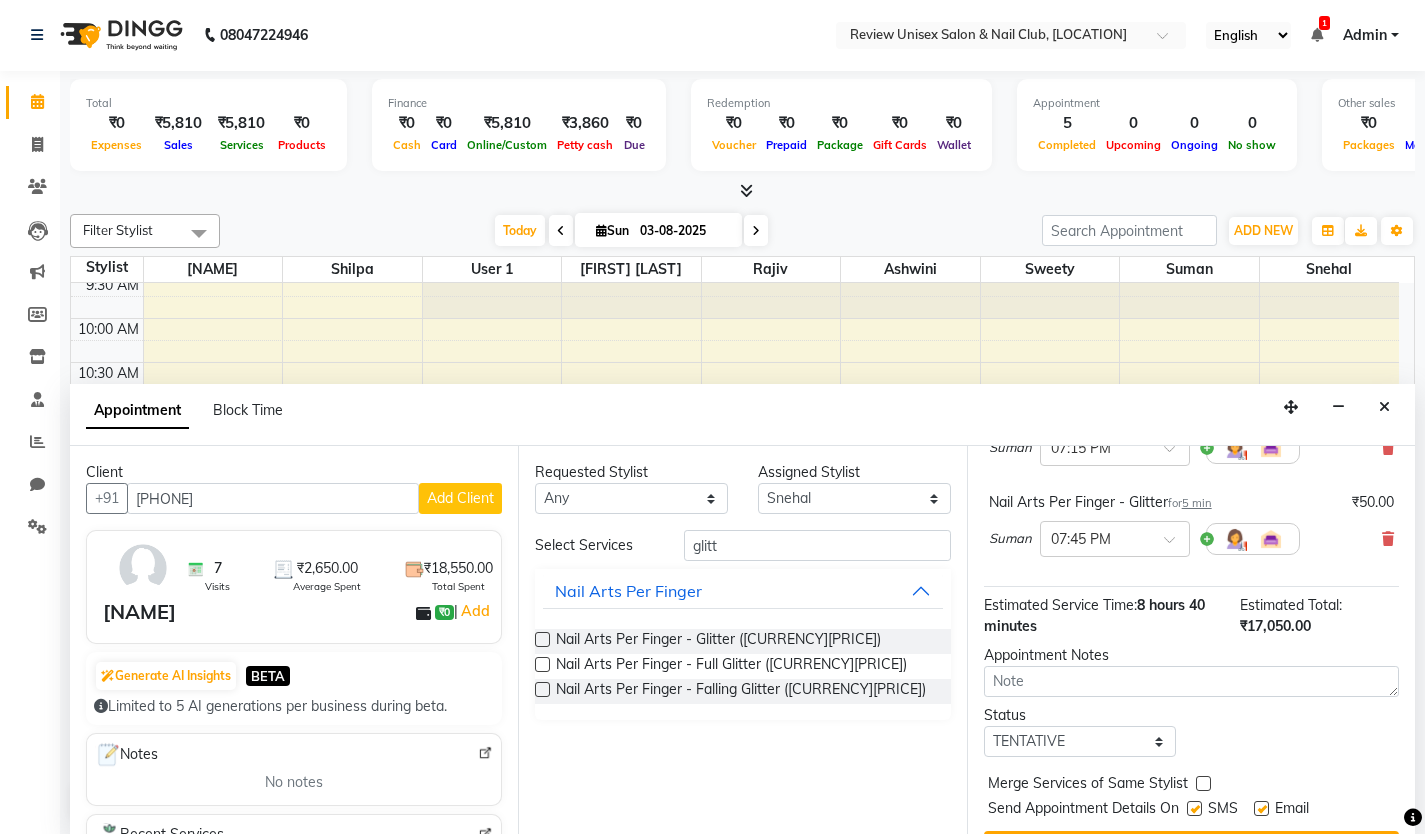 scroll, scrollTop: 592, scrollLeft: 0, axis: vertical 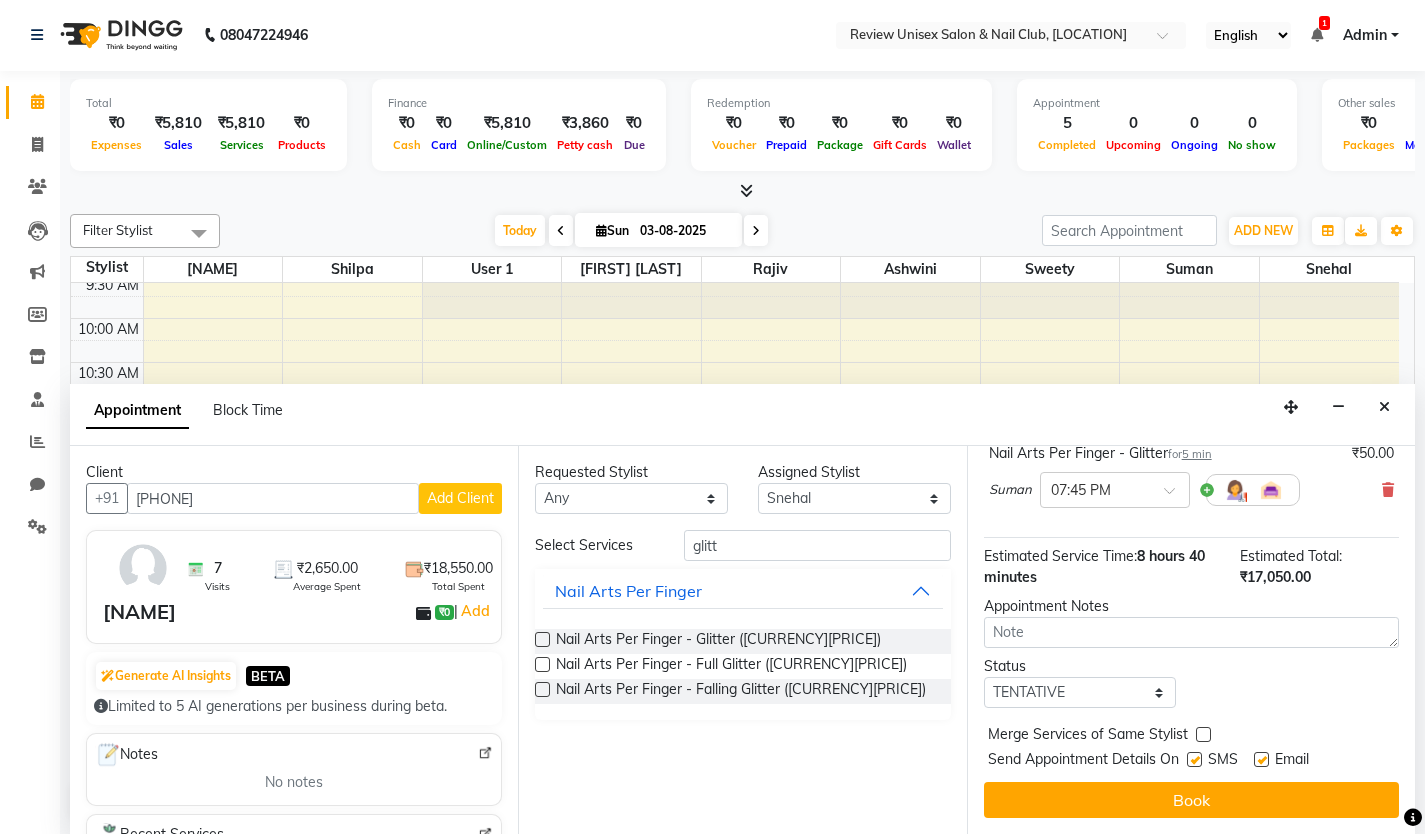 click at bounding box center [1194, 759] 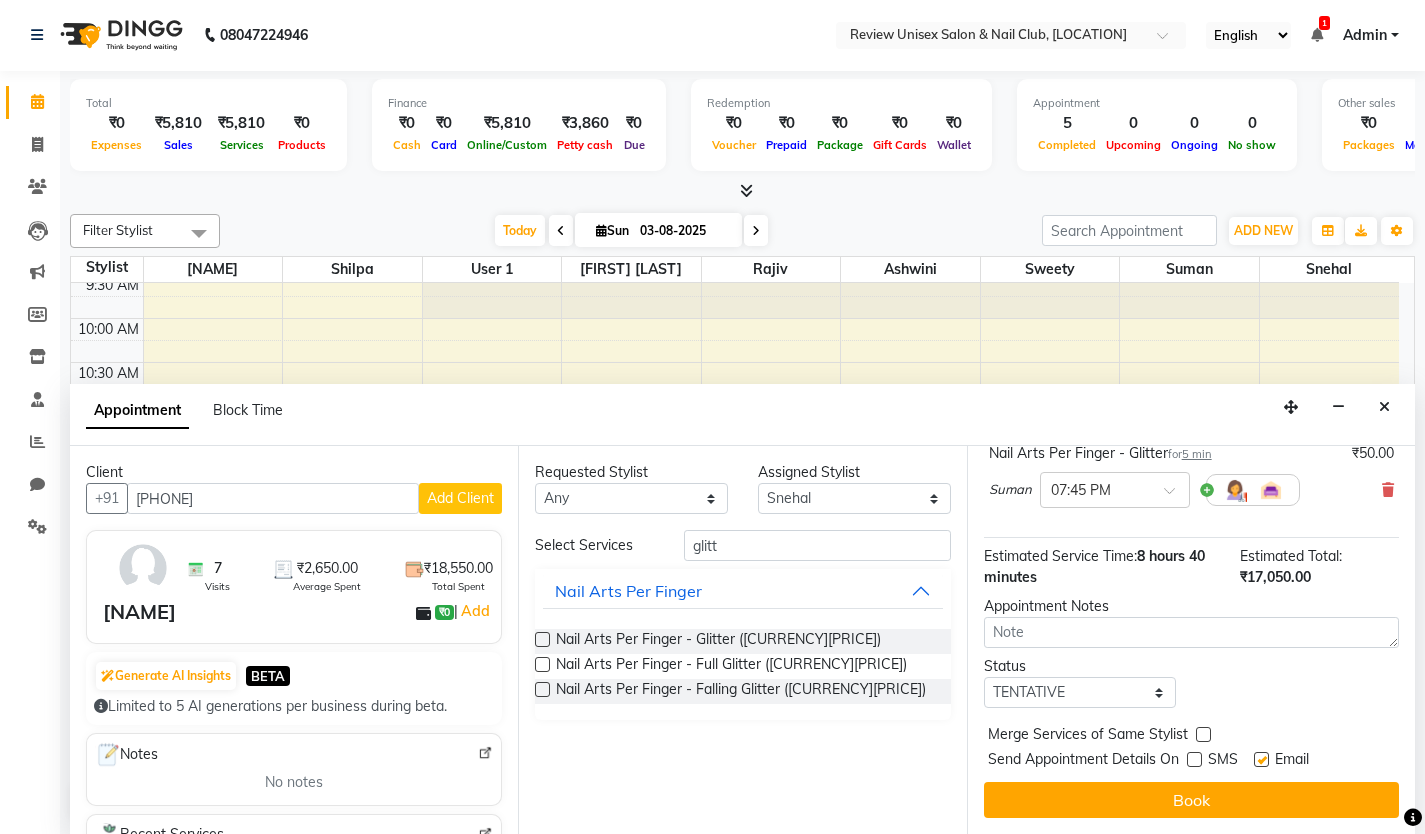 click at bounding box center [1261, 759] 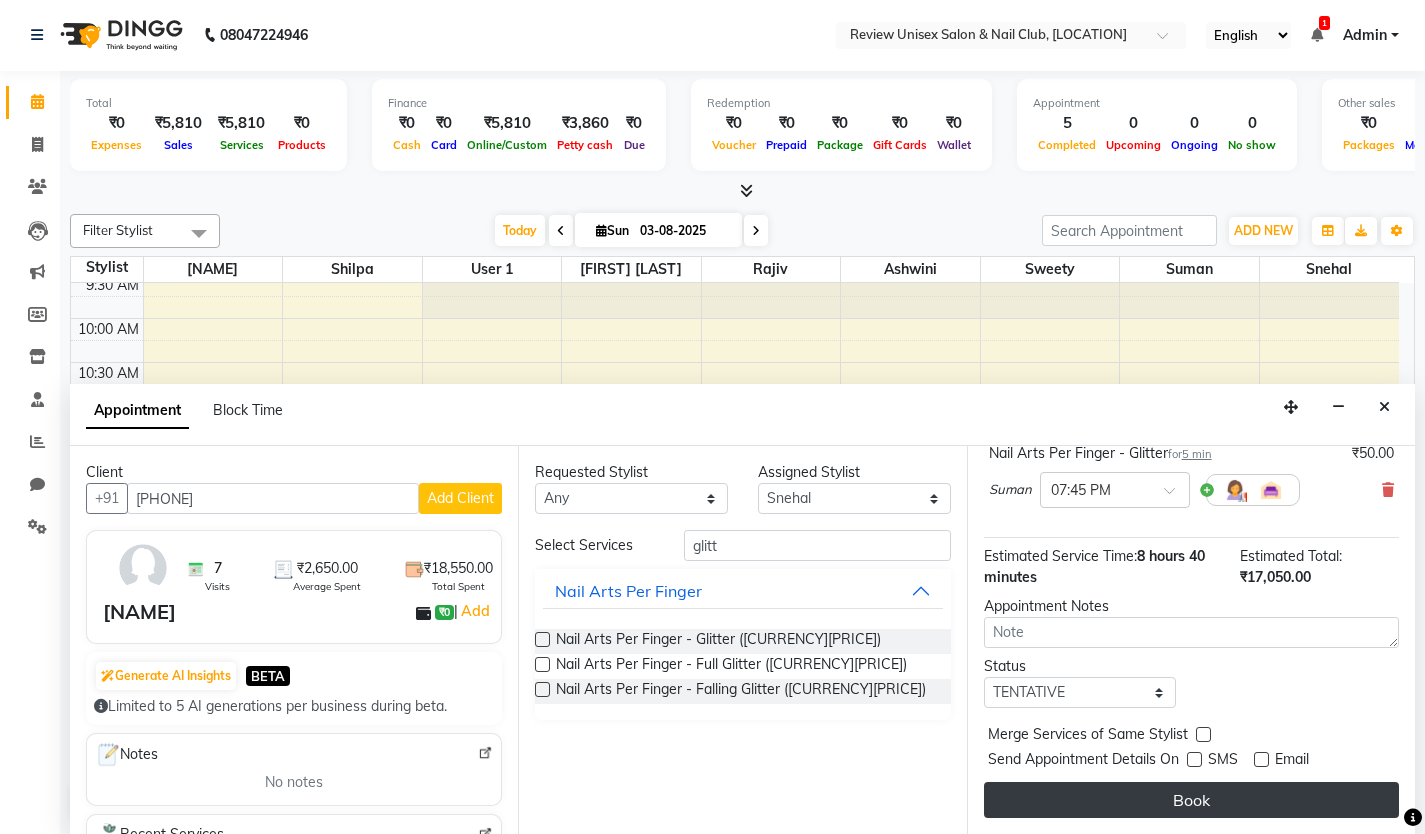 click on "Book" at bounding box center [1191, 800] 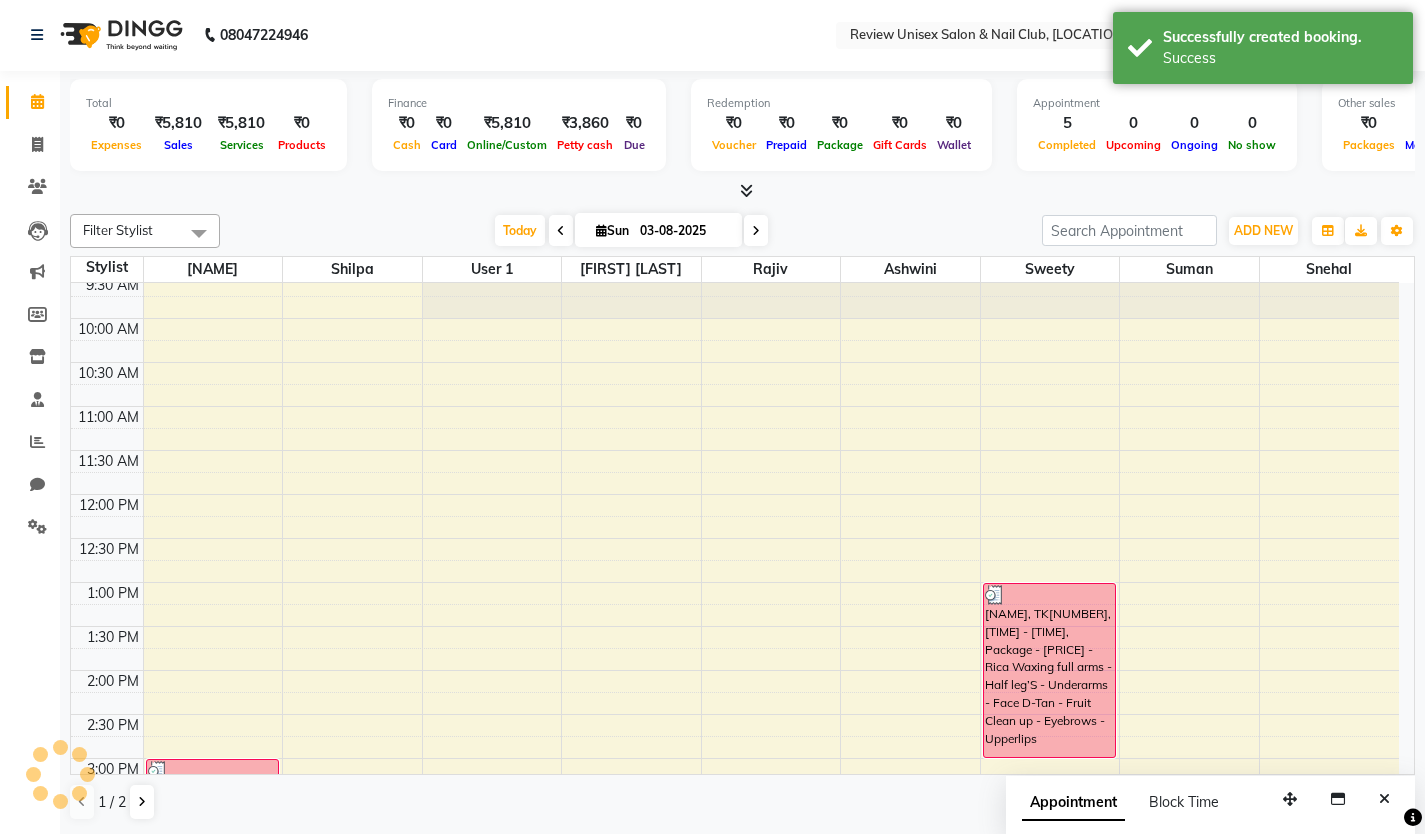 scroll, scrollTop: 0, scrollLeft: 0, axis: both 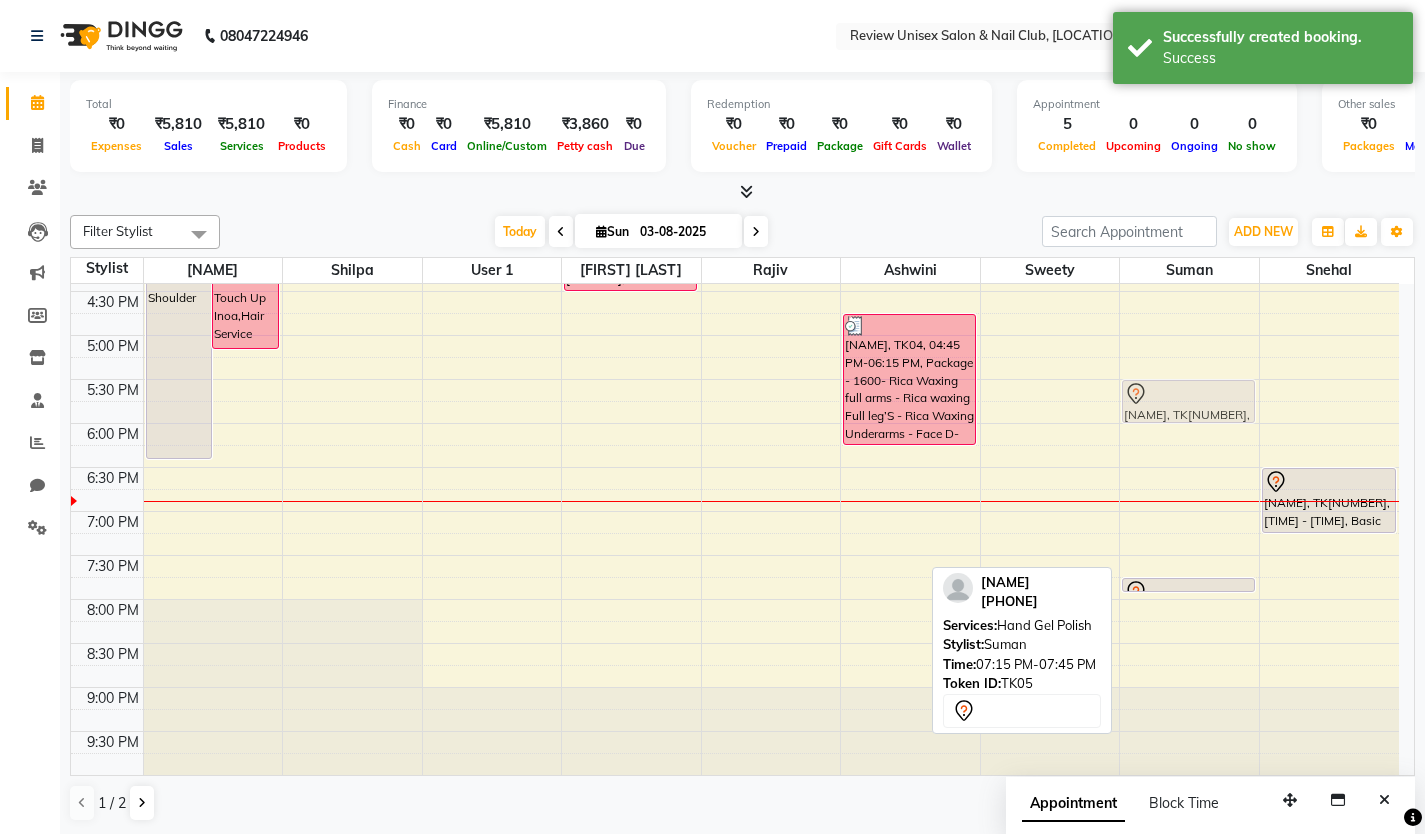 drag, startPoint x: 1168, startPoint y: 562, endPoint x: 1205, endPoint y: 396, distance: 170.07352 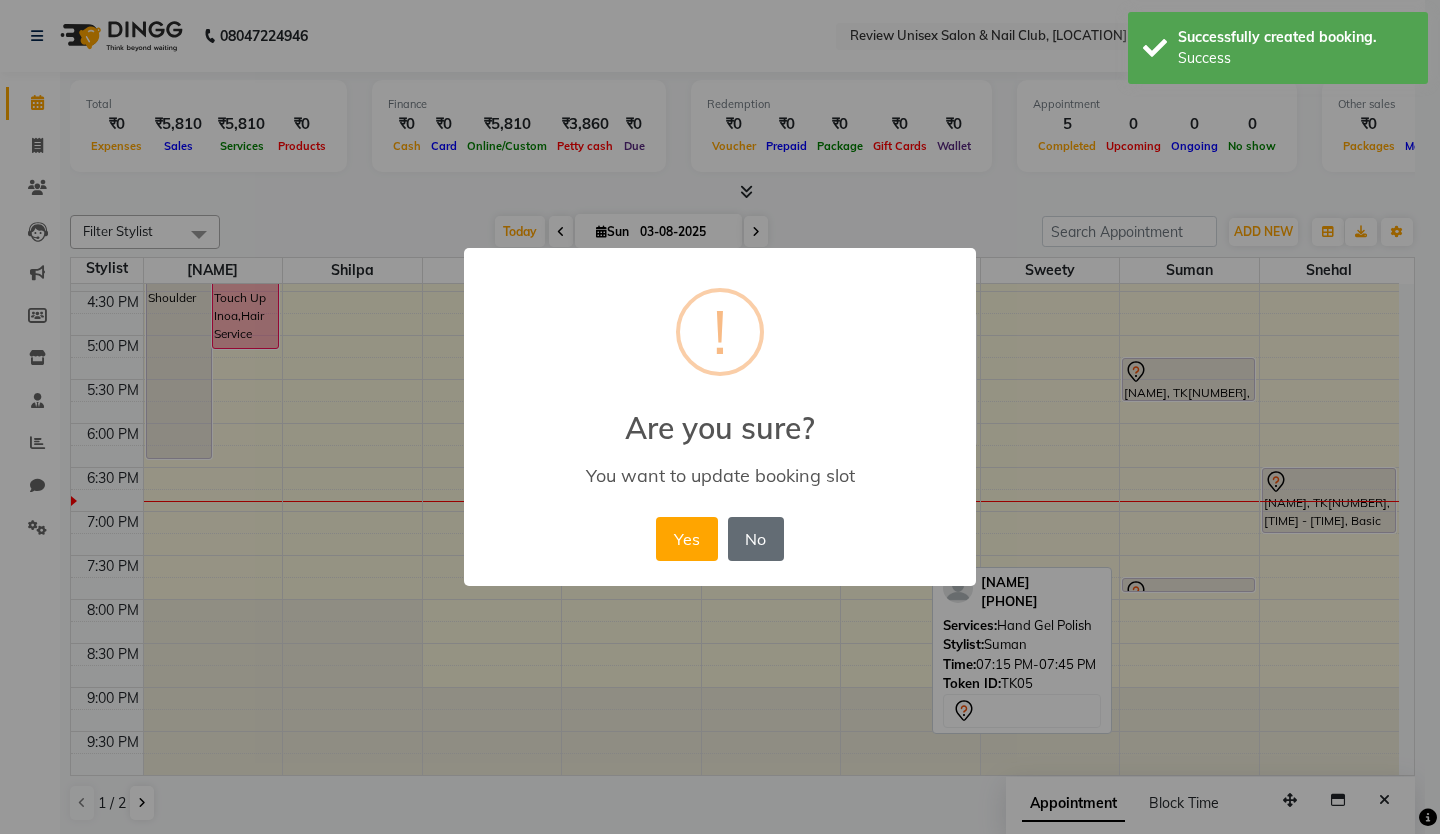 click on "No" at bounding box center (756, 539) 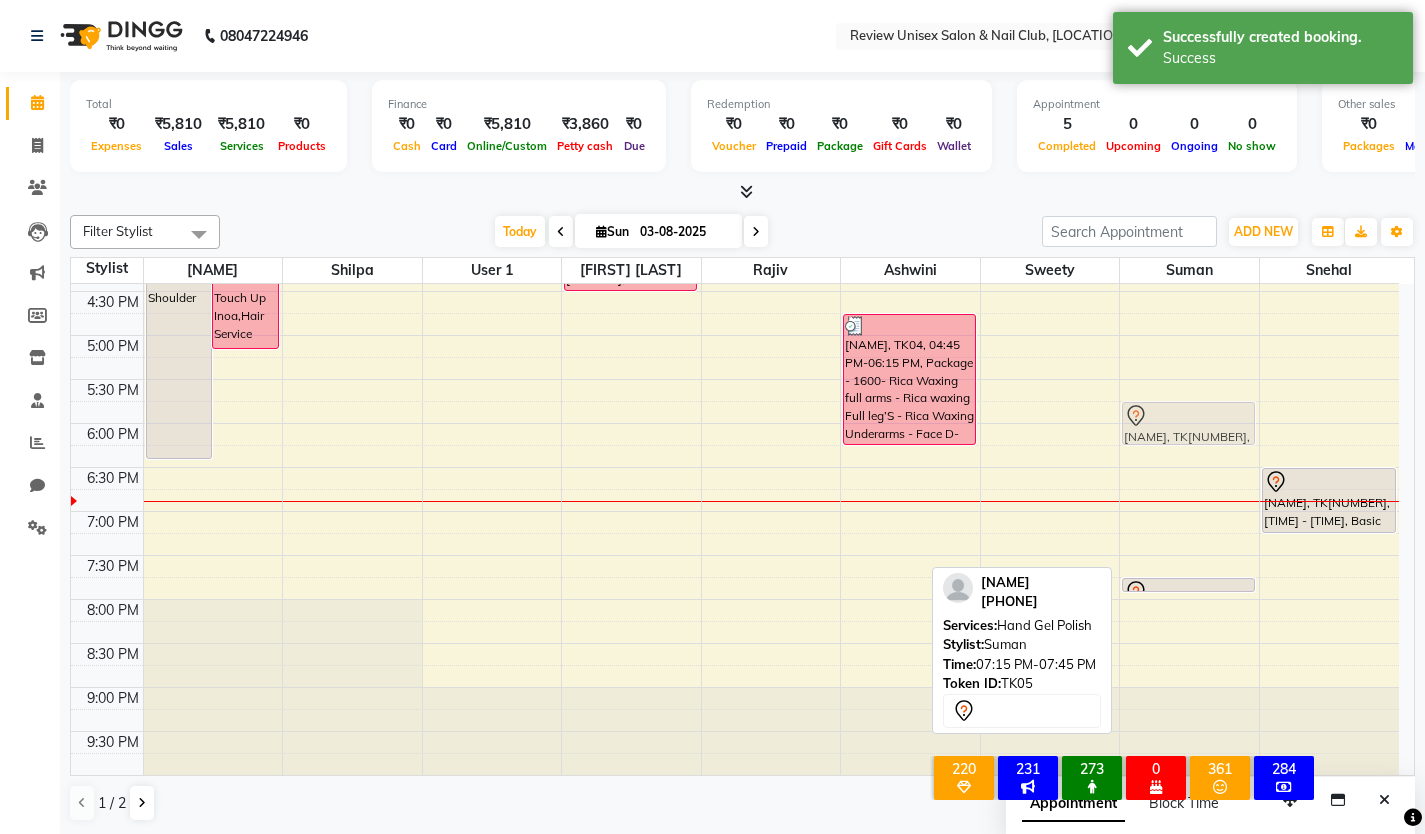 drag, startPoint x: 1196, startPoint y: 559, endPoint x: 1219, endPoint y: 425, distance: 135.95955 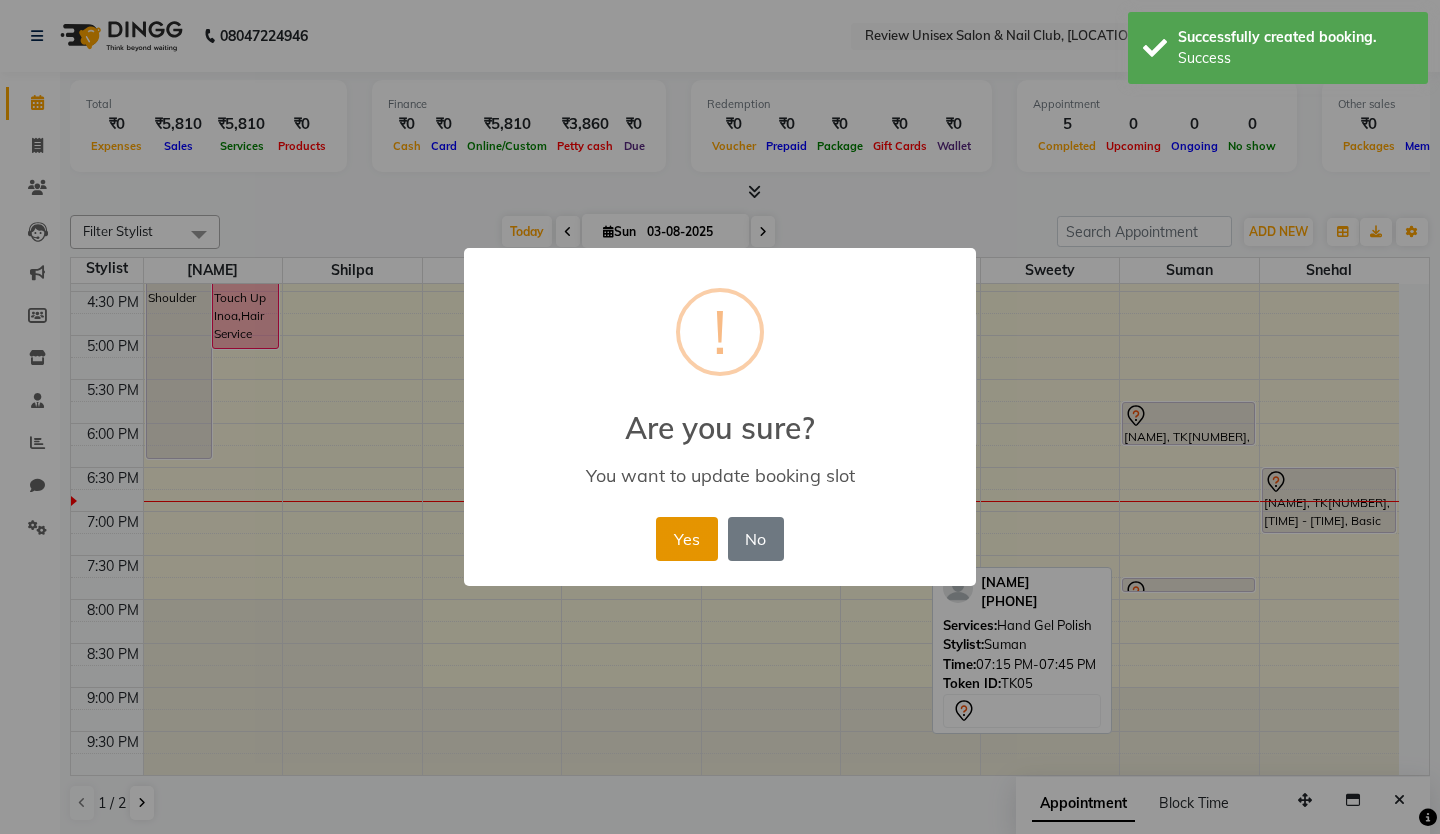 click on "Yes" at bounding box center [686, 539] 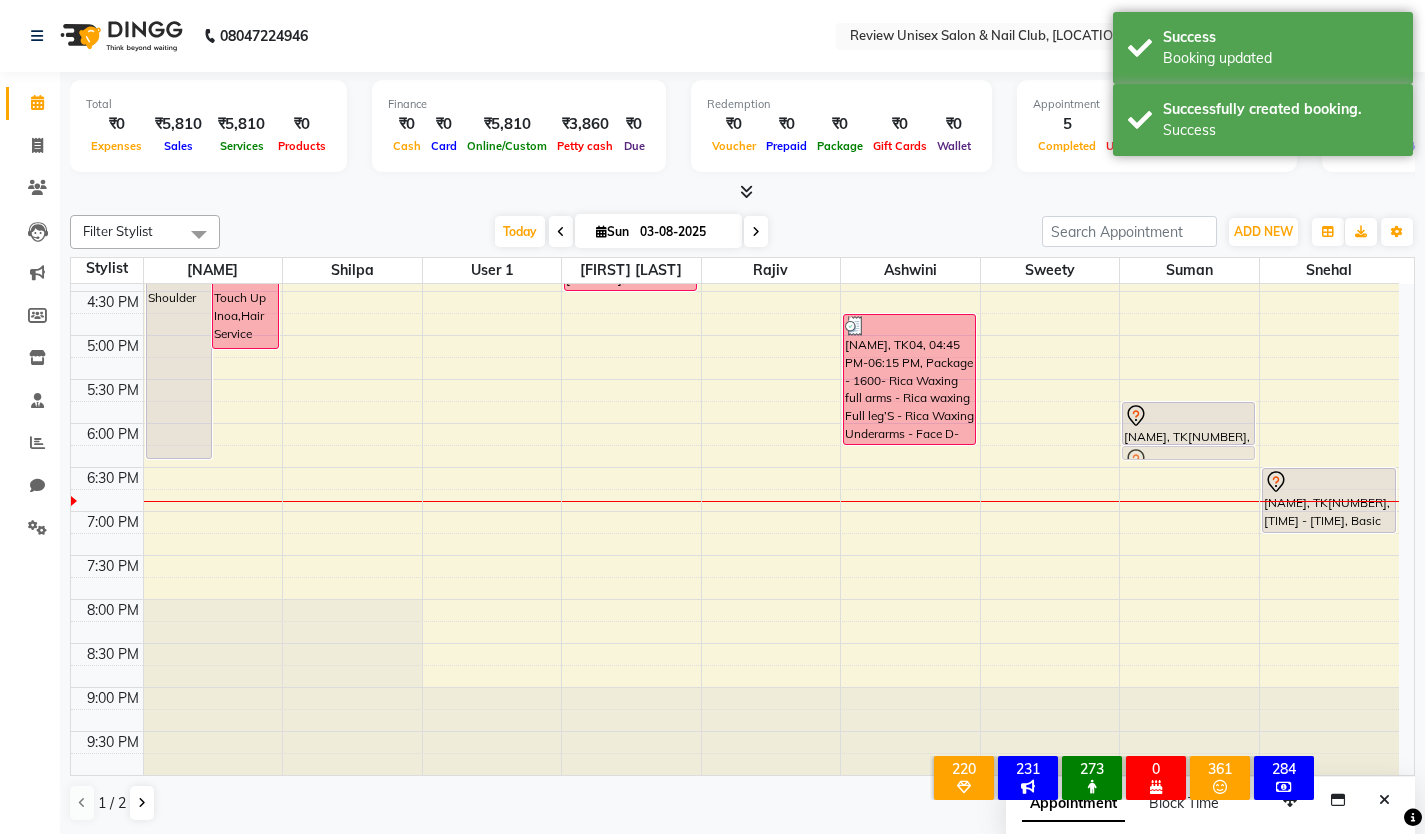 drag, startPoint x: 1205, startPoint y: 585, endPoint x: 1214, endPoint y: 457, distance: 128.31601 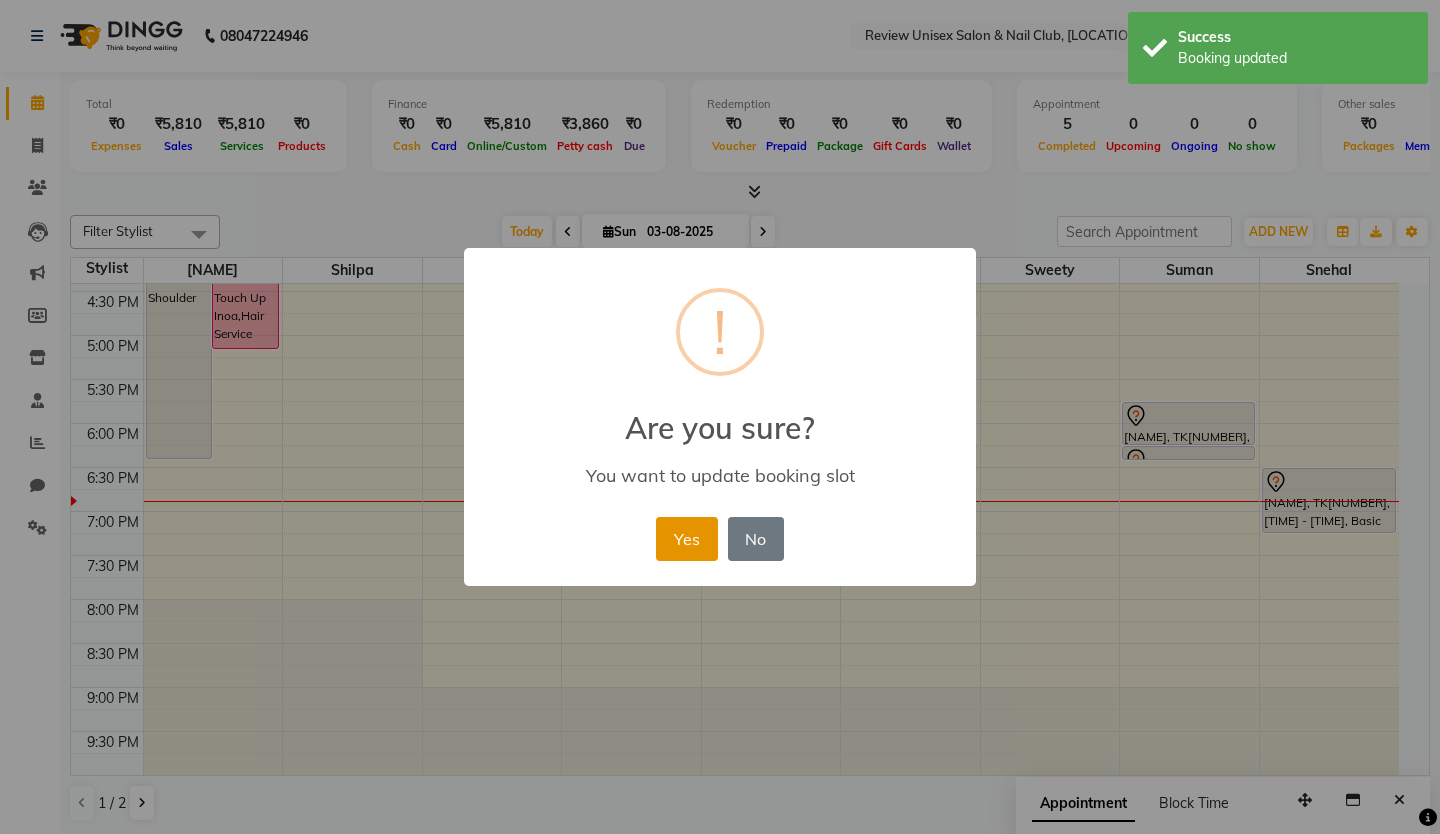 click on "Yes" at bounding box center (686, 539) 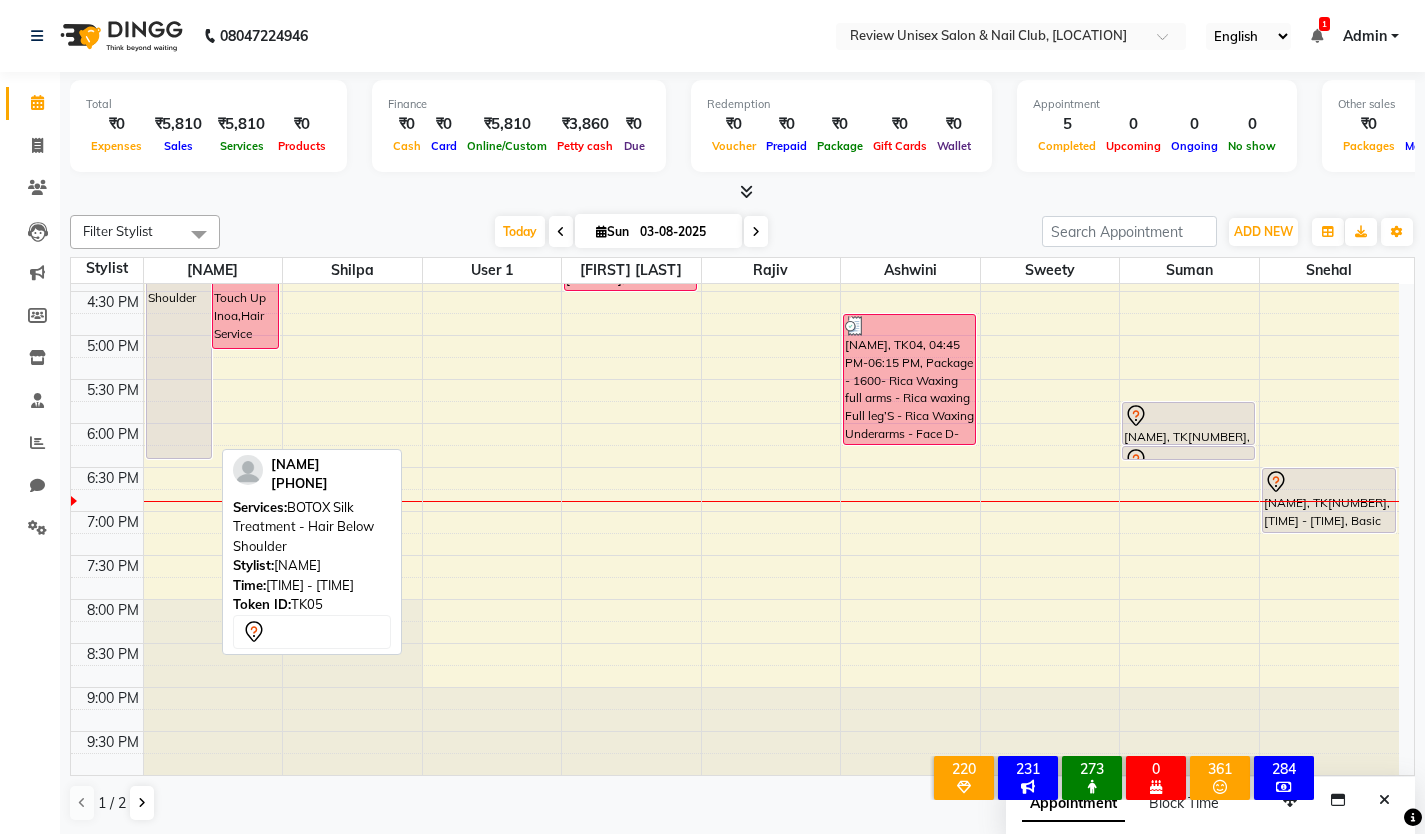 click on "[NAME], TK[NUMBER], [TIME] - [TIME], BOTOX Silk Treatment - Hair Below Shoulder" at bounding box center [179, 298] 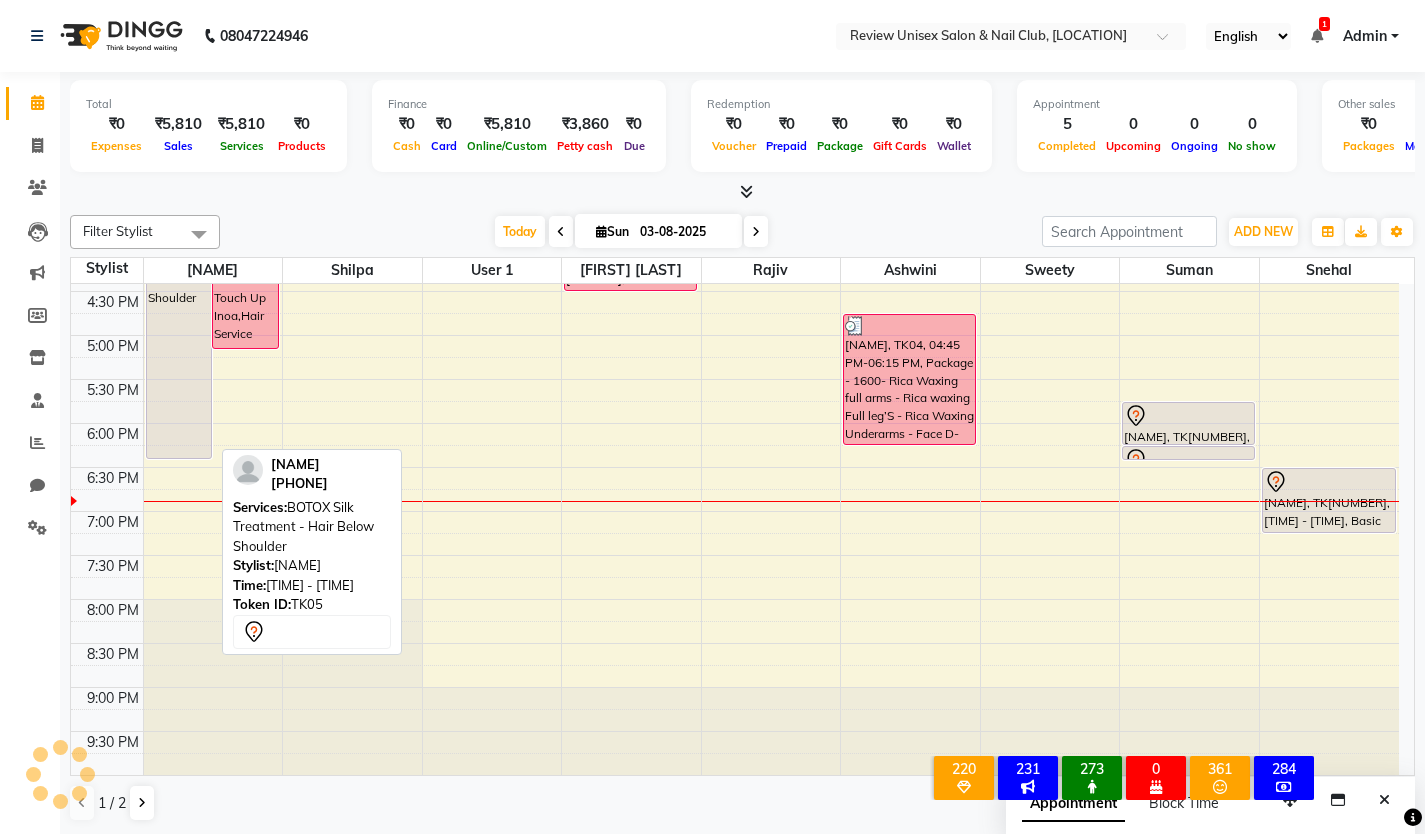 click on "[NAME], TK[NUMBER], [TIME] - [TIME], BOTOX Silk Treatment - Hair Below Shoulder" at bounding box center [179, 298] 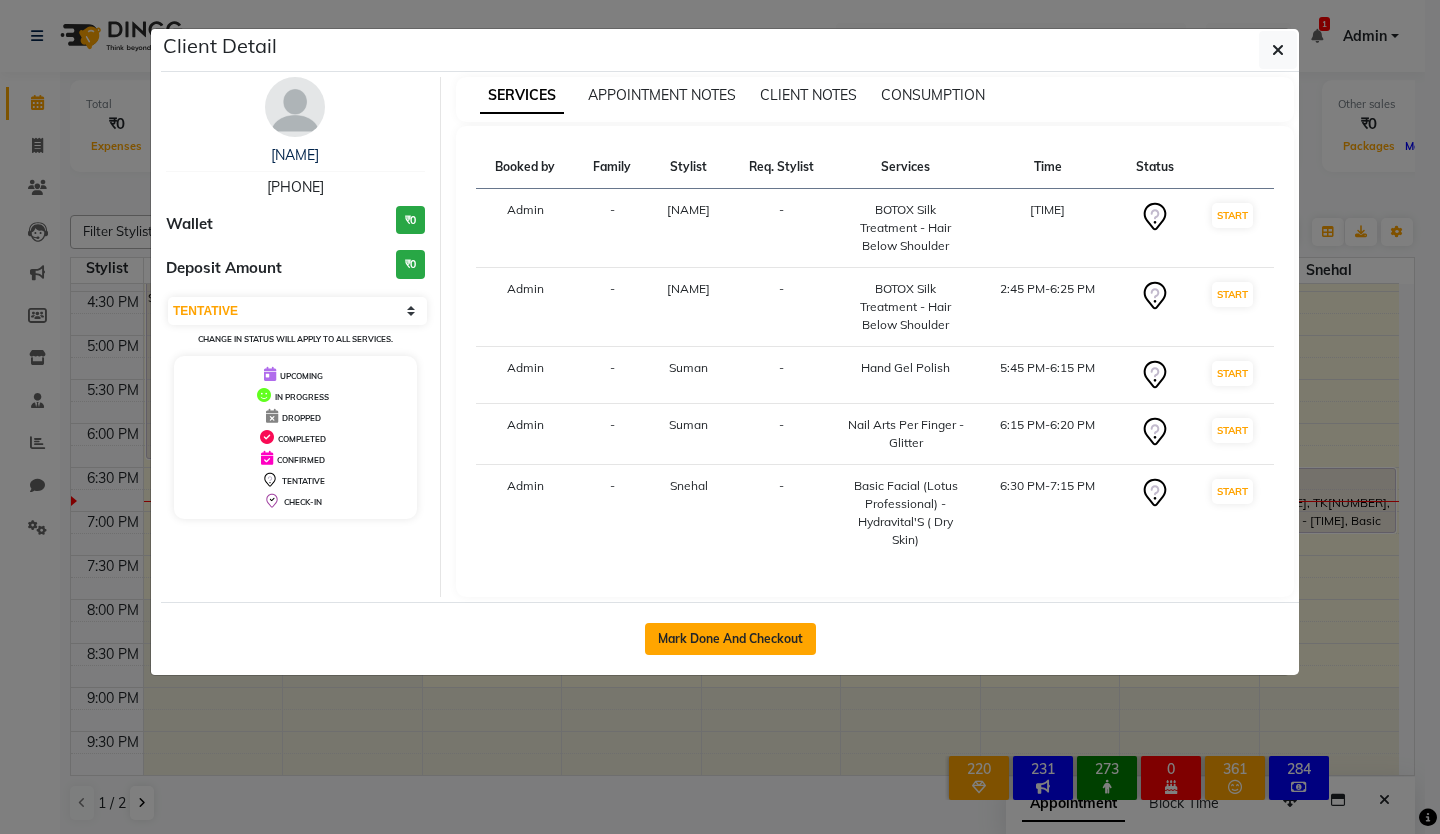 click on "Mark Done And Checkout" 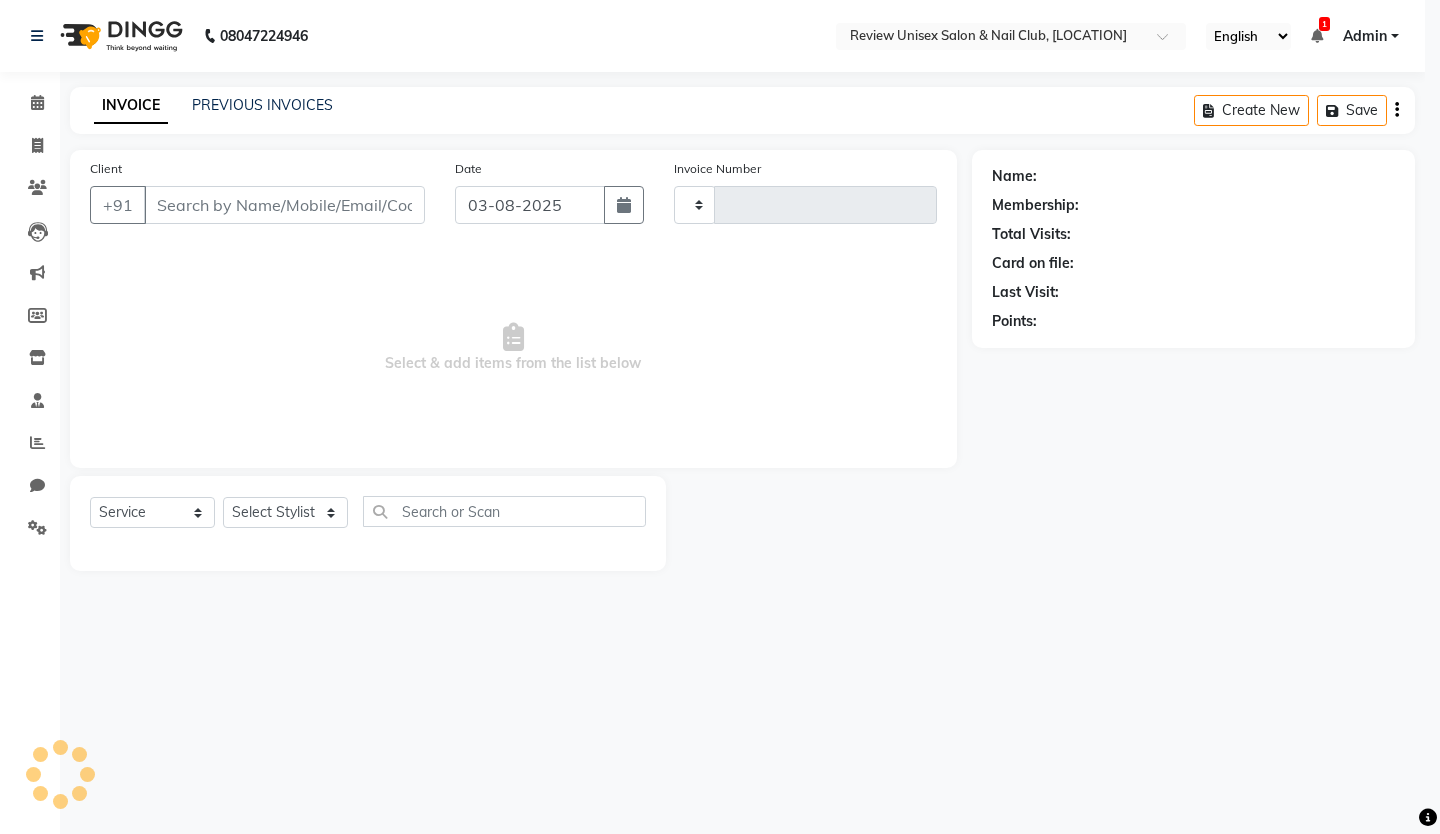 type on "0425" 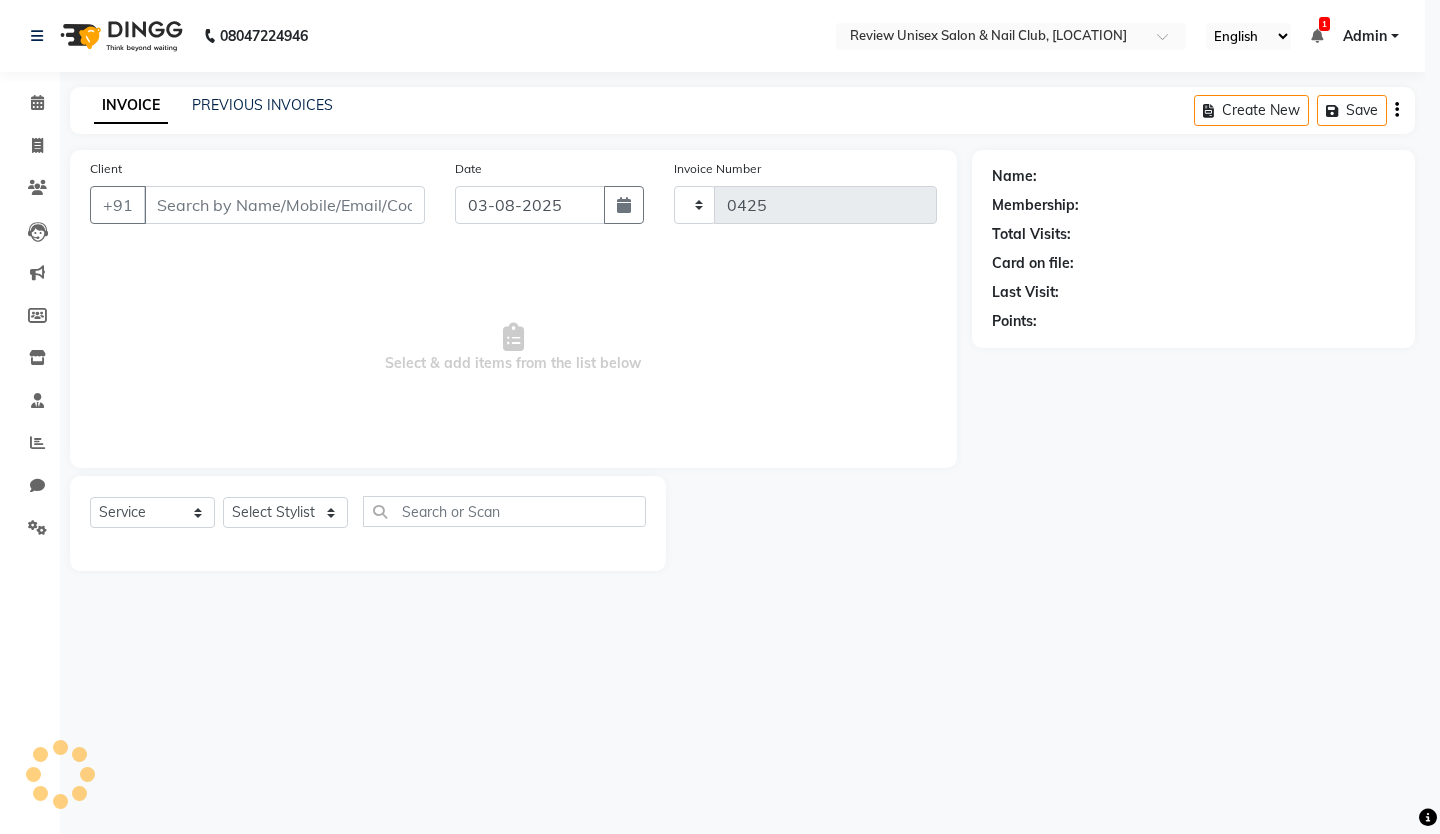 select on "766" 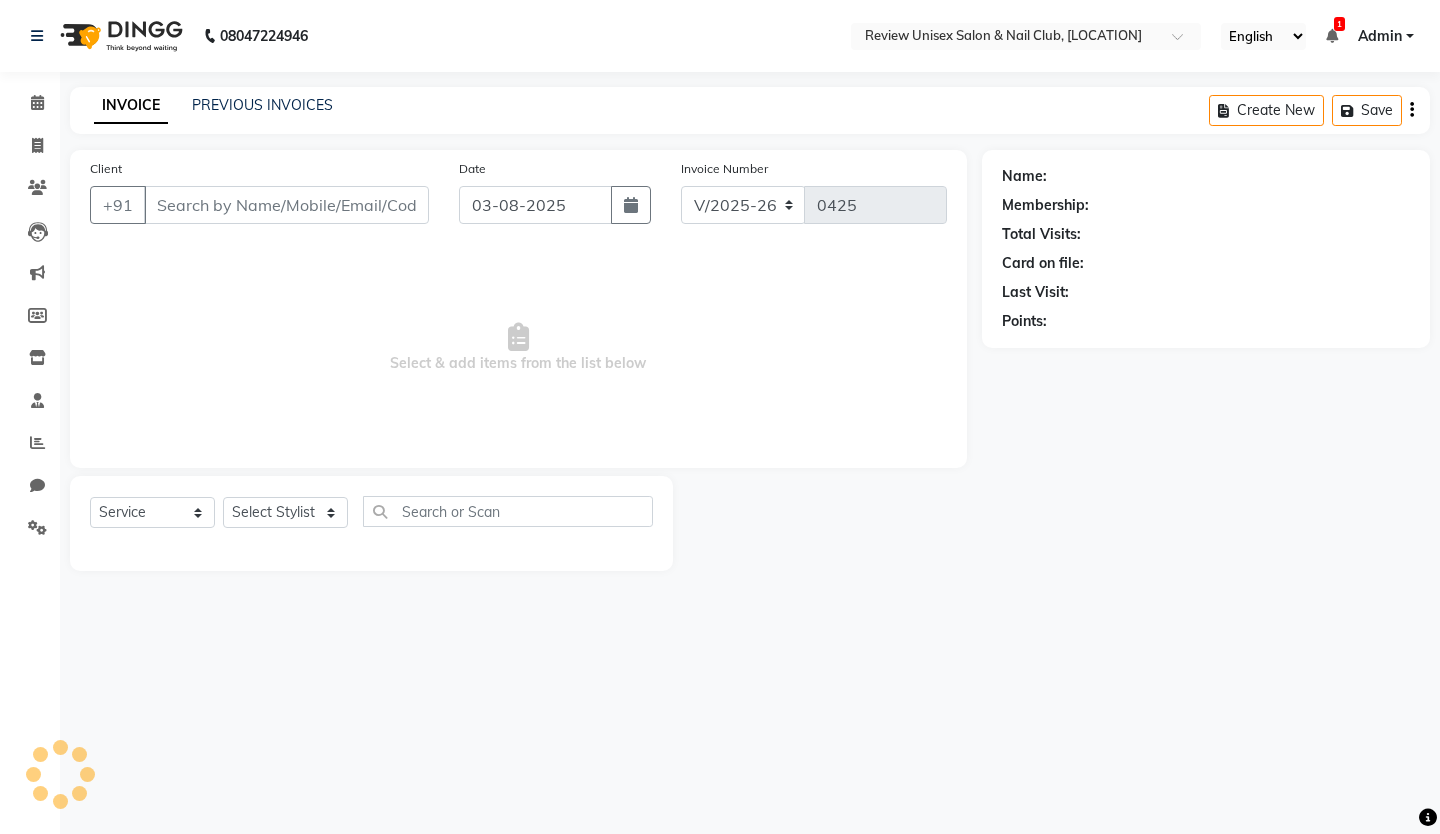 type on "[PHONE]" 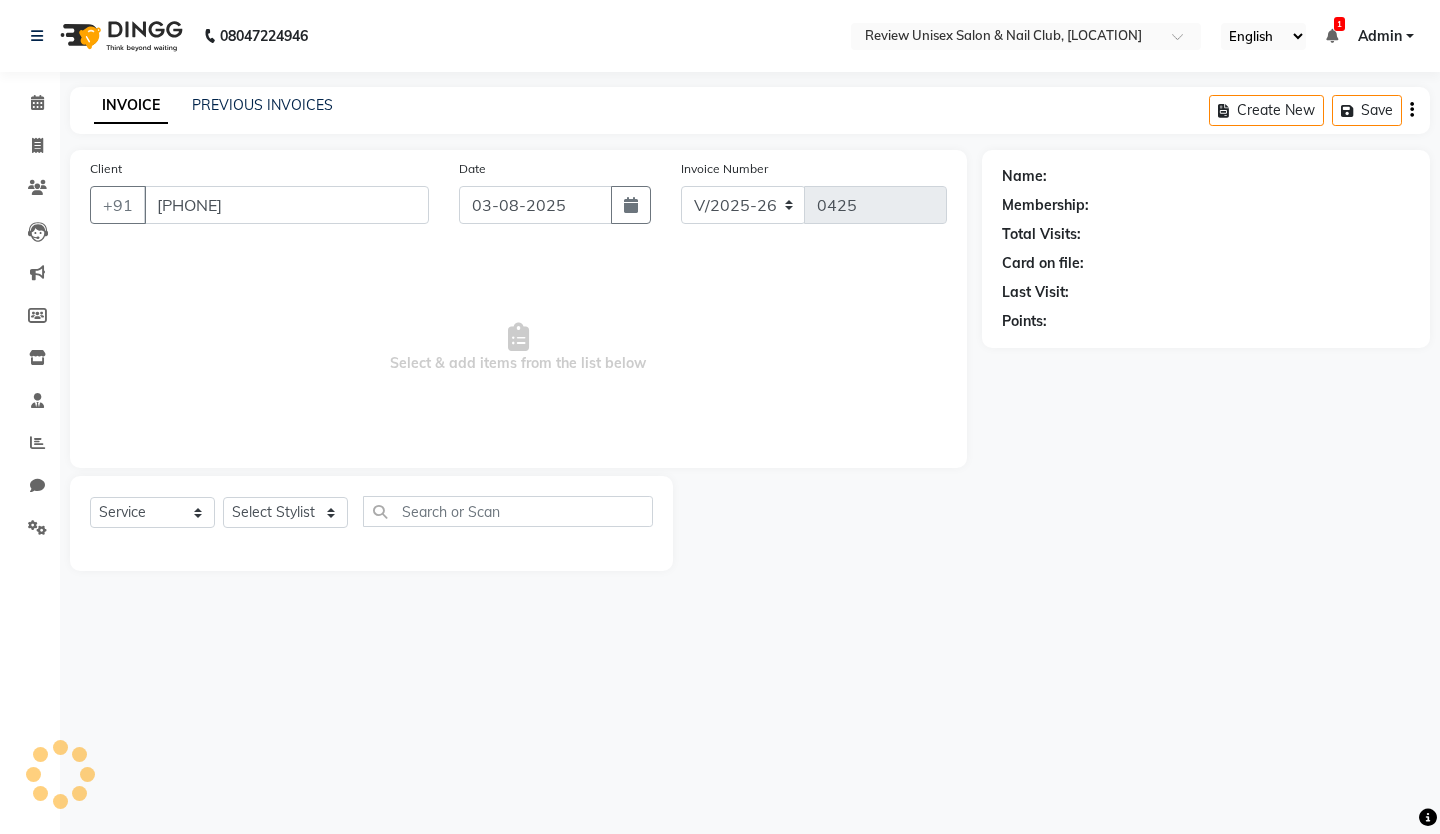 select on "85589" 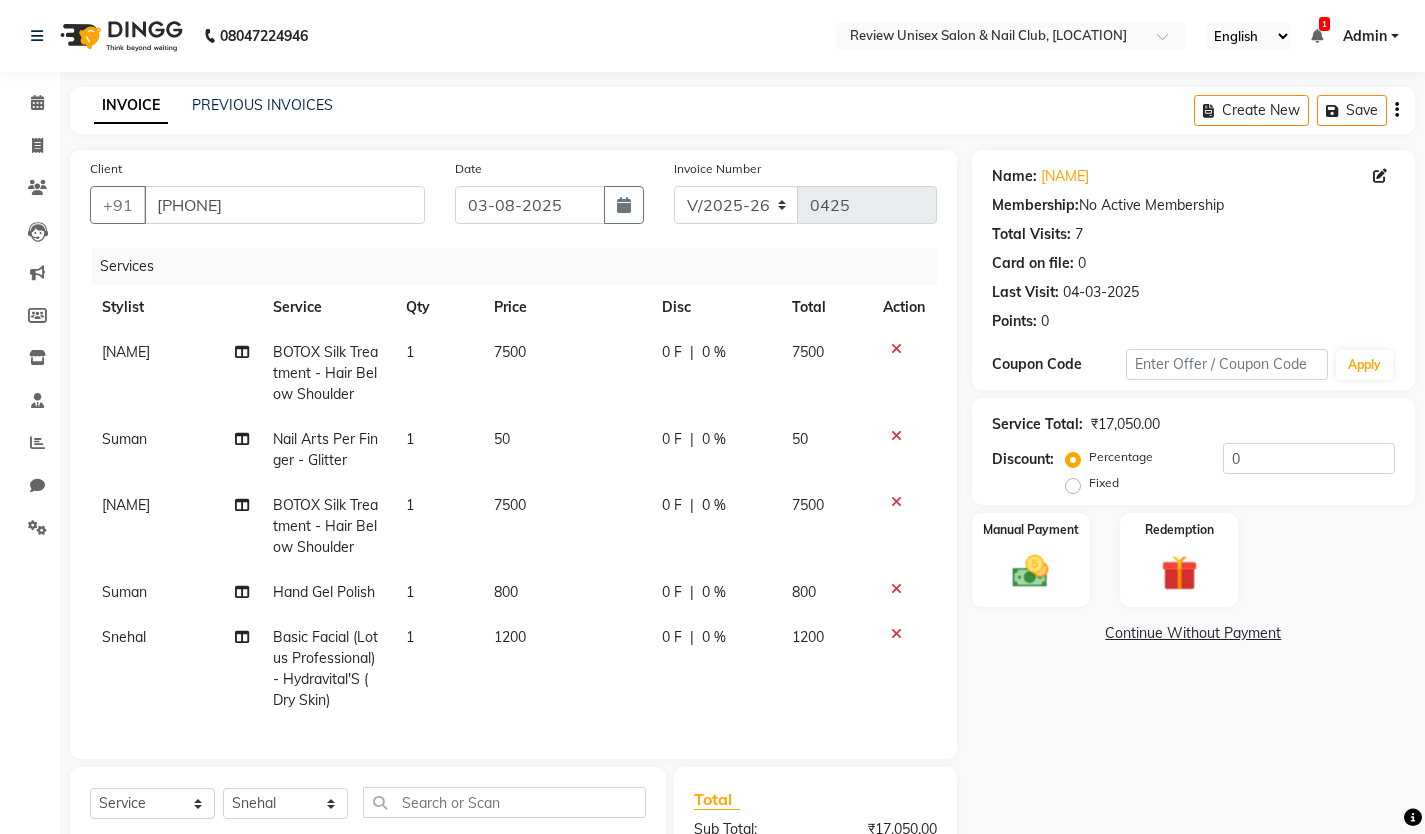 click on "7500" 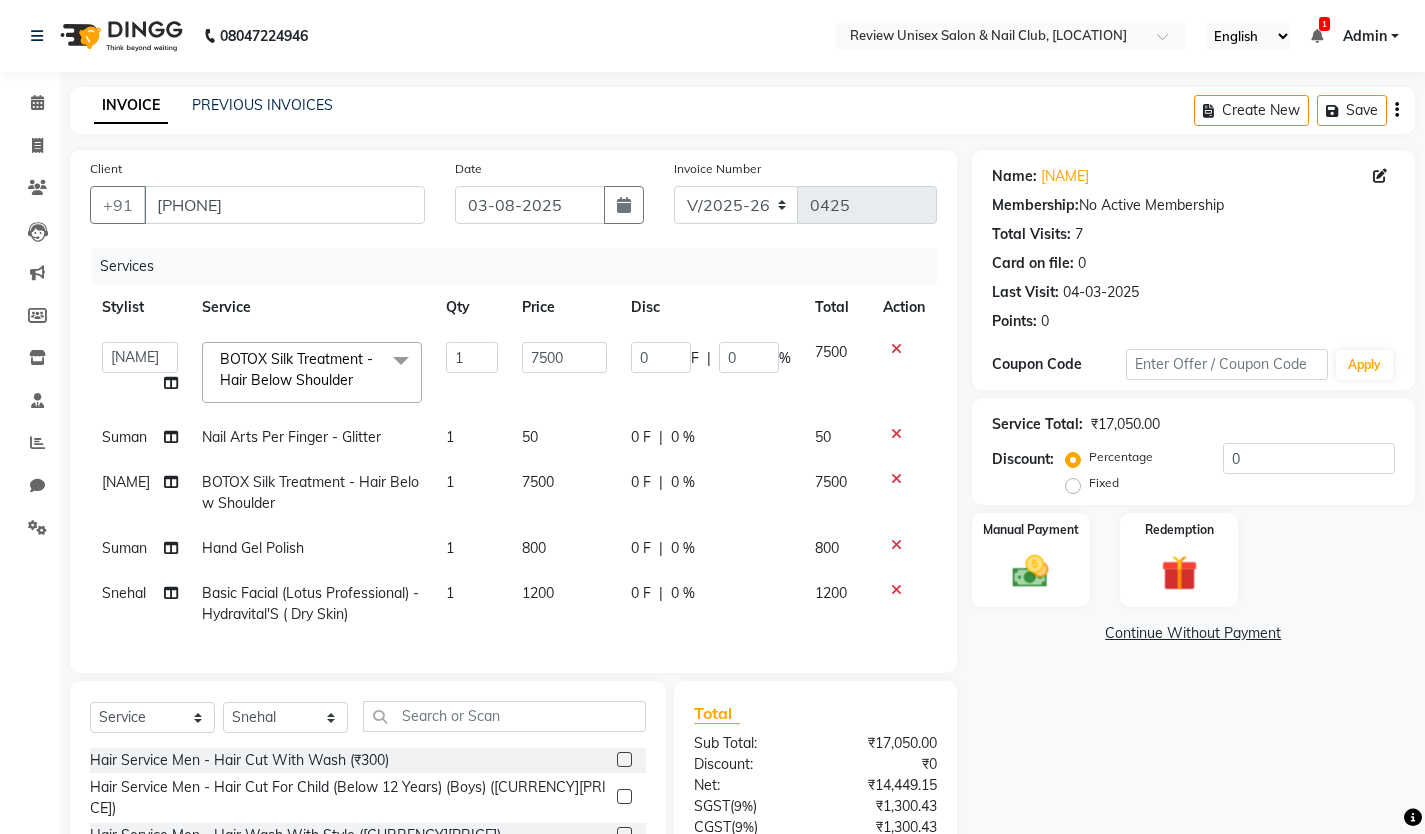 click on "1" 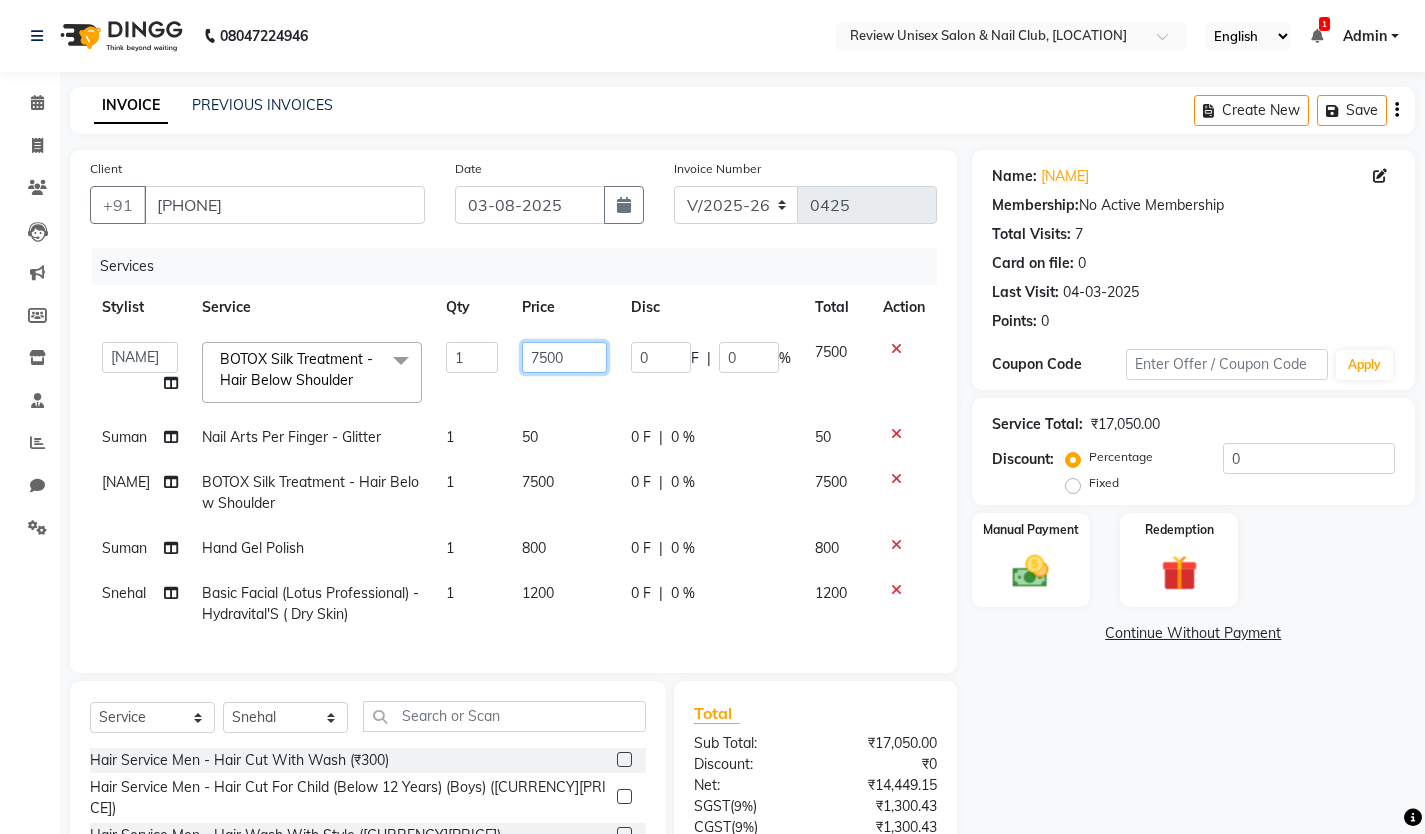 click on "7500" 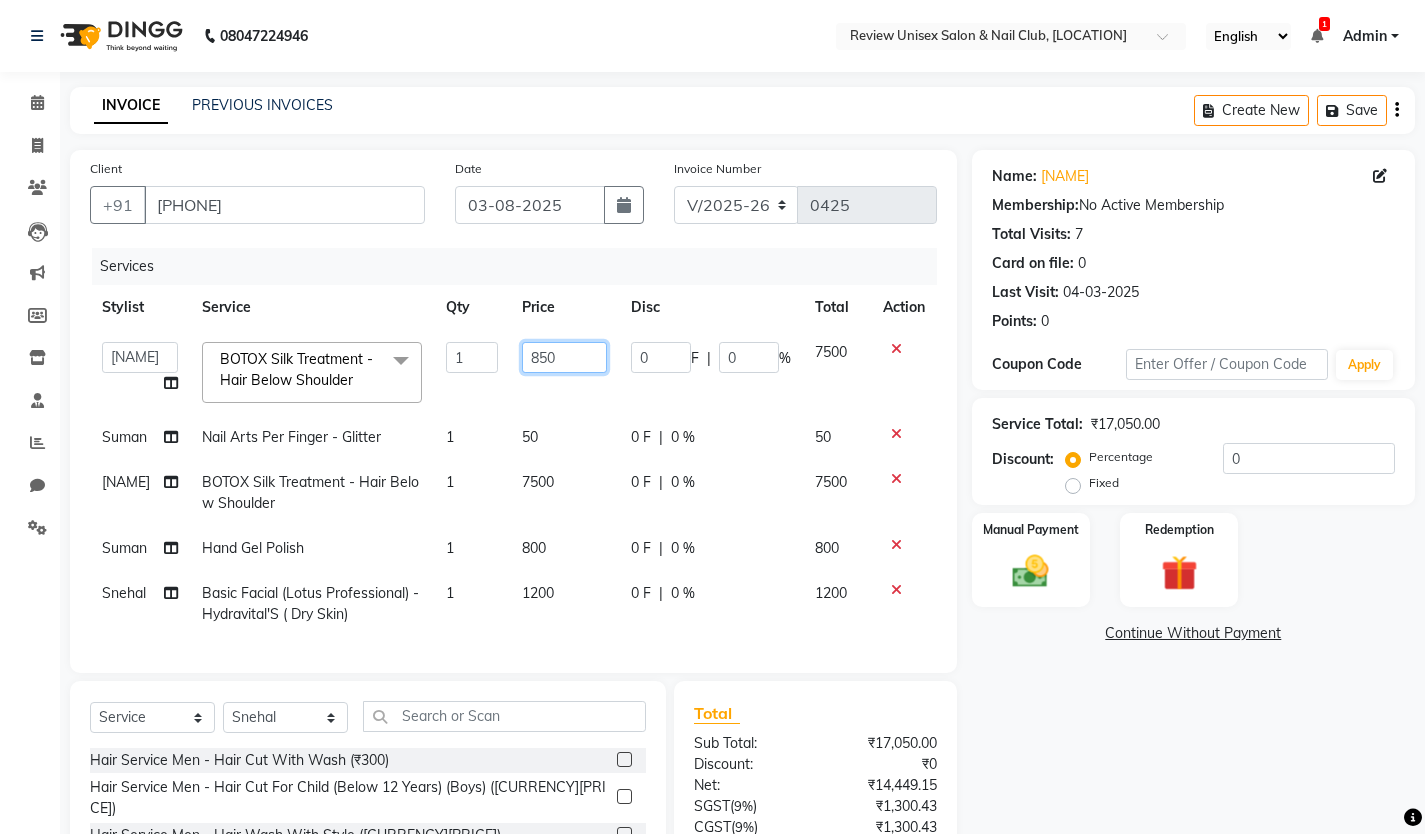 type on "8500" 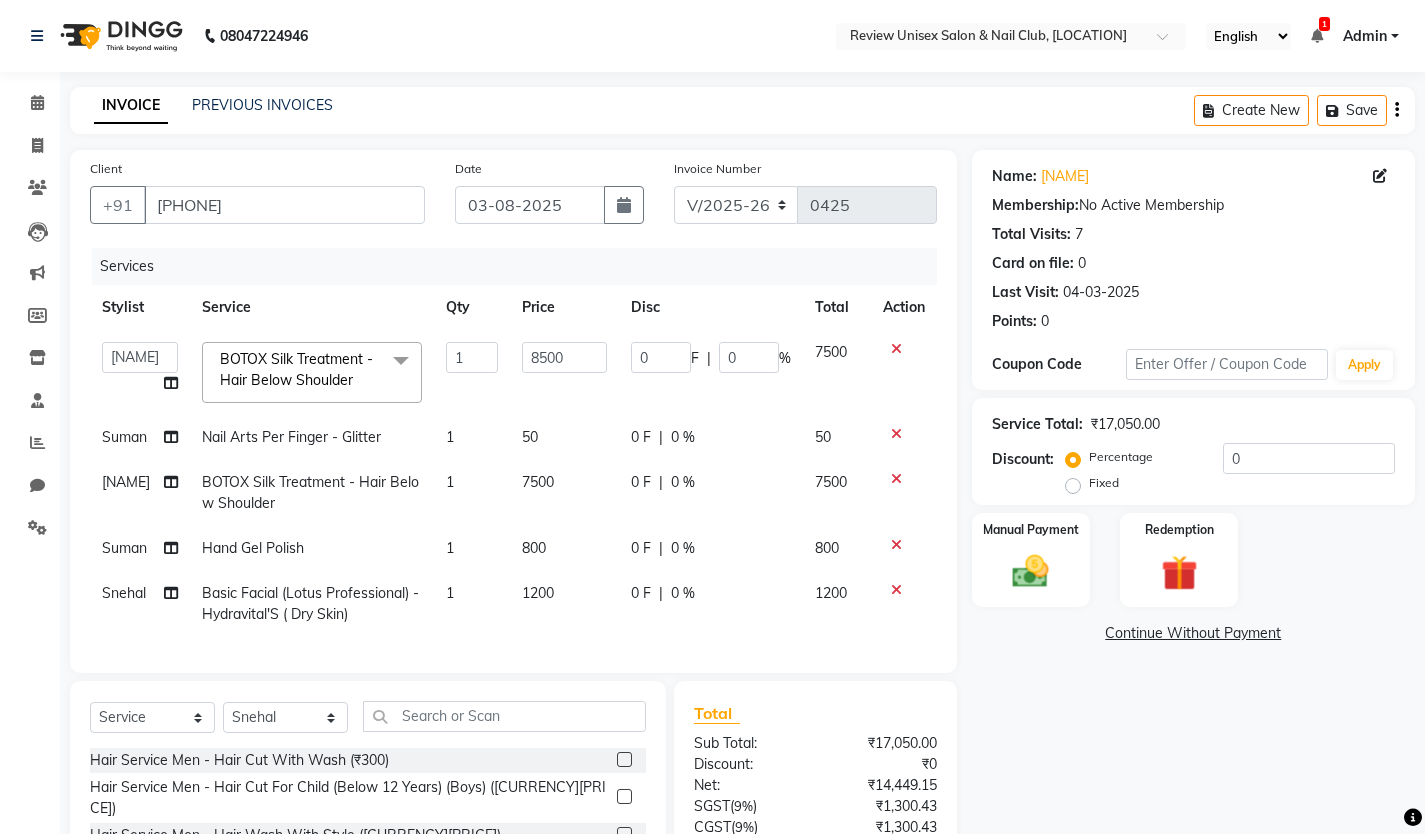 click on "8500" 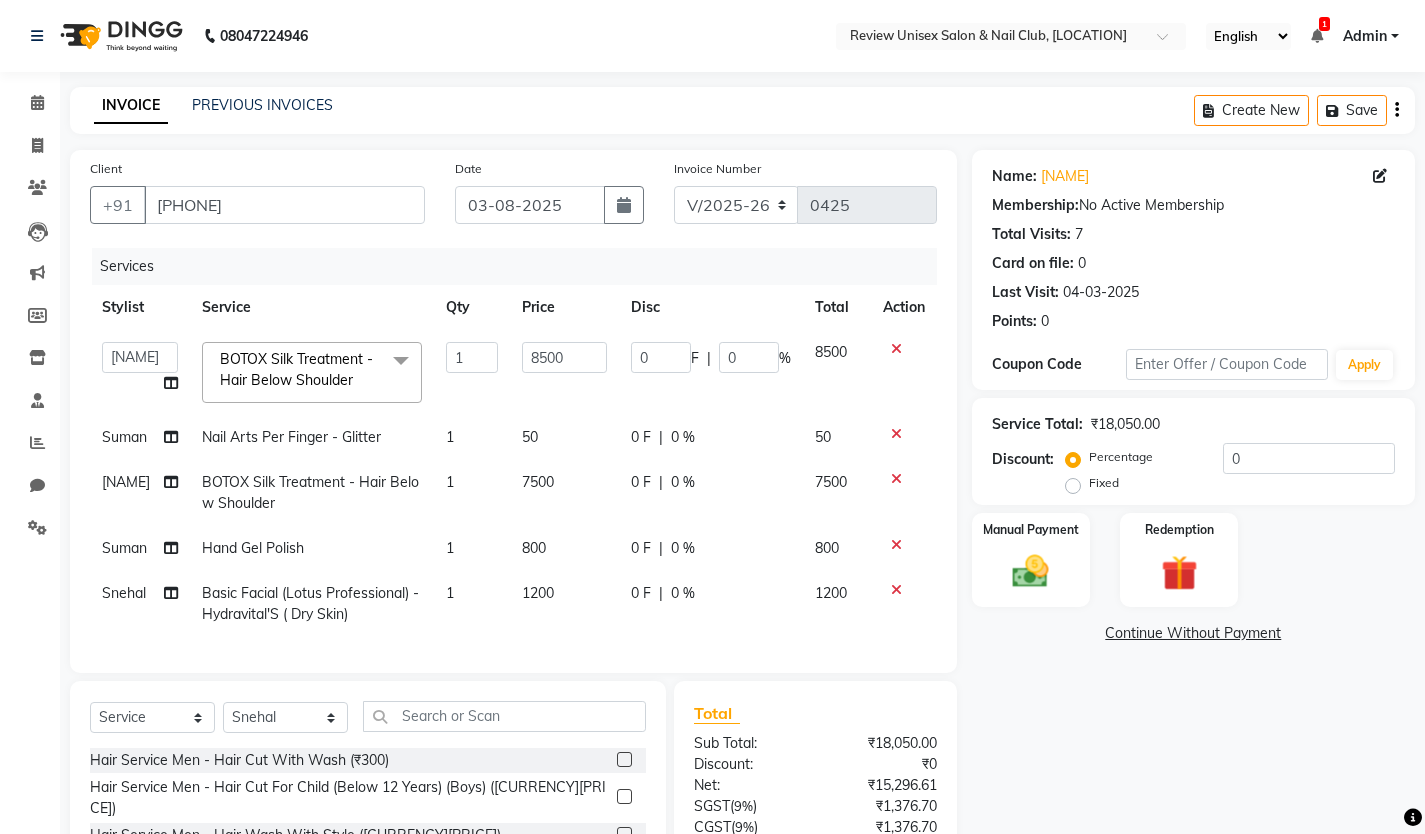click on "1" 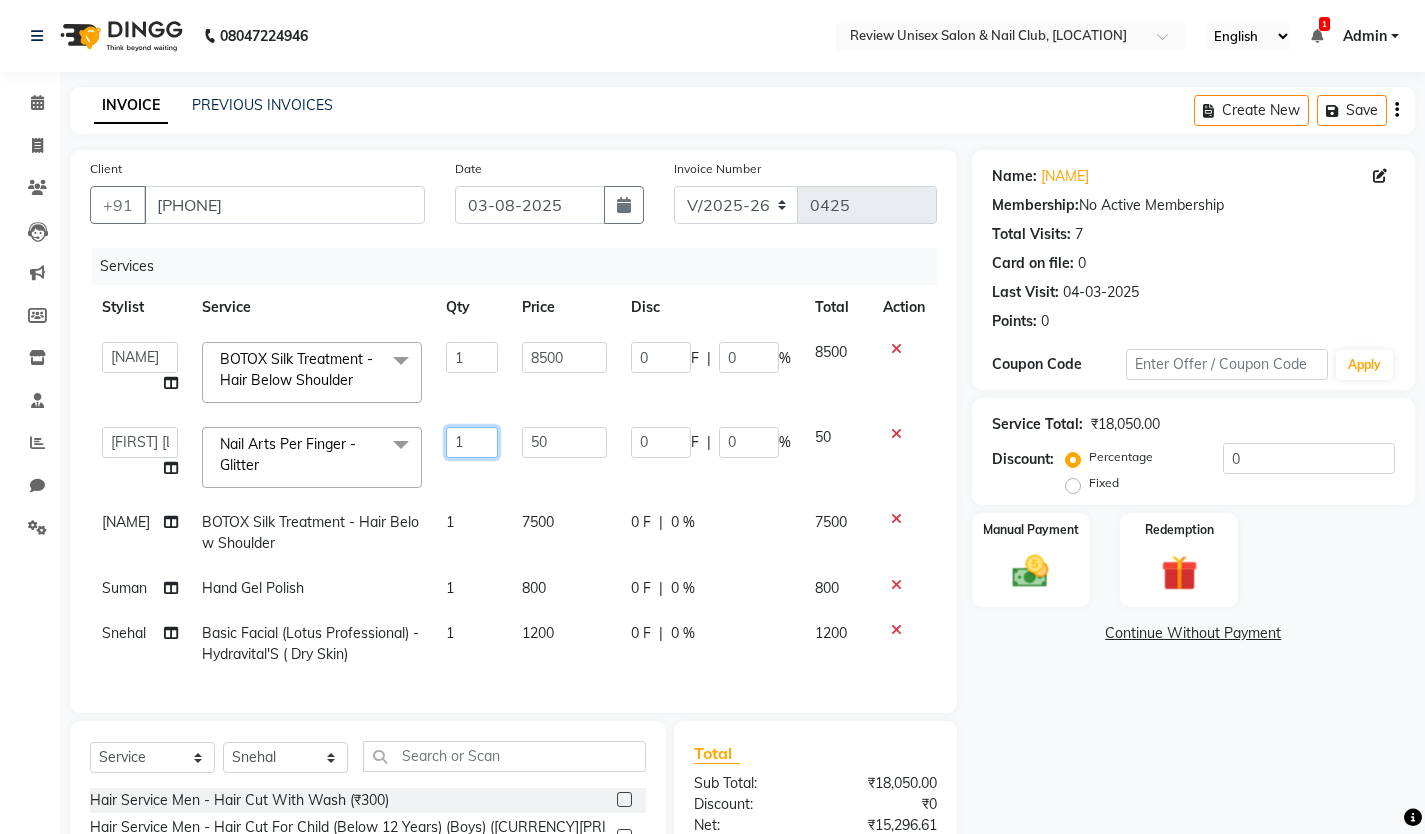 click on "1" 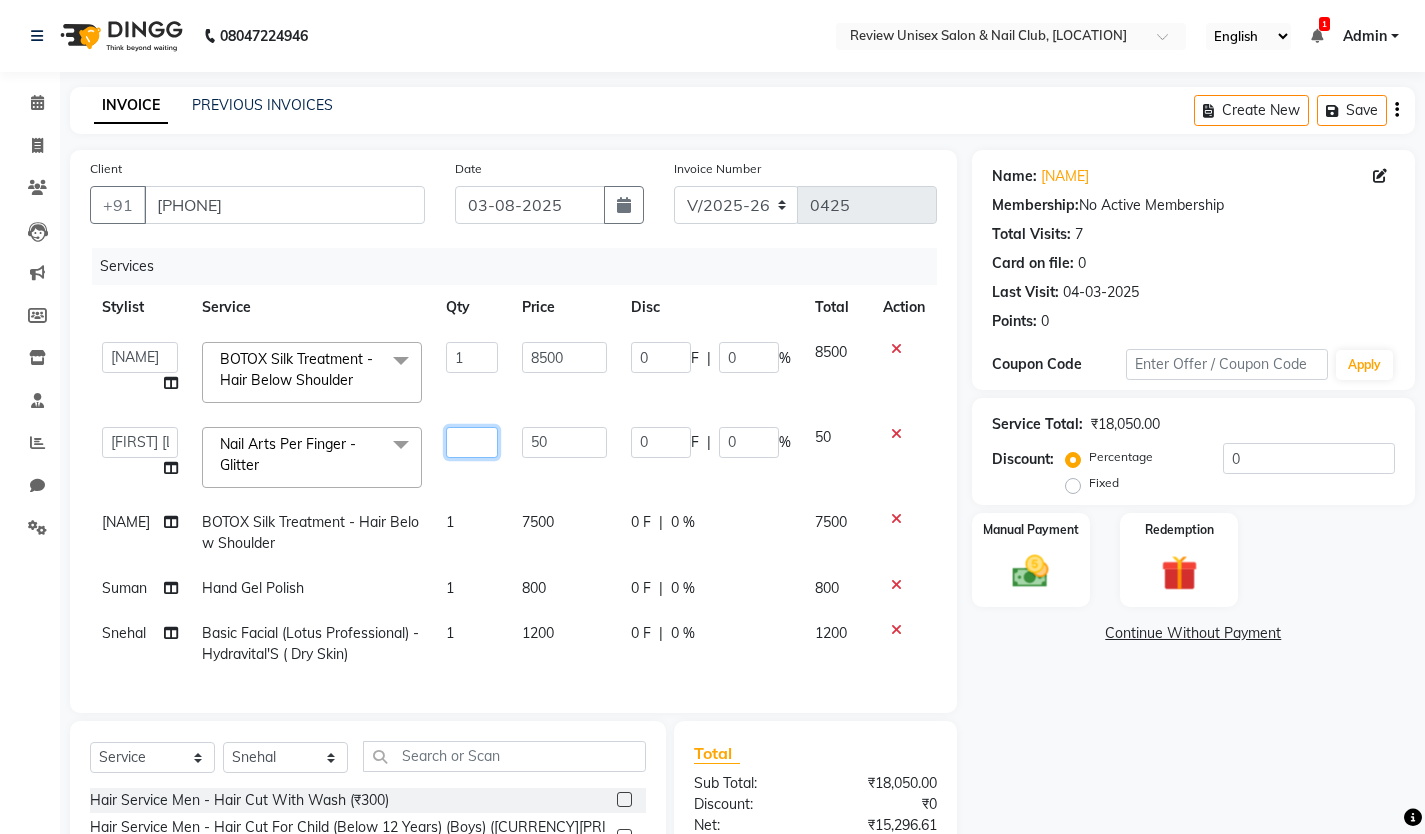 type on "3" 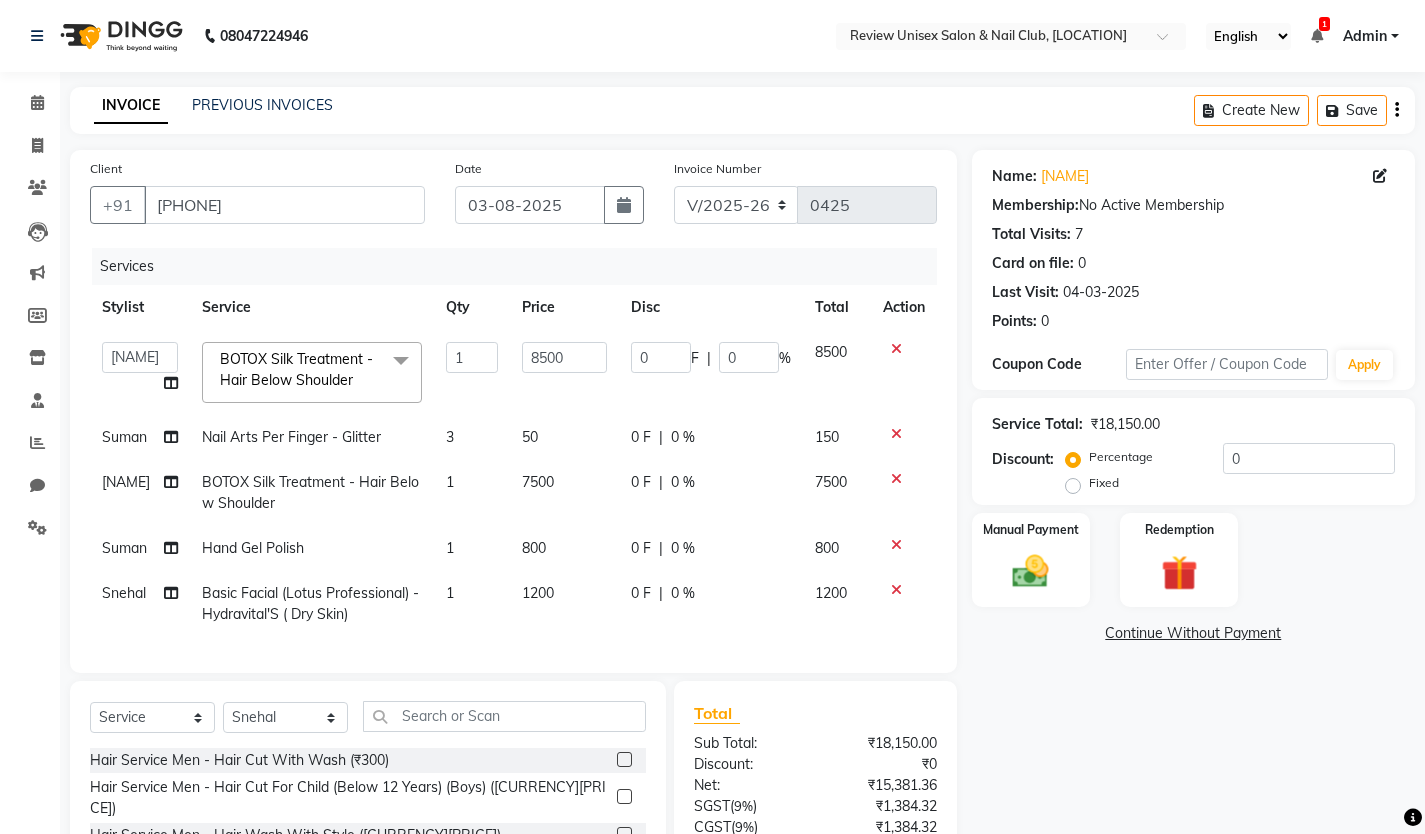 click on "[NAME]   [NAME]   [NAME]    [NAME]    [NAME]   [NAME]   [NAME]   [NAME]   [NAME]   [NAME]   [NAME]  BOTOX Silk Treatment - Hair Below Shoulder  x Hair Service Men - Hair Cut With Wash ([CURRENCY][PRICE]) Hair Service Men - Hair Cut For Child (Below 12 Years) (Boys) ([CURRENCY][PRICE]) Hair Service Men - Hair Wash With Style ([CURRENCY][PRICE]) Hair Service Men - Clean Beard ([CURRENCY][PRICE]) Hair Service Men - Global Hair Color Majirel (Male) ([CURRENCY][PRICE]) Hair Service Men - Global Hair Color Inoa (Male) ([CURRENCY][PRICE]) Hair Service Men - Highlight'S (Male) ([CURRENCY][PRICE]) Hair Service Men - Head Massage (Male) ([CURRENCY][PRICE]) Hair Service Men - Anti Hair Fall Treatment (Male) ([CURRENCY][PRICE]) Hair Service Men - Anti Dandruff Treatment (Male) ([CURRENCY][PRICE]) [NUMBER] [PRICE] [PRICE] F" 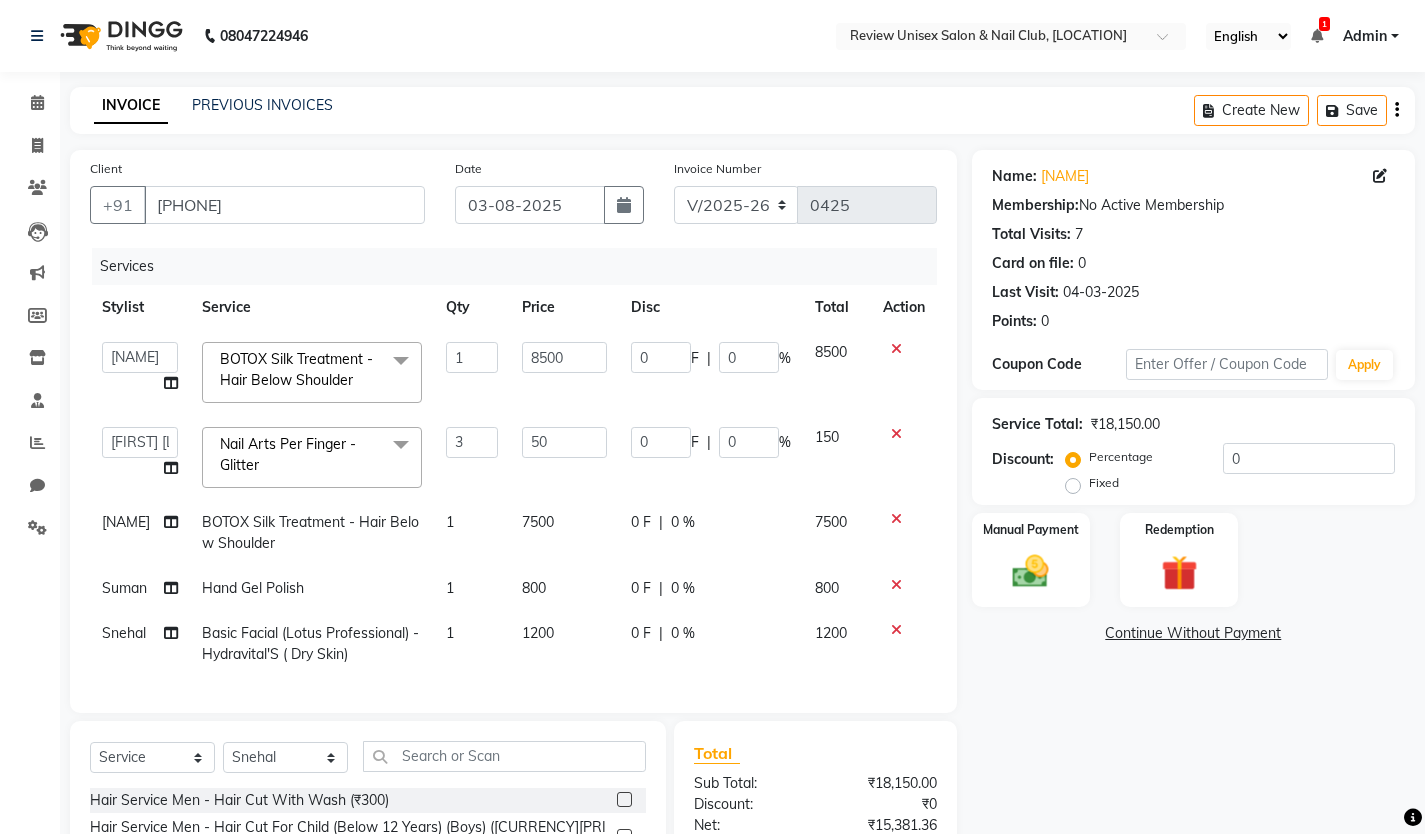 click on "50" 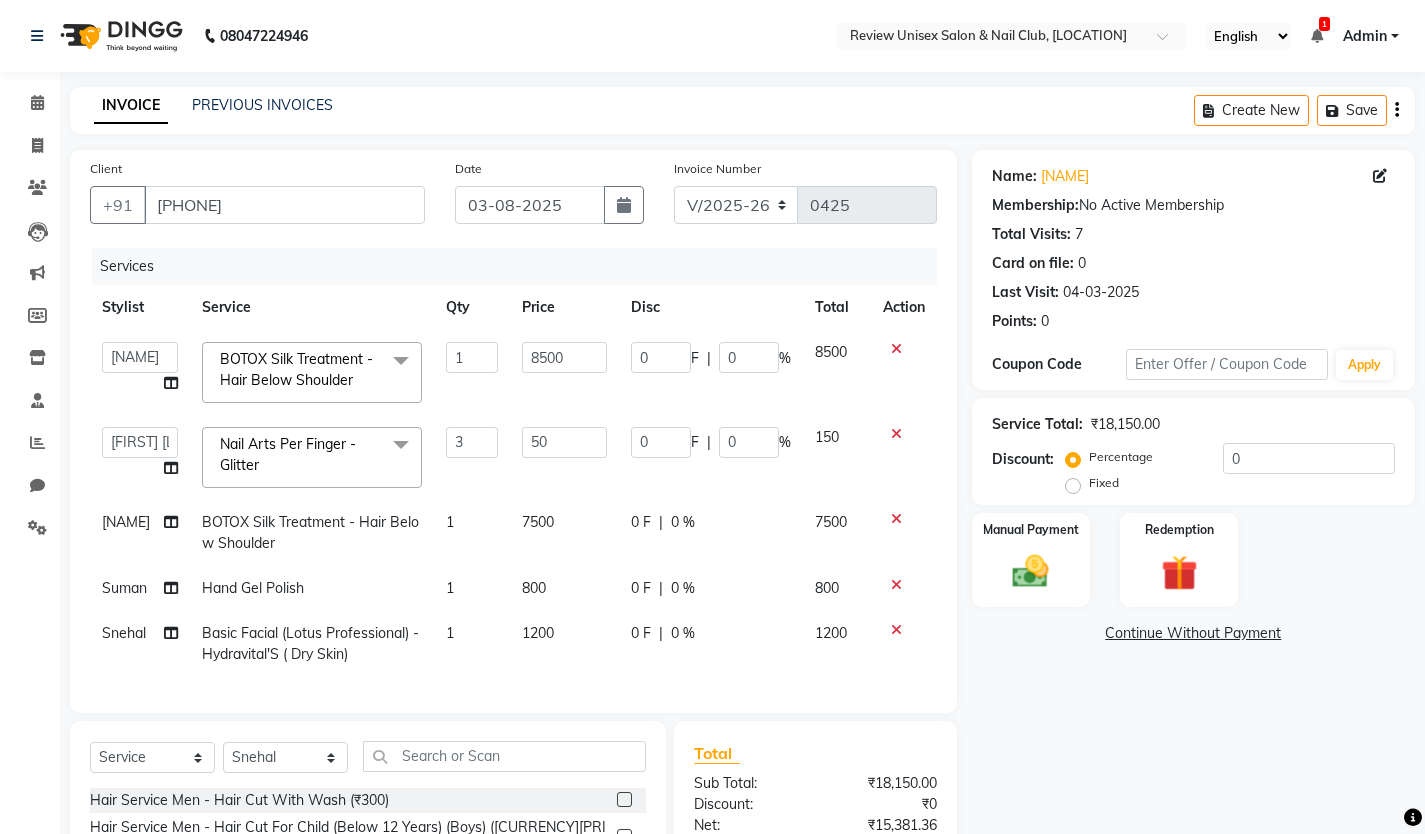 click on "50" 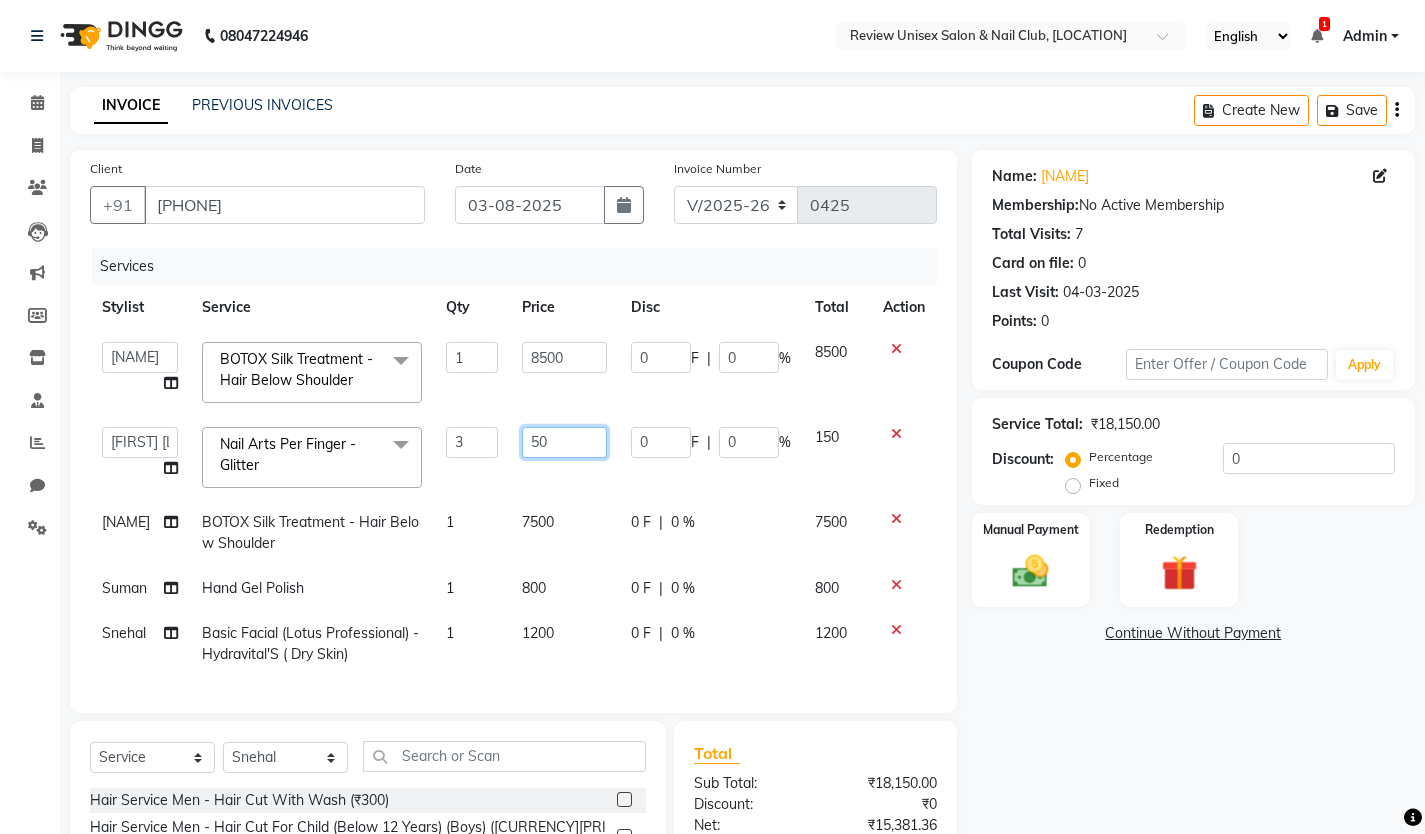 click on "50" 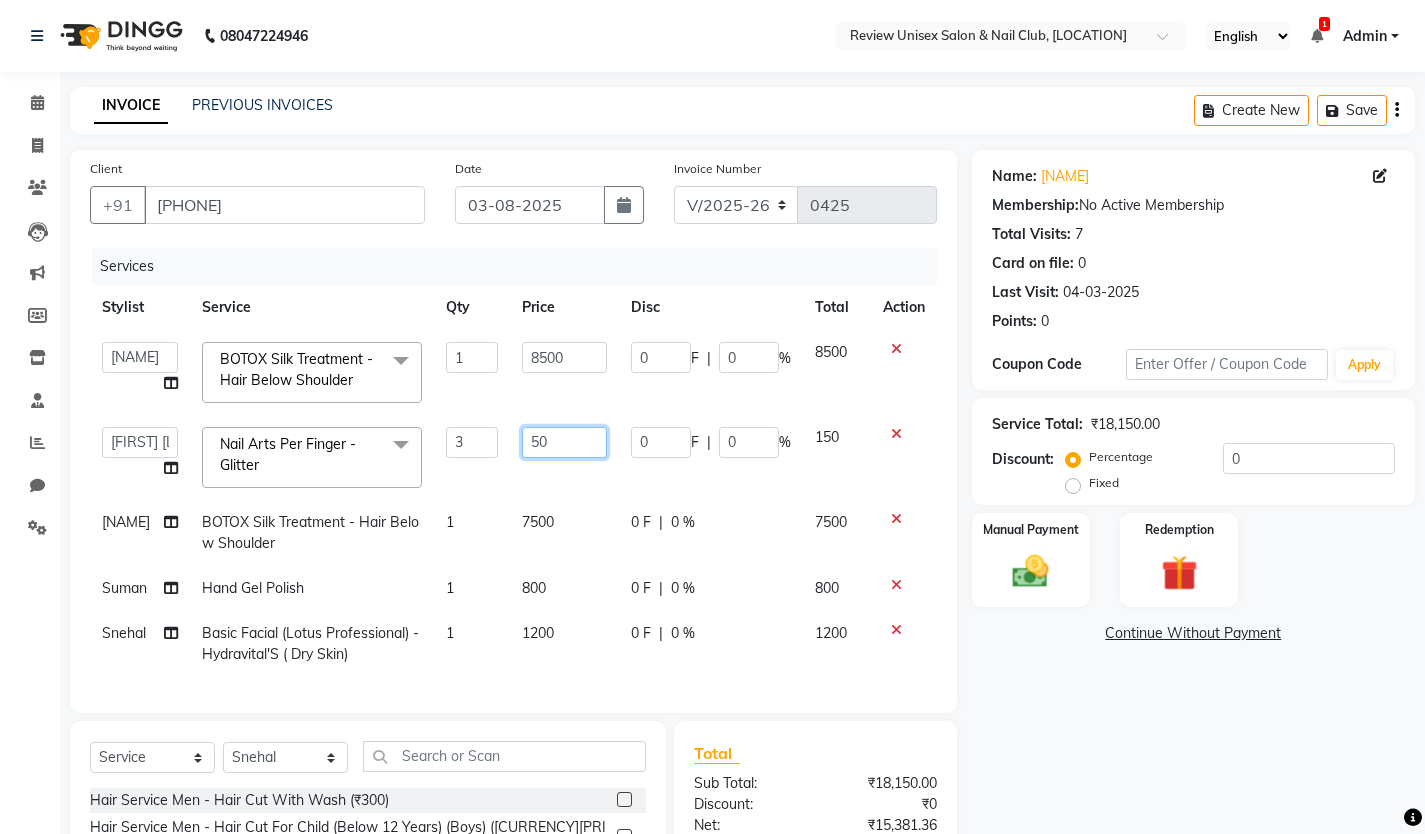 click on "50" 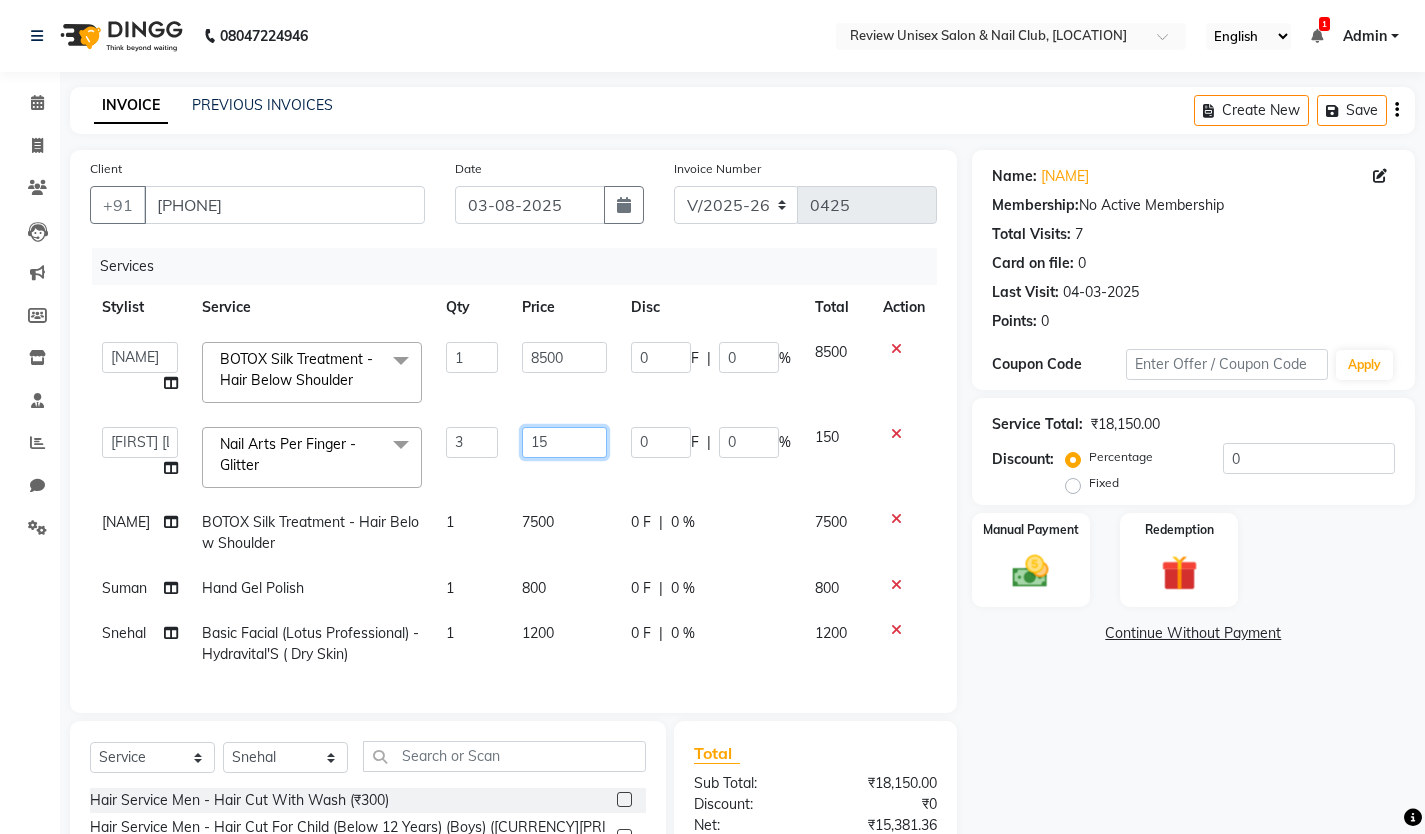 type on "150" 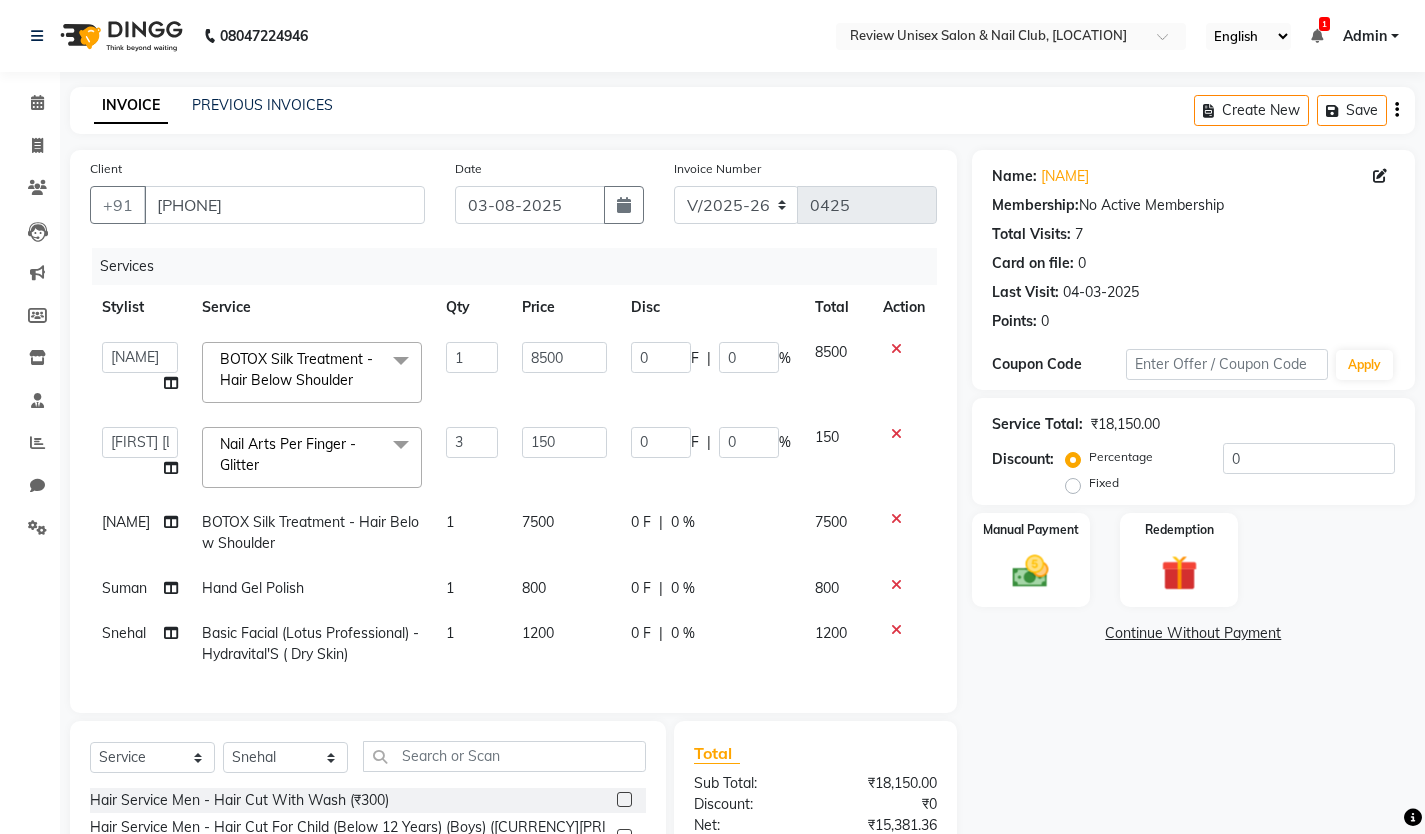 click on "[NAME]   [NAME]   [NAME]    [NAME]    [NAME]   [NAME]   [NAME]   [NAME]   [NAME]   [NAME]   [NAME]  BOTOX Silk Treatment - Hair Below Shoulder  x Hair Service Men - Hair Cut With Wash ([CURRENCY][PRICE]) Hair Service Men - Hair Cut For Child (Below 12 Years) (Boys) ([CURRENCY][PRICE]) Hair Service Men - Hair Wash With Style ([CURRENCY][PRICE]) Hair Service Men - Clean Beard ([CURRENCY][PRICE]) Hair Service Men - Global Hair Color Majirel (Male) ([CURRENCY][PRICE]) Hair Service Men - Global Hair Color Inoa (Male) ([CURRENCY][PRICE]) Hair Service Men - Highlight'S (Male) ([CURRENCY][PRICE]) Hair Service Men - Head Massage (Male) ([CURRENCY][PRICE]) Hair Service Men - Anti Hair Fall Treatment (Male) ([CURRENCY][PRICE]) Hair Service Men - Anti Dandruff Treatment (Male) ([CURRENCY][PRICE]) [NUMBER] [PRICE] [PRICE] F" 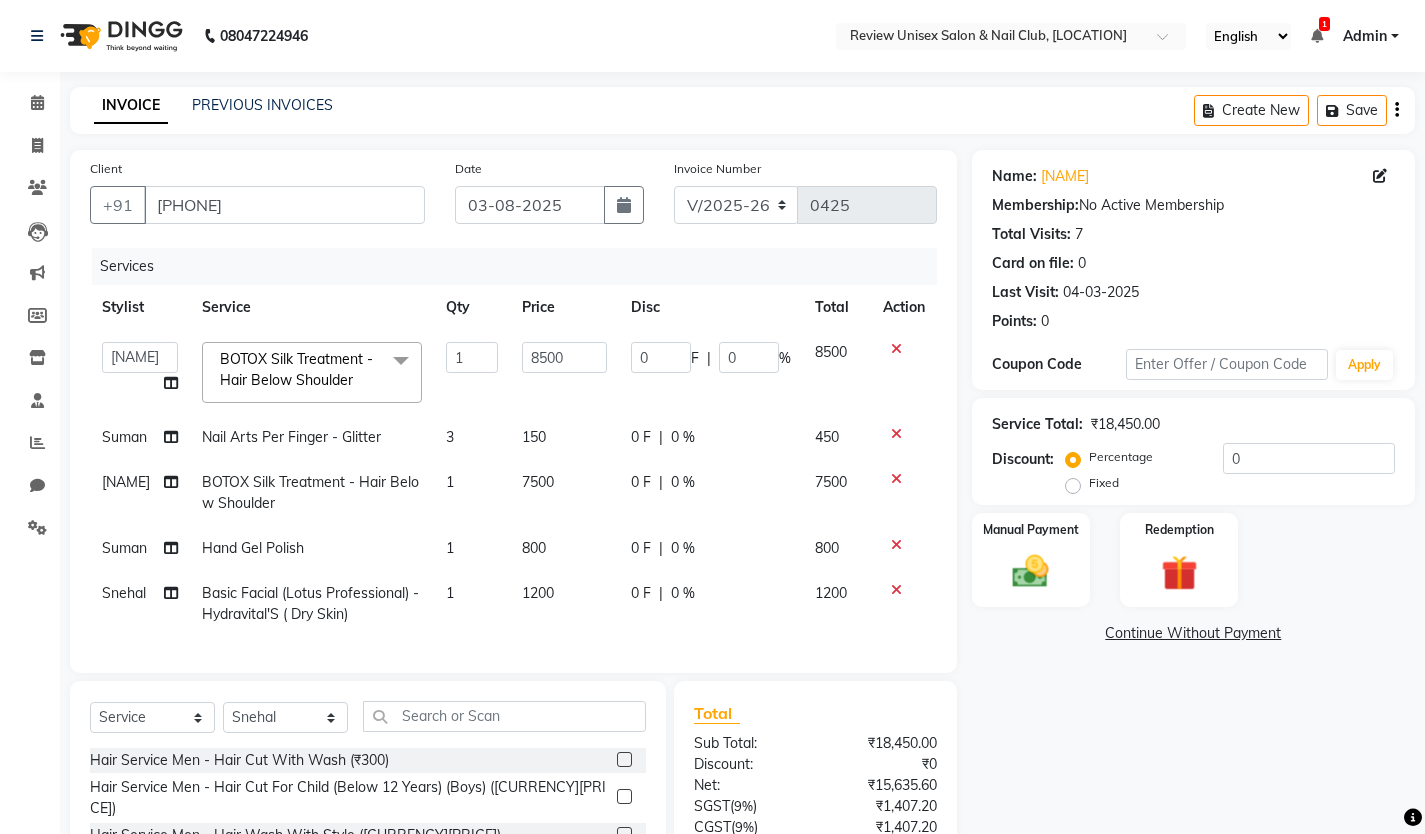 click 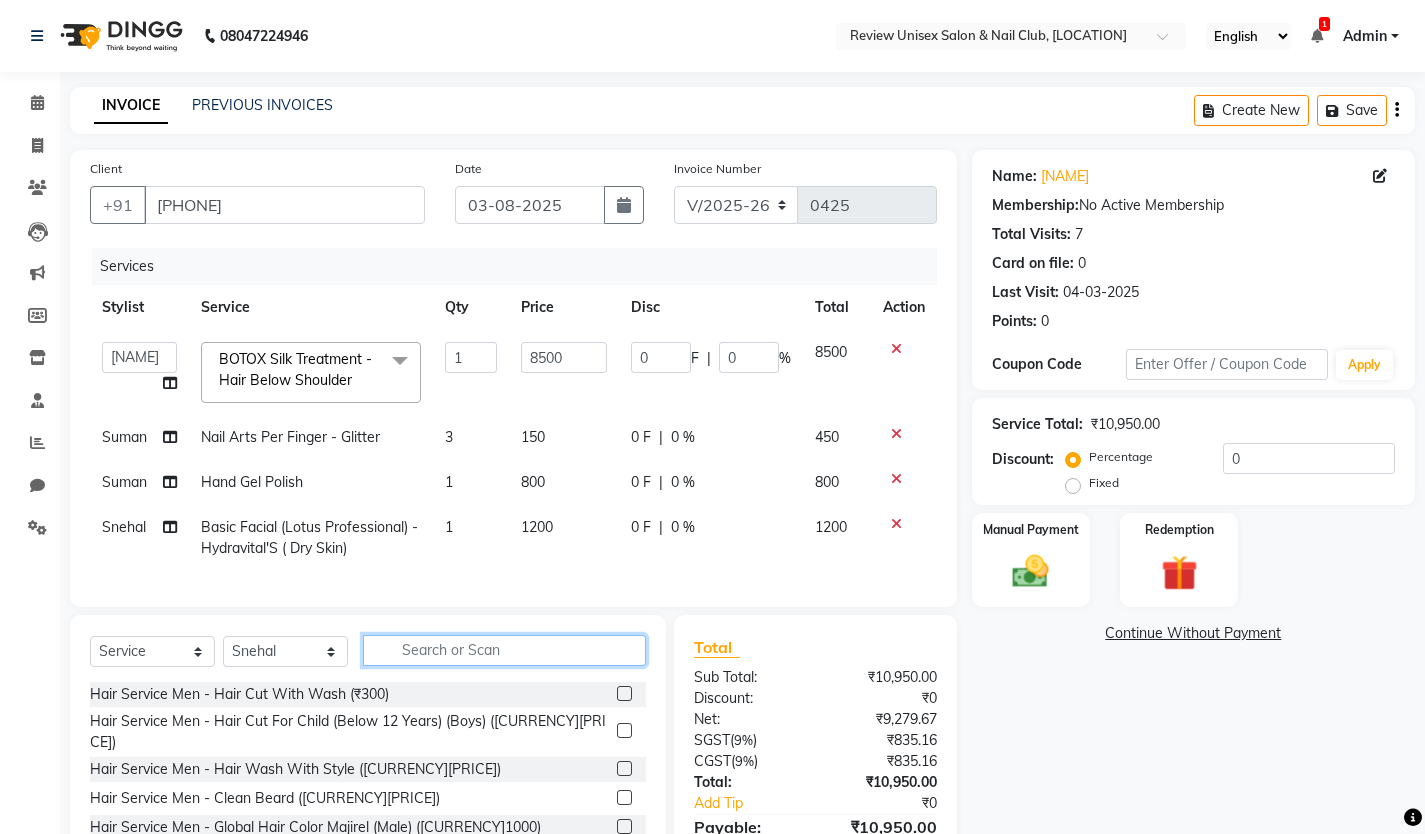 click 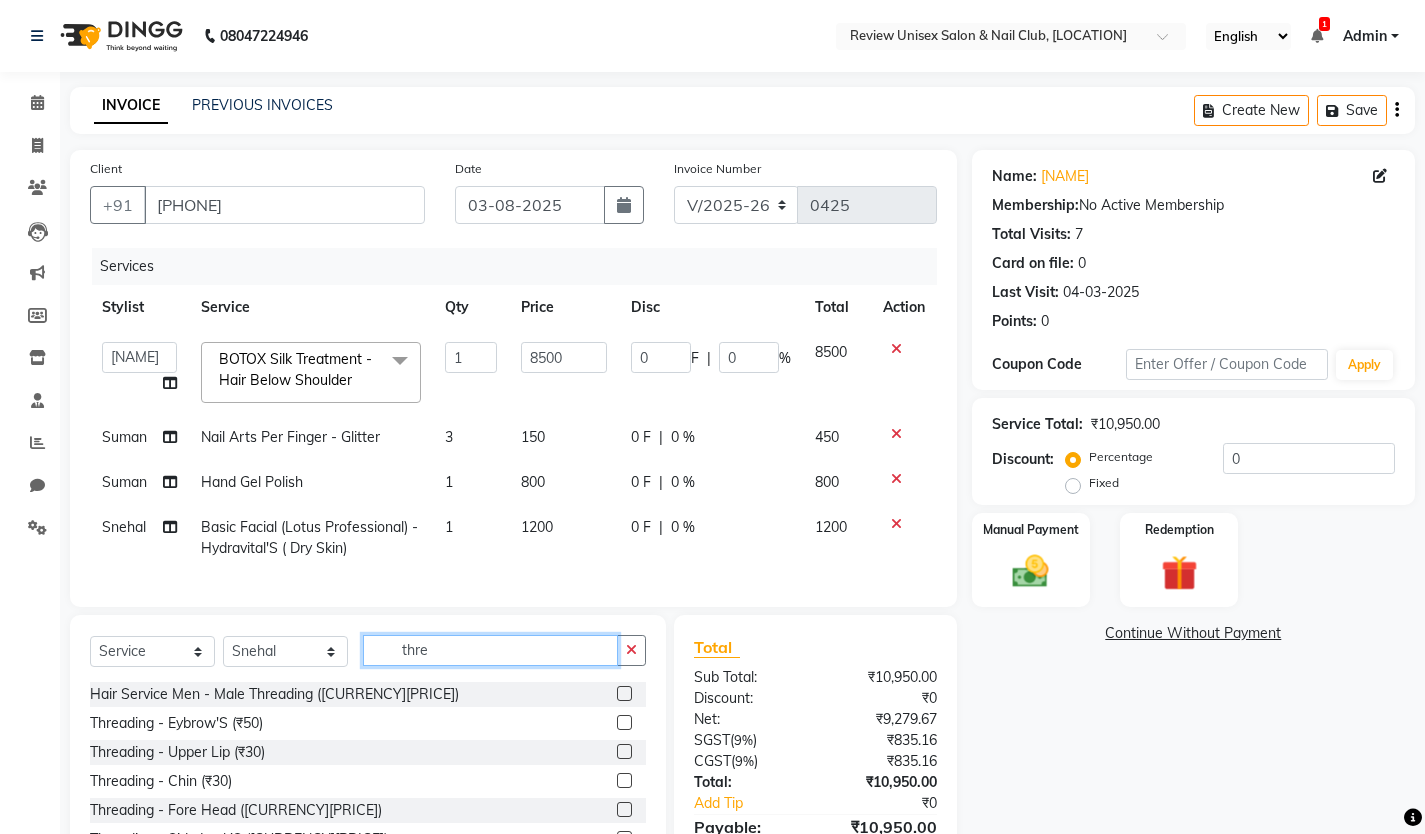 type on "thre" 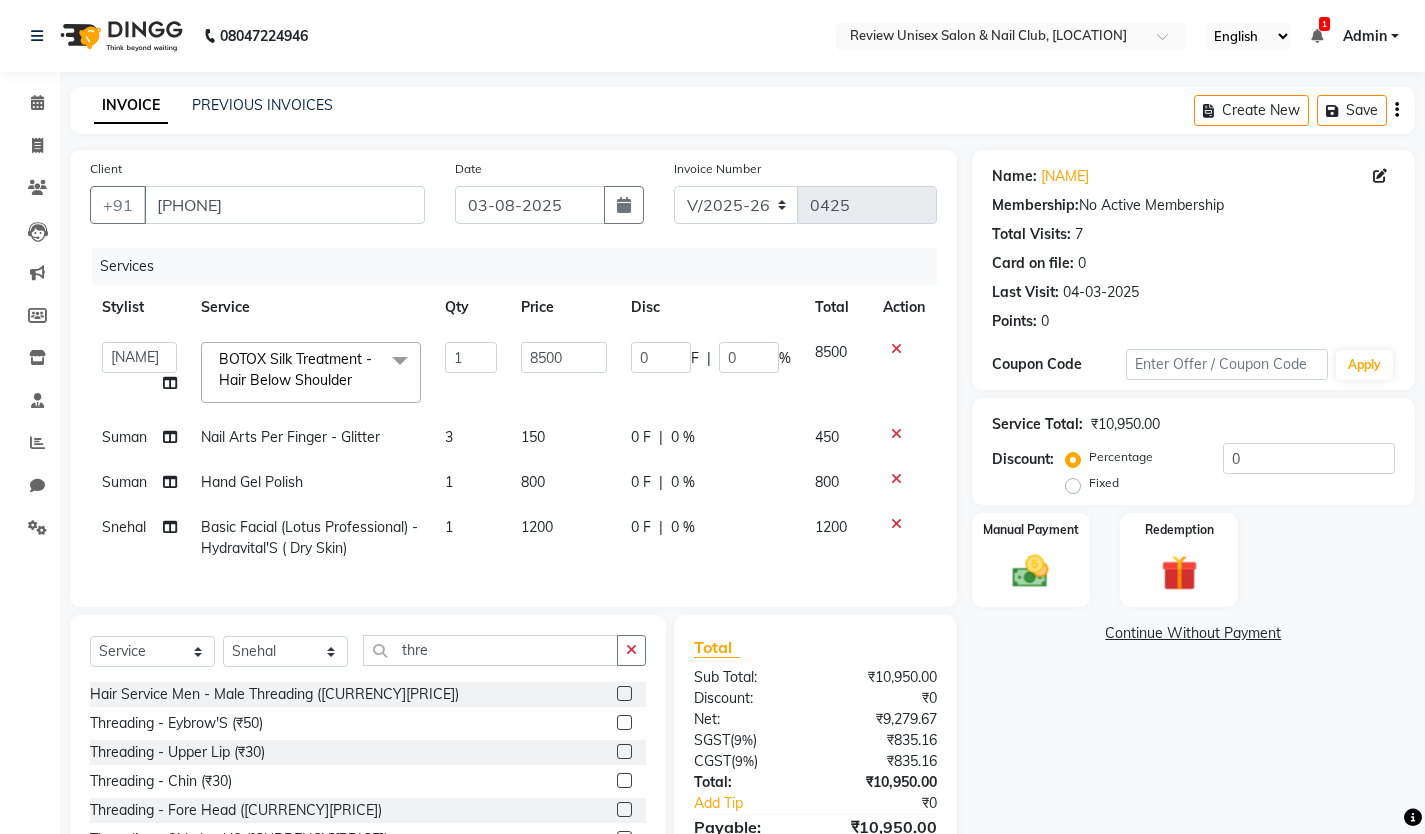 click 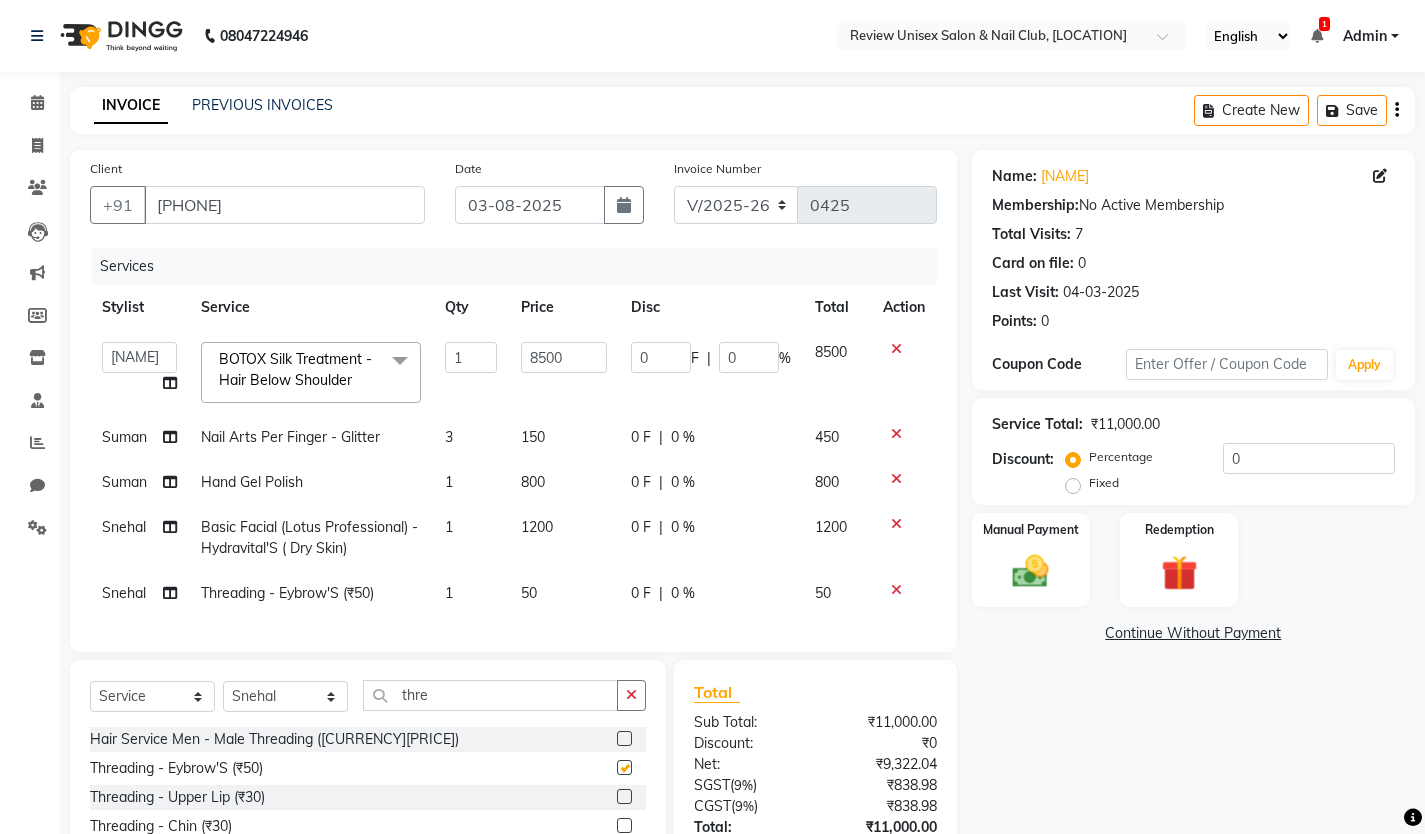 checkbox on "false" 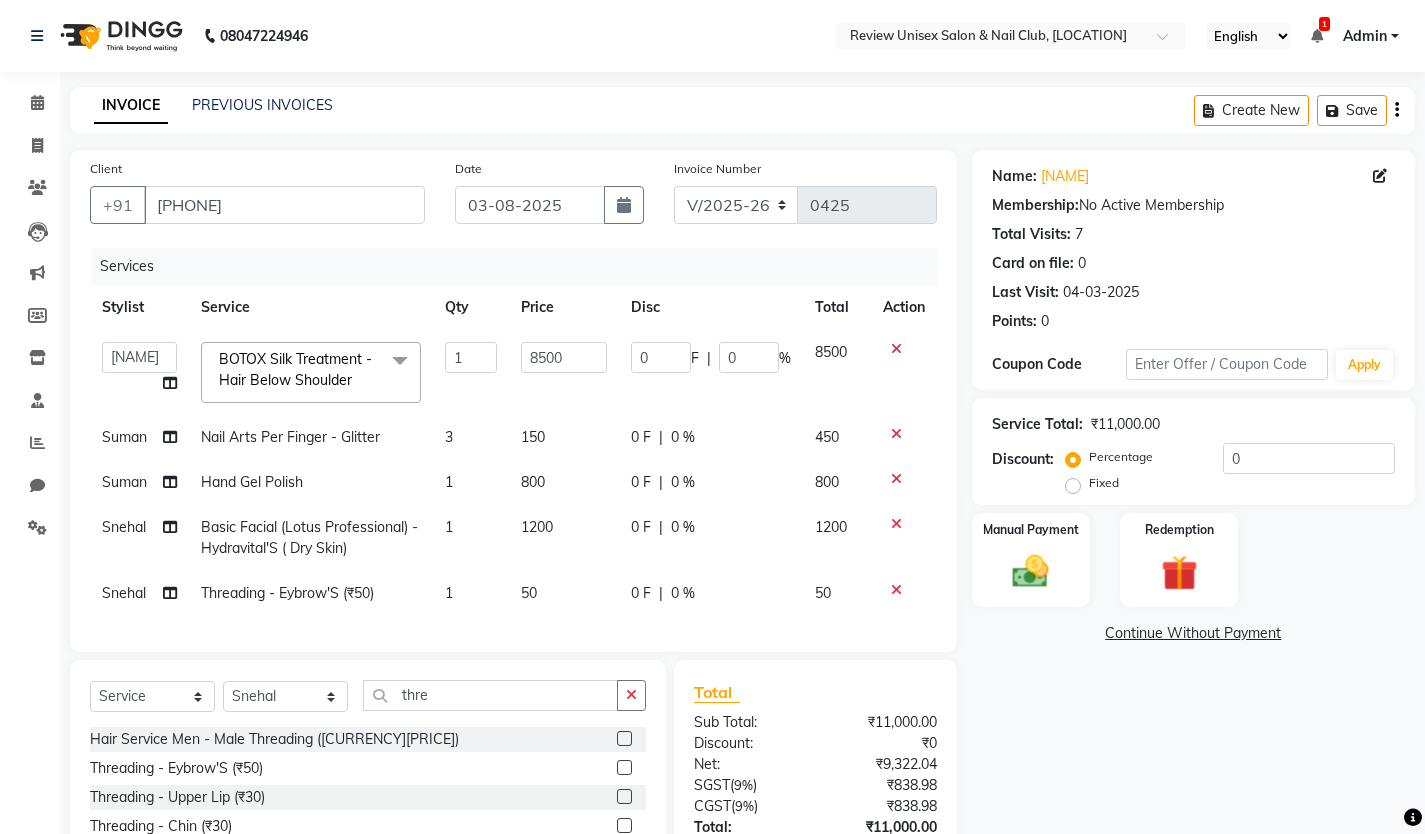 scroll, scrollTop: 61, scrollLeft: 0, axis: vertical 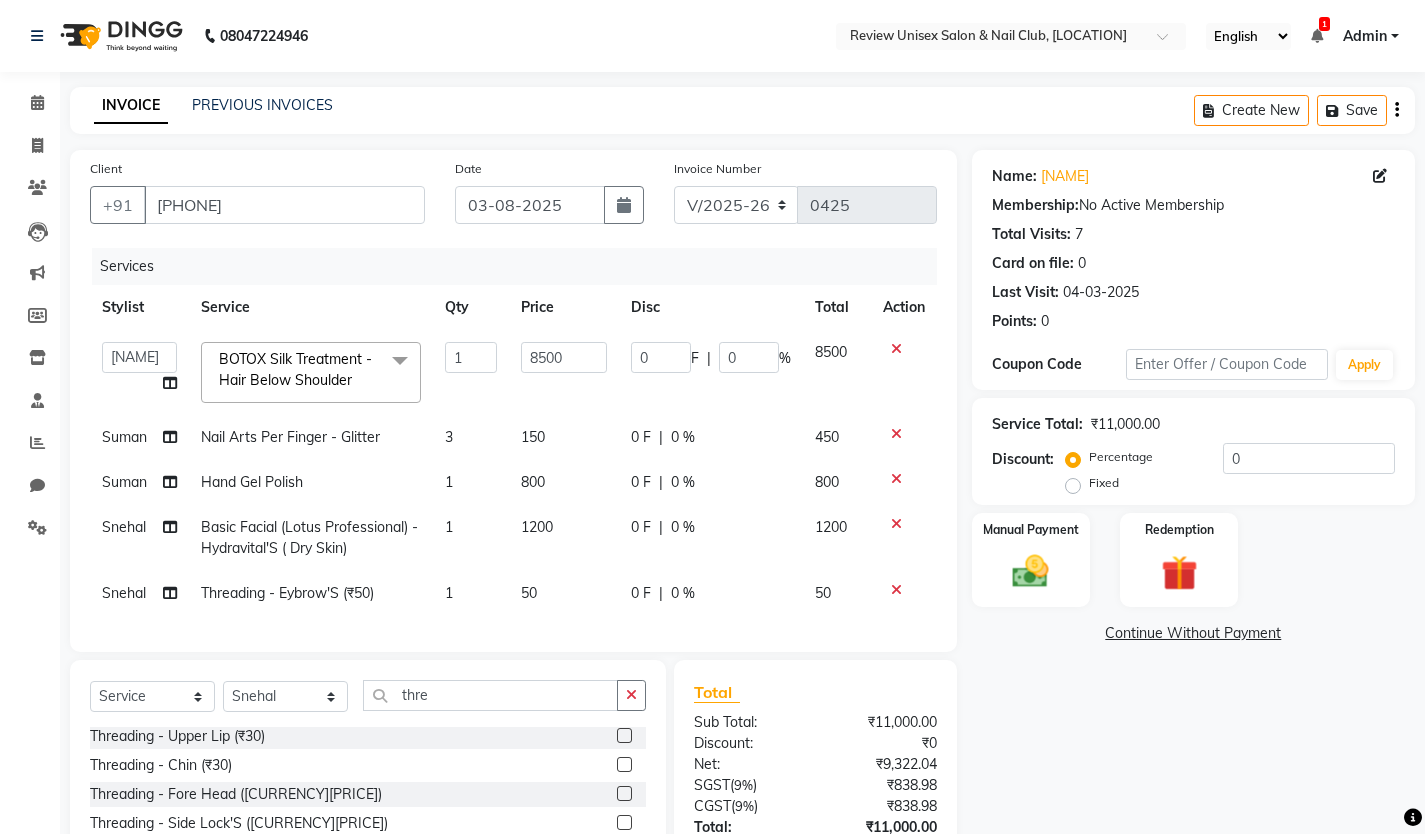click 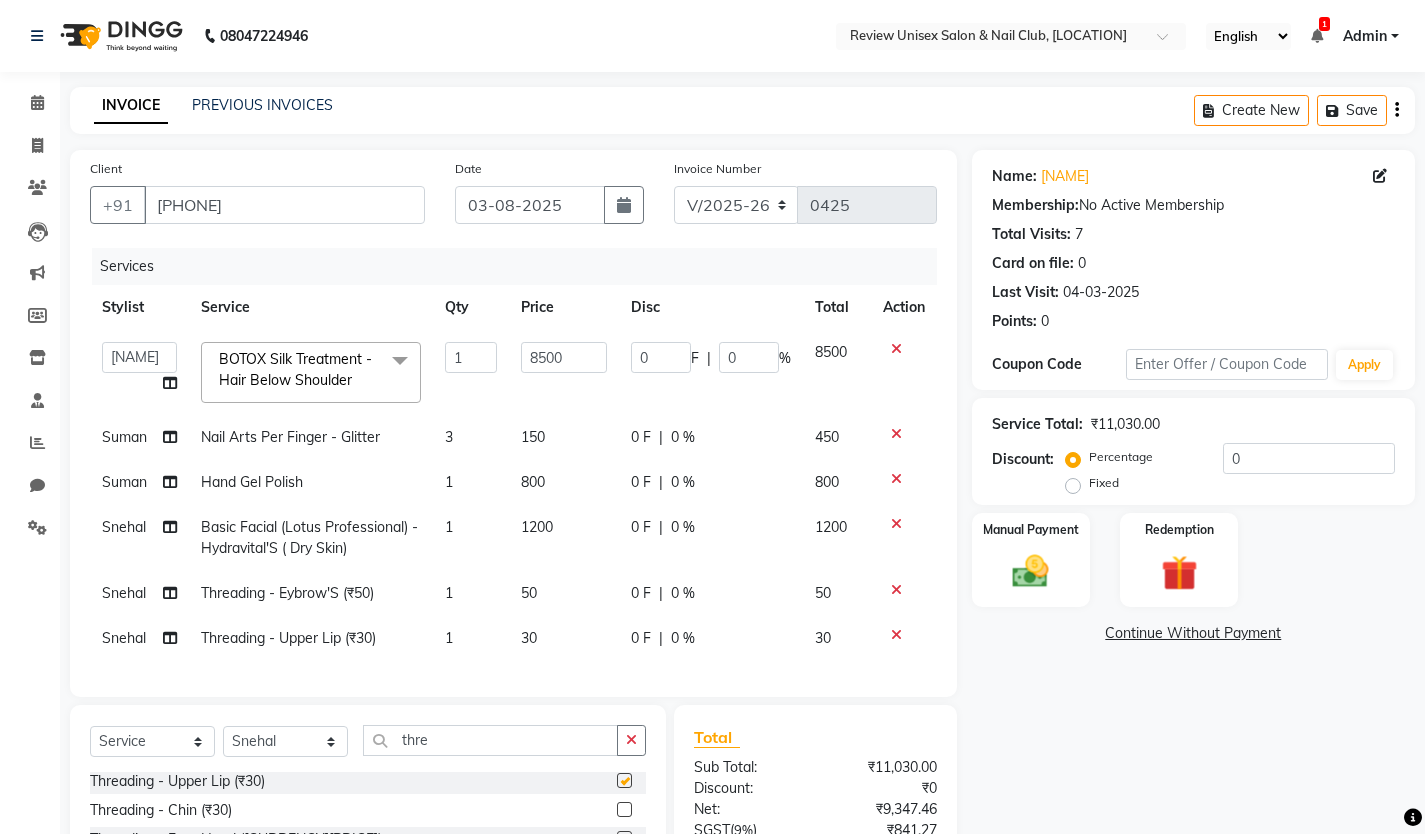 checkbox on "false" 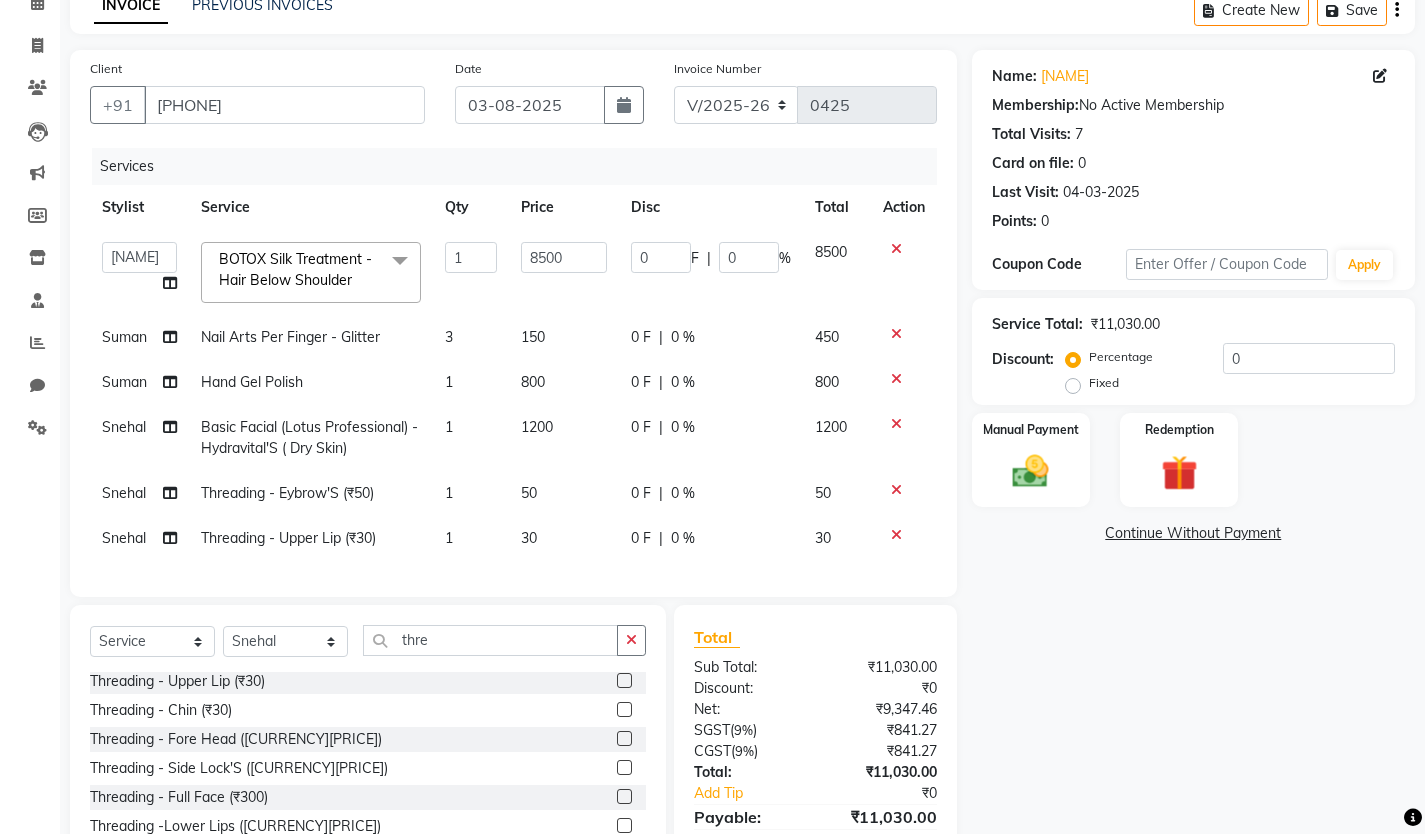 scroll, scrollTop: 0, scrollLeft: 0, axis: both 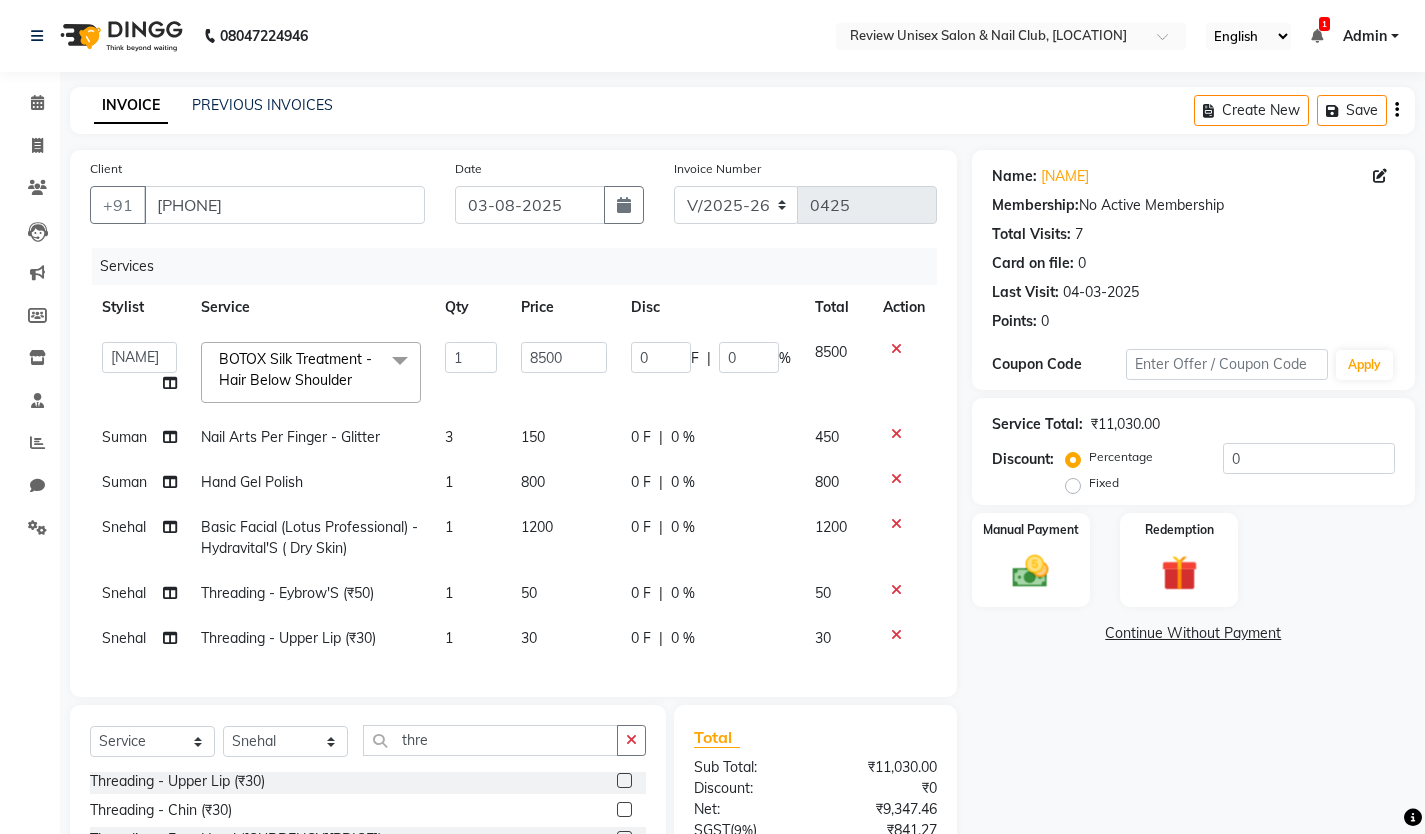 click on "8500" 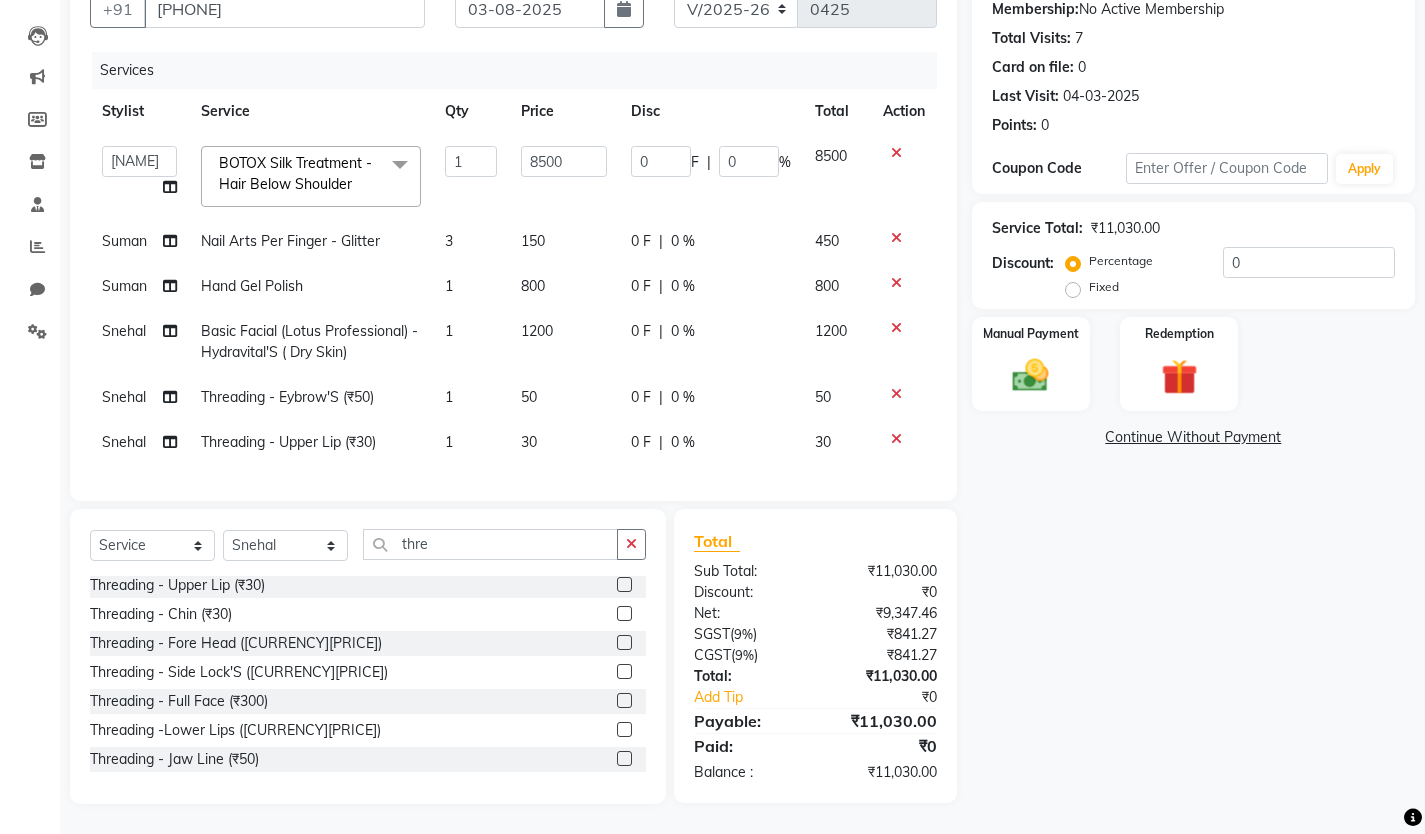 scroll, scrollTop: 100, scrollLeft: 0, axis: vertical 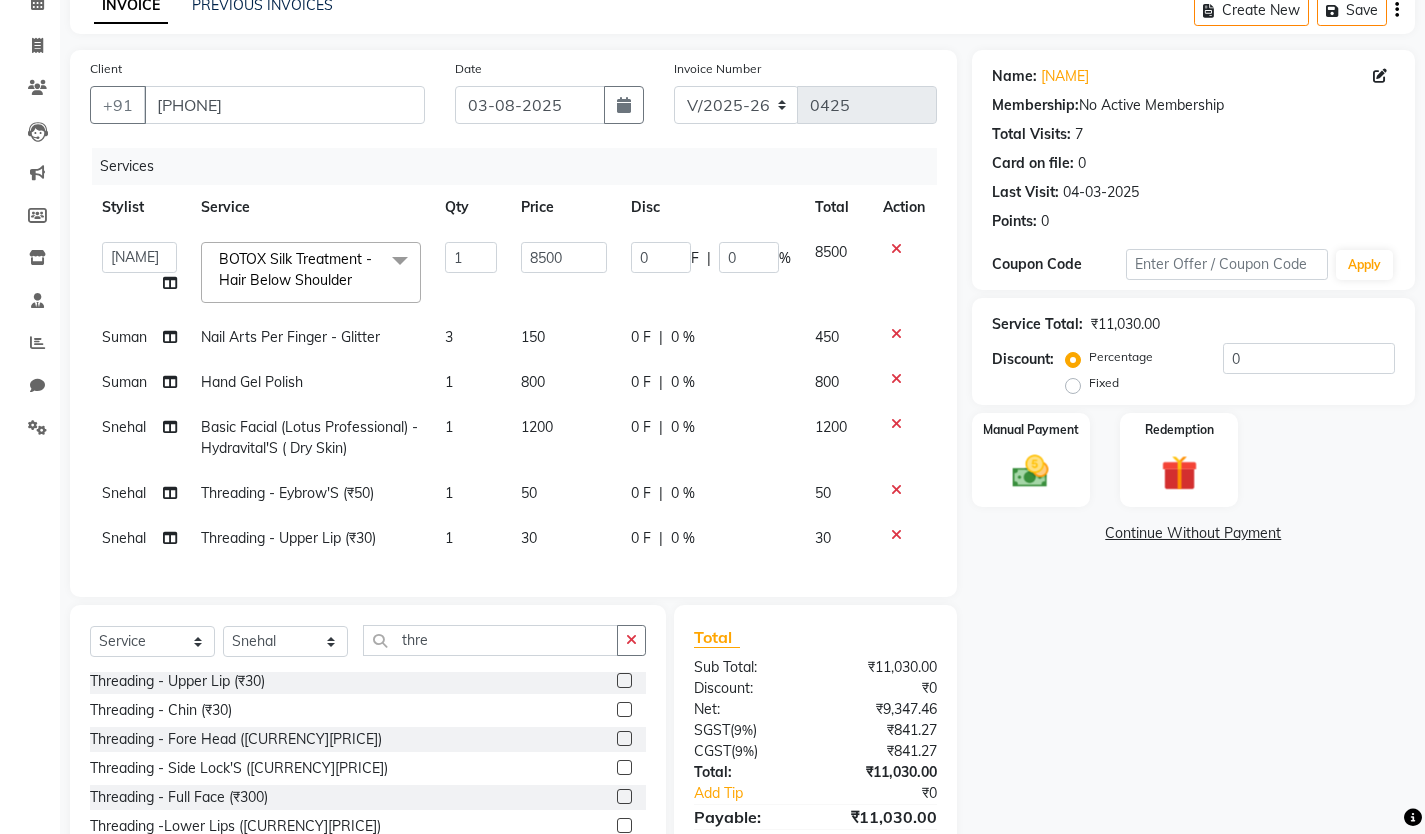 click on "150" 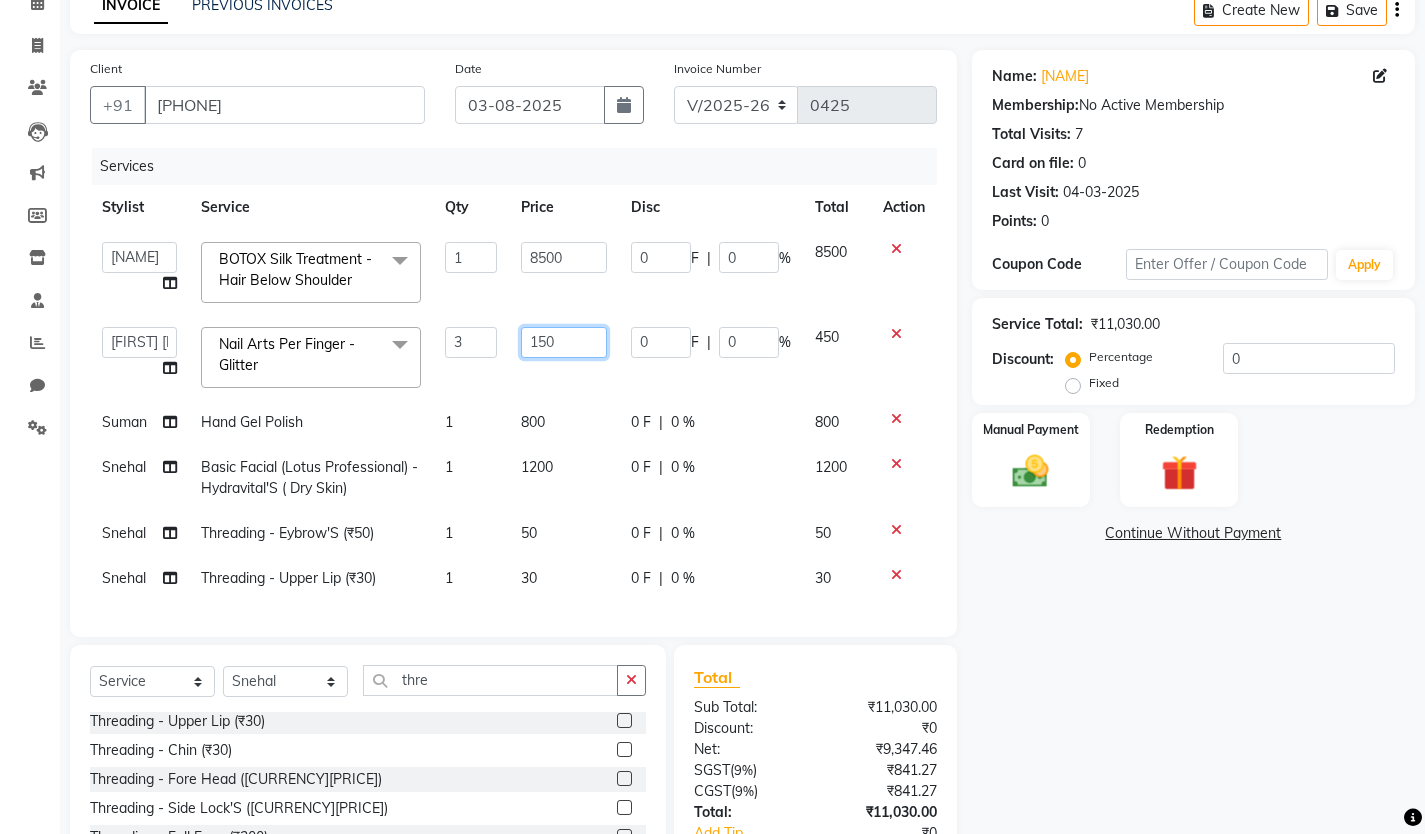 click on "150" 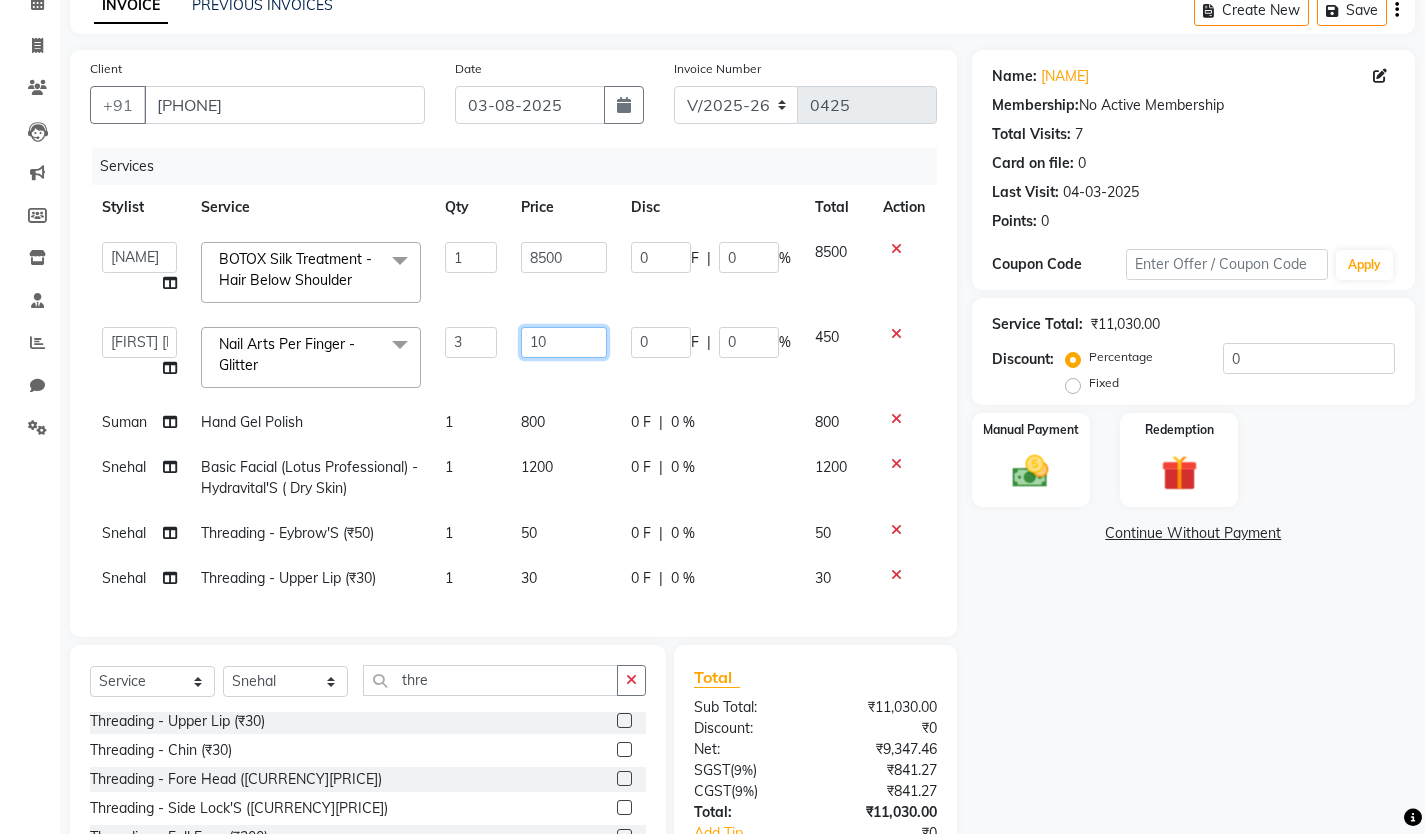 type on "100" 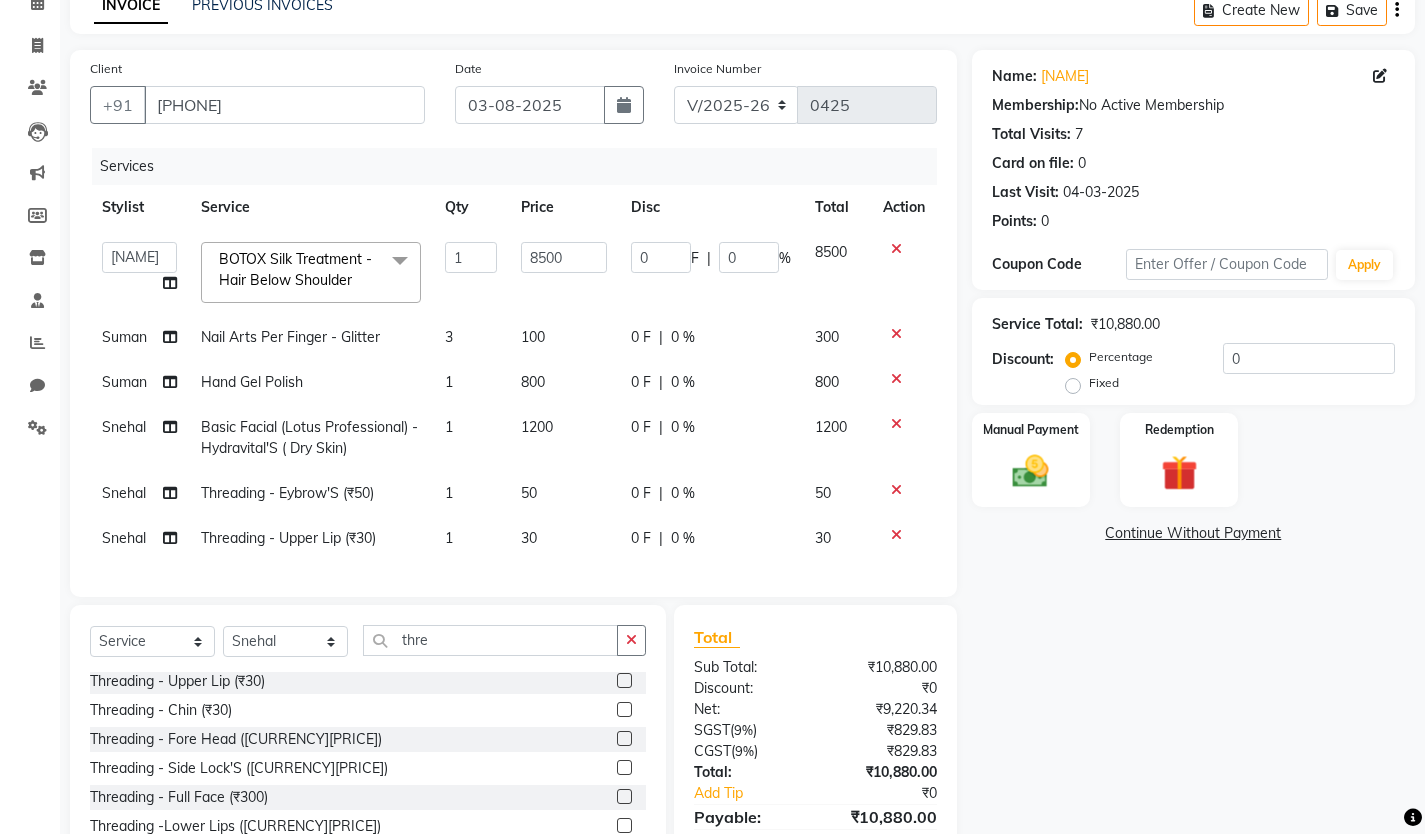 click on "[NAME]   [NAME]   [NAME]    [NAME]    [NAME]   [NAME]   [NAME]   [NAME]   [NAME]   [NAME]   [NAME]  BOTOX Silk Treatment - Hair Below Shoulder  x Hair Service Men - Hair Cut With Wash ([CURRENCY][PRICE]) Hair Service Men - Hair Cut For Child (Below 12 Years) (Boys) ([CURRENCY][PRICE]) Hair Service Men - Hair Wash With Style ([CURRENCY][PRICE]) Hair Service Men - Clean Beard ([CURRENCY][PRICE]) Hair Service Men - Global Hair Color Majirel (Male) ([CURRENCY][PRICE]) Hair Service Men - Global Hair Color Inoa (Male) ([CURRENCY][PRICE]) Hair Service Men - Highlight'S (Male) ([CURRENCY][PRICE]) Hair Service Men - Head Massage (Male) ([CURRENCY][PRICE]) Hair Service Men - Anti Hair Fall Treatment (Male) ([CURRENCY][PRICE]) Hair Service Men - Anti Dandruff Treatment (Male) ([CURRENCY][PRICE]) [NUMBER] [PRICE] [PRICE] F" 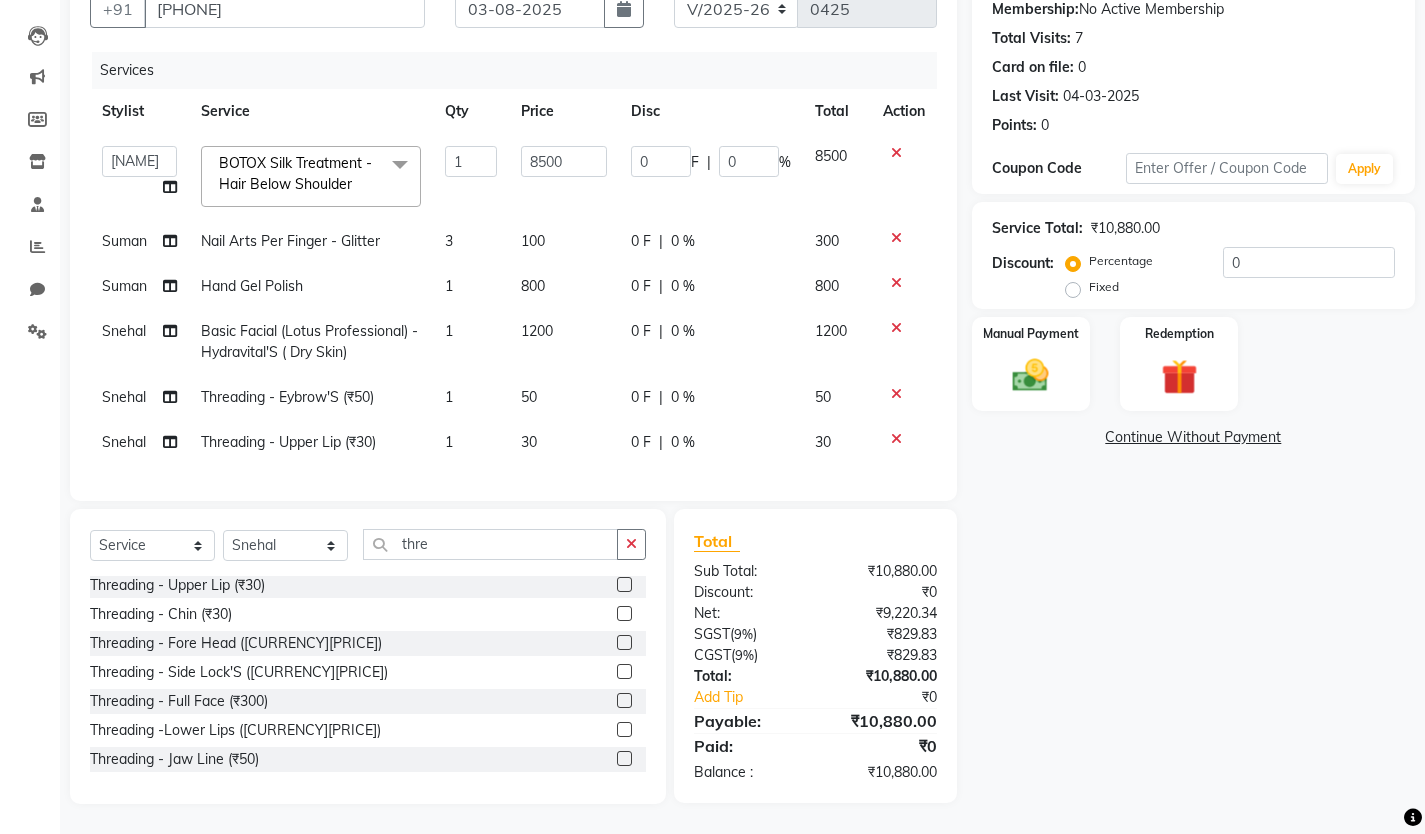 scroll, scrollTop: 111, scrollLeft: 0, axis: vertical 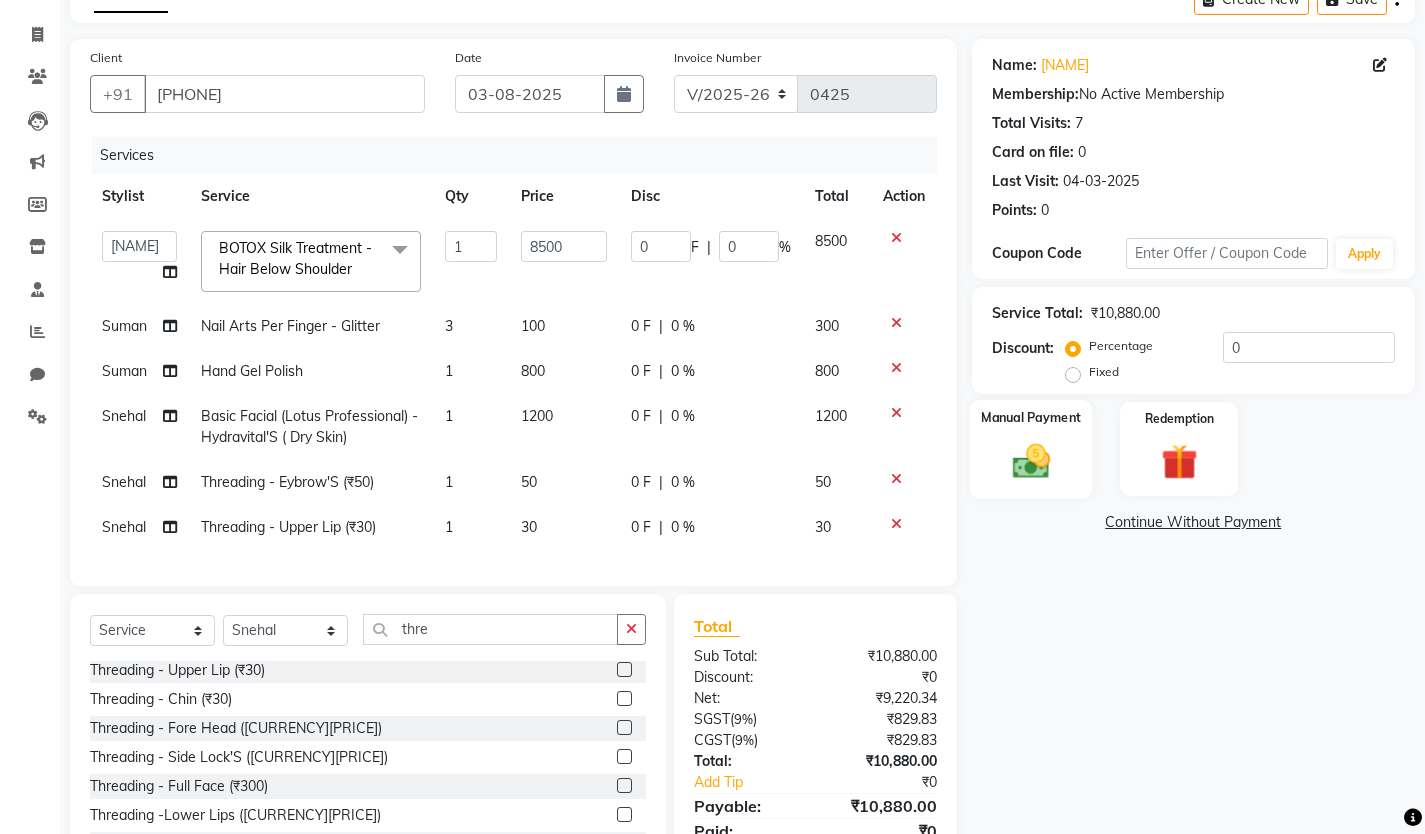 click 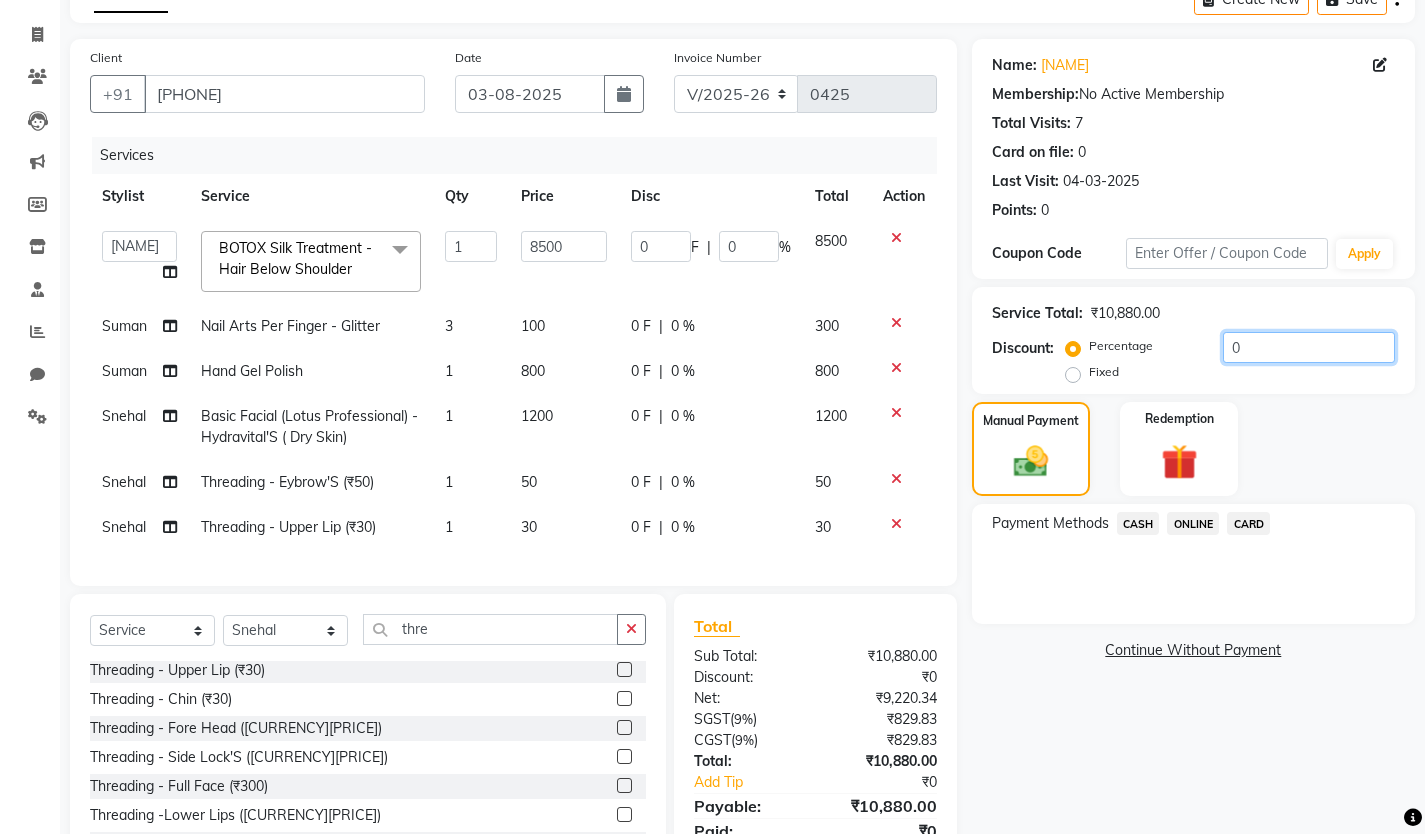 click on "0" 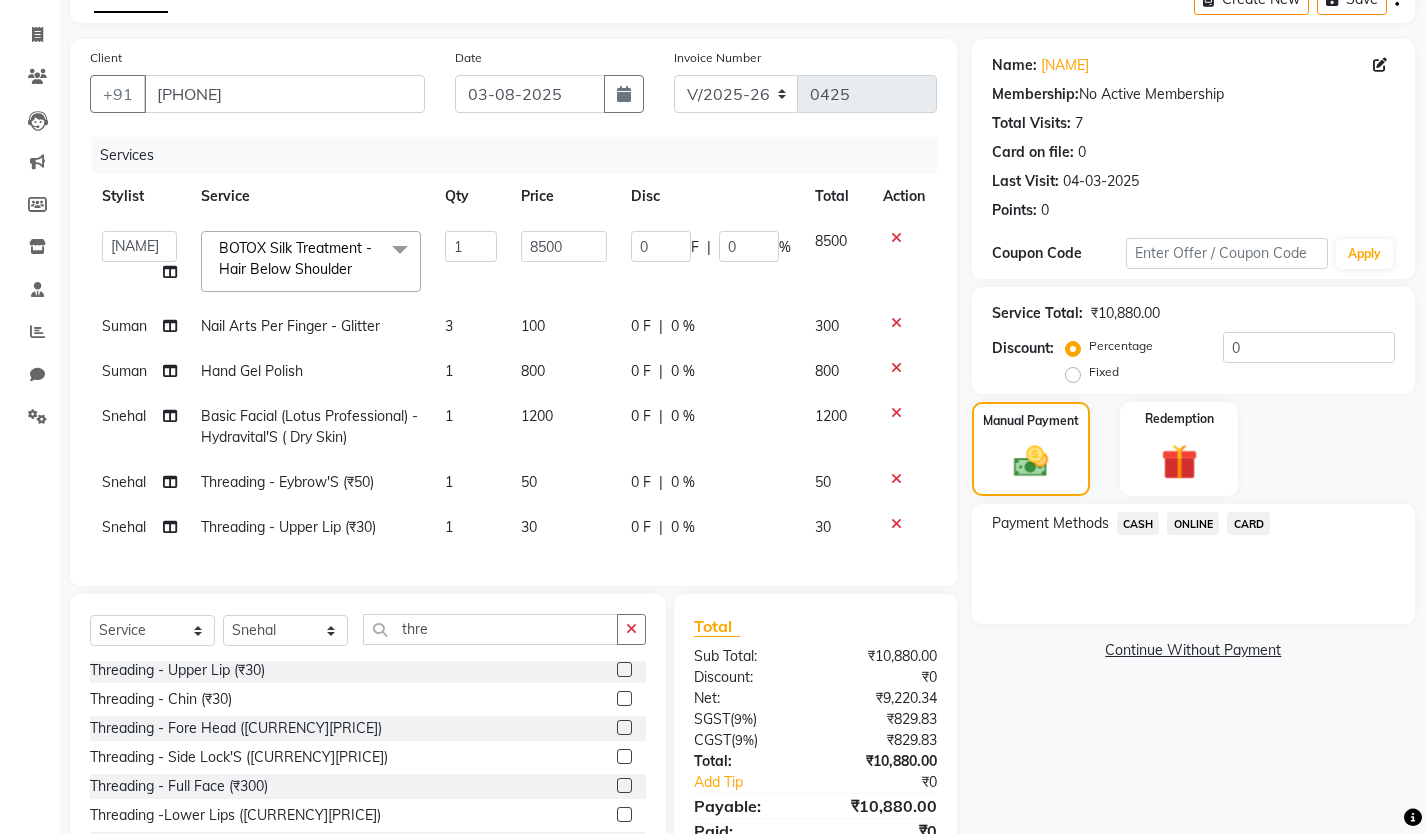 click on "Fixed" 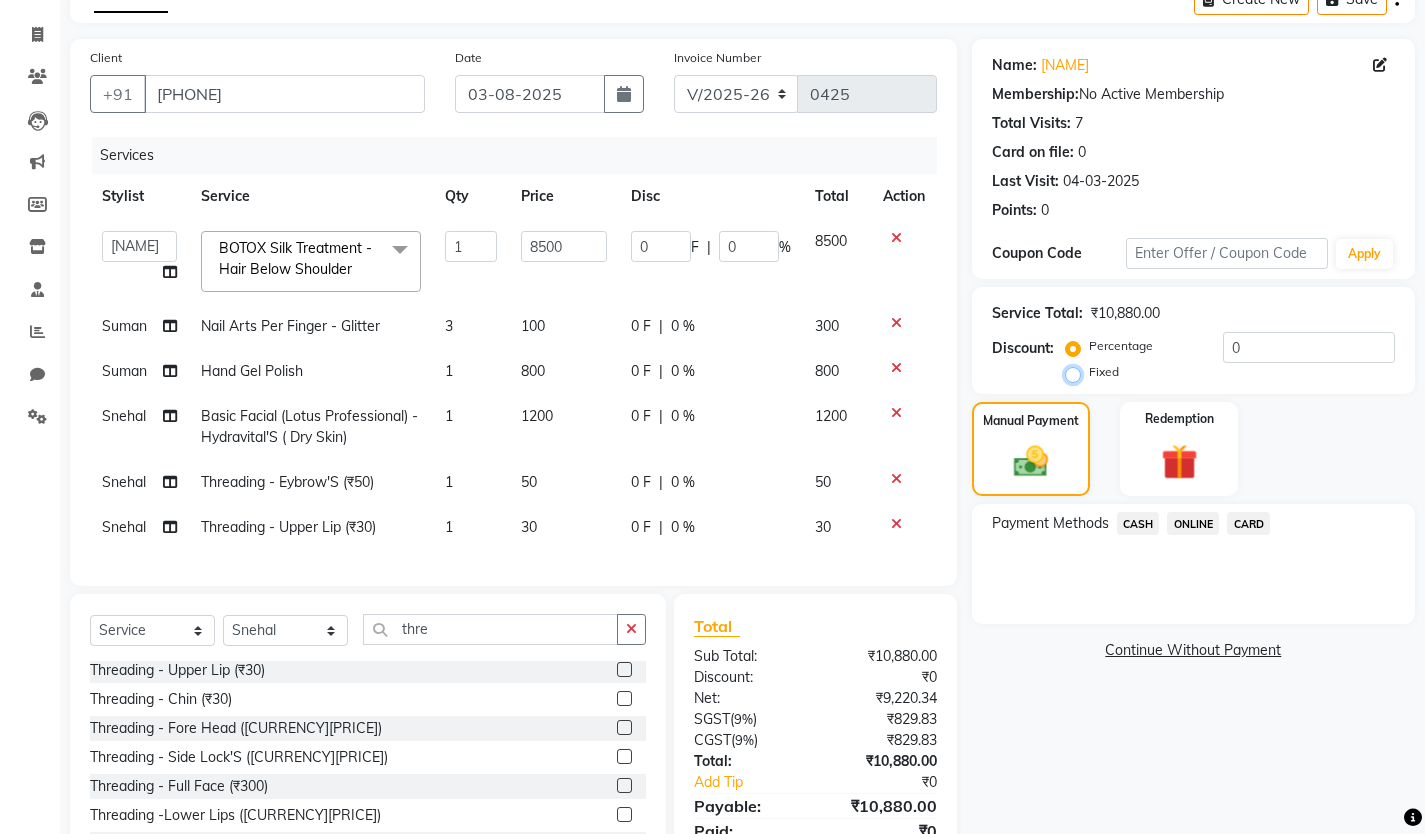 click on "Fixed" at bounding box center [1077, 372] 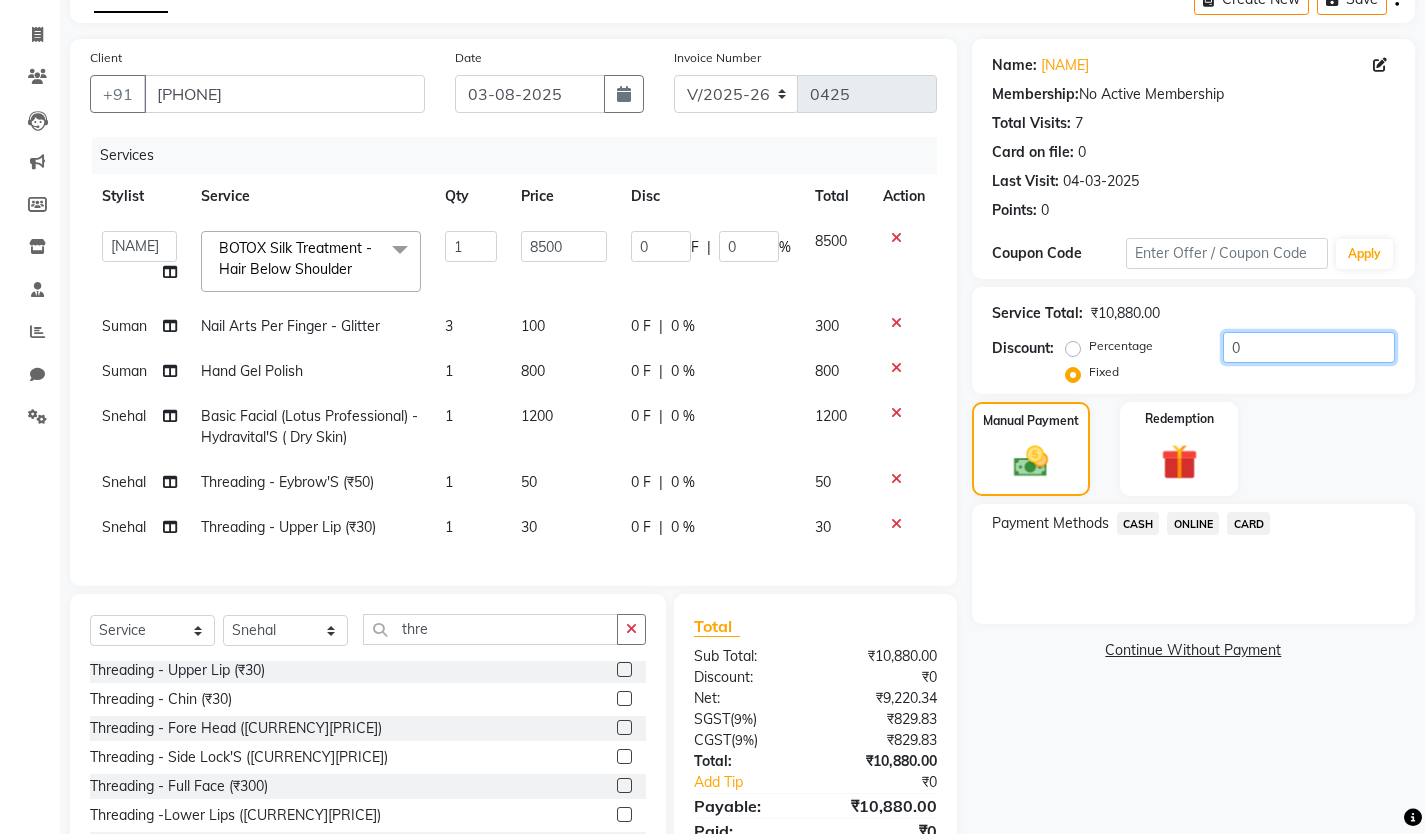 click on "0" 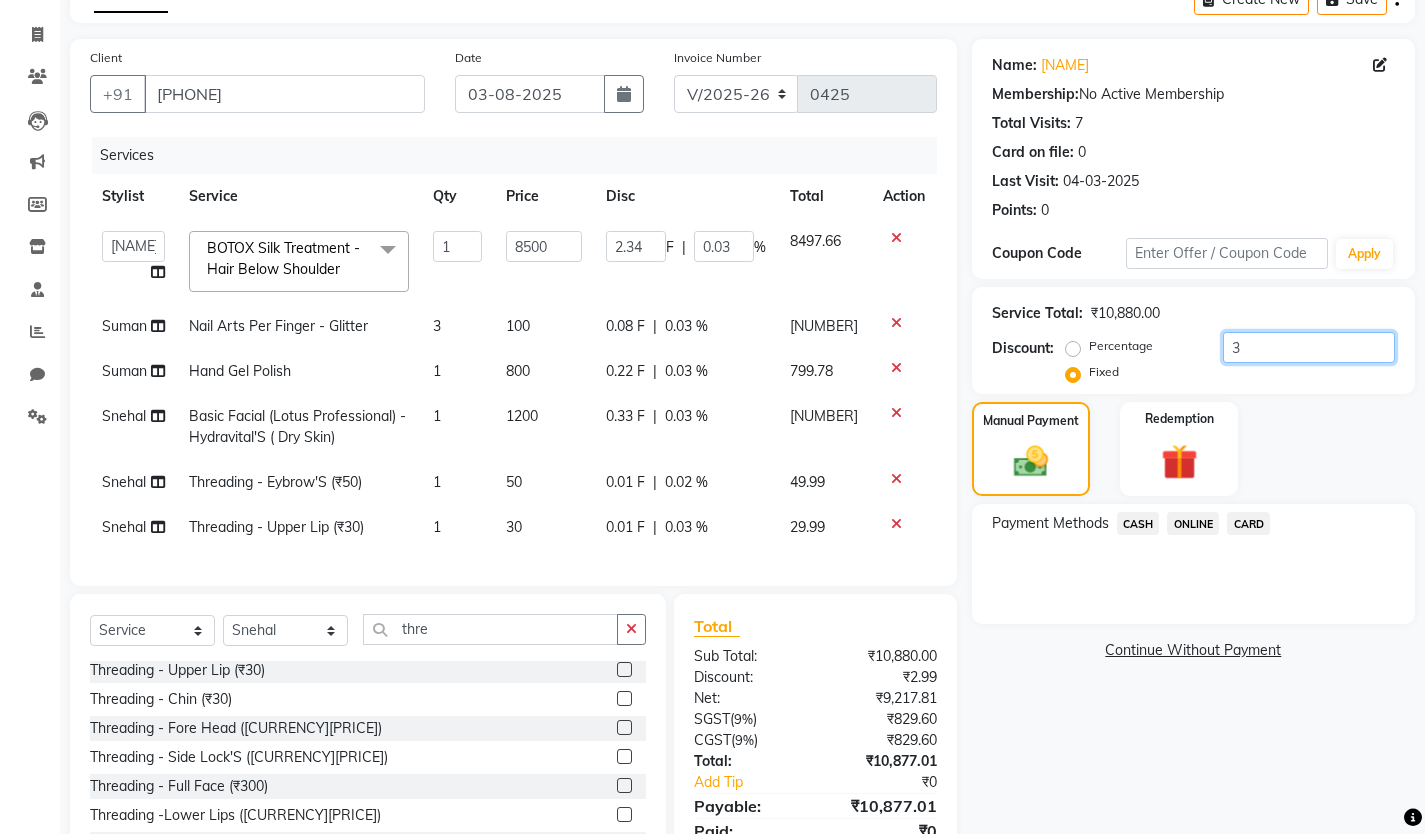 type on "36" 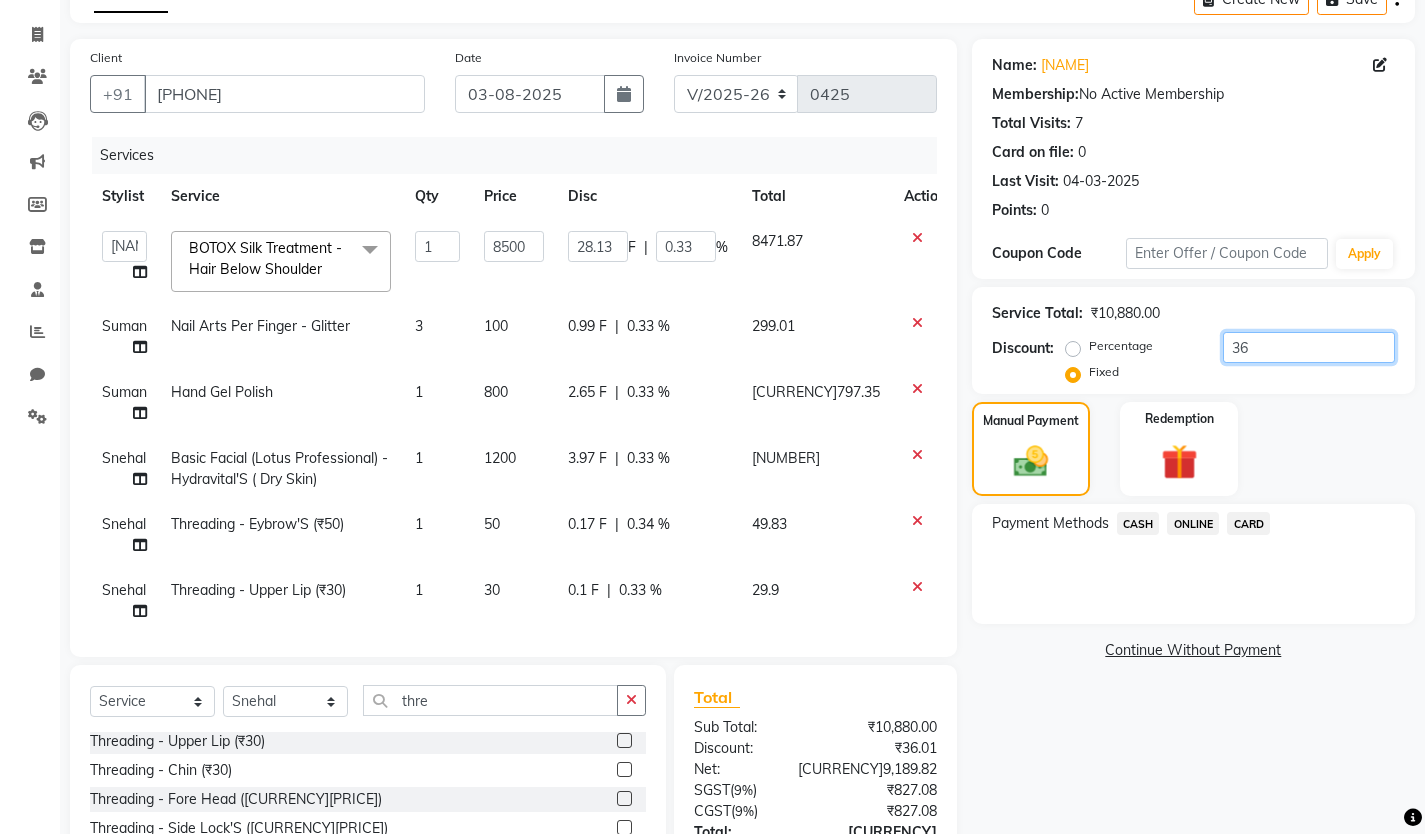 type on "368" 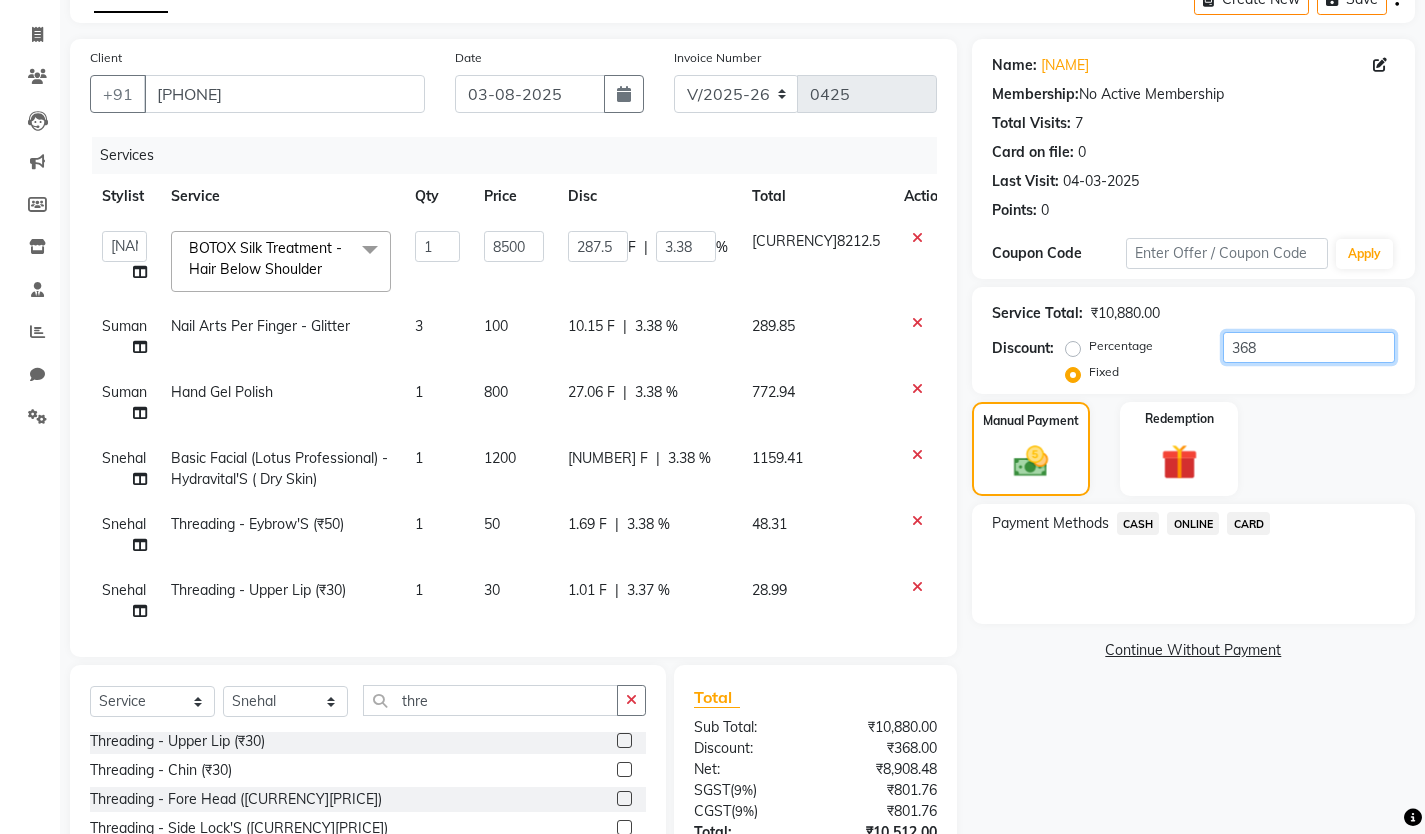 type on "3680" 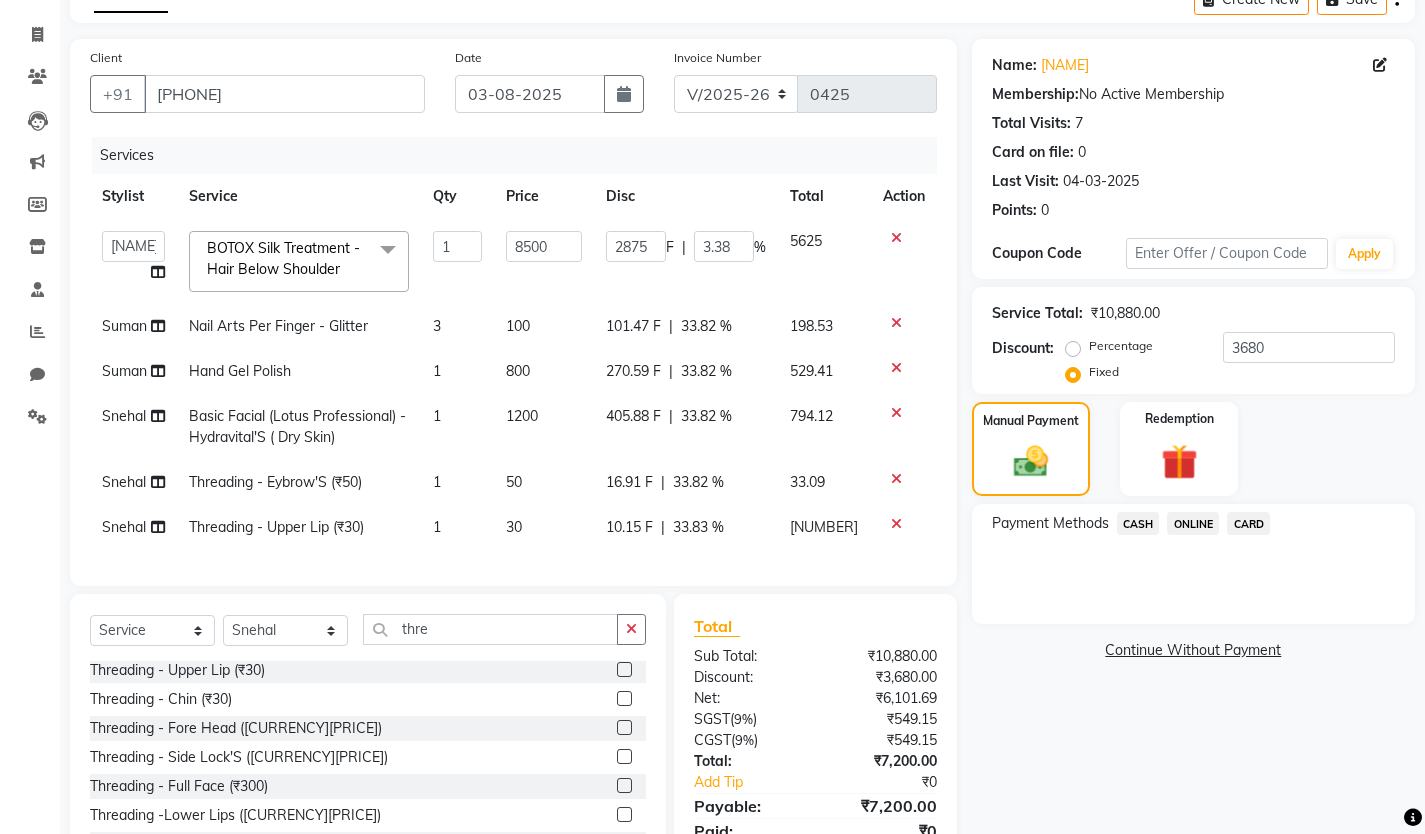 click on "Manual Payment Redemption" 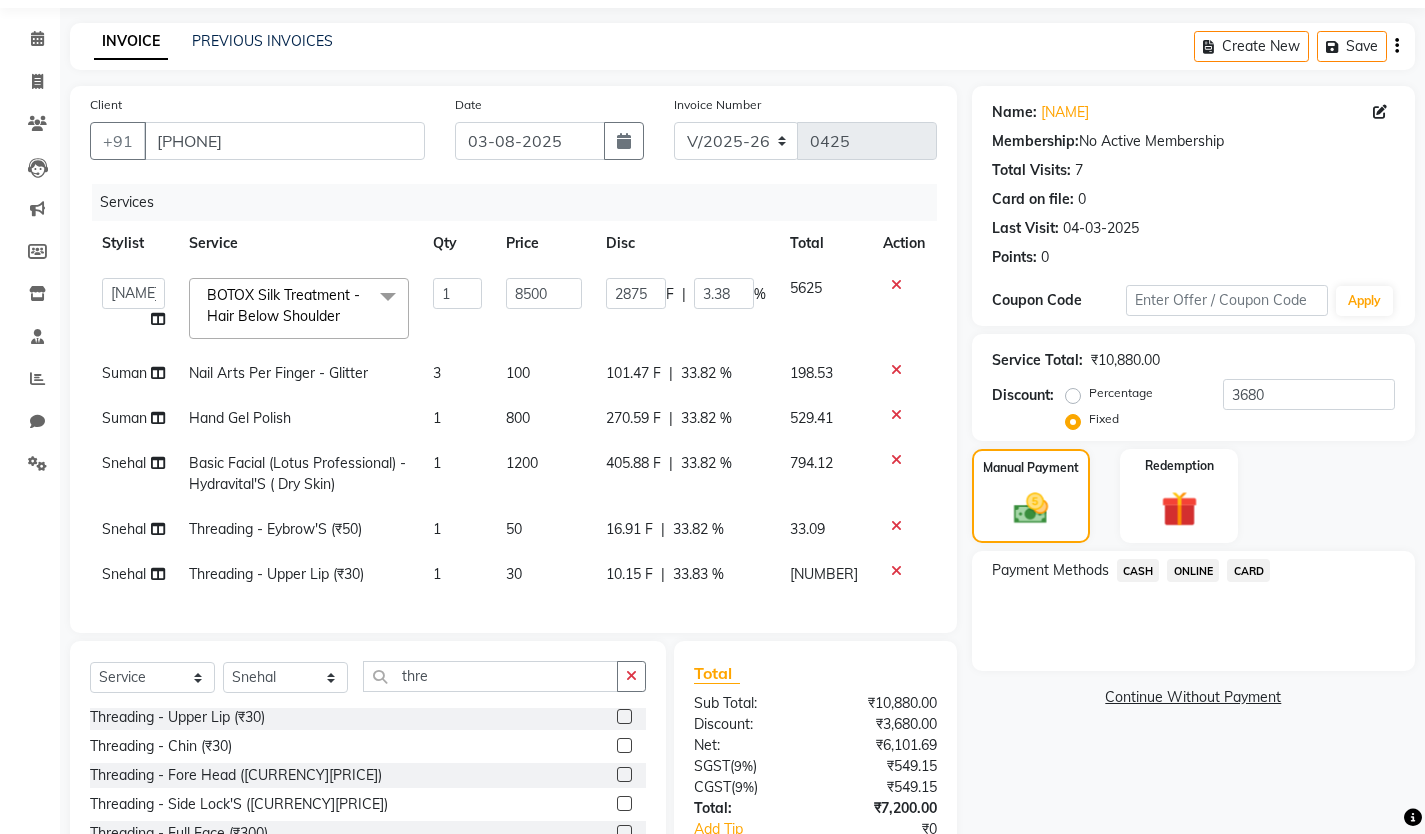 scroll, scrollTop: 11, scrollLeft: 0, axis: vertical 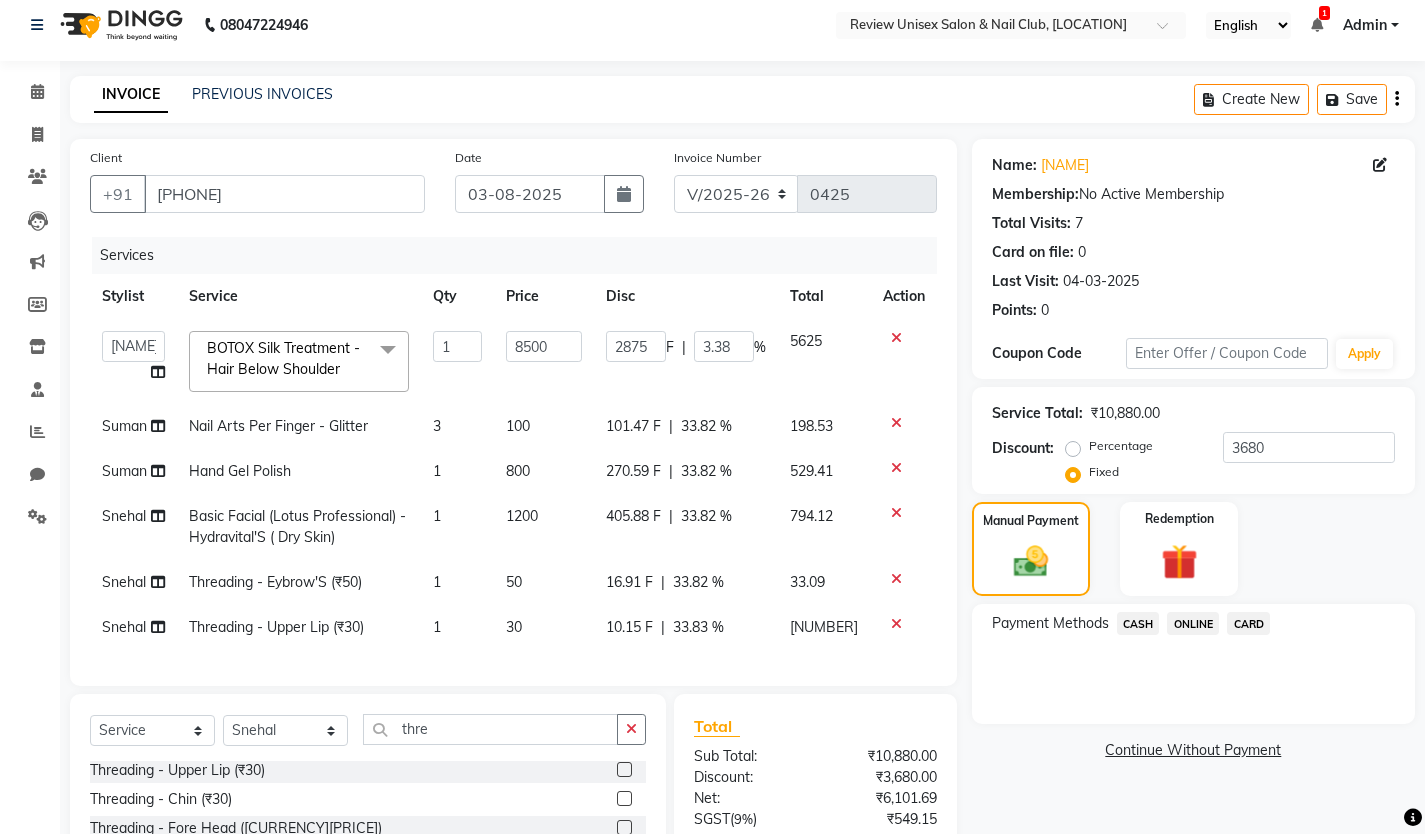 click on "2875 F | 33.82 %" 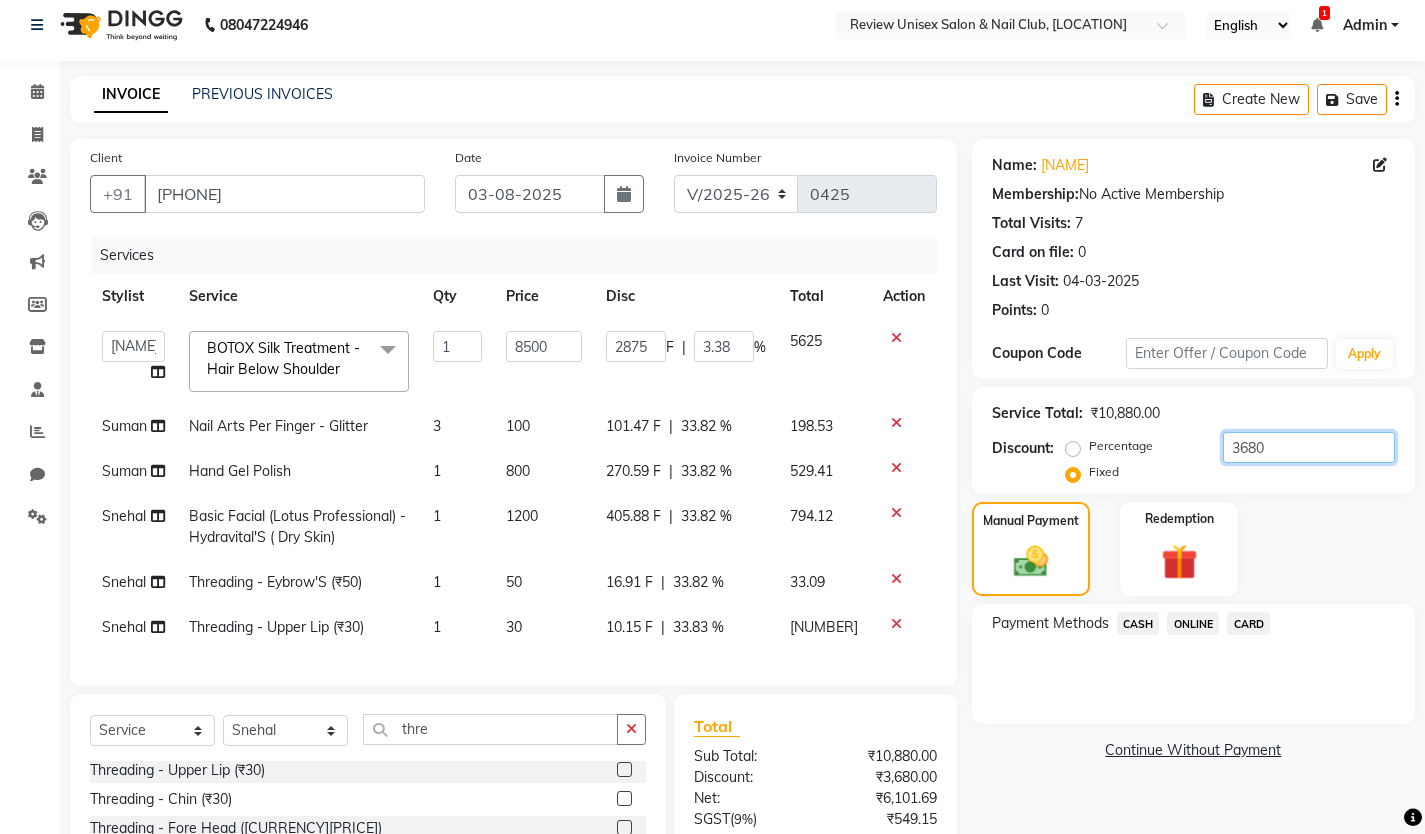 click on "3680" 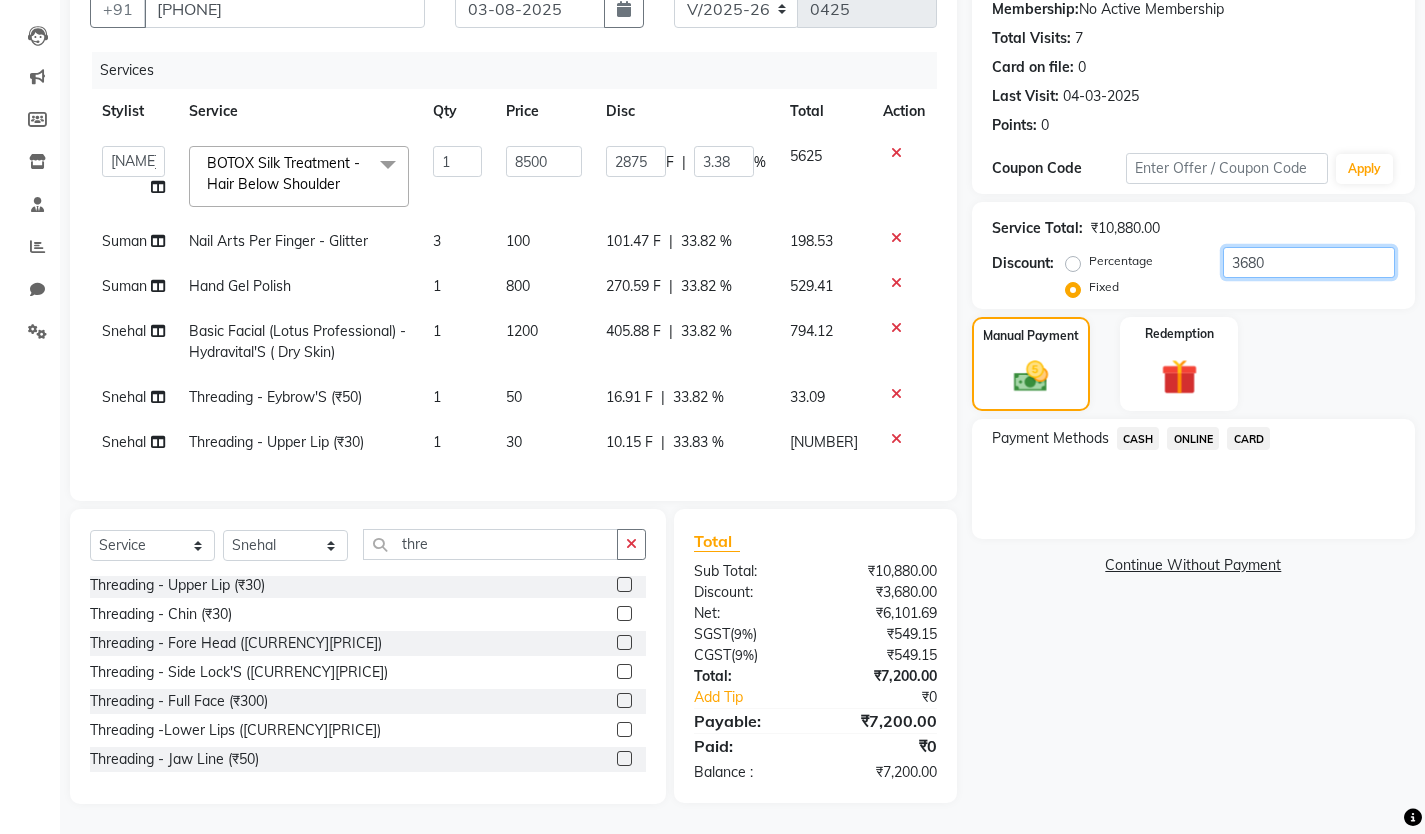 scroll, scrollTop: 0, scrollLeft: 0, axis: both 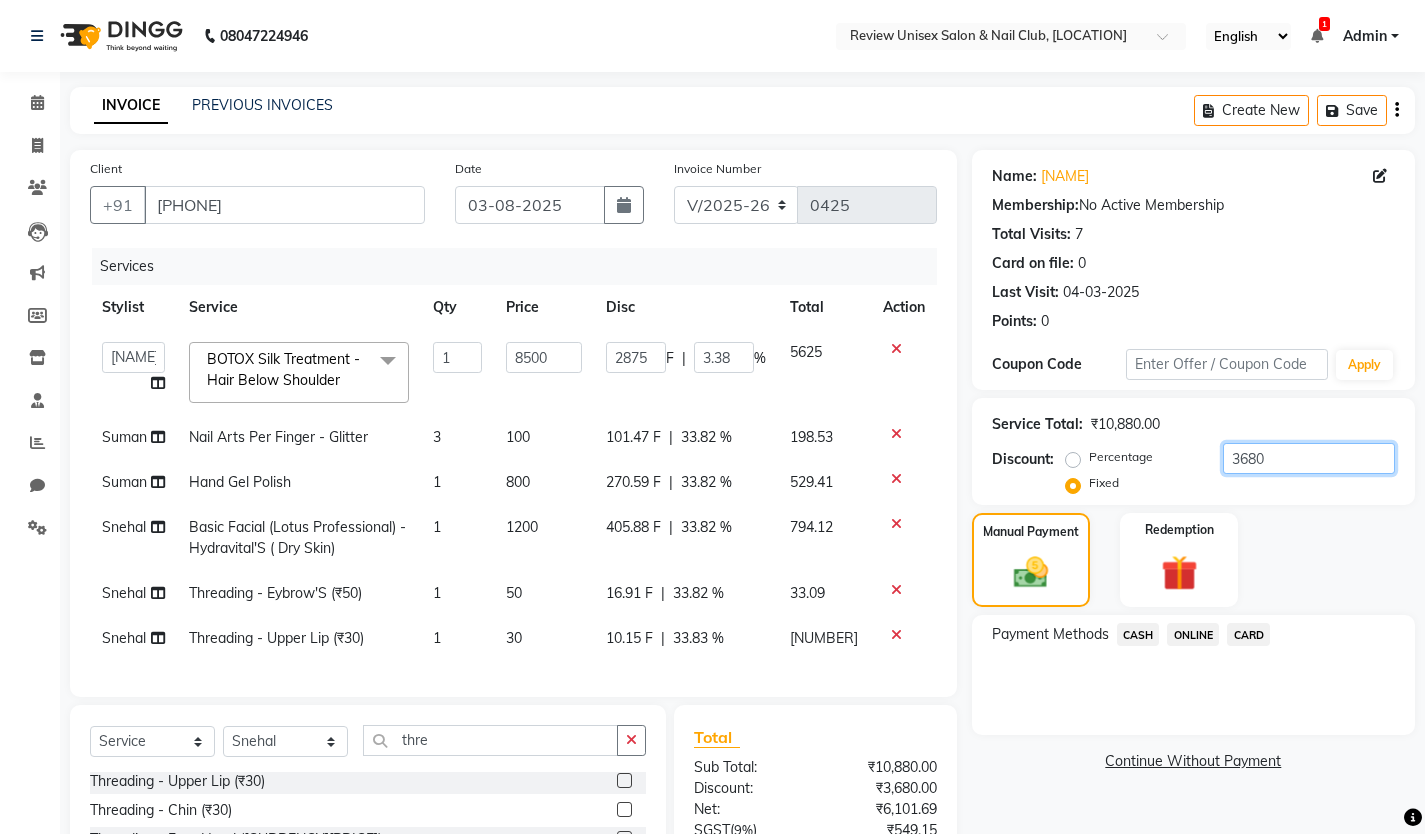 click on "3680" 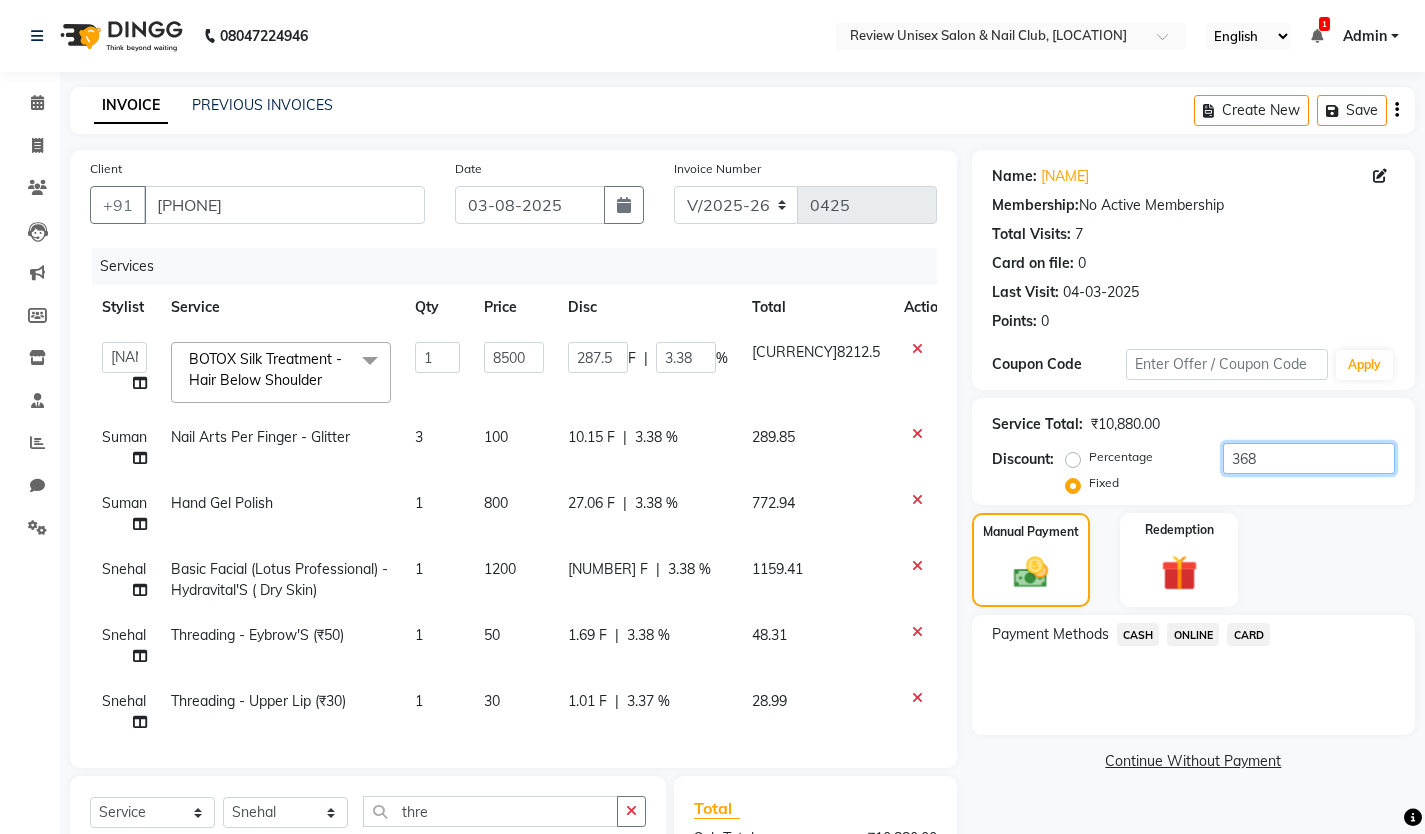 type on "36" 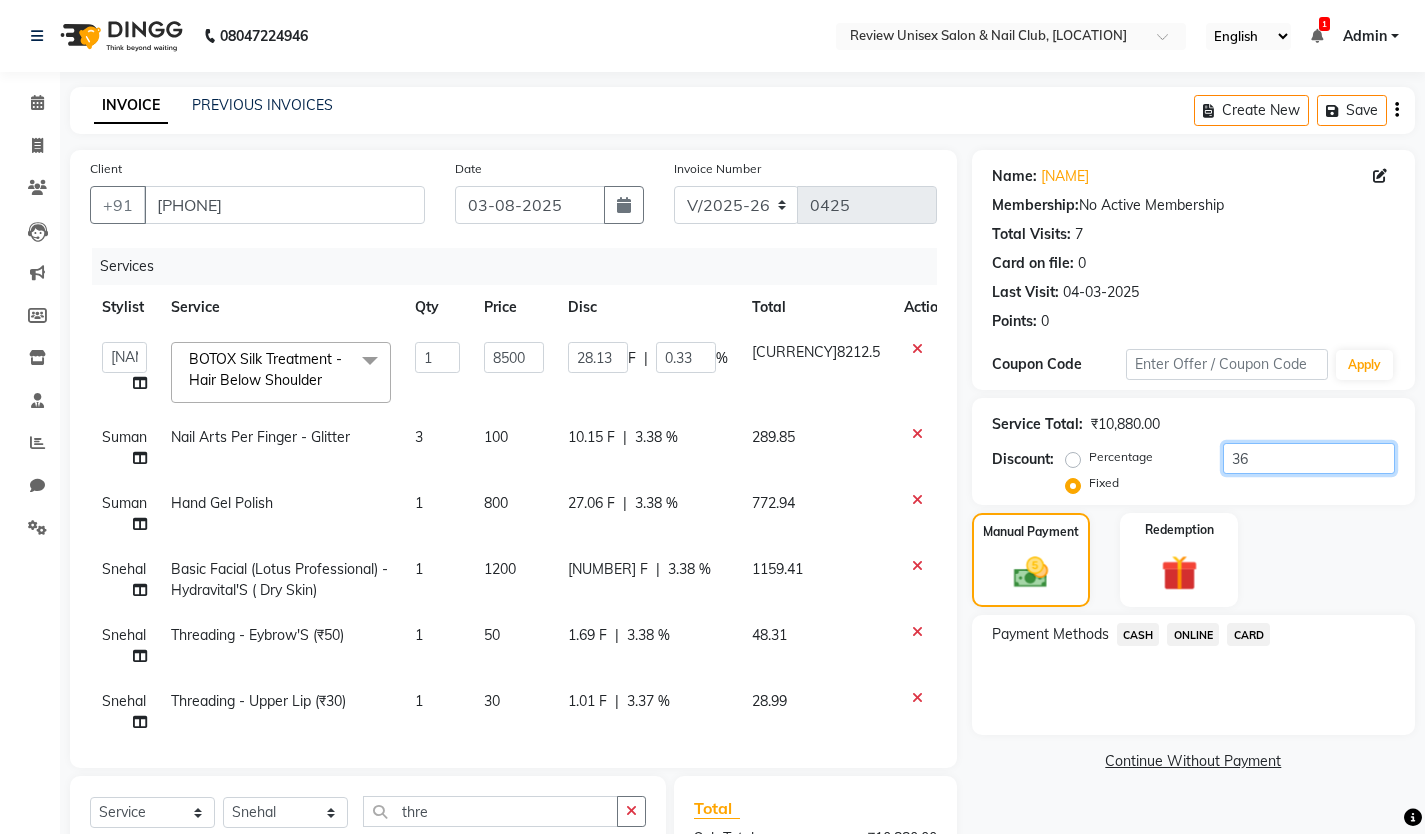 type on "3" 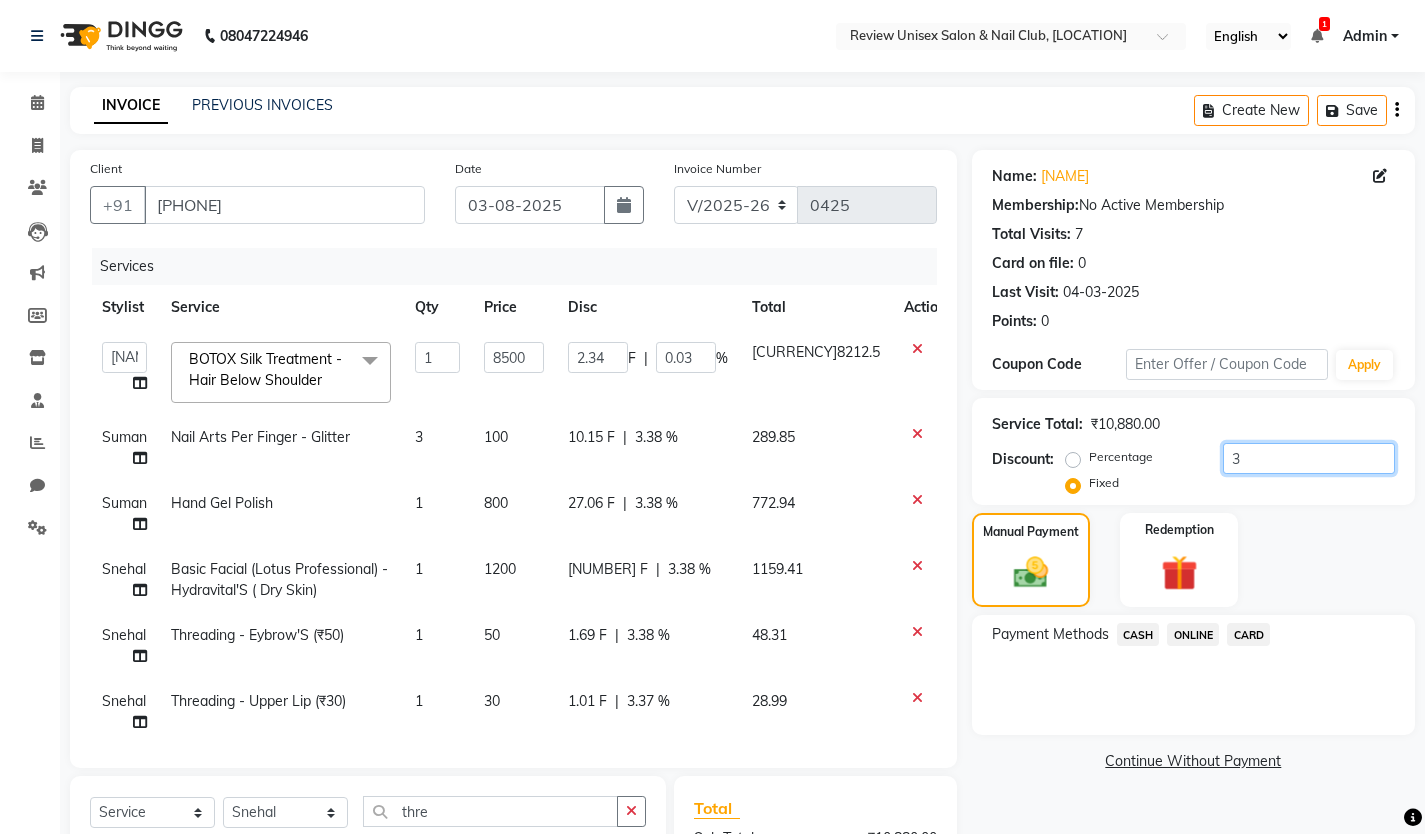 type 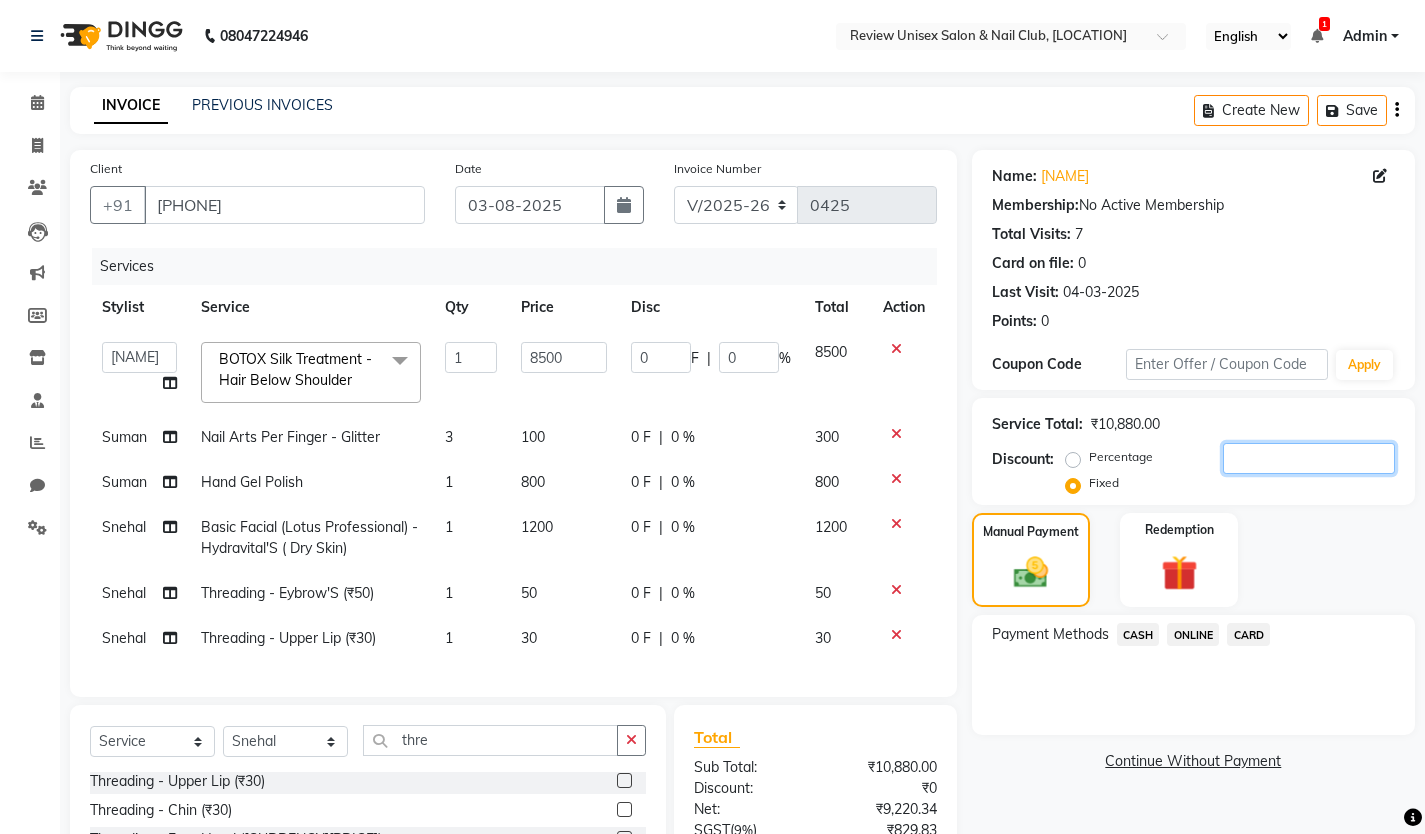type 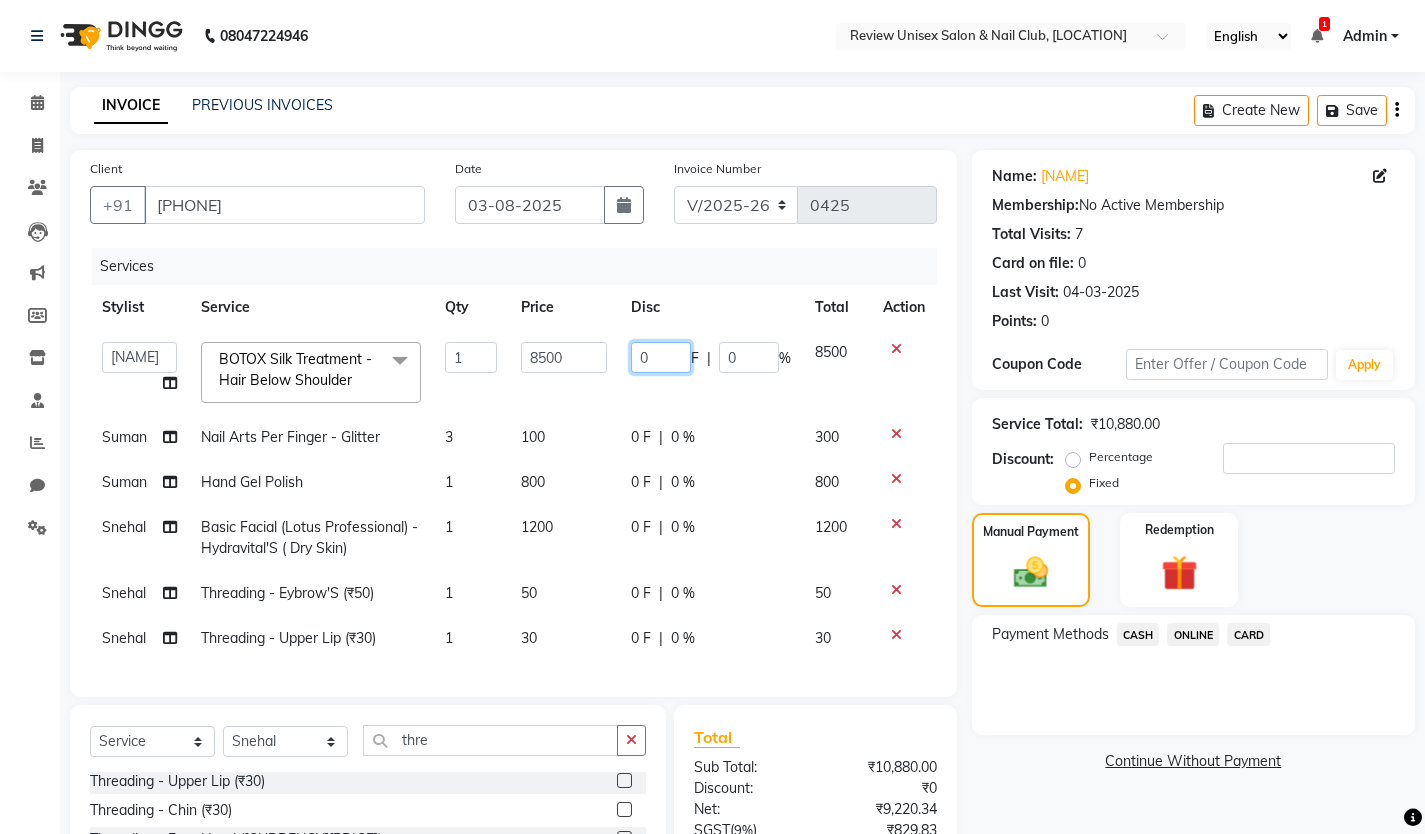 click on "0" 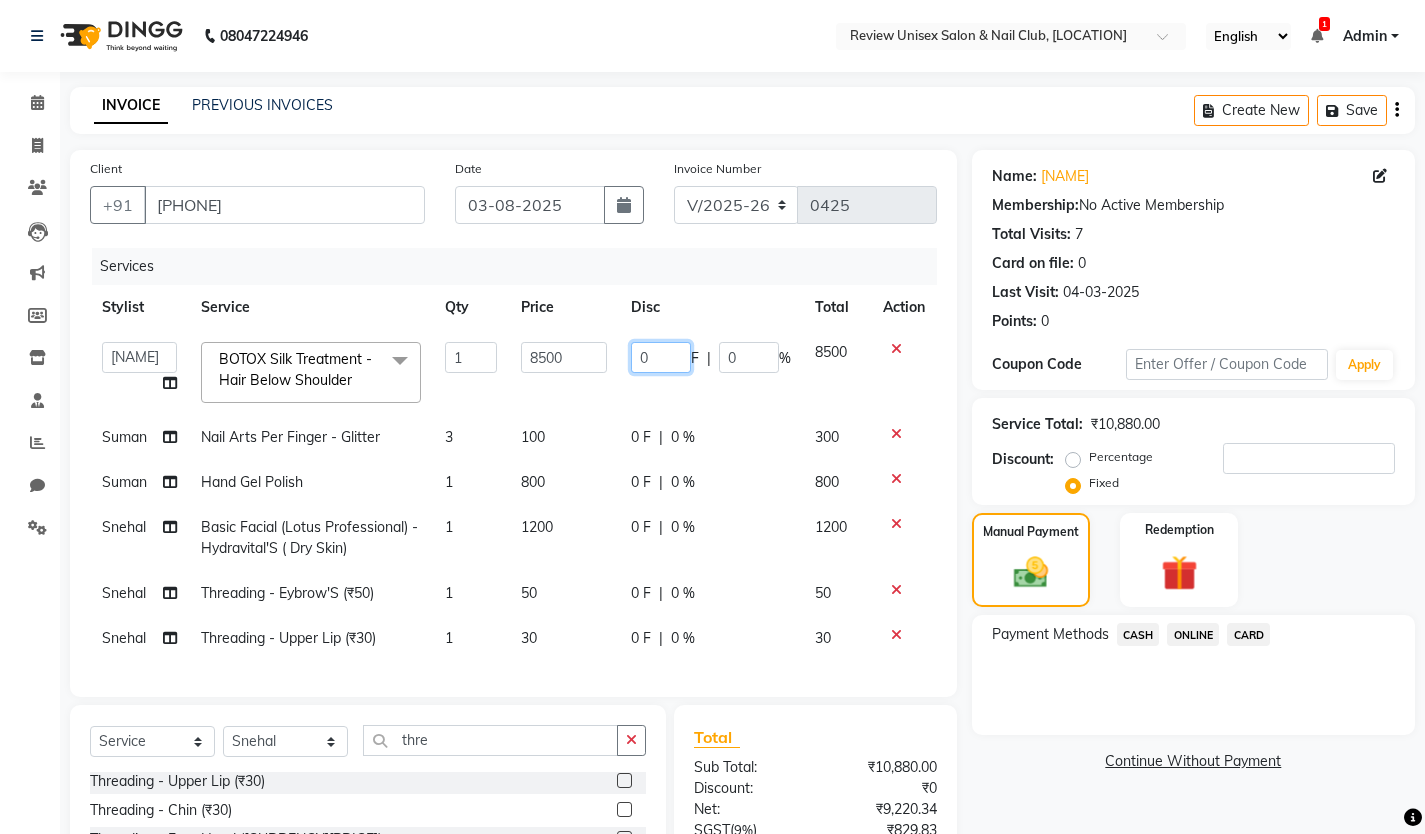 click on "0" 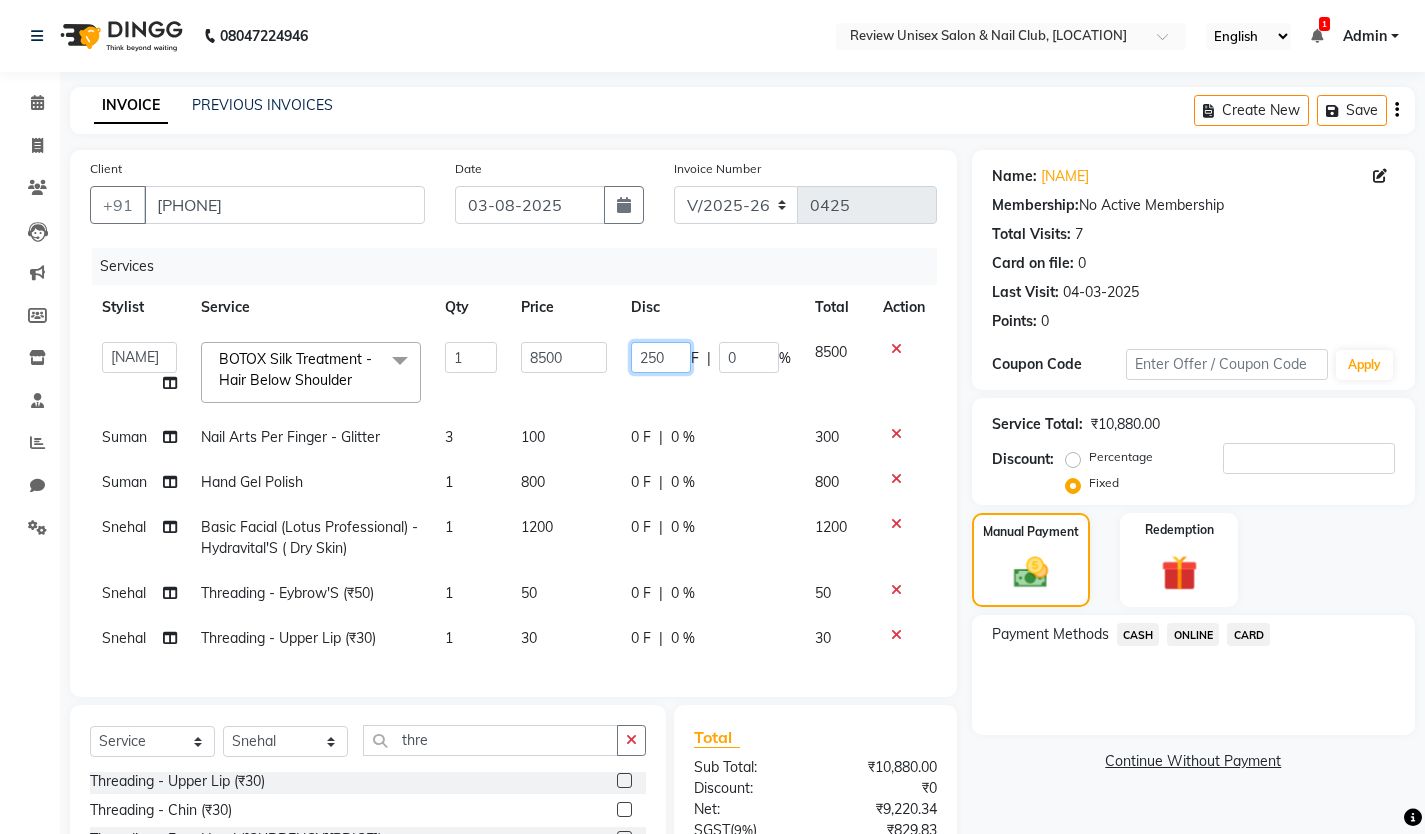 type on "2500" 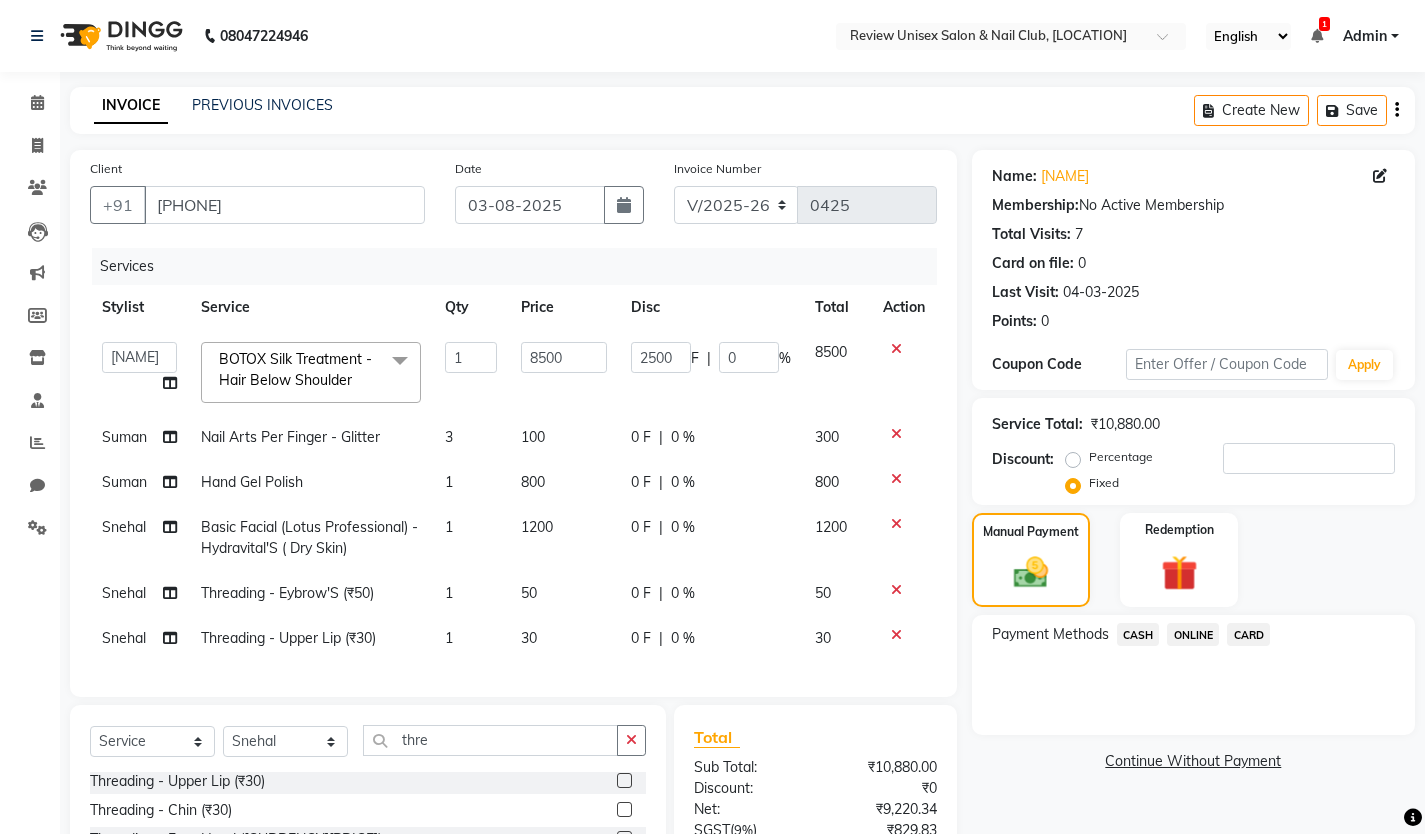 click on "[NAME] [NAME] [NAME] [NAME] [NAME] [NAME] [NAME] [NAME] User 1 [NAME] BOTOX Silk Treatment - Hair Below Shoulder x Hair Service Men - Hair Cut With Wash (₹300) Hair Service Men - Hair Cut For Child (Below 12 Years) (Boys) (₹300) Hair Service Men - Hair Wash With Style (₹100) Hair Service Men - Clean Beard (₹100) Hair Service Men - Global Hair Color Majirel (Male) (₹1000) Hair Service Men - Global Hair Color Inoa (Male) (₹1200) Hair Service Men - Highlight'S (Male) (₹1000) Hair Service Men - Head Massage (Male) (₹500) Hair Service Men - Anti Hair Fall Treatment (Male) (₹850) Hair Service Men - Anti Dandruff Treatment (Male) (₹850) Hair Service Men - Male Threading (₹70) Hair Service Men - Hair Spa (₹800) Hair Service Women - Hair Trim U / V / Stright ( Without Wash) (₹450) Hair Service Women - Any Long Hair Cut With Wash (₹600) Hair Service Women - Hair Cut For Child (Below 12 Years)(Girls) (₹450) Hair Service Women - Frings Cut (₹200) 1 8500 F" 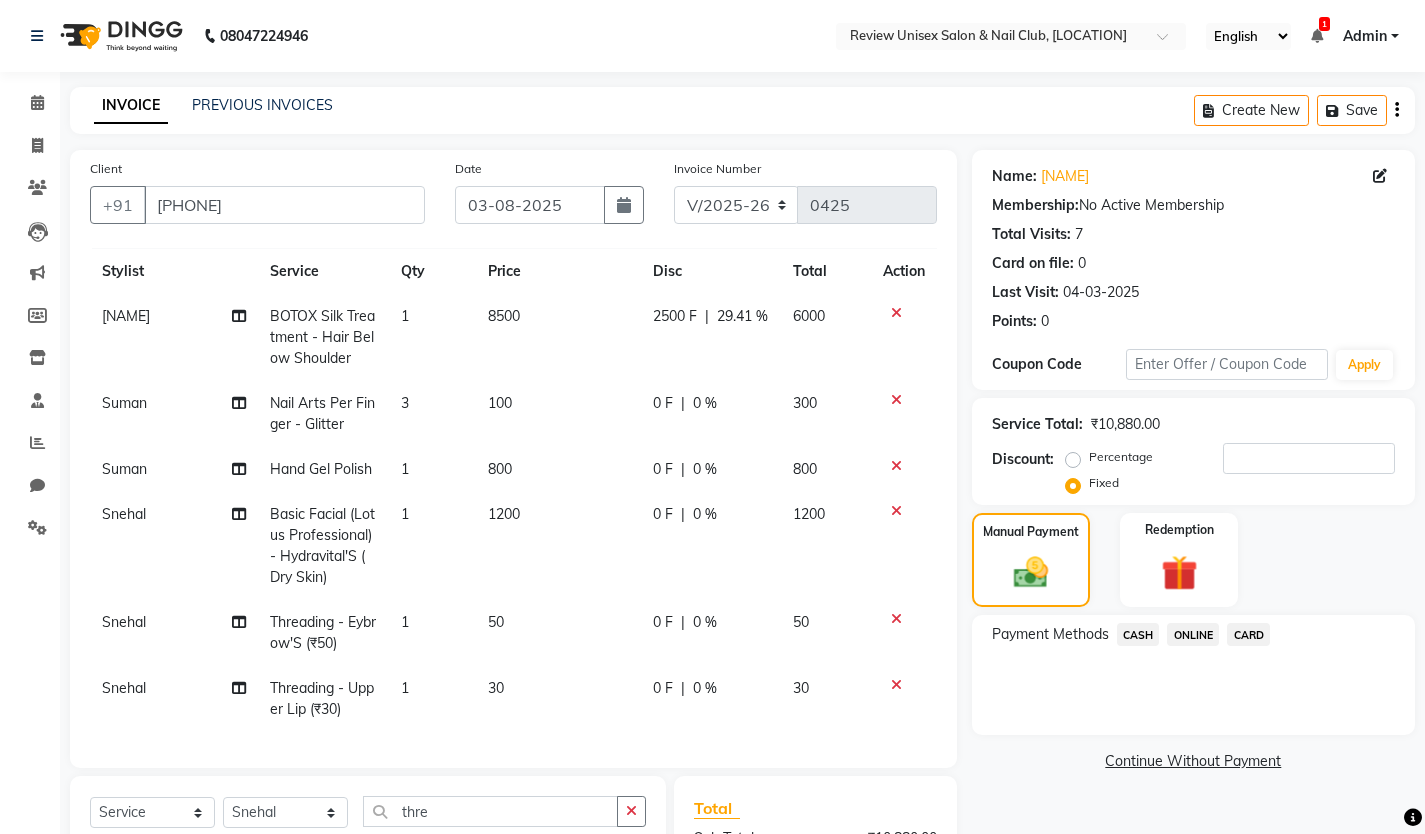 scroll, scrollTop: 51, scrollLeft: 0, axis: vertical 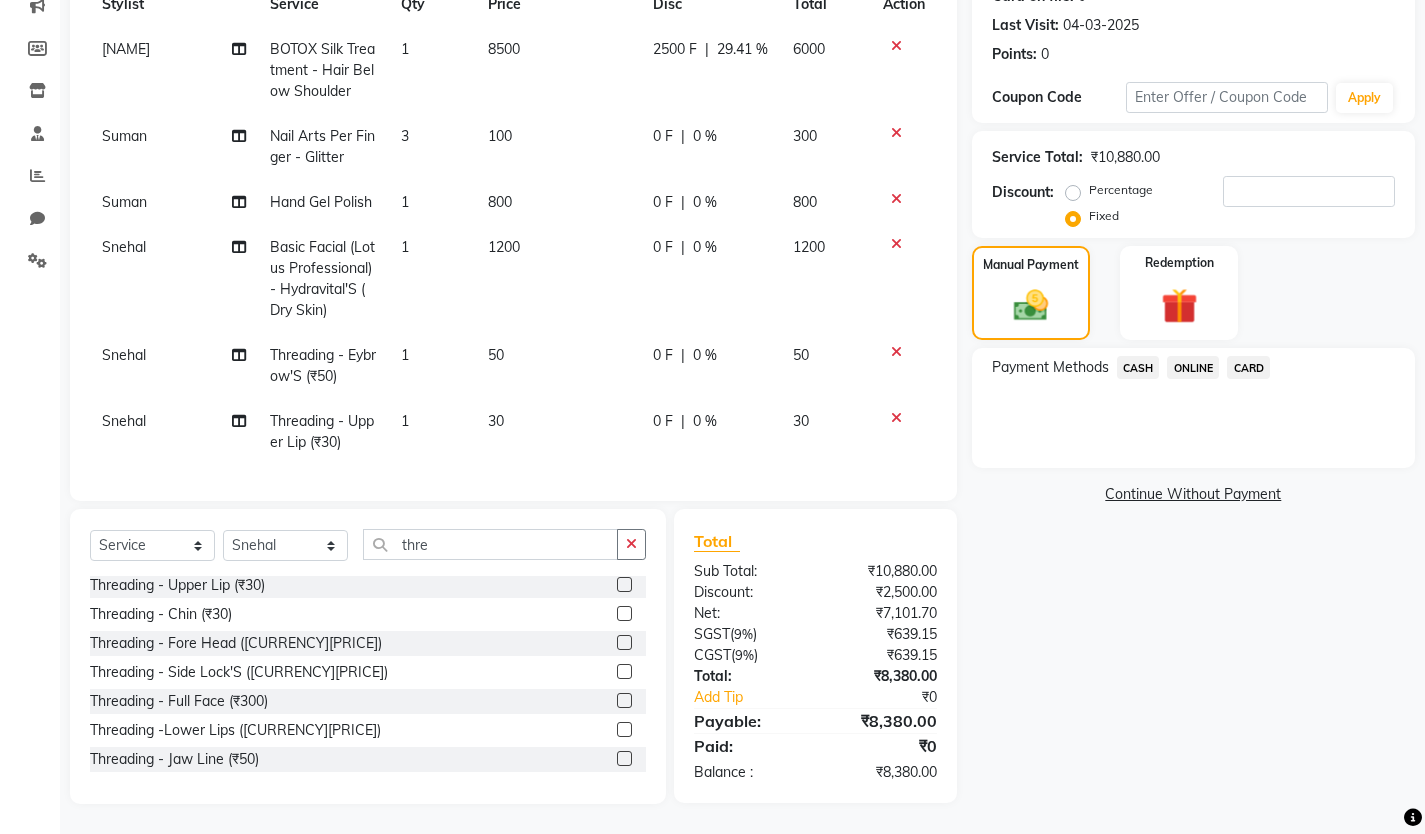 click on "0 F" 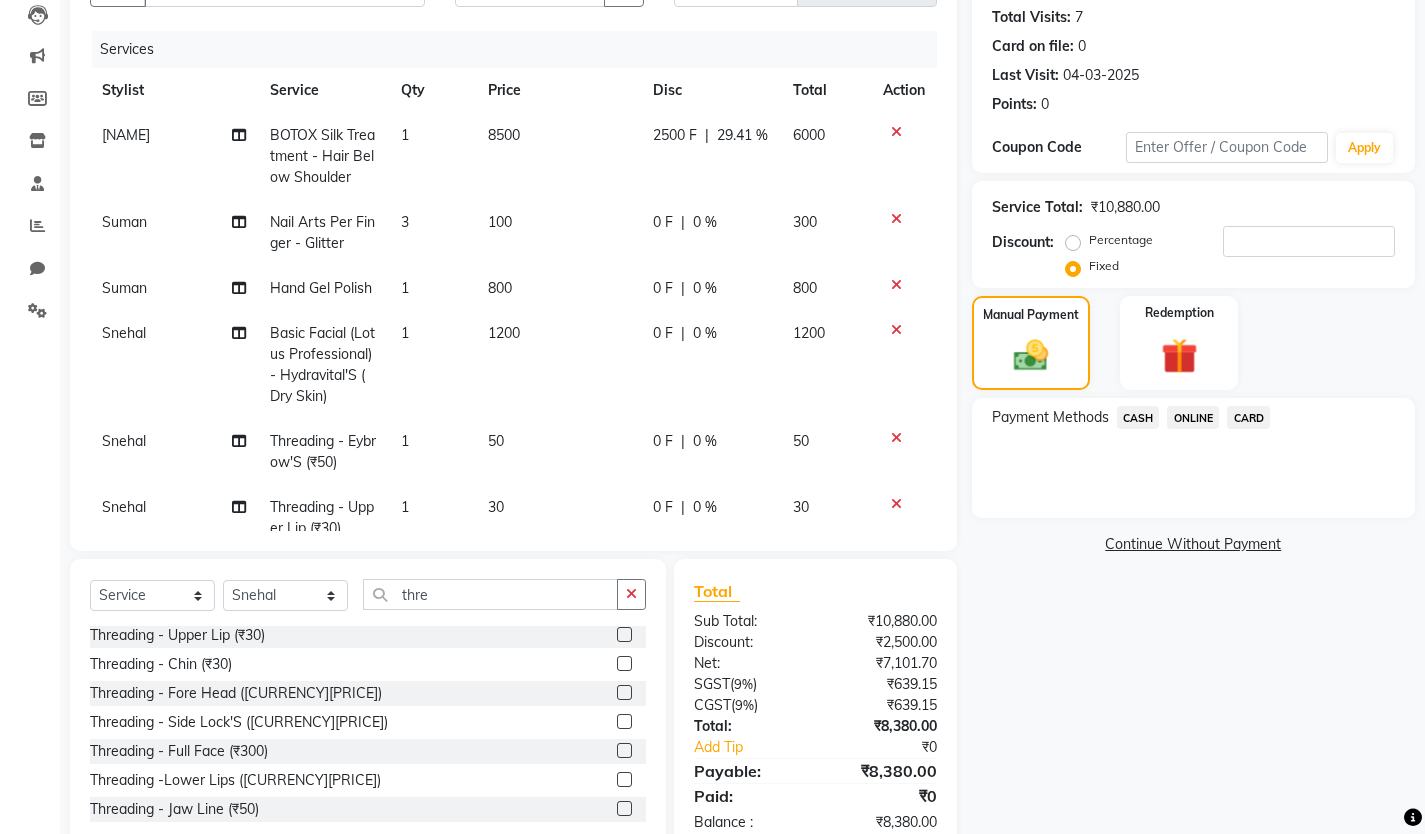 select on "[POSTAL_CODE]" 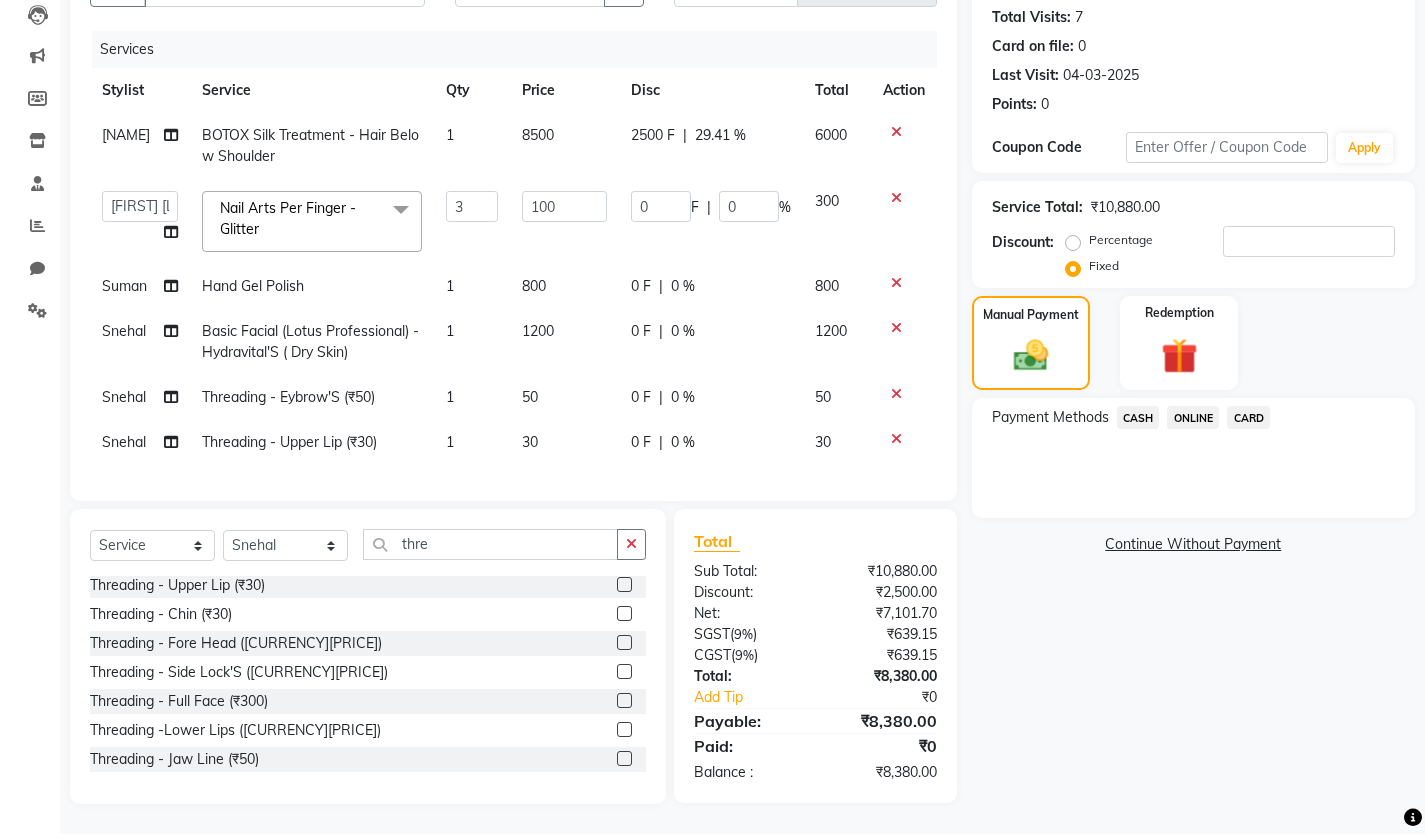 scroll, scrollTop: 232, scrollLeft: 0, axis: vertical 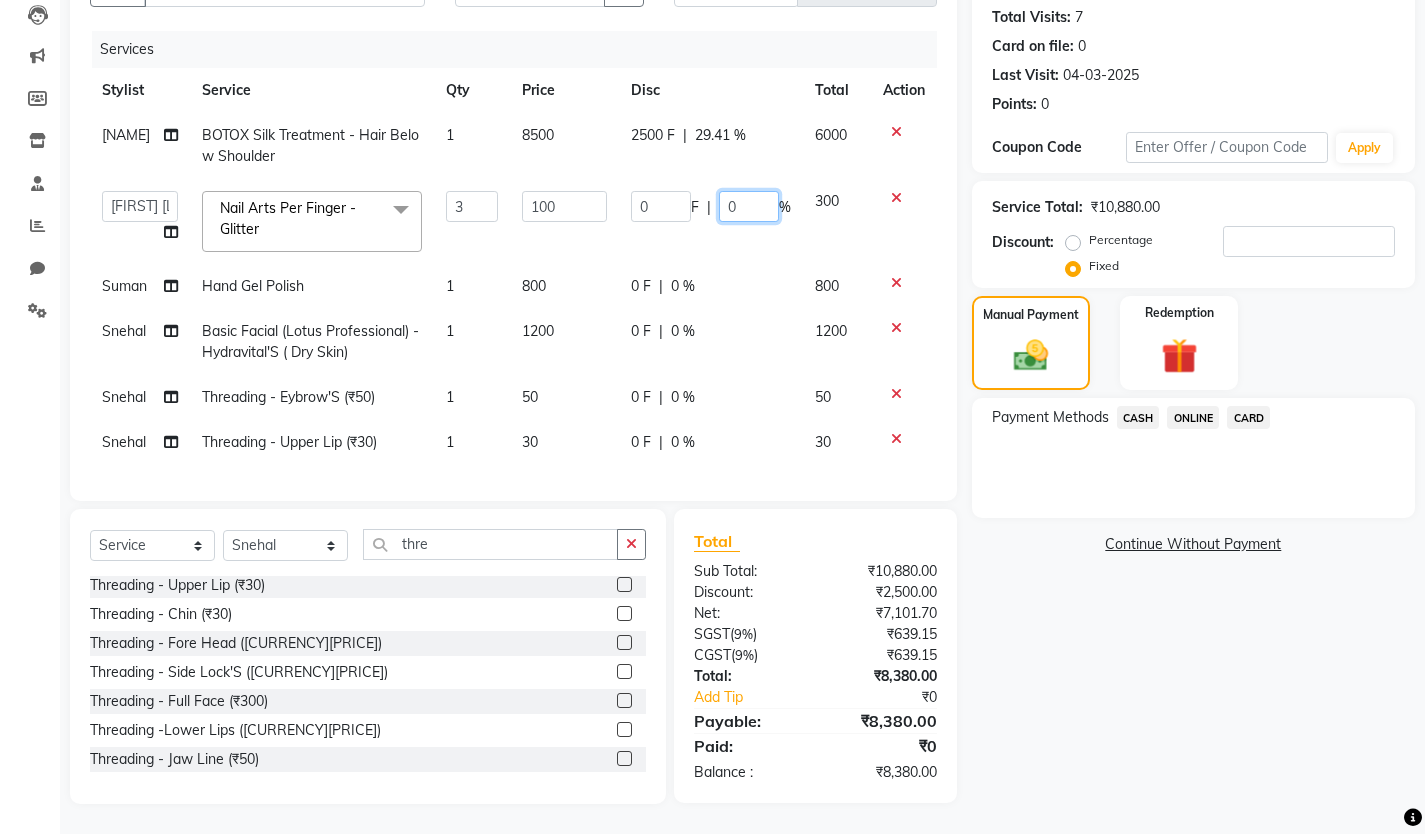 click on "0" 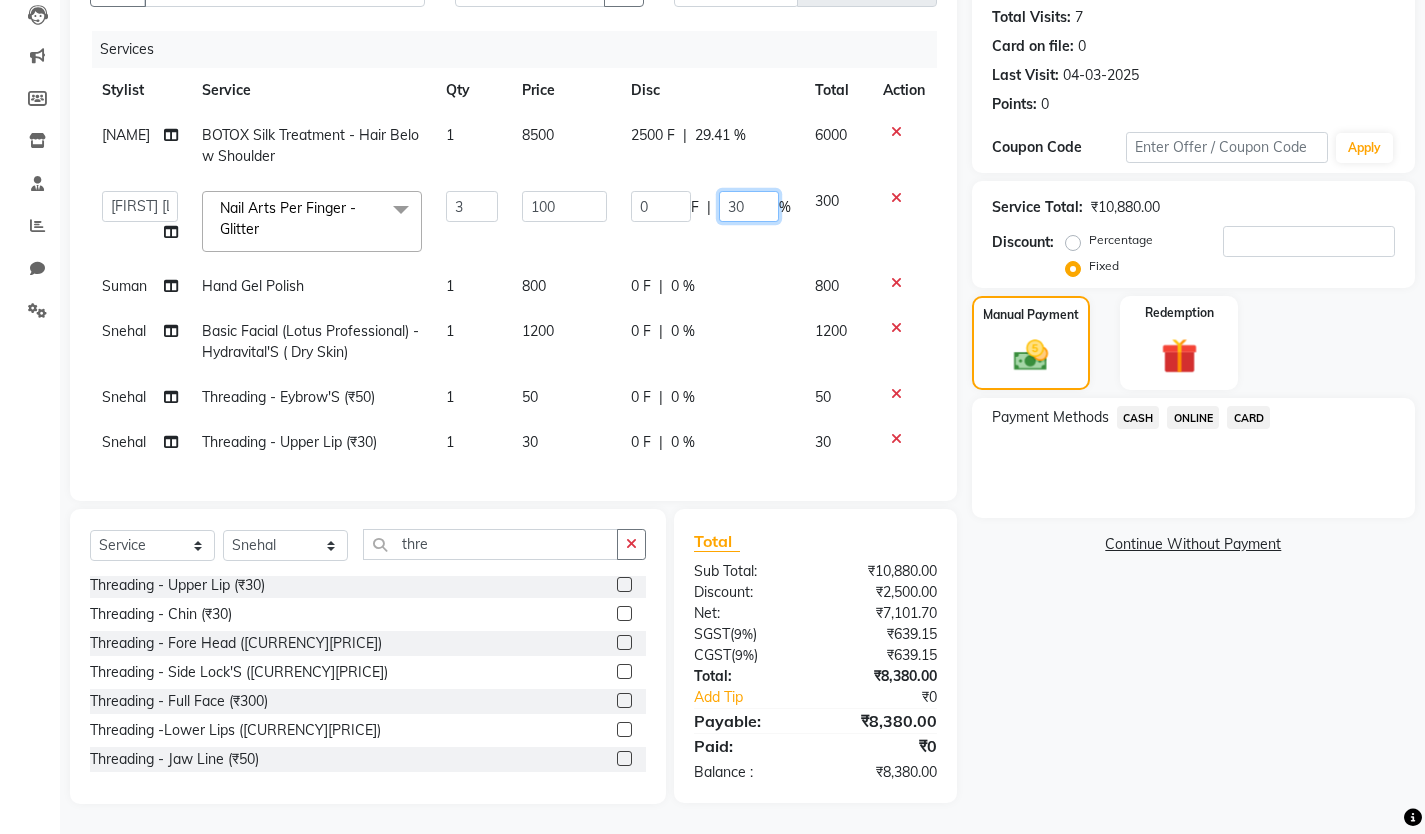 type on "300" 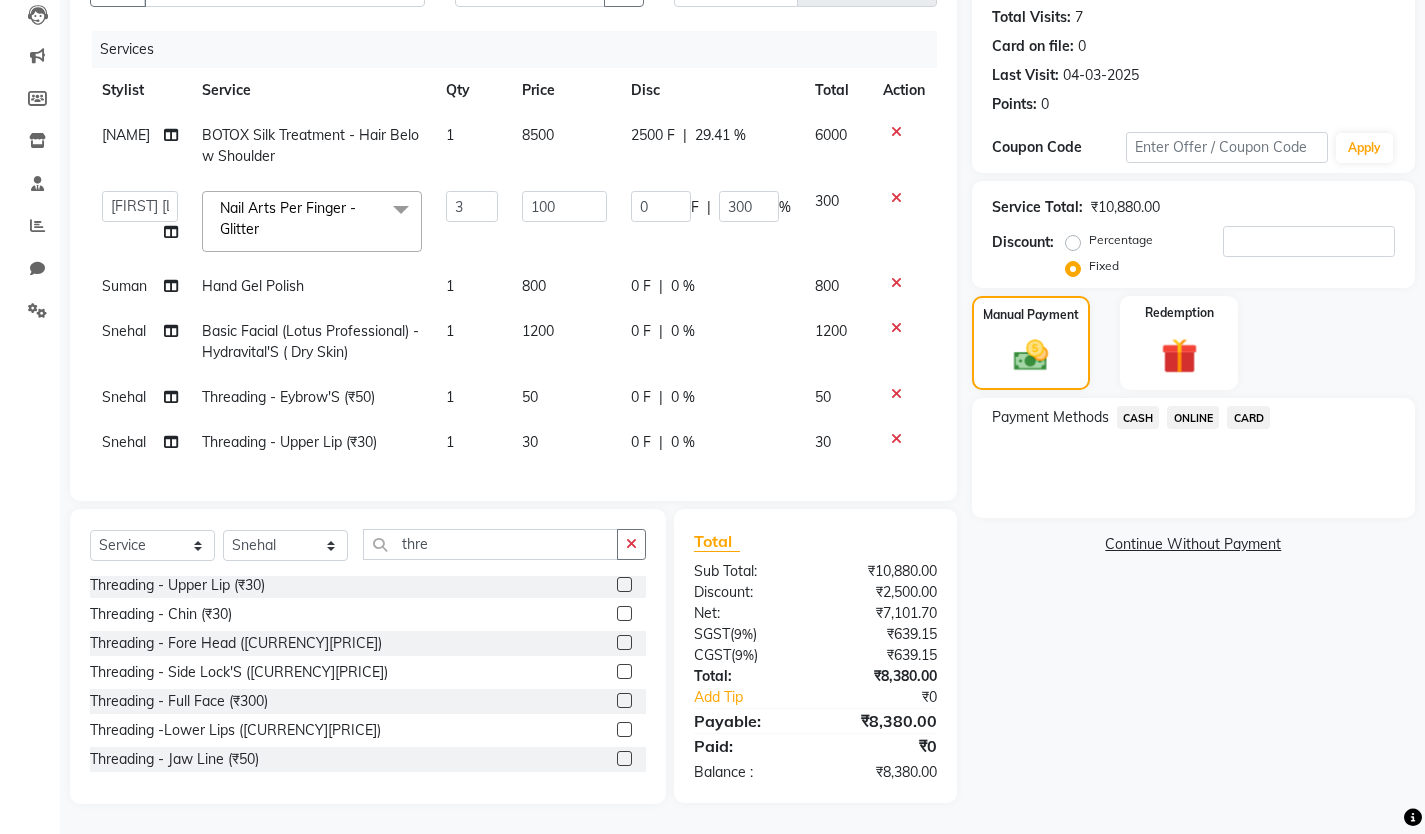 click on "Name: [NAME] Friends Membership:  No Active Membership  Total Visits:  [NUMBER] Card on file:  [NUMBER] Last Visit:   [DATE] Points:   [NUMBER]  Coupon Code Apply Service Total:  [CURRENCY][PRICE]  Discount:  Percentage   Fixed  Manual Payment Redemption Payment Methods  CASH   ONLINE   CARD   Continue Without Payment" 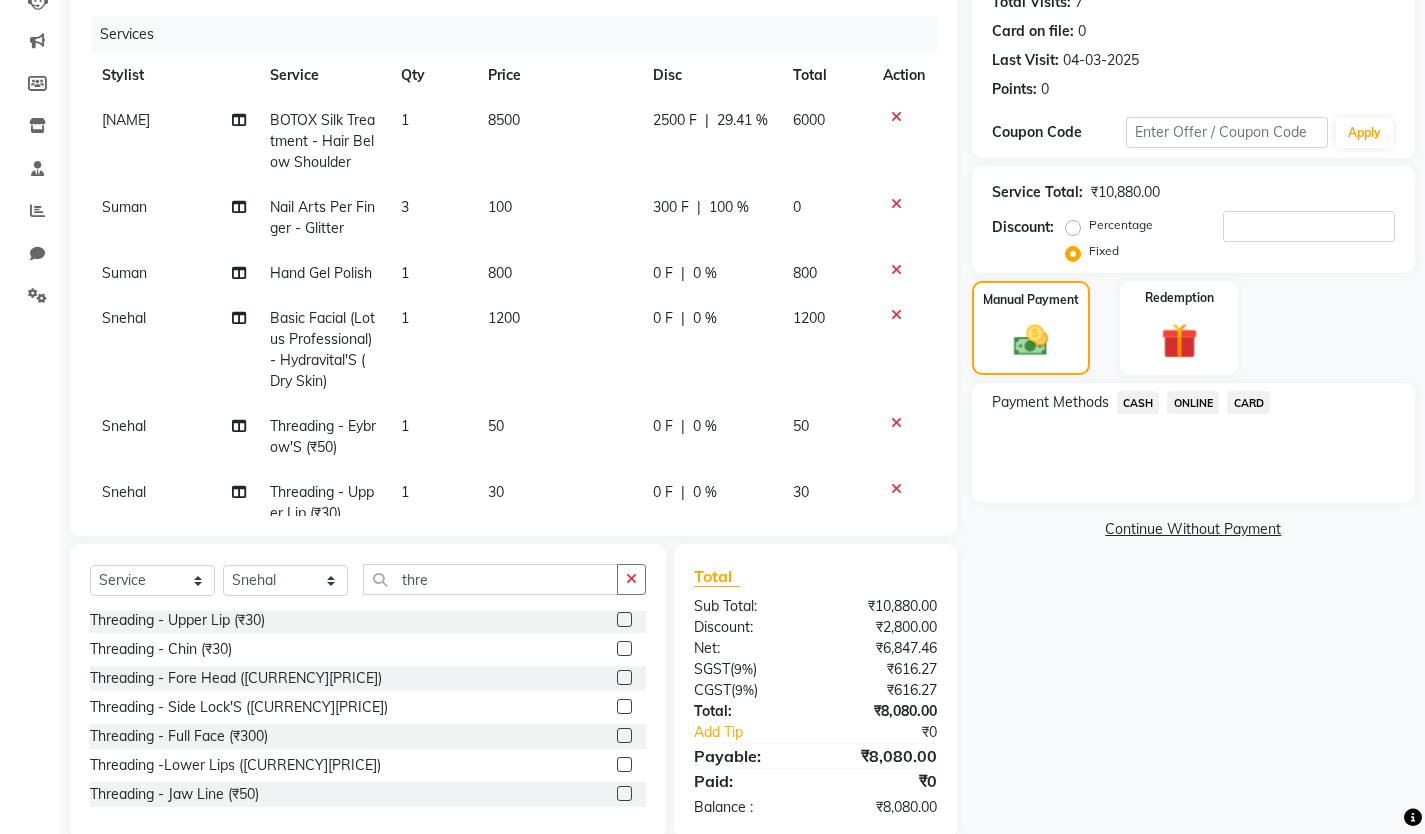 click on "0 %" 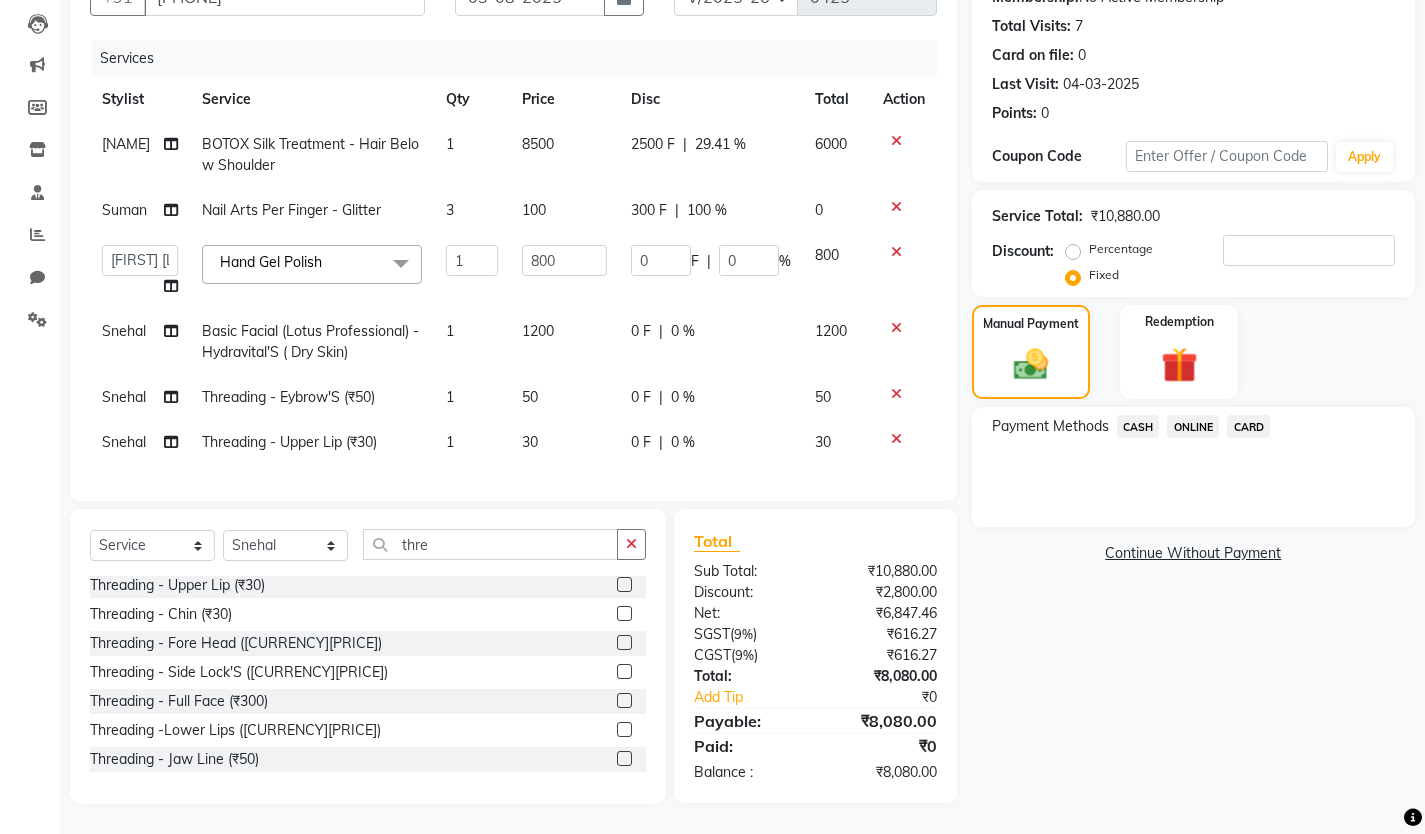 scroll, scrollTop: 223, scrollLeft: 0, axis: vertical 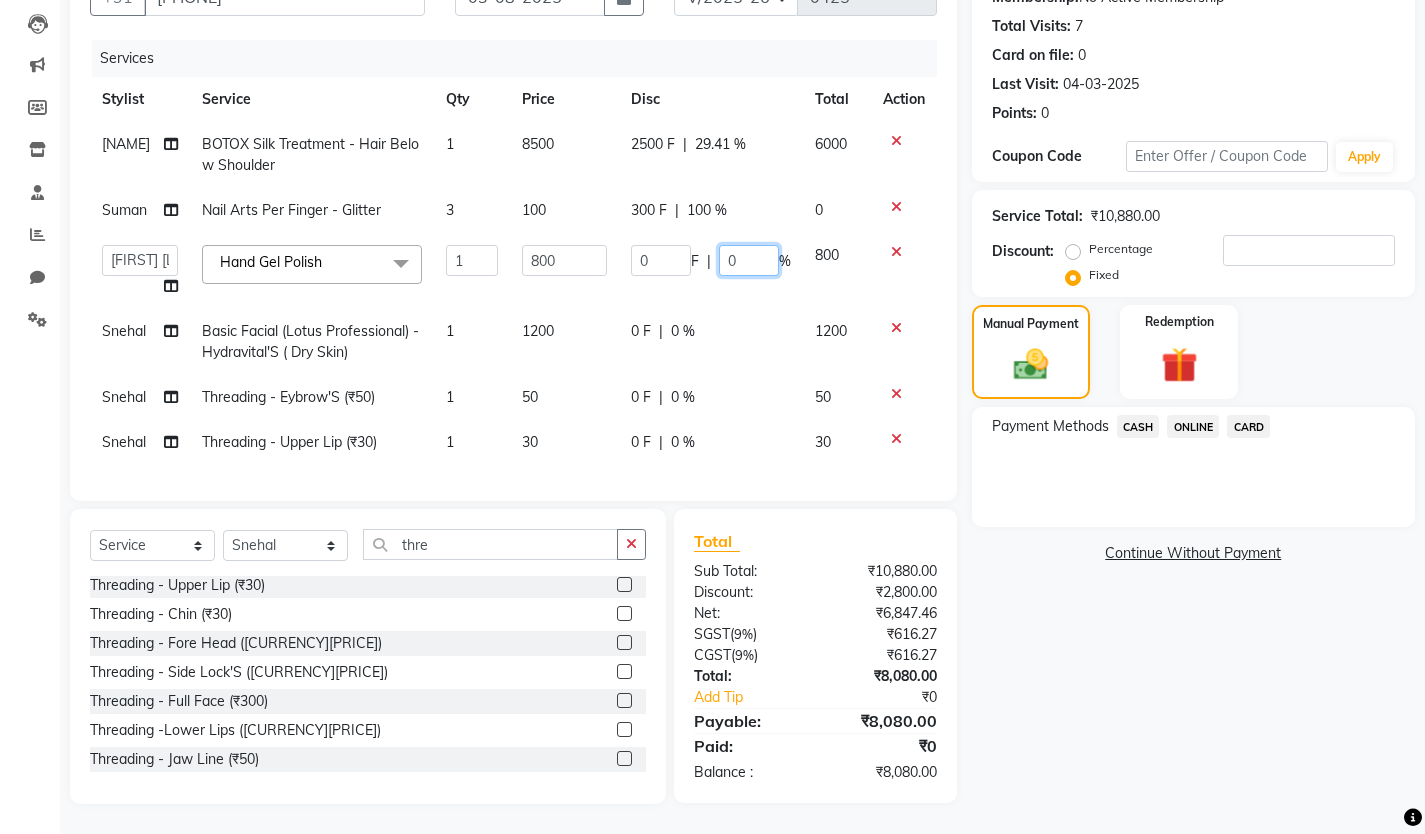 click on "0" 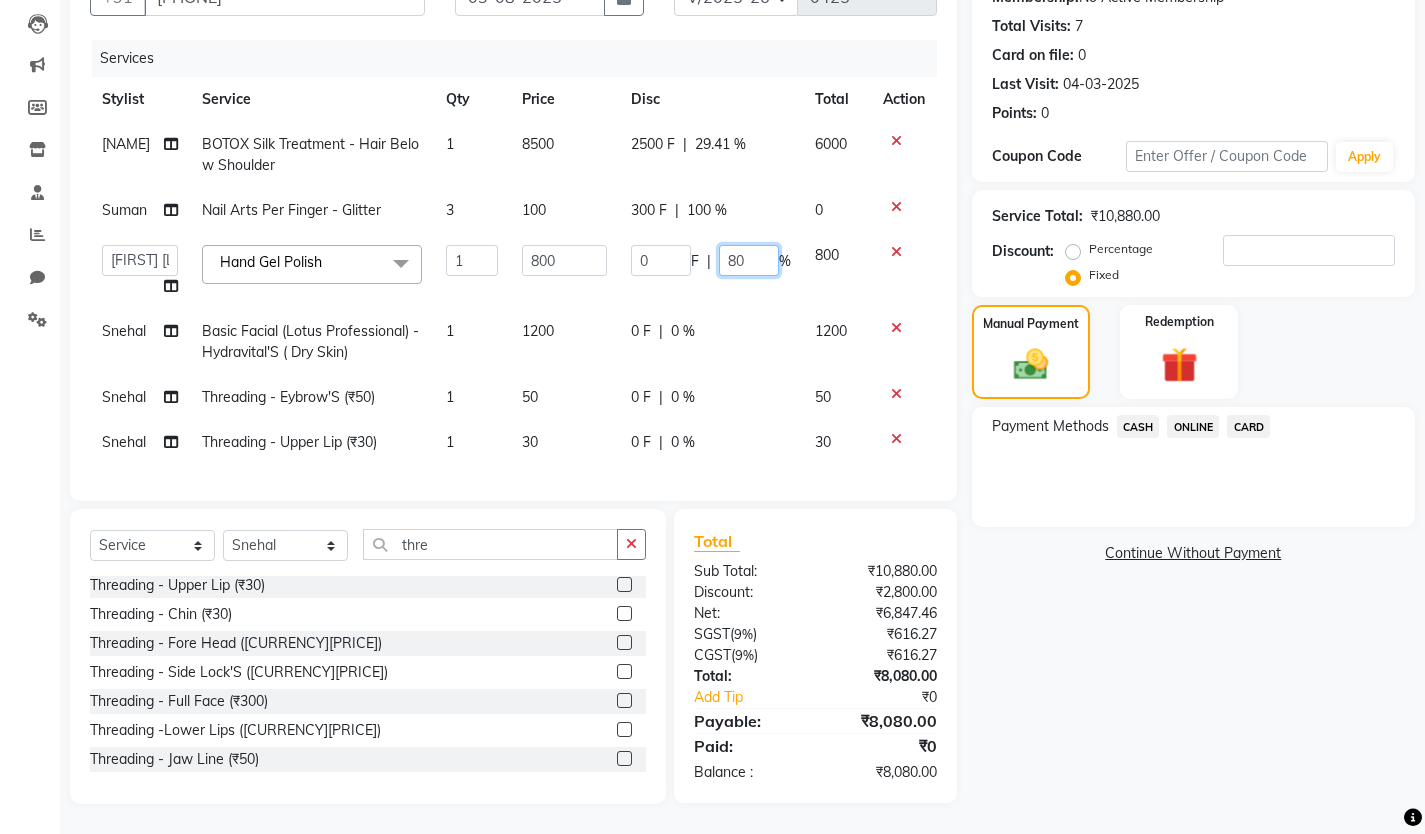 type on "800" 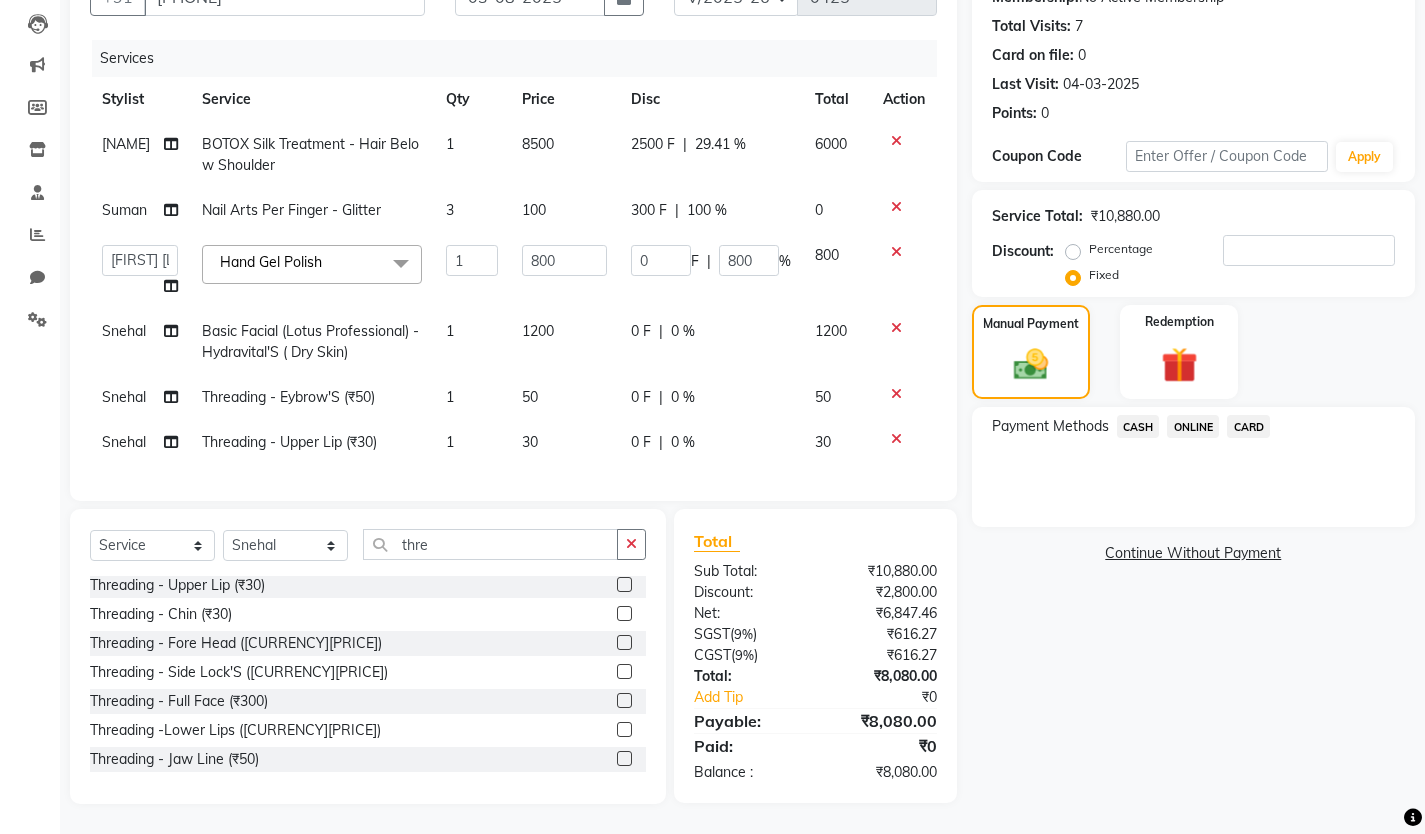 click on "Name: [NAME] Friends Membership:  No Active Membership  Total Visits:  [NUMBER] Card on file:  [NUMBER] Last Visit:   [DATE] Points:   [NUMBER]  Coupon Code Apply Service Total:  [CURRENCY][PRICE]  Discount:  Percentage   Fixed  Manual Payment Redemption Payment Methods  CASH   ONLINE   CARD   Continue Without Payment" 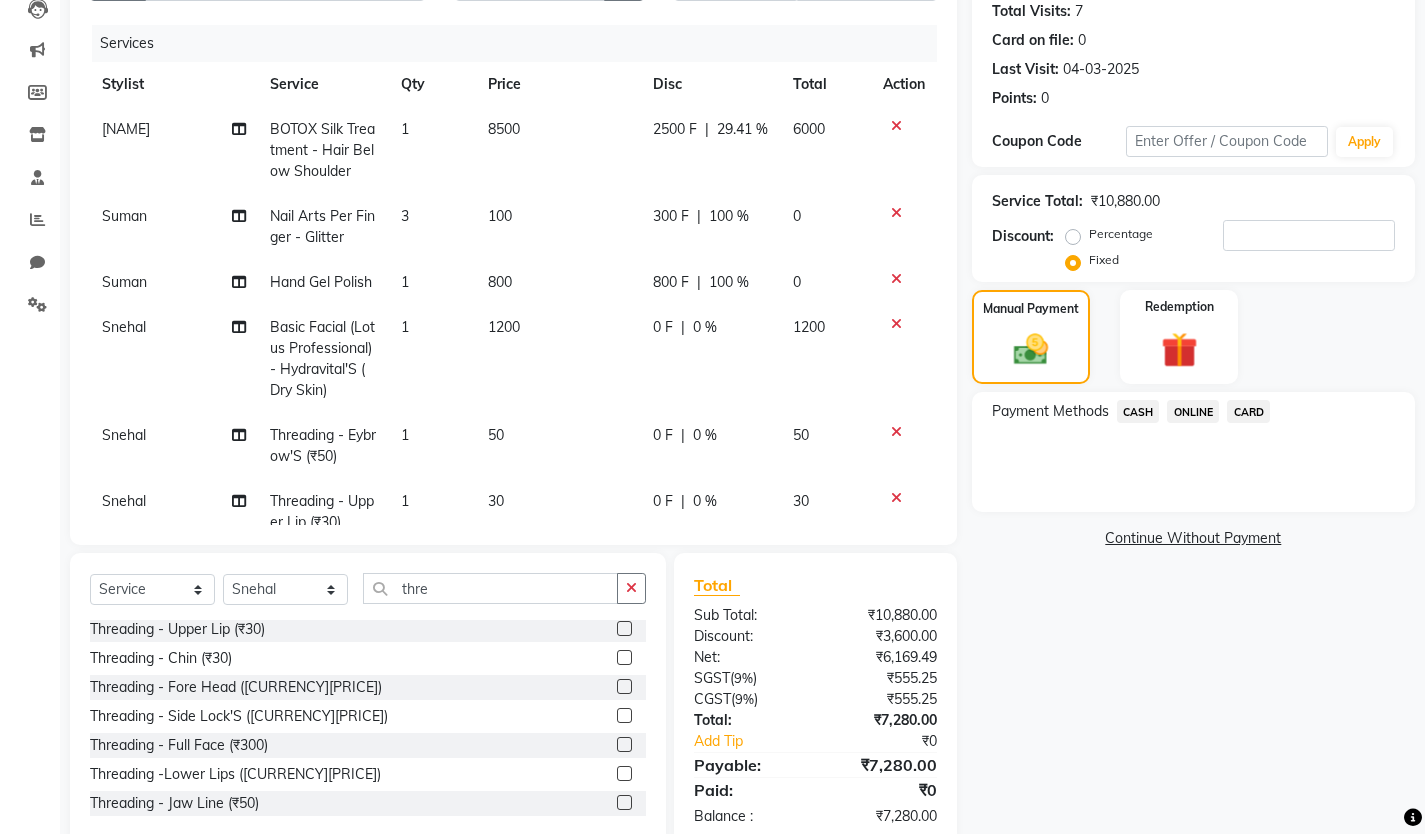 click on "0 %" 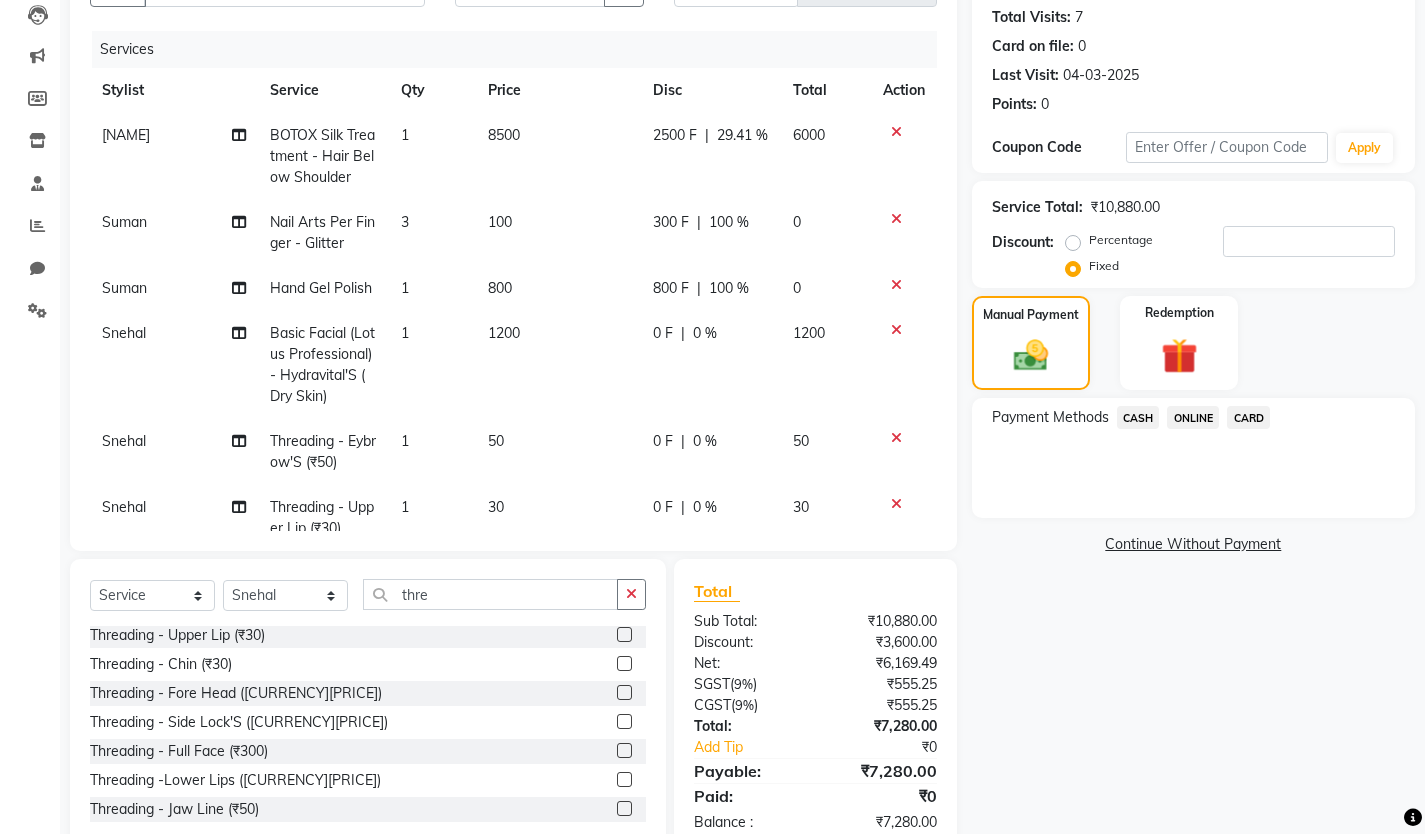select on "85589" 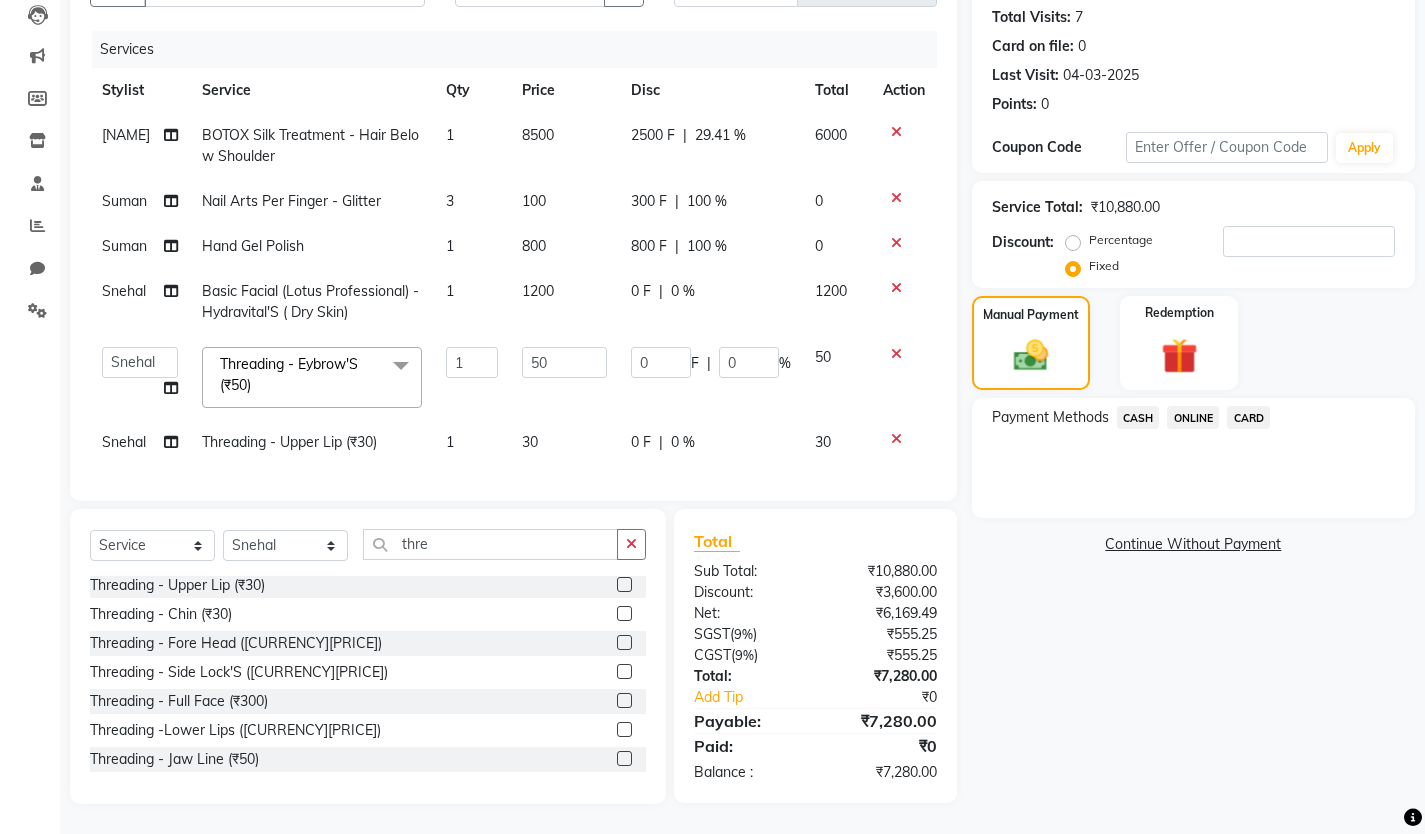 scroll, scrollTop: 223, scrollLeft: 0, axis: vertical 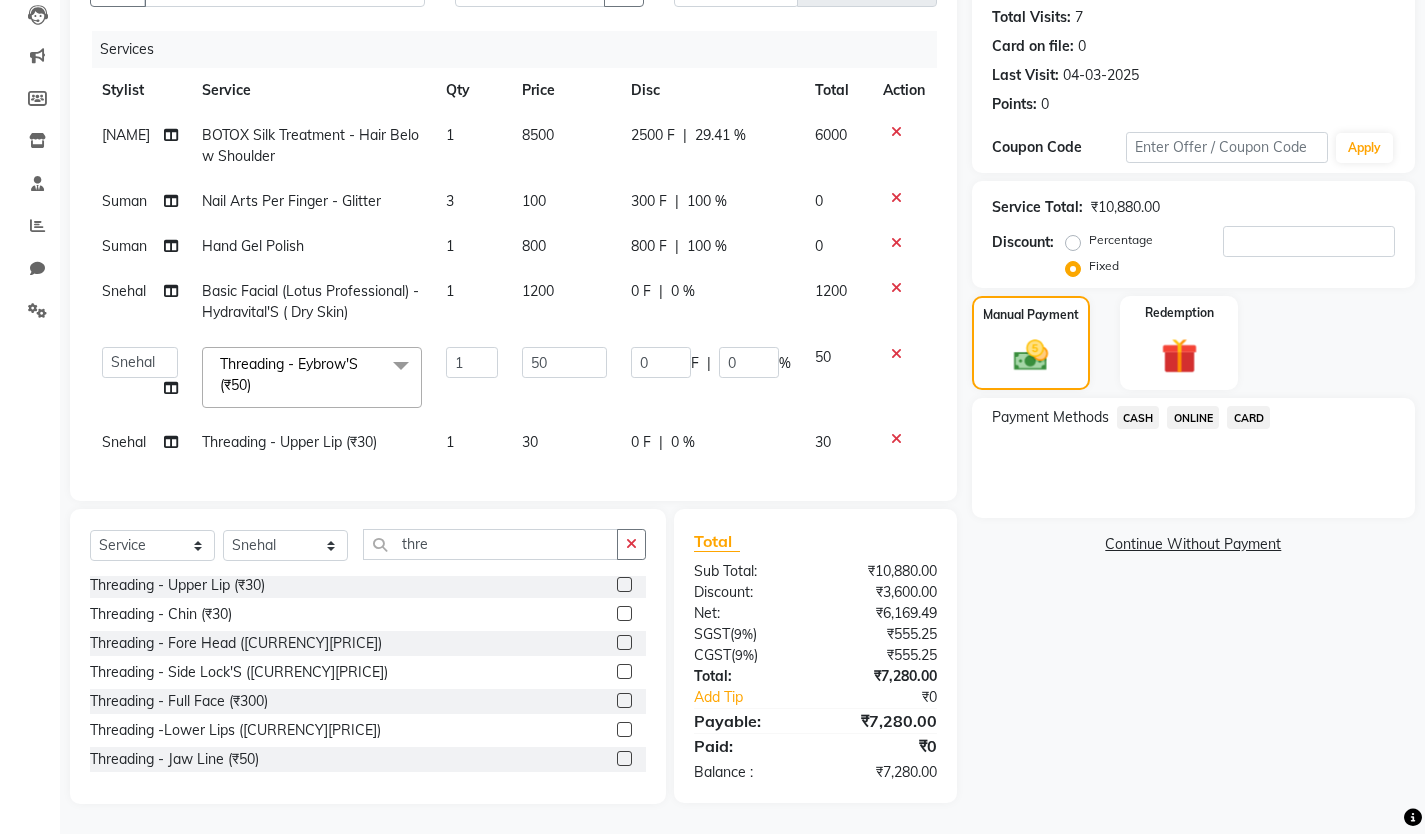 click on "0 F | 0 %" 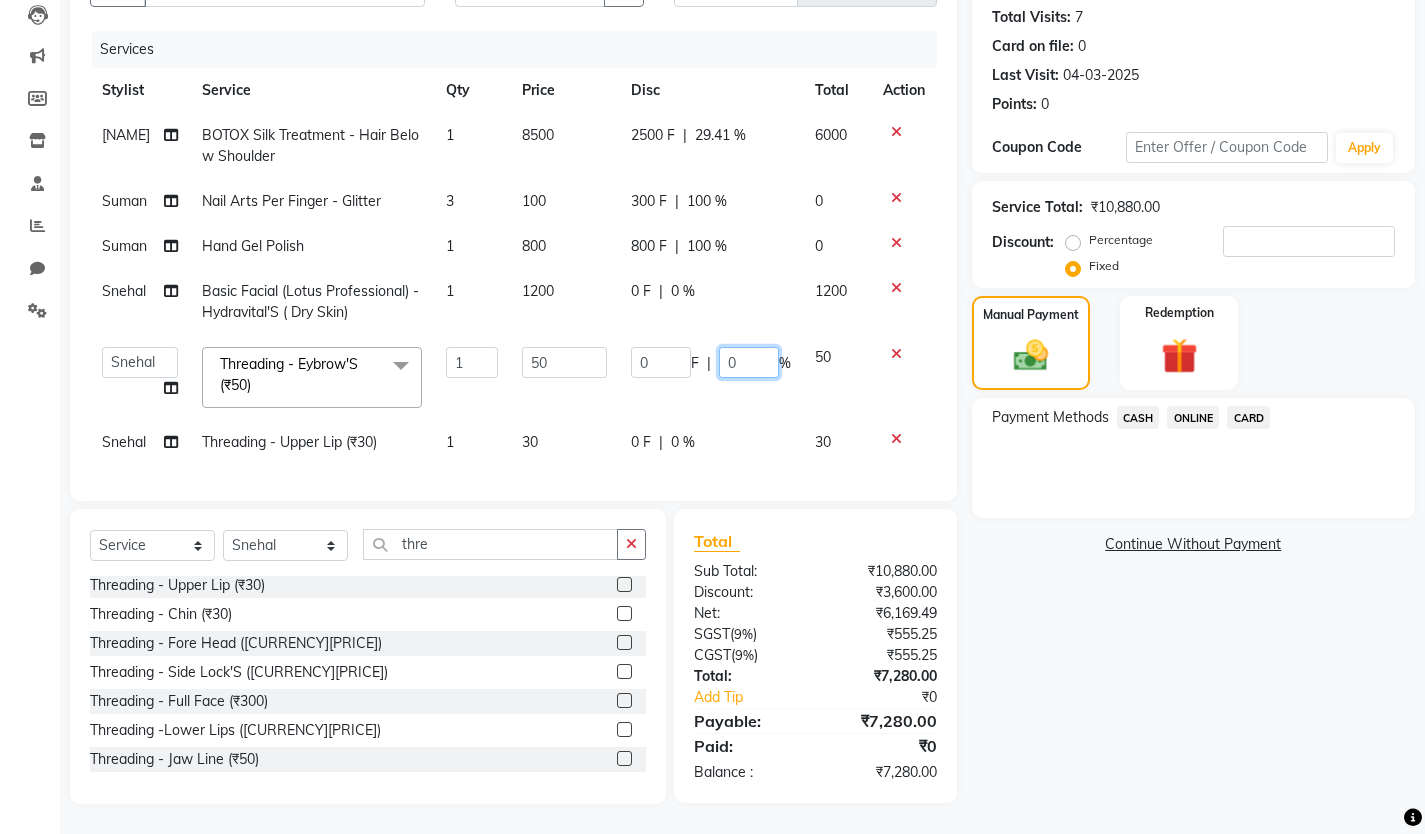 click on "0" 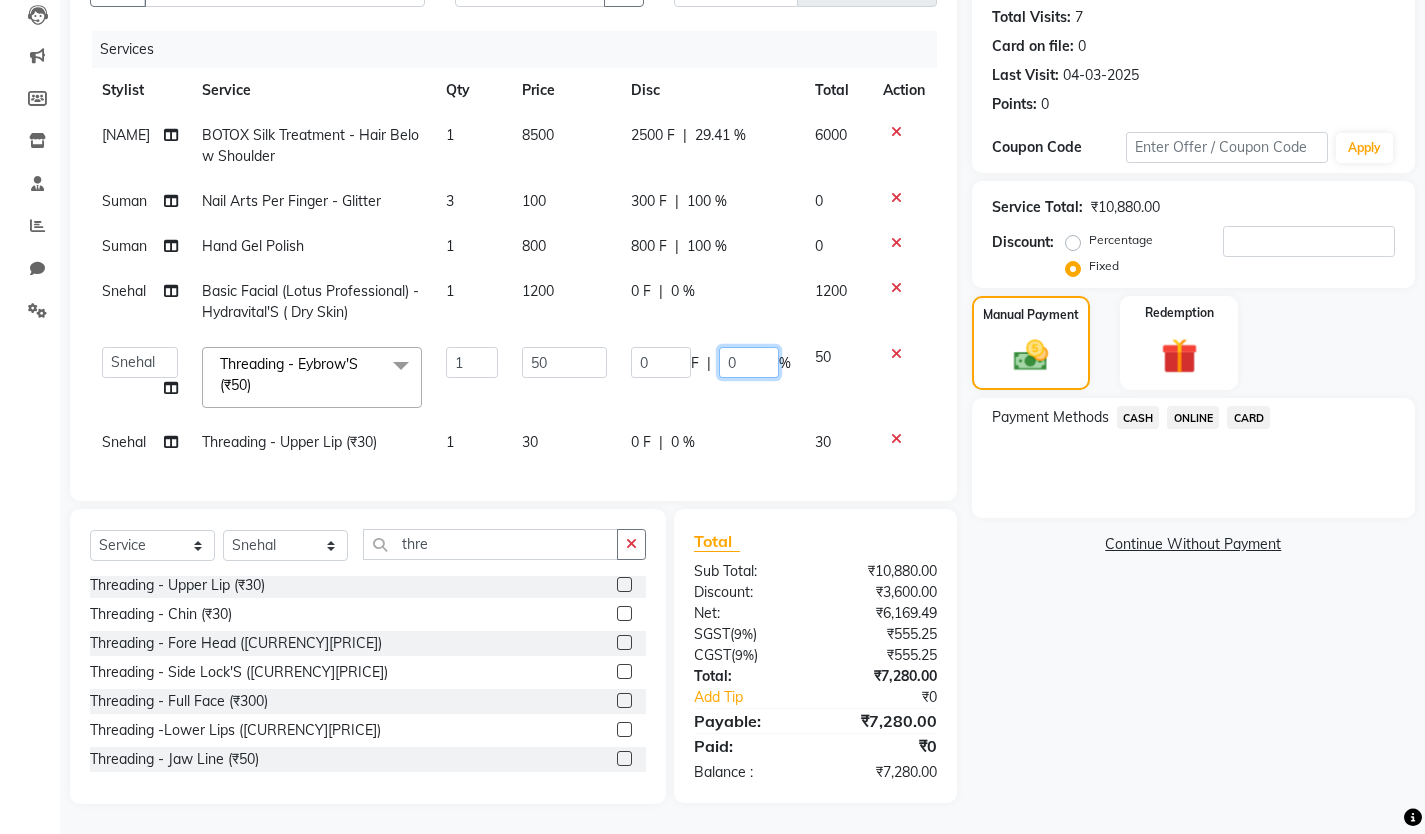 click on "0" 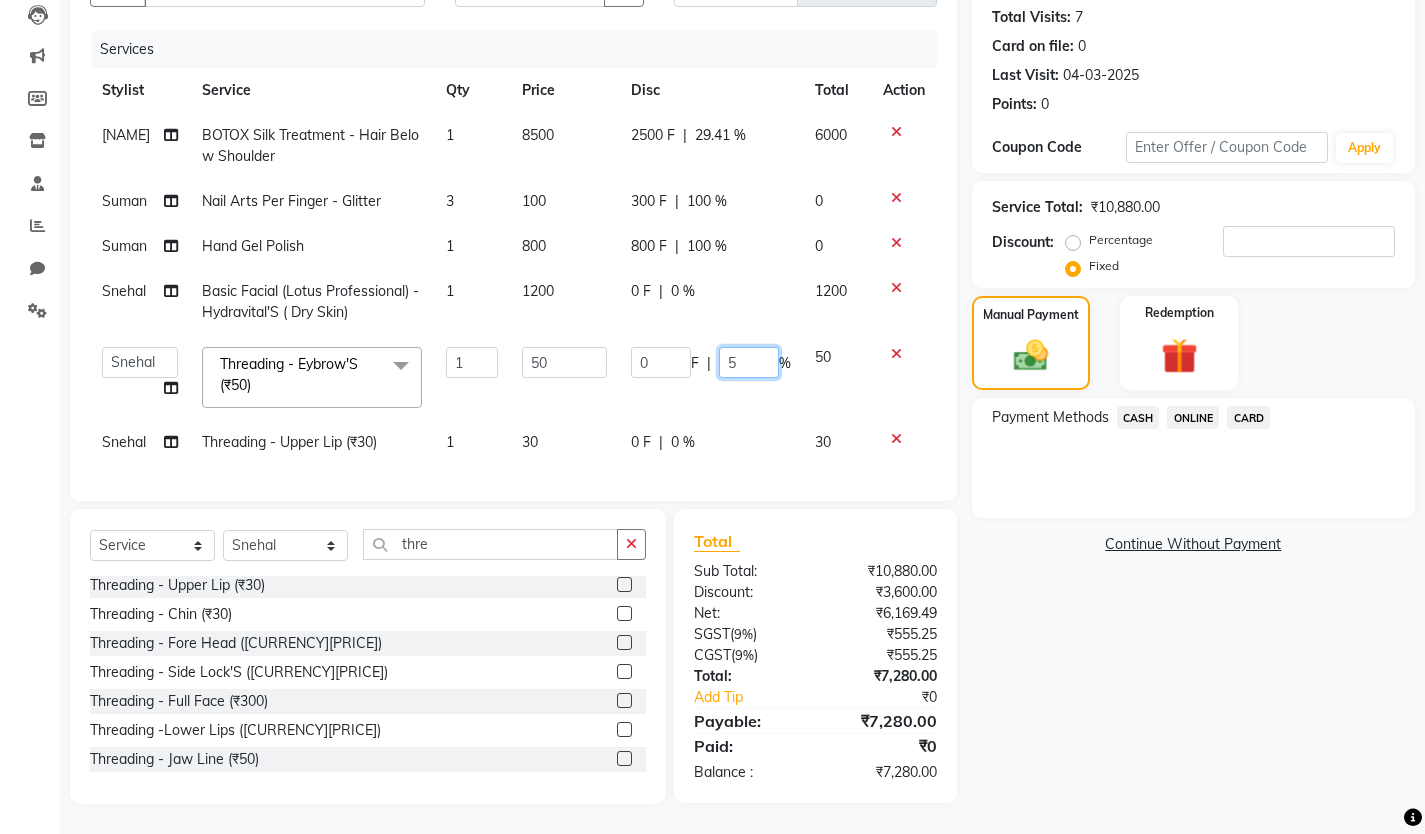 type on "50" 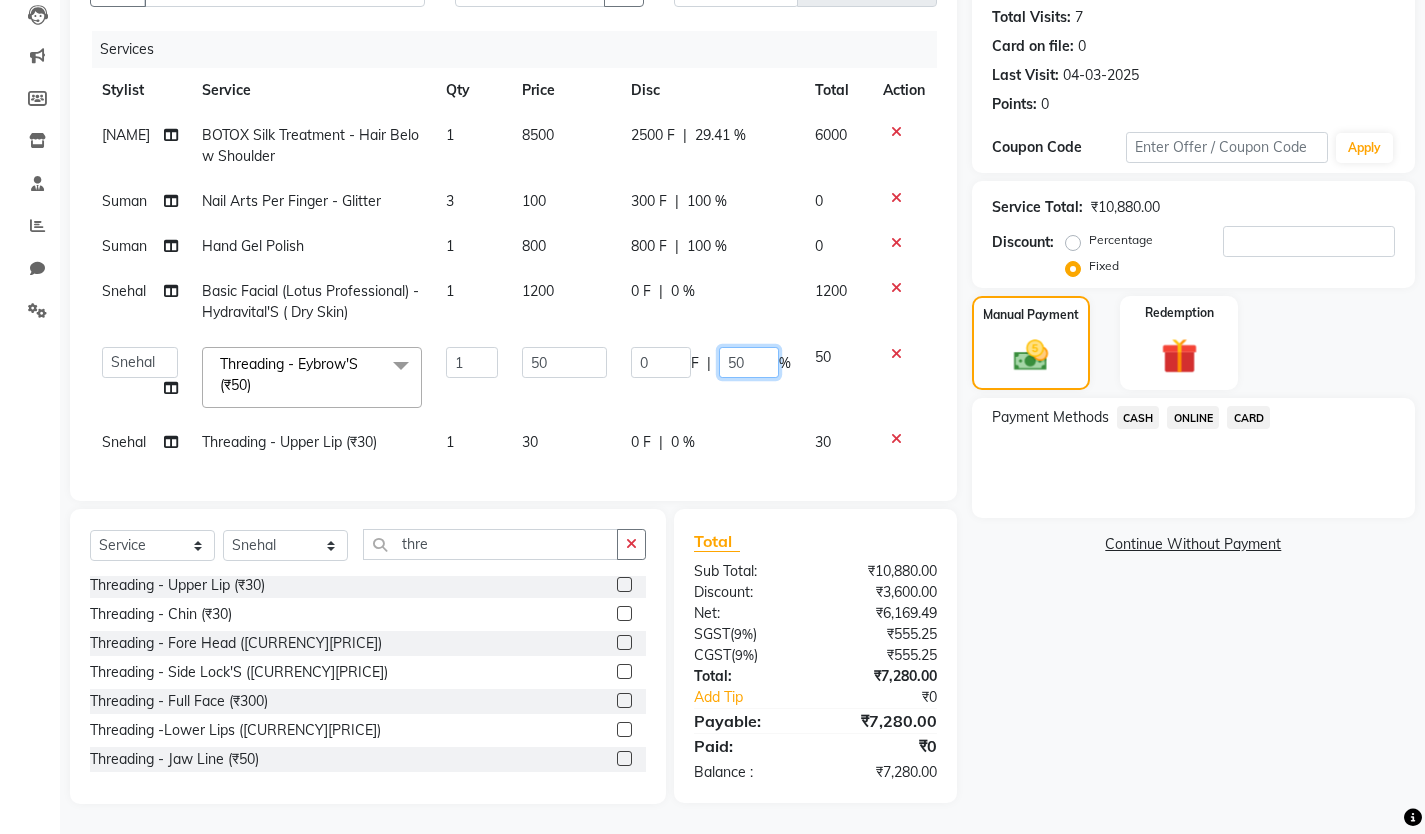 scroll, scrollTop: 232, scrollLeft: 0, axis: vertical 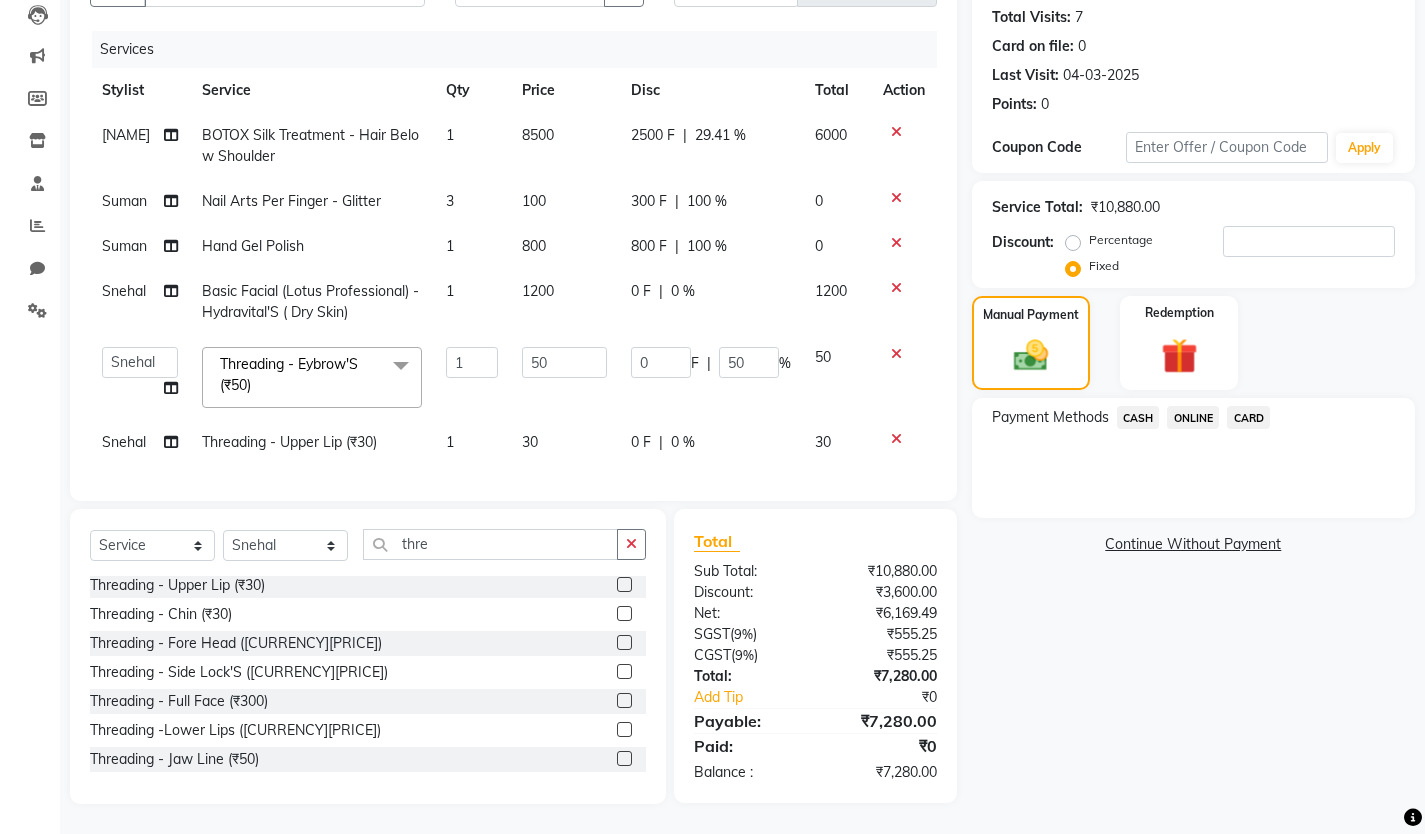 click on "Name: [NAME] Friends Membership:  No Active Membership  Total Visits:  [NUMBER] Card on file:  [NUMBER] Last Visit:   [DATE] Points:   [NUMBER]  Coupon Code Apply Service Total:  [CURRENCY][PRICE]  Discount:  Percentage   Fixed  Manual Payment Redemption Payment Methods  CASH   ONLINE   CARD   Continue Without Payment" 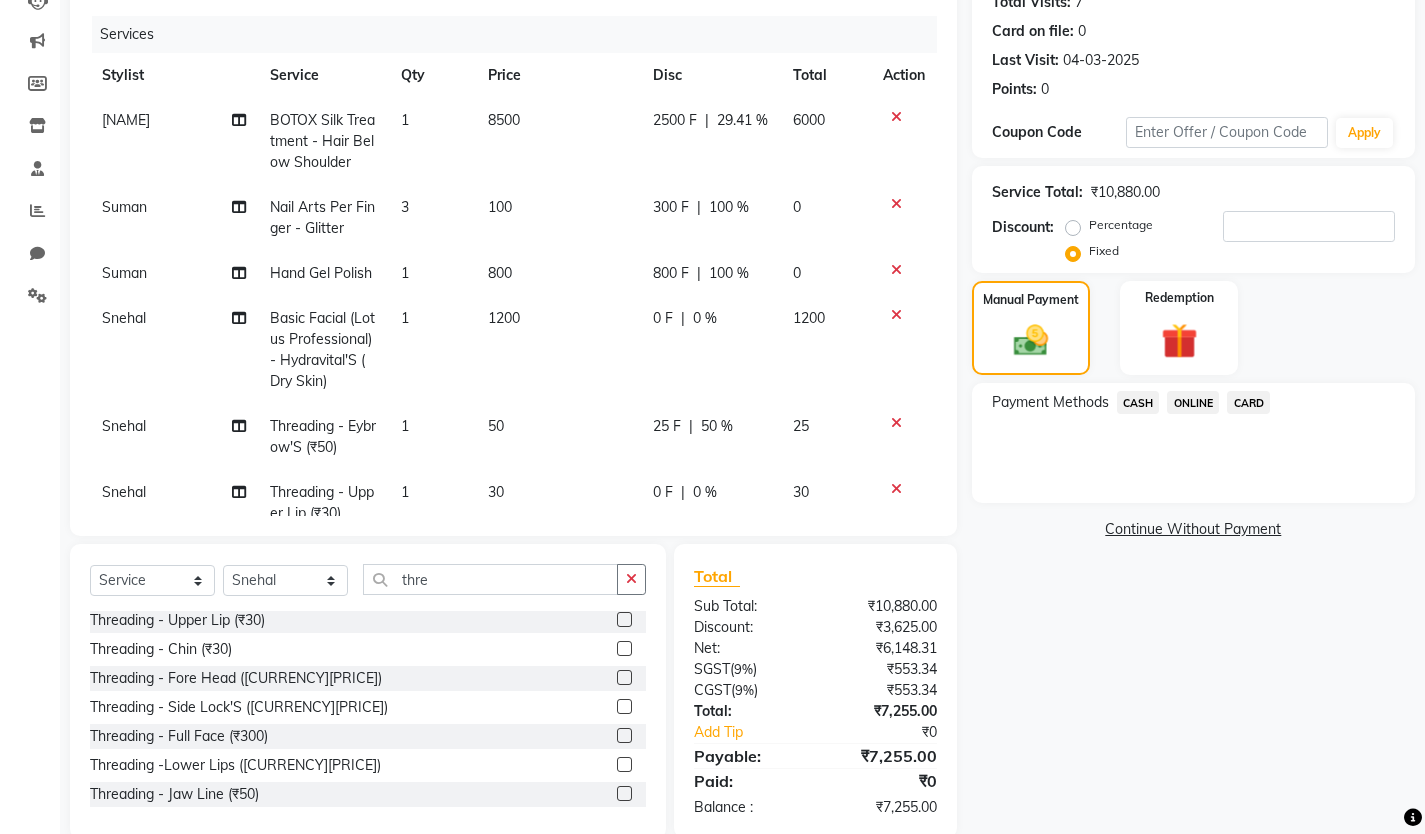 scroll, scrollTop: 51, scrollLeft: 0, axis: vertical 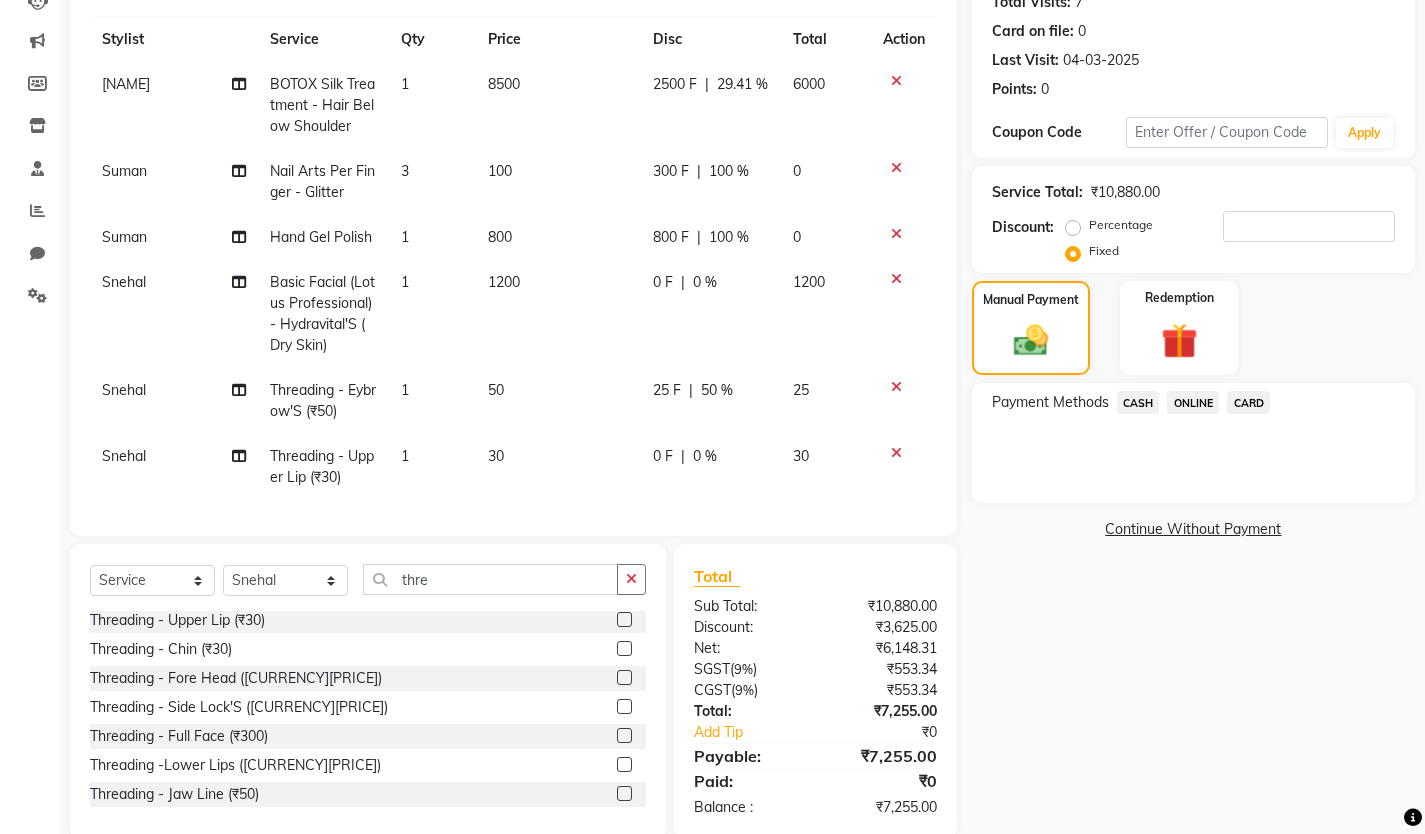 click on "0 %" 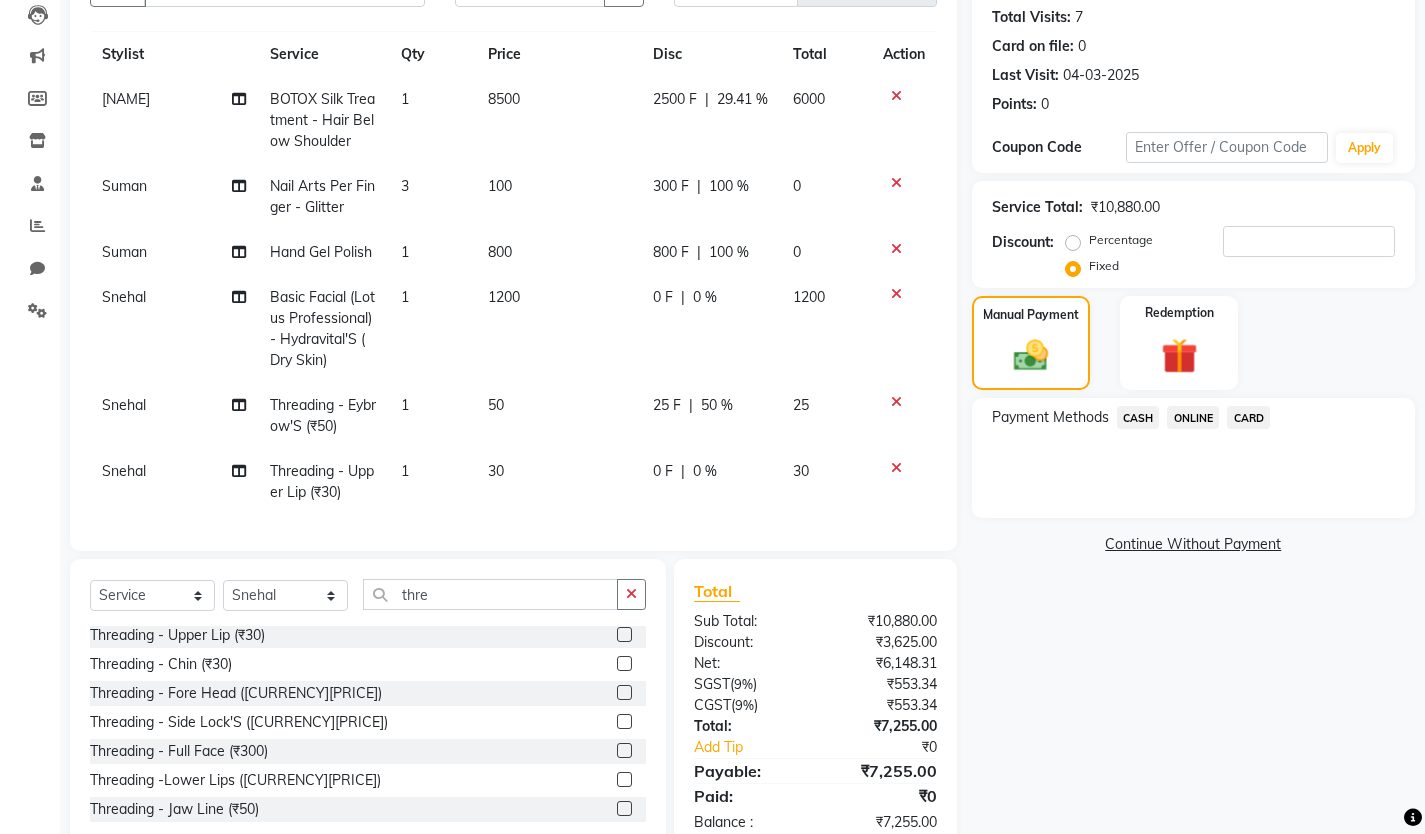 scroll, scrollTop: 0, scrollLeft: 0, axis: both 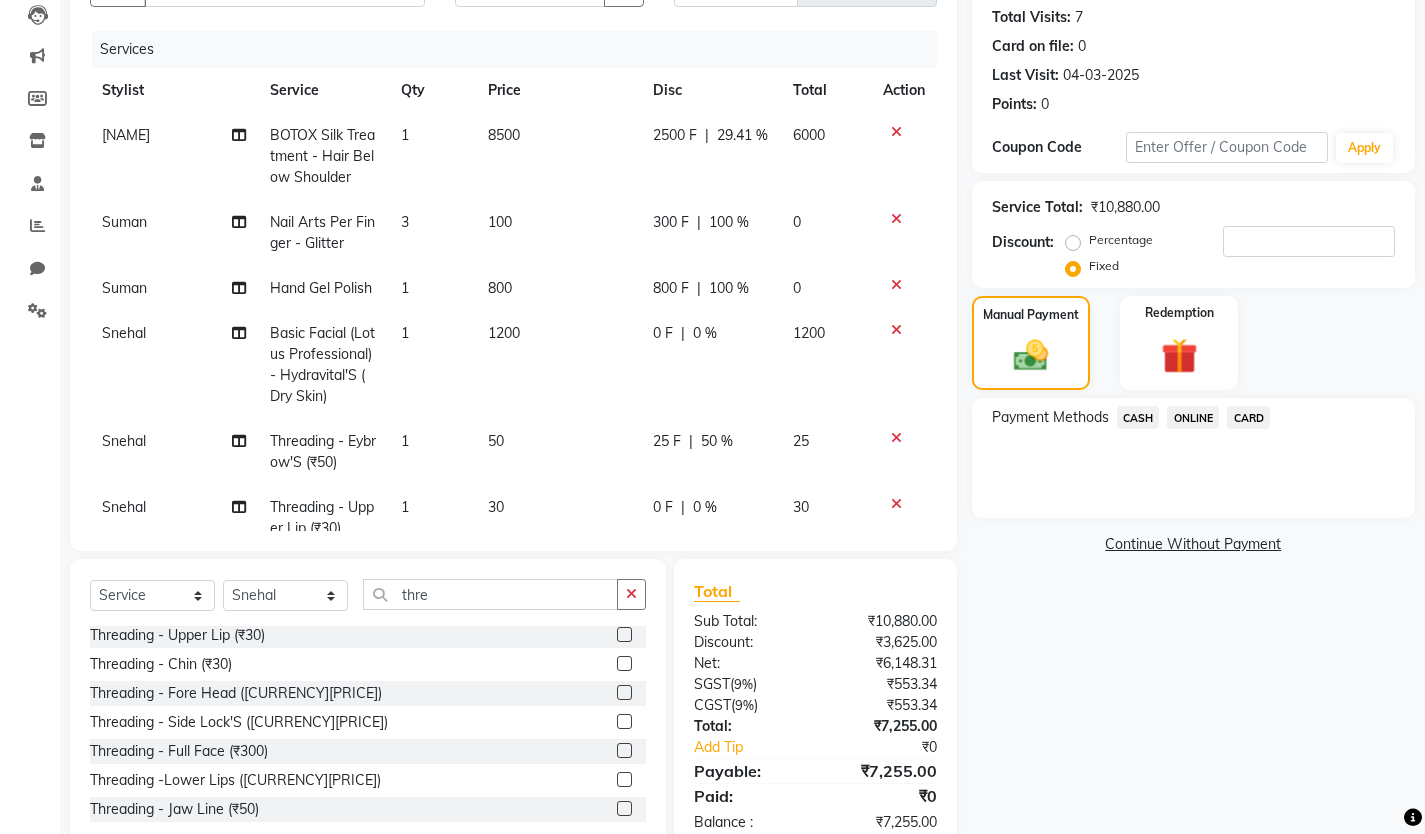 select on "85589" 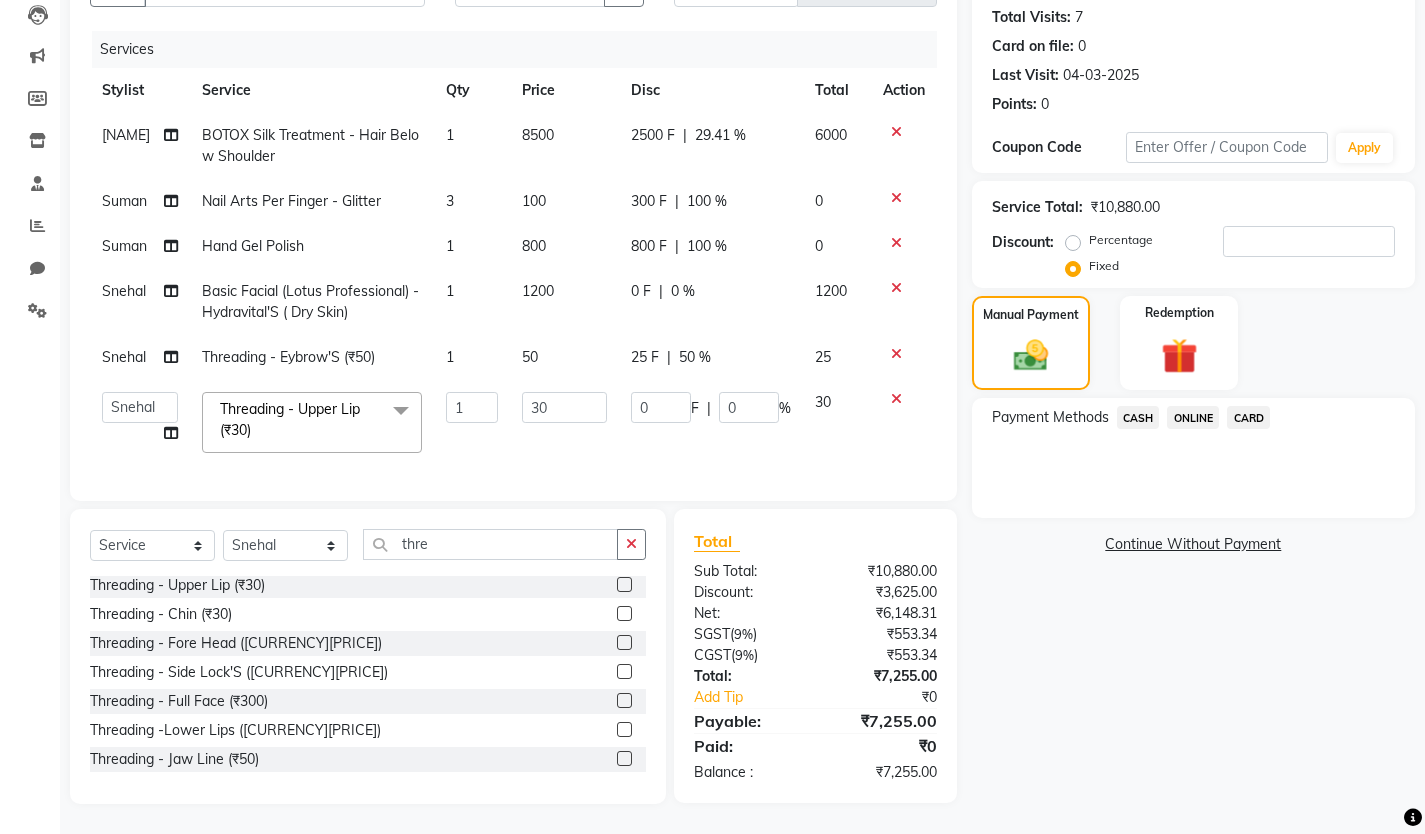 scroll, scrollTop: 232, scrollLeft: 0, axis: vertical 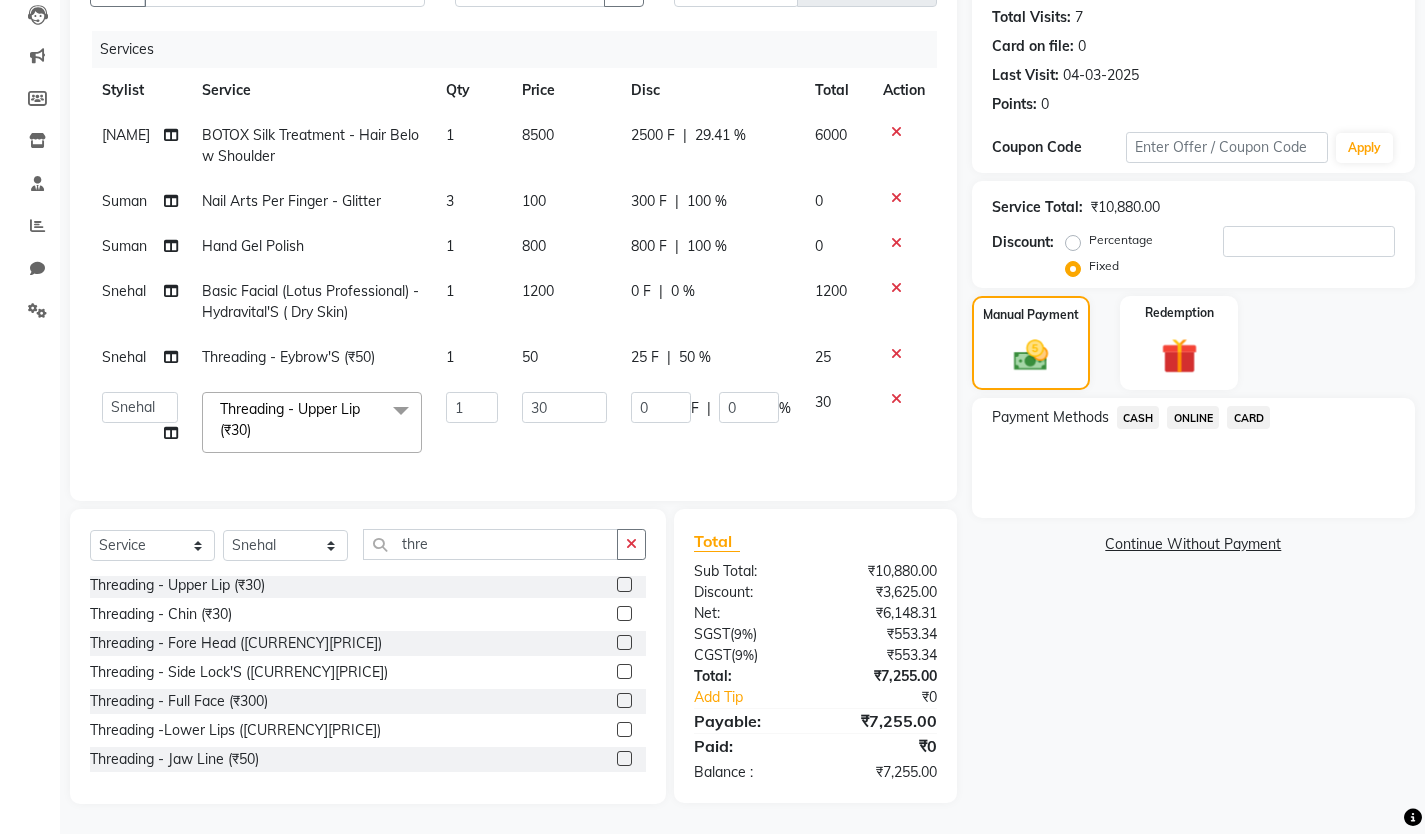 click on "0 F | 0 %" 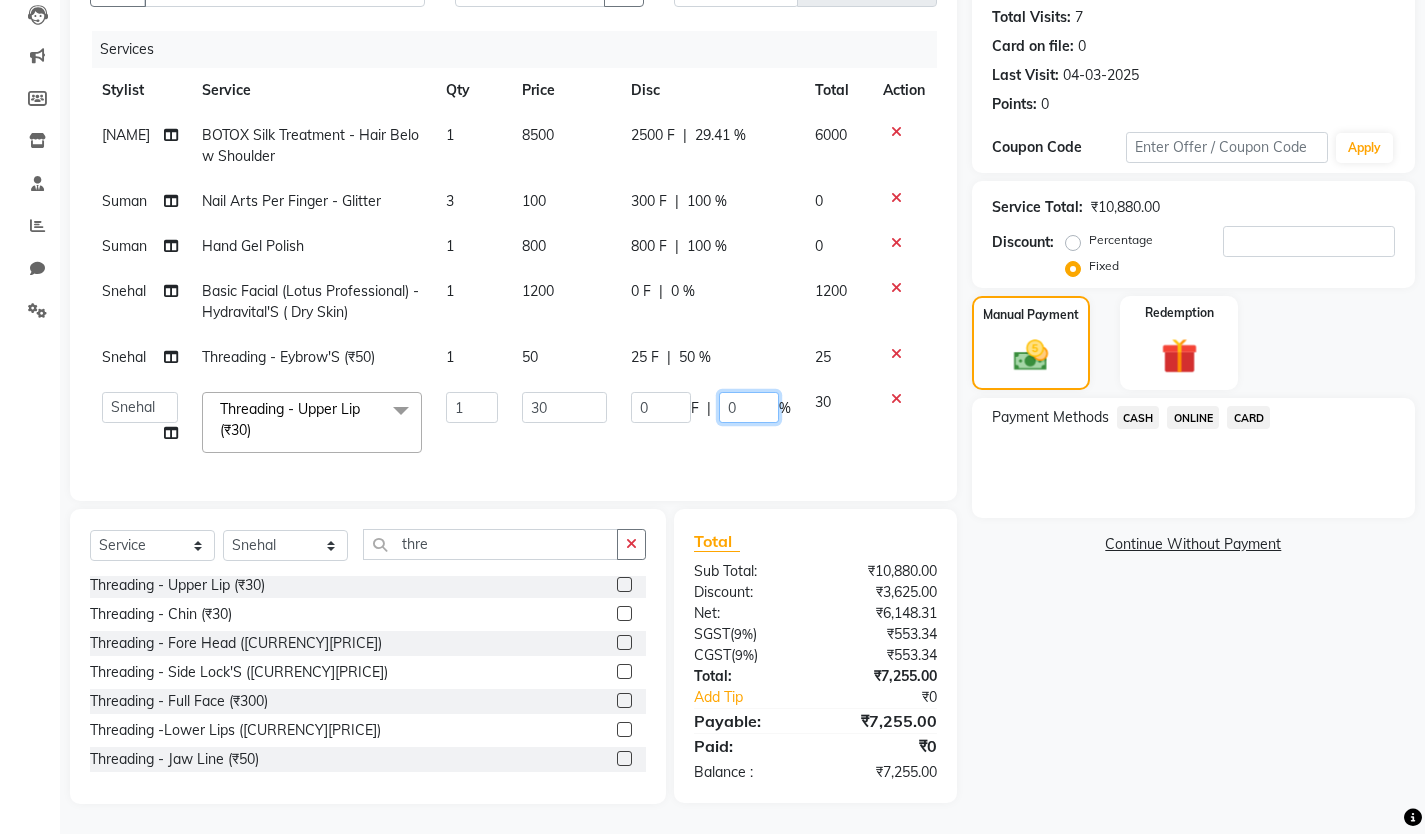 click on "0" 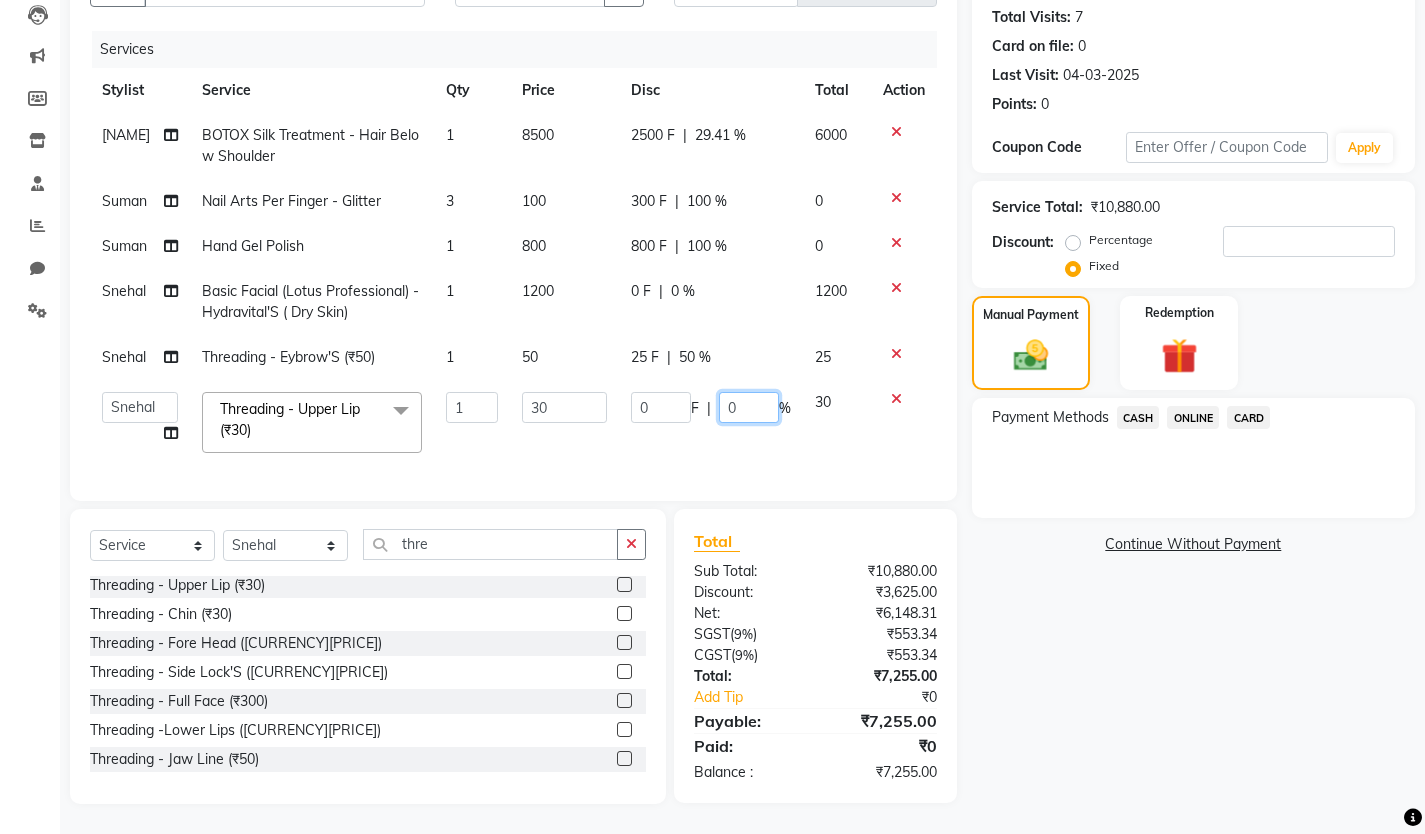 click on "0" 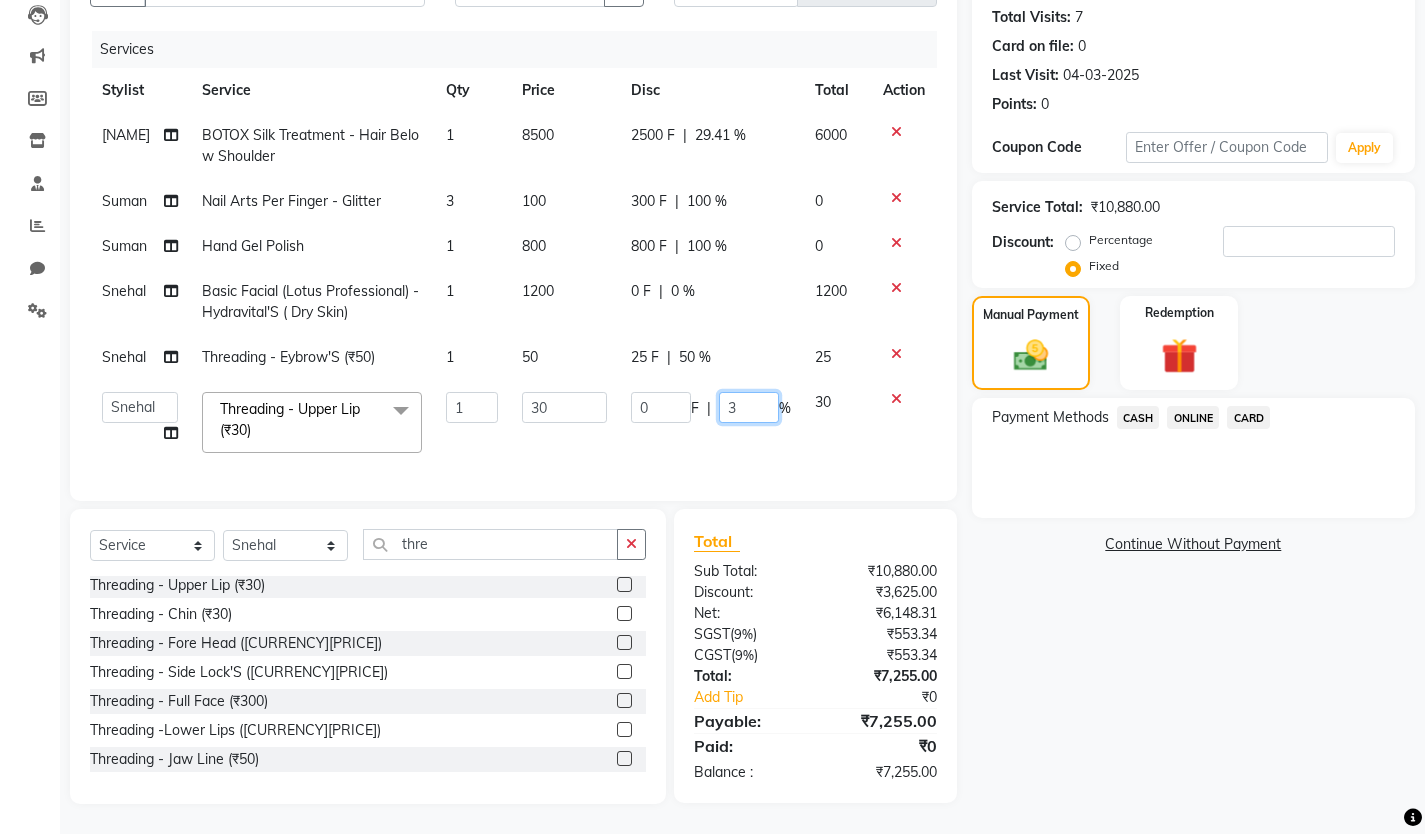 type on "30" 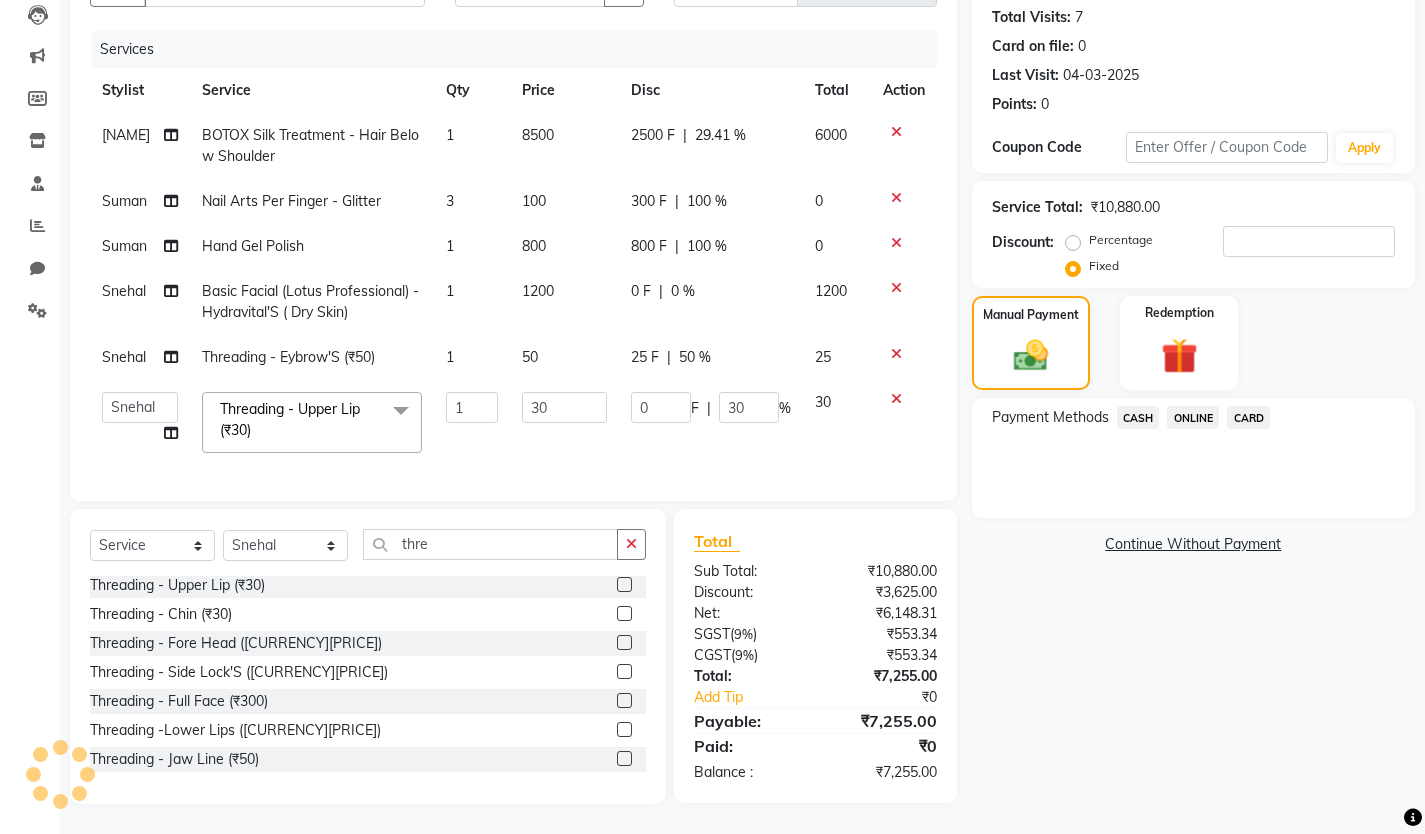 click on "Name: [NAME] Friends Membership:  No Active Membership  Total Visits:  [NUMBER] Card on file:  [NUMBER] Last Visit:   [DATE] Points:   [NUMBER]  Coupon Code Apply Service Total:  [CURRENCY][PRICE]  Discount:  Percentage   Fixed  Manual Payment Redemption Payment Methods  CASH   ONLINE   CARD   Continue Without Payment" 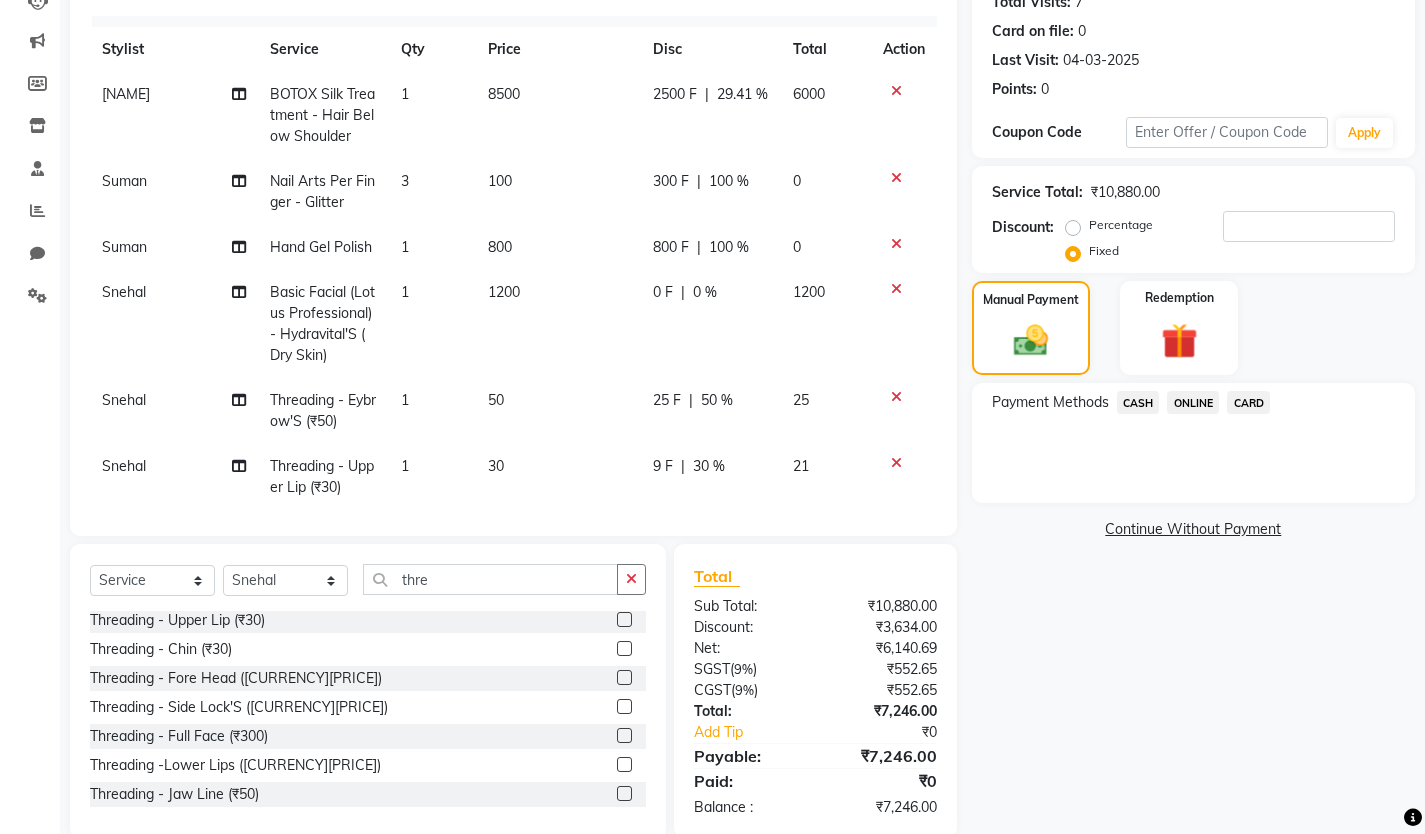 scroll, scrollTop: 51, scrollLeft: 0, axis: vertical 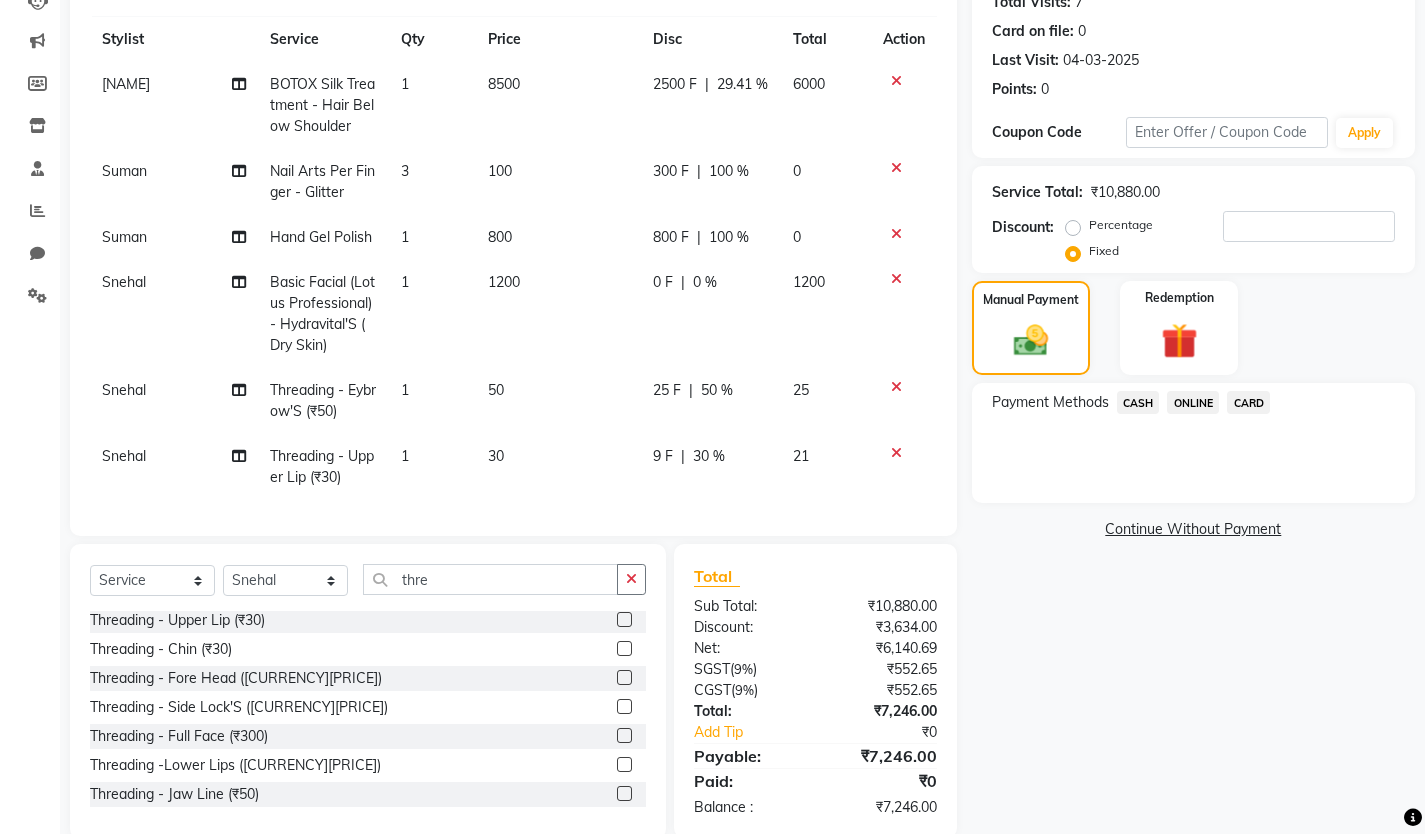 click on "9 F" 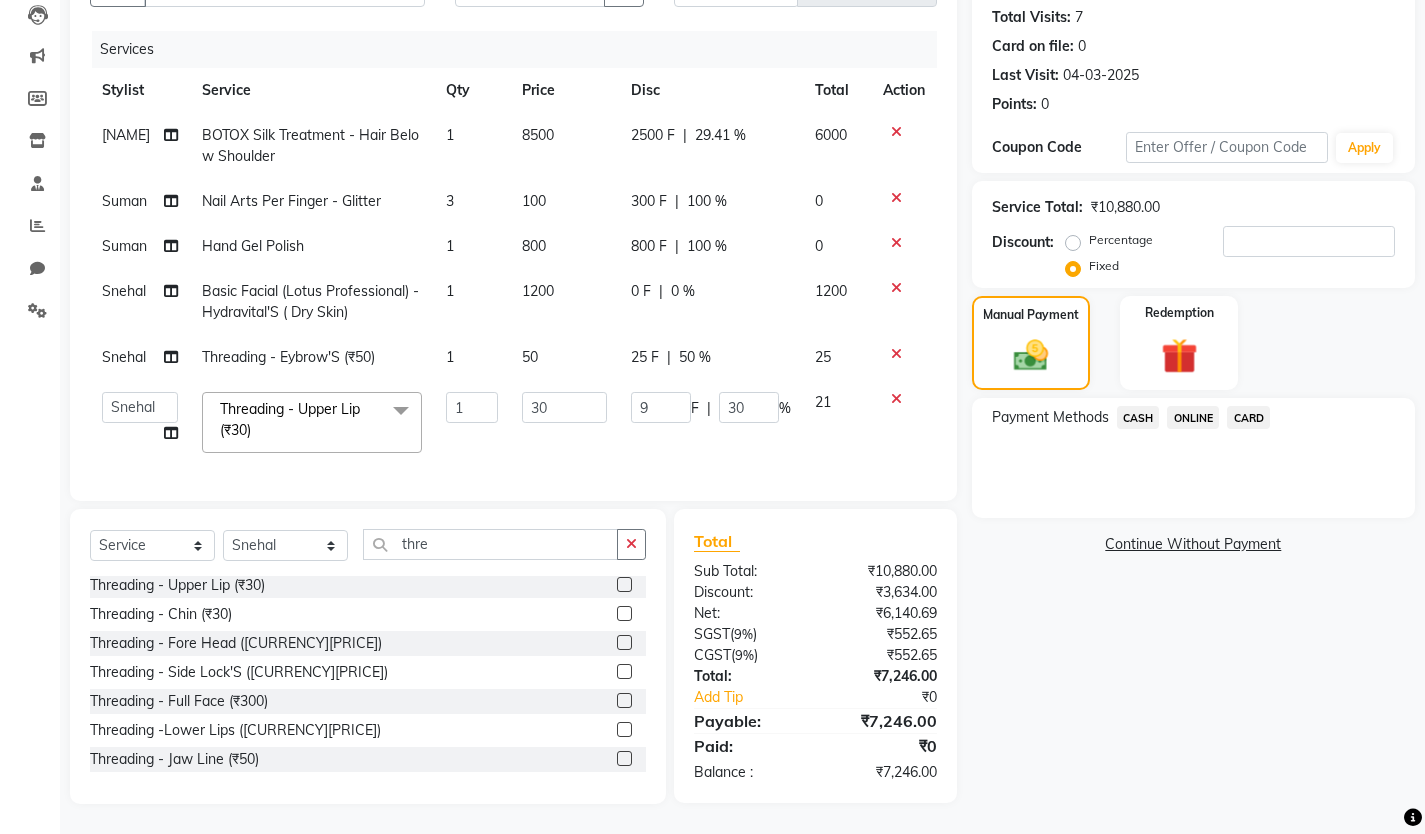 scroll, scrollTop: 217, scrollLeft: 0, axis: vertical 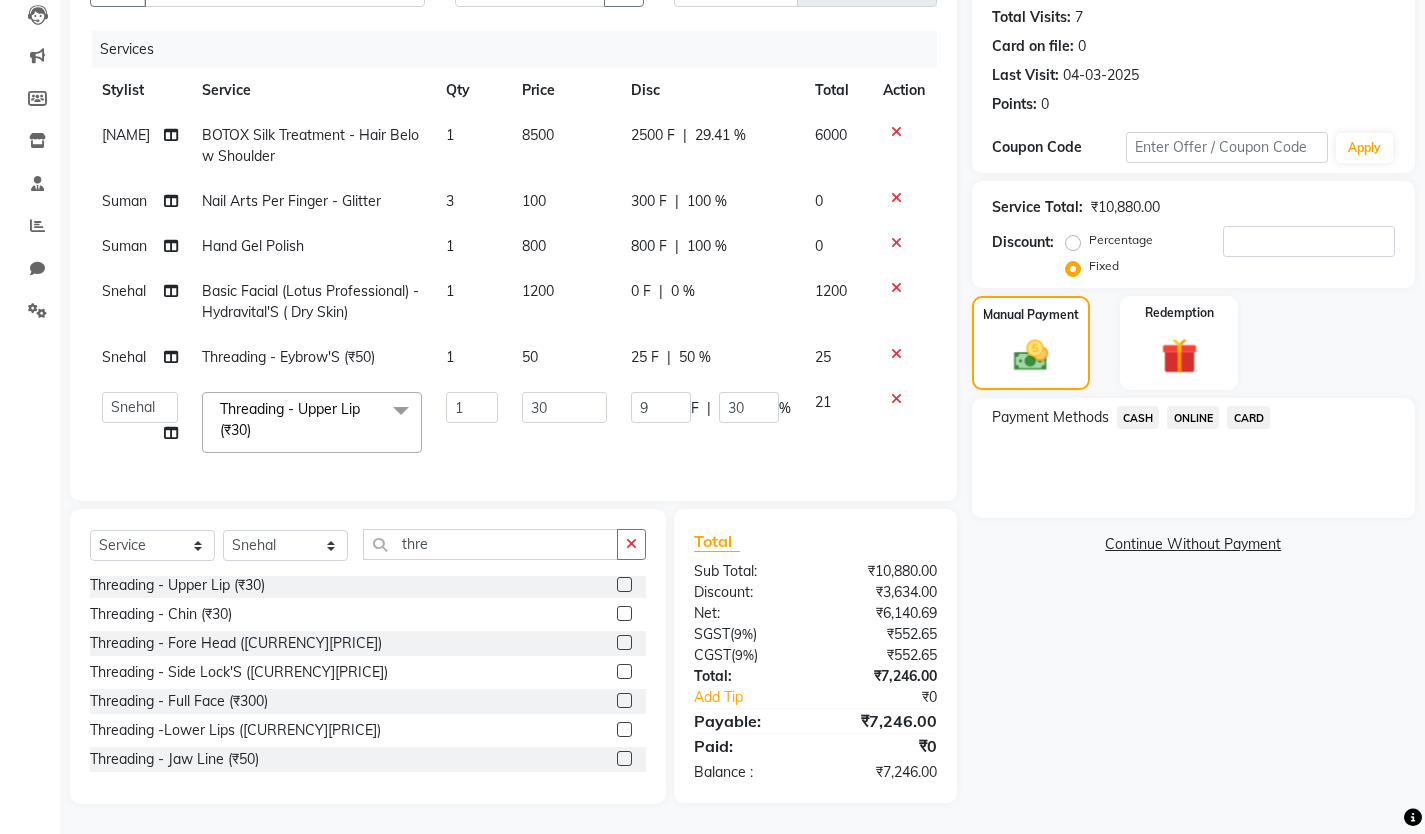 click on "9 F | 30 %" 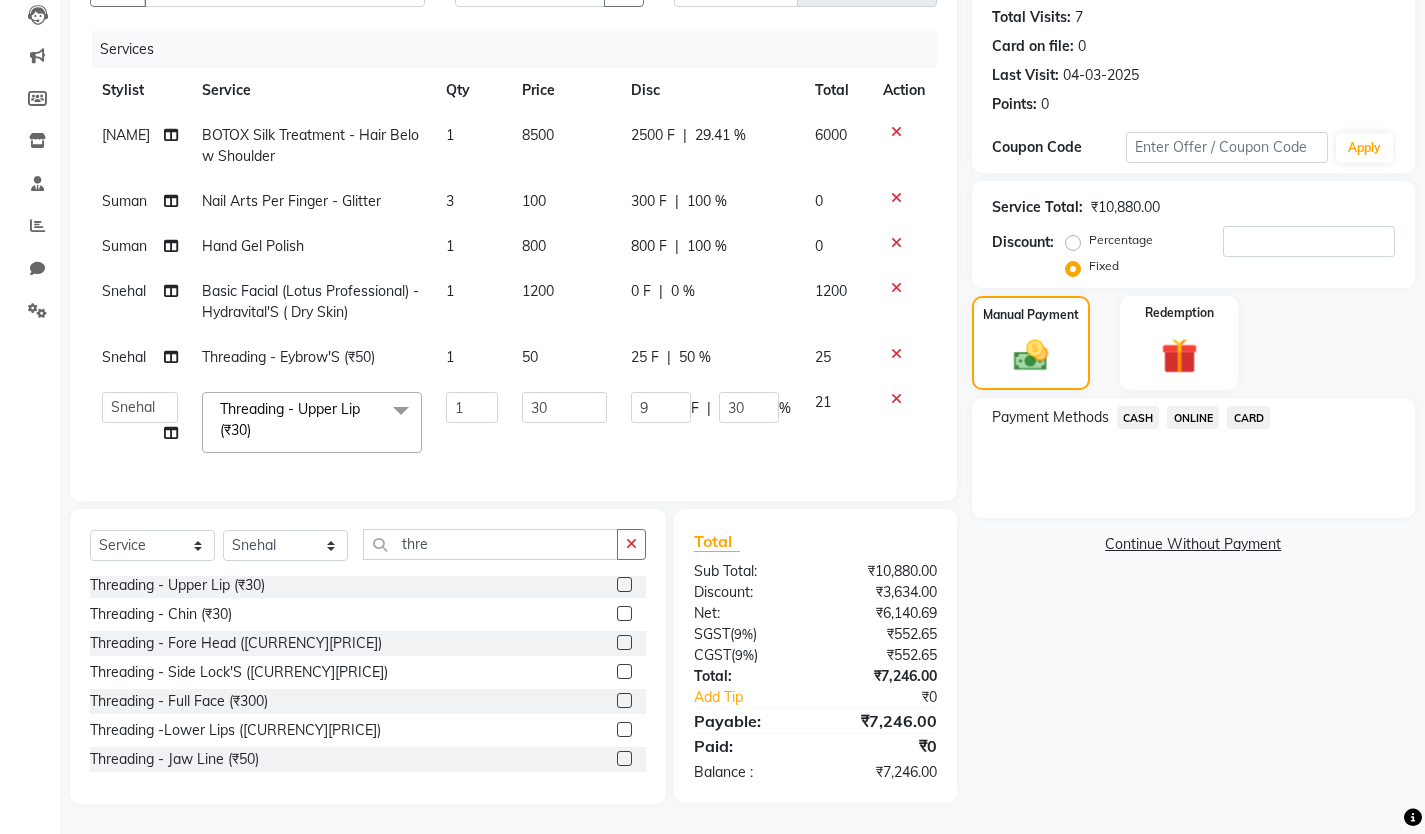 click on "9 F | 30 %" 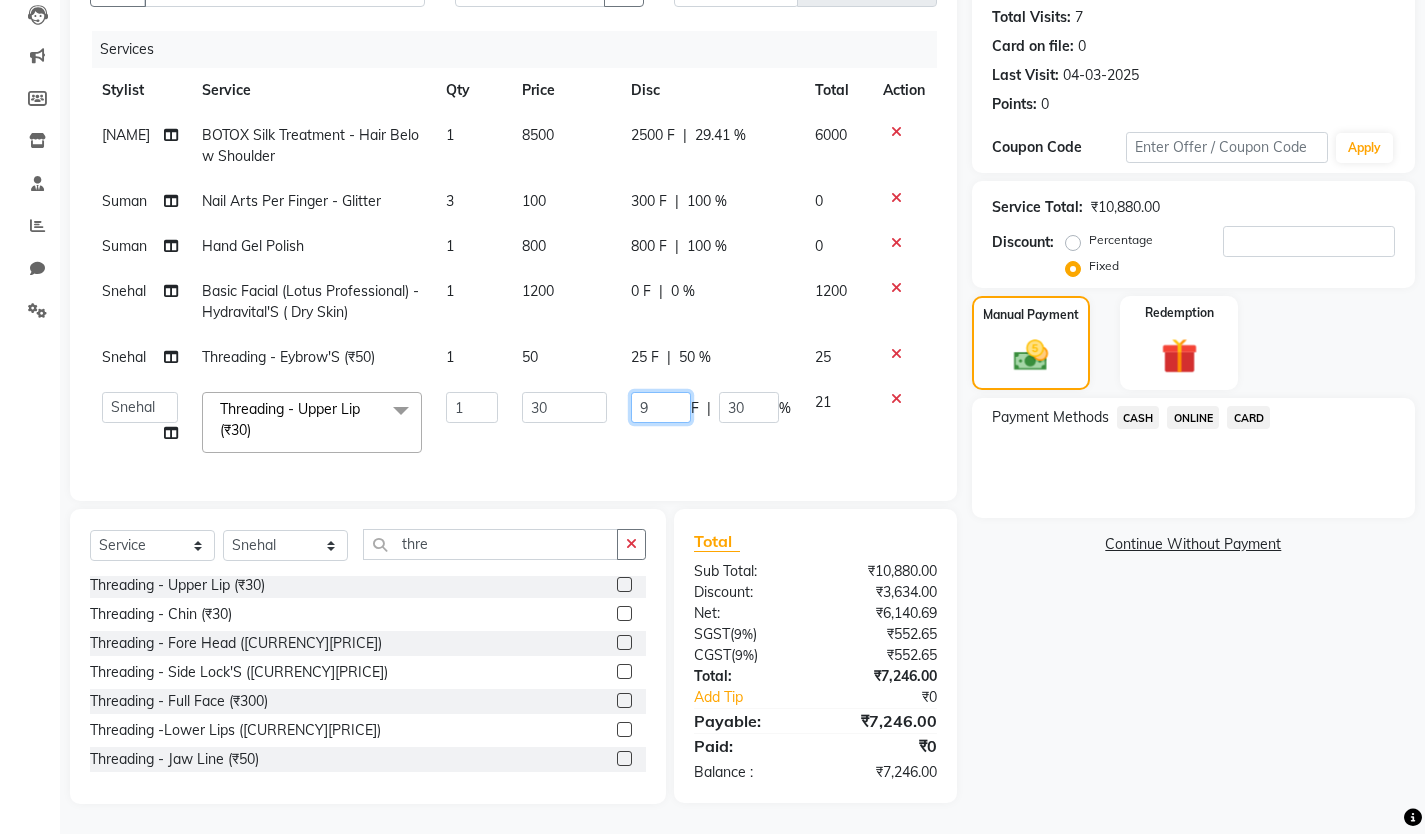 click on "9" 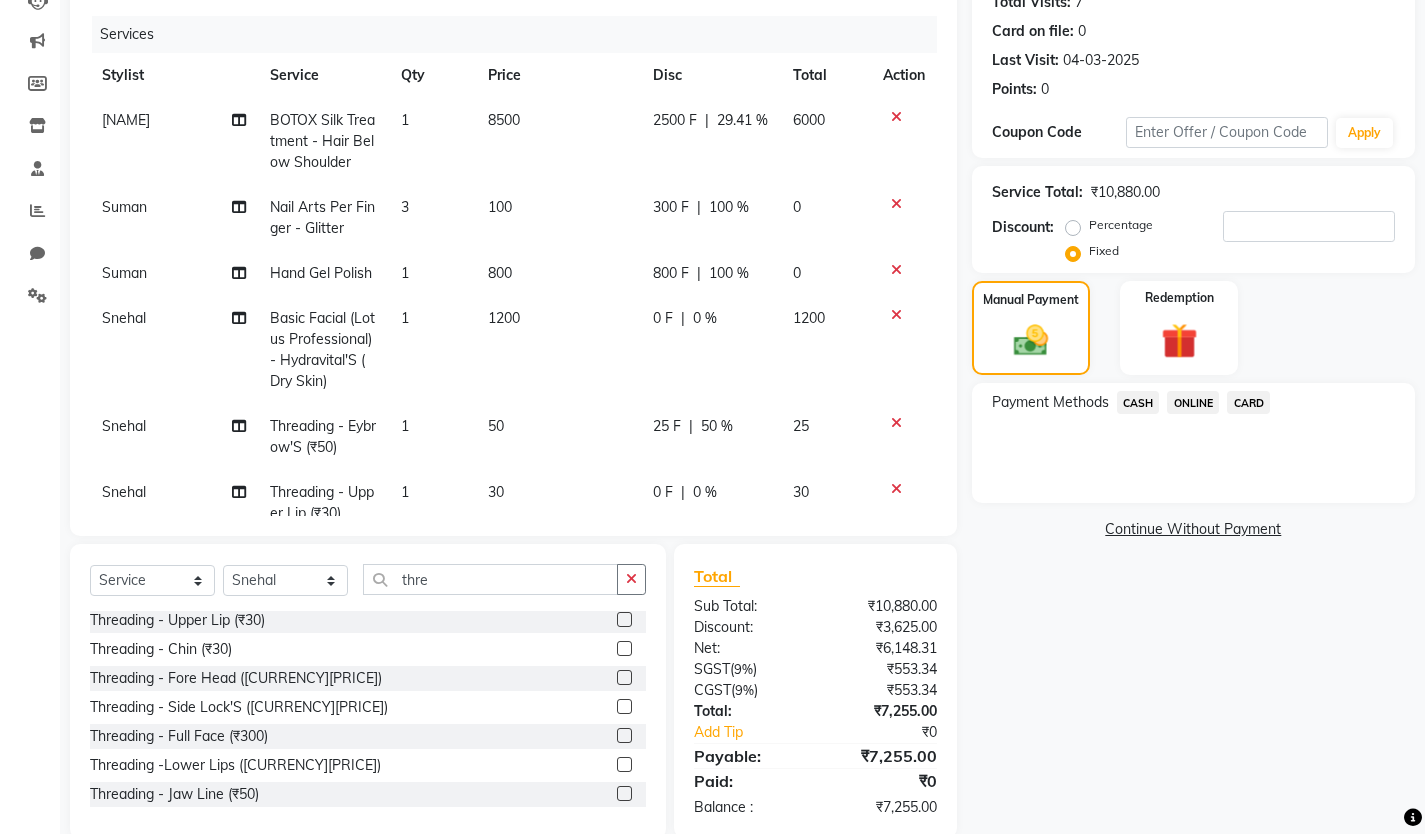 click on "[NAME] BOTOX Silk Treatment - Hair Below Shoulder 1 8500 2500 F | 29.41 % 6000 [NAME] Nail Arts Per Finger - Glitter 3 100 300 F | 100 % 0 [NAME] Hand Gel Polish 1 800 800 F | 100 % 0 [NAME] Basic Facial (Lotus Professional) - Hydravital'S ( Dry Skin) 1 1200 0 F | 0 % 1200 [NAME] Threading - Eybrow'S (₹50) 1 50 25 F | 50 % 25 [NAME] Threading - Upper Lip (₹30) 1 30 0 F | 0 % 30" 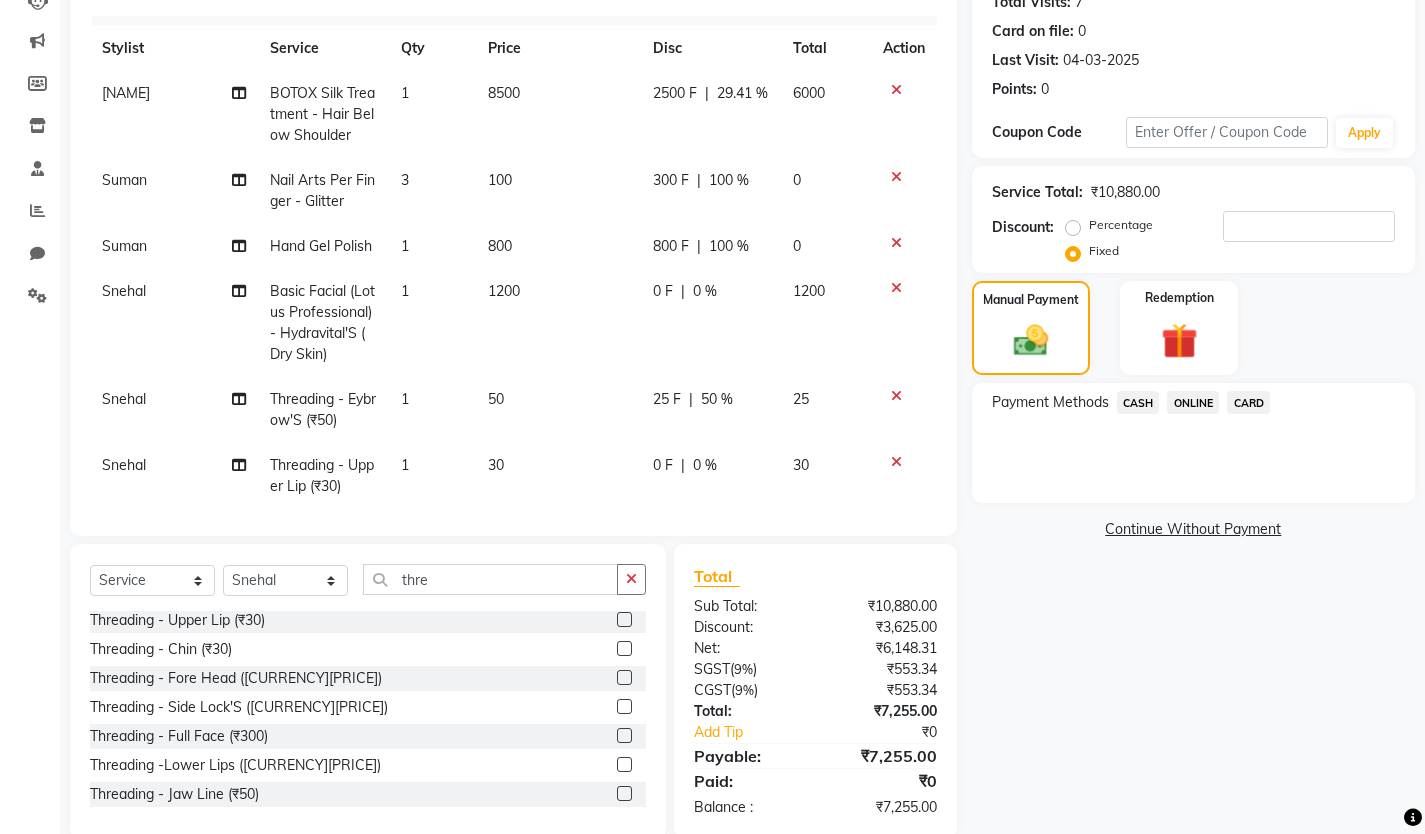 scroll, scrollTop: 51, scrollLeft: 0, axis: vertical 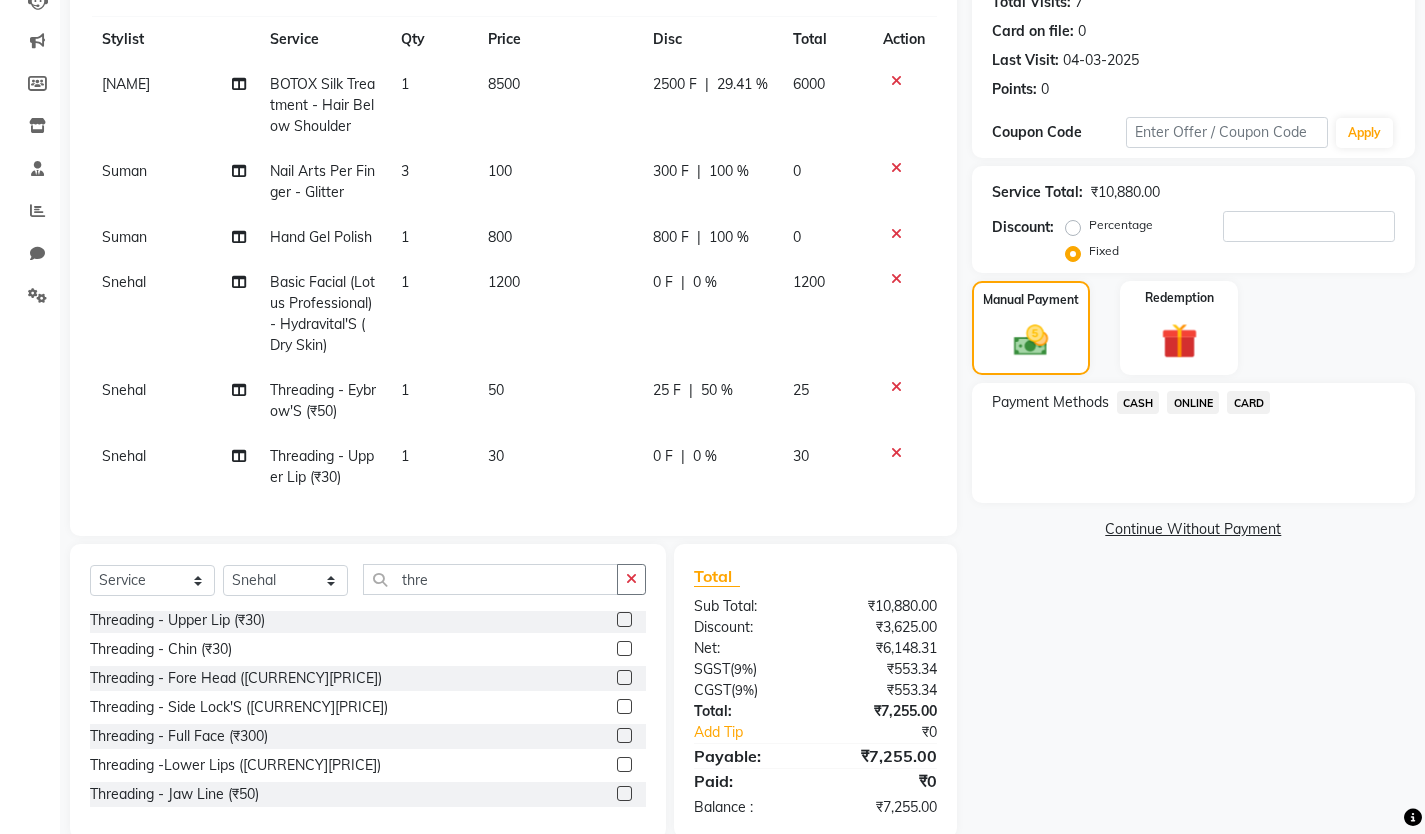 click on "50 %" 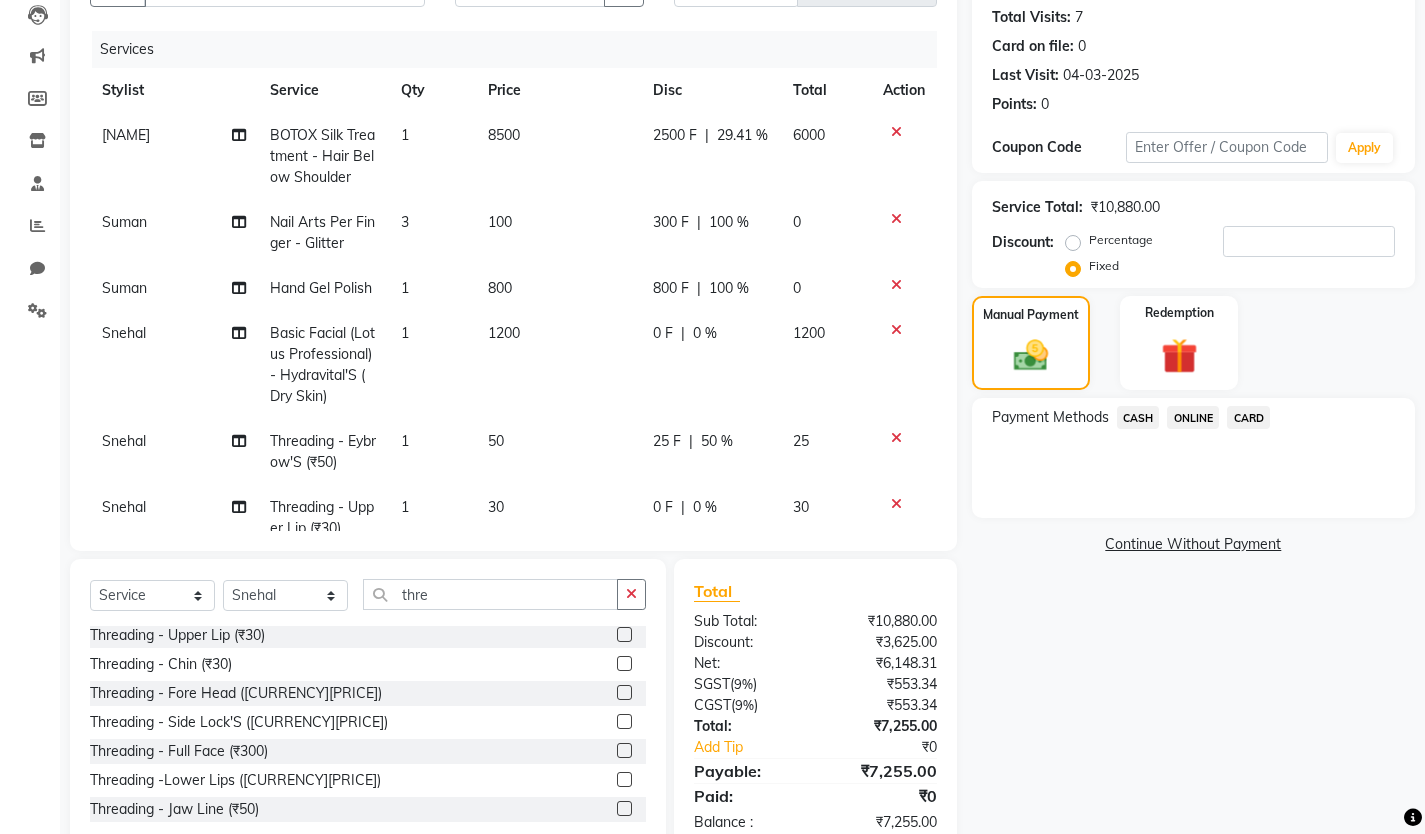 select on "85589" 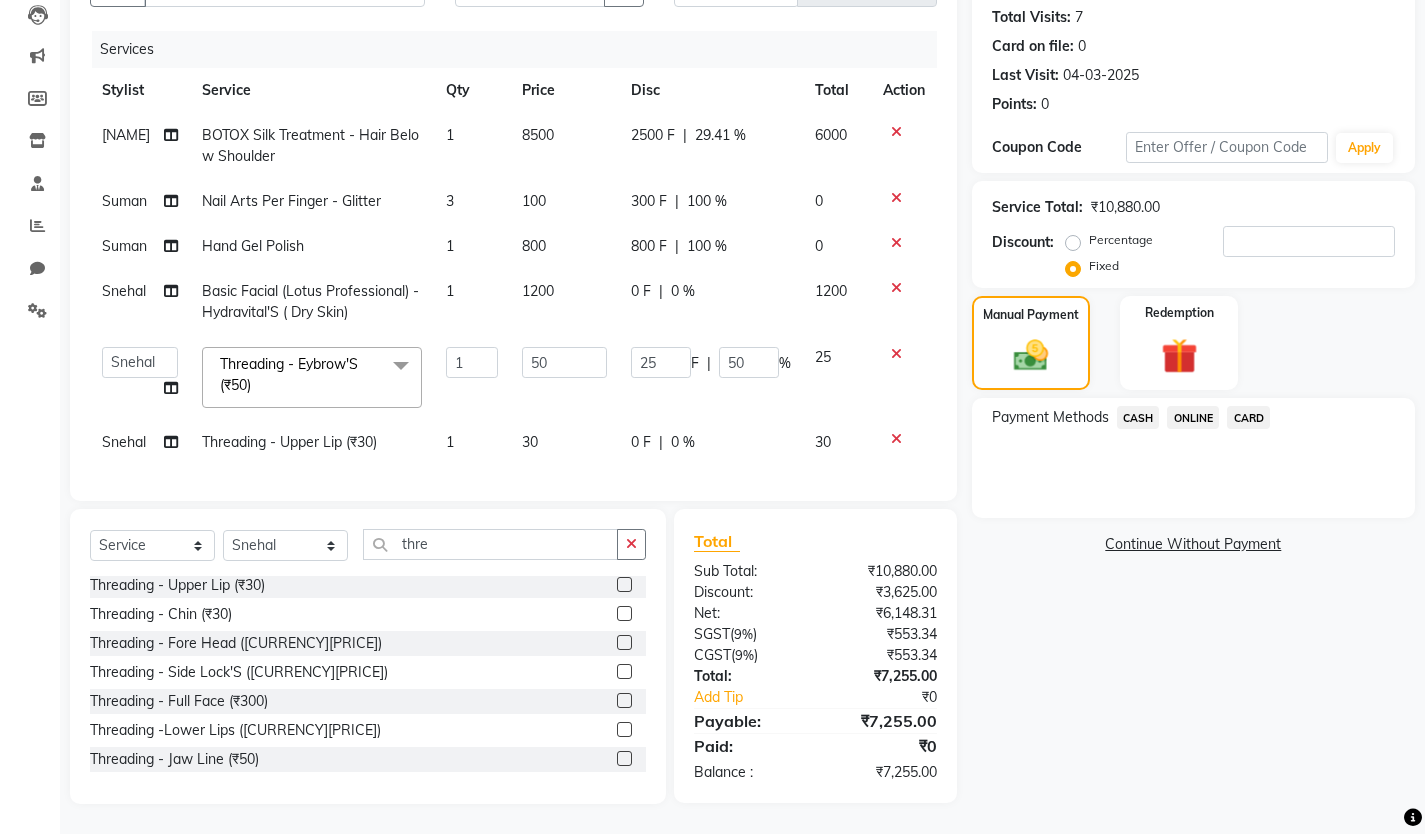 click on "25 F | 50 %" 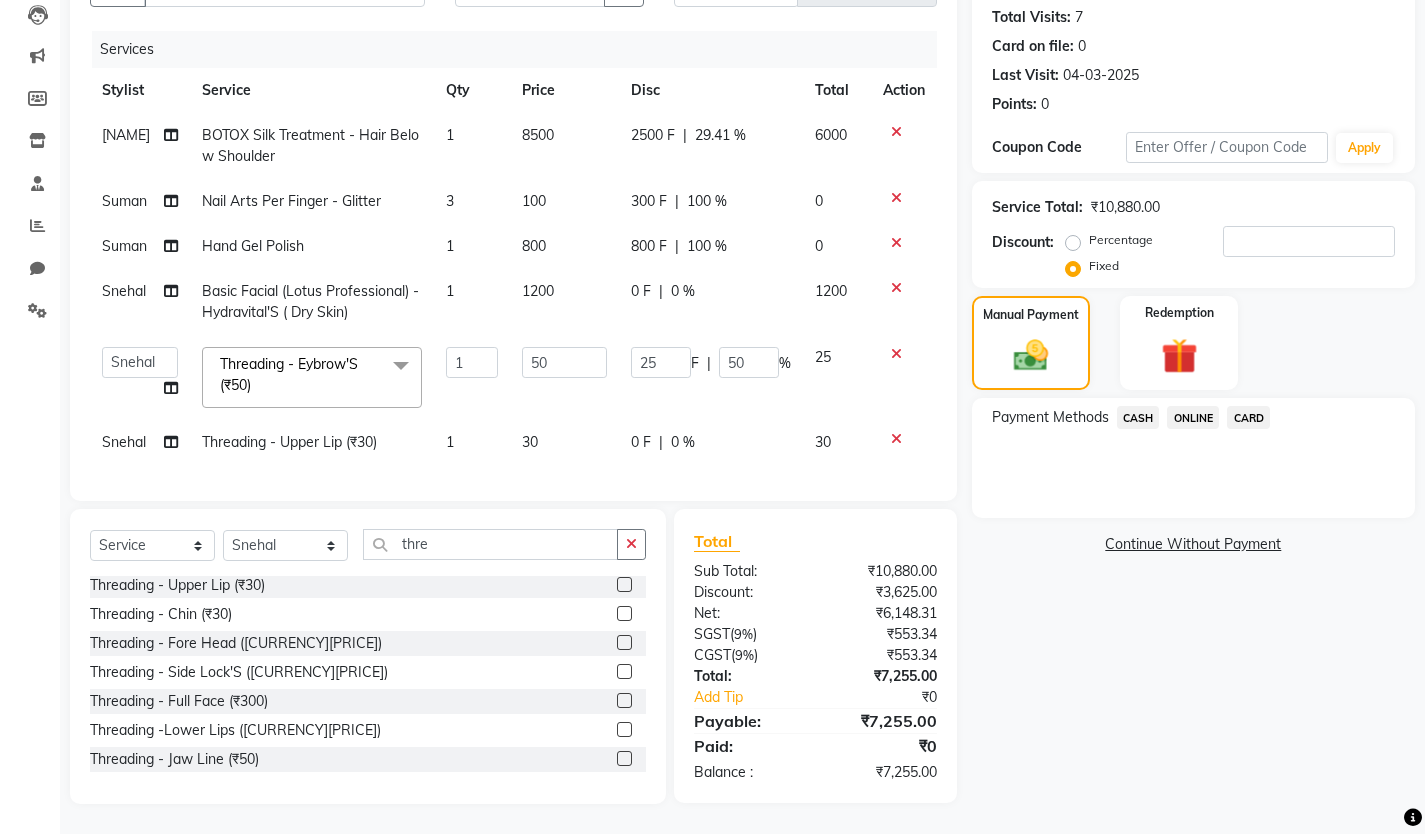 scroll, scrollTop: 232, scrollLeft: 0, axis: vertical 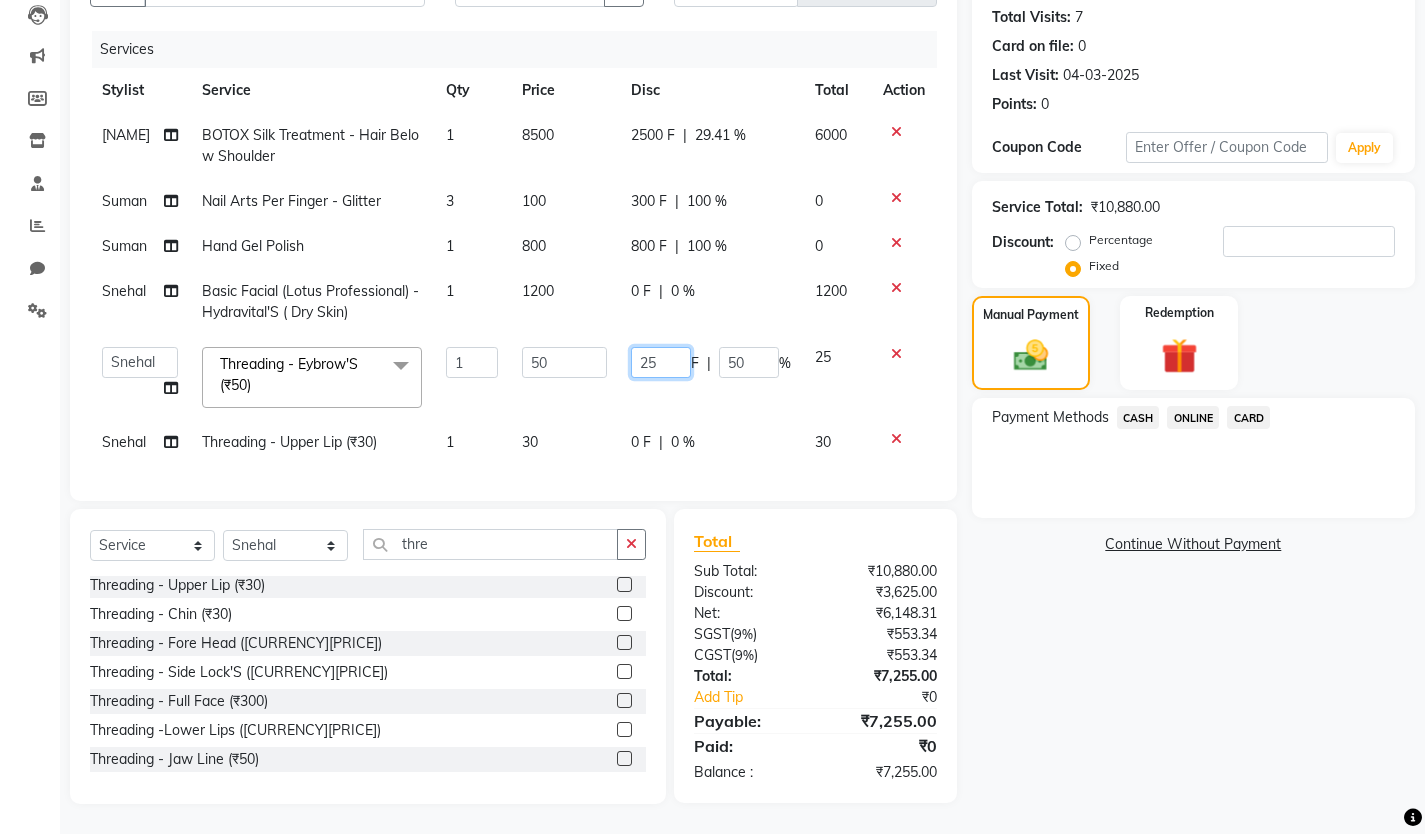 click on "25" 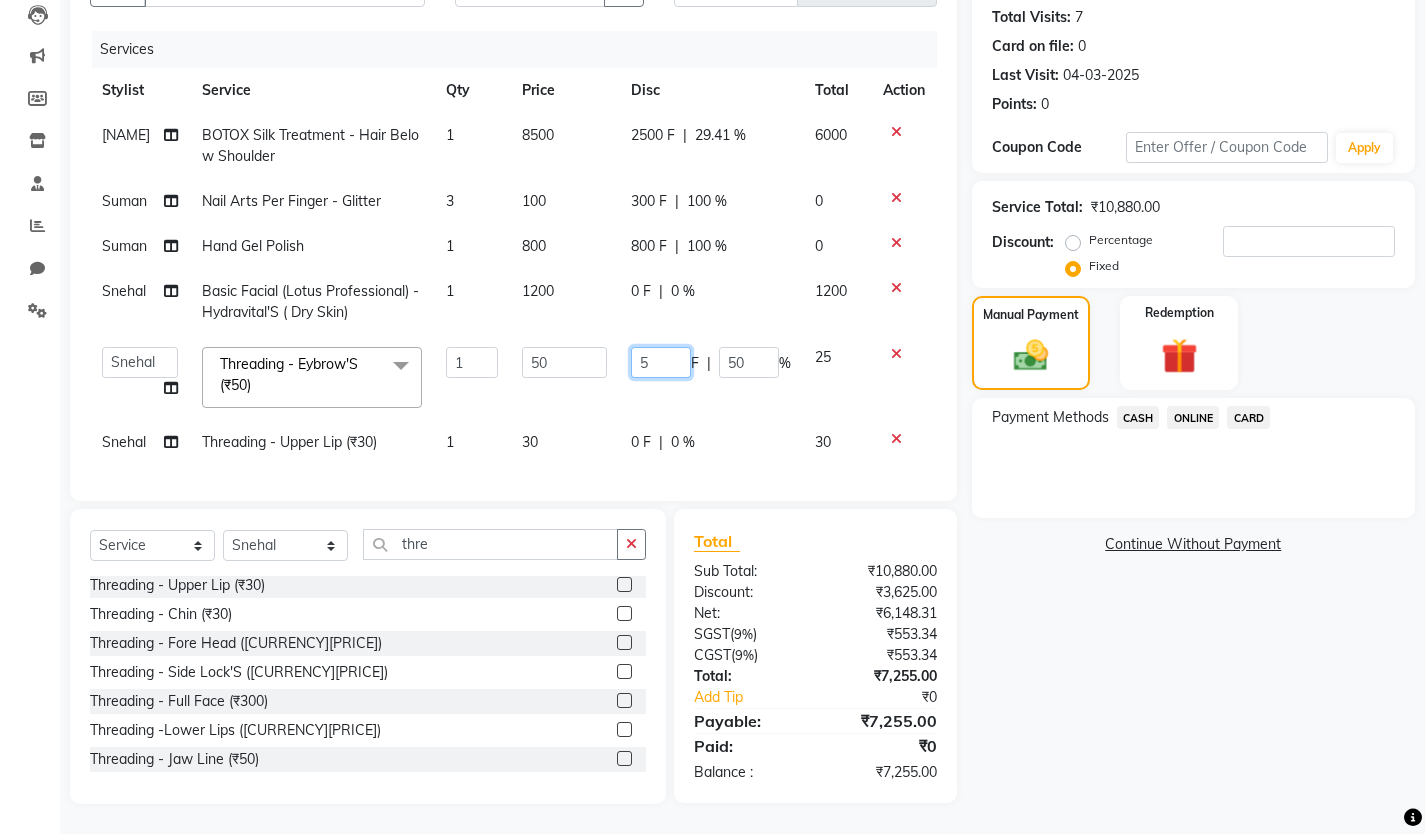 type on "50" 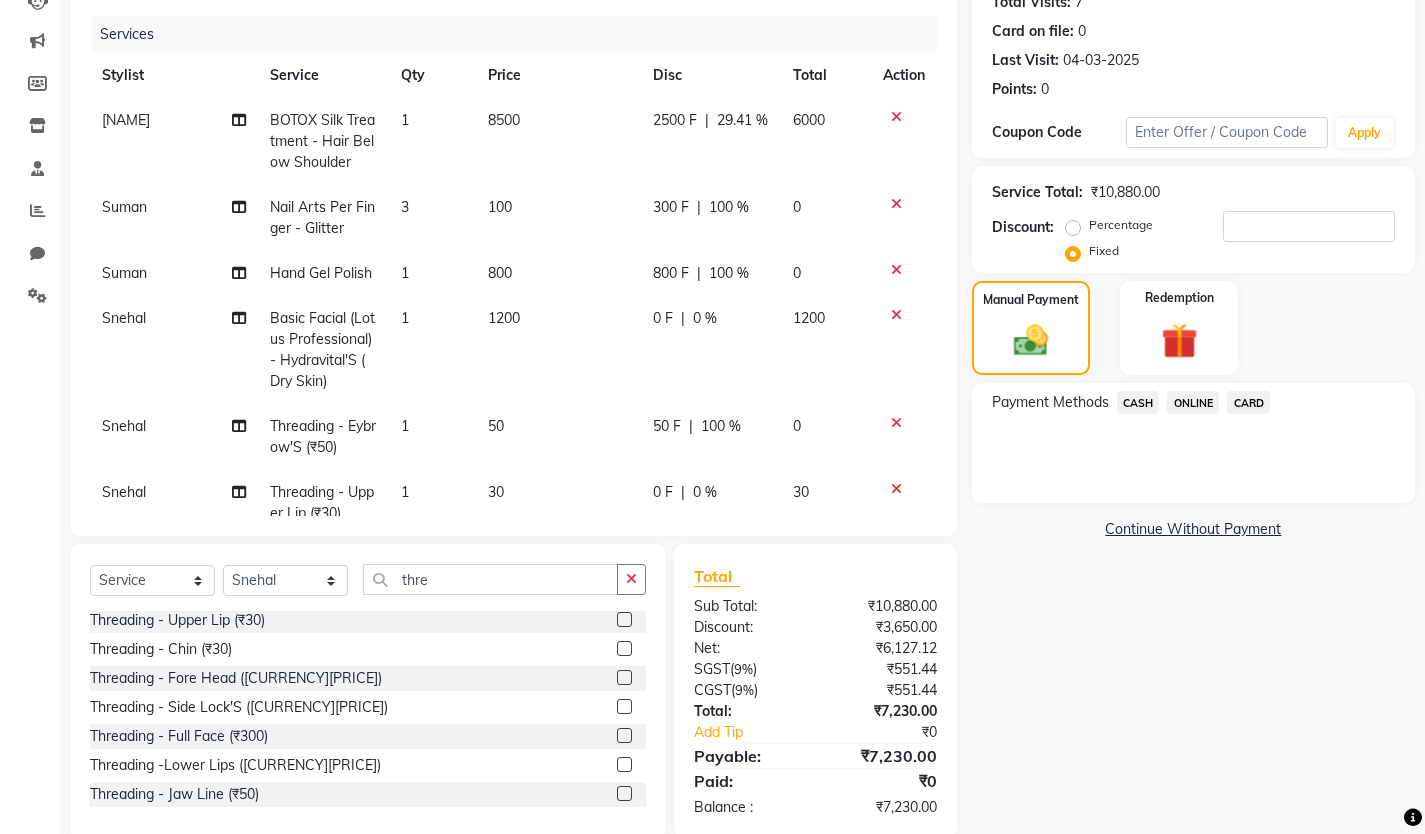 click on "Name: [NAME] Friends Membership:  No Active Membership  Total Visits:  [NUMBER] Card on file:  [NUMBER] Last Visit:   [DATE] Points:   [NUMBER]  Coupon Code Apply Service Total:  [CURRENCY][PRICE]  Discount:  Percentage   Fixed  Manual Payment Redemption Payment Methods  CASH   ONLINE   CARD   Continue Without Payment" 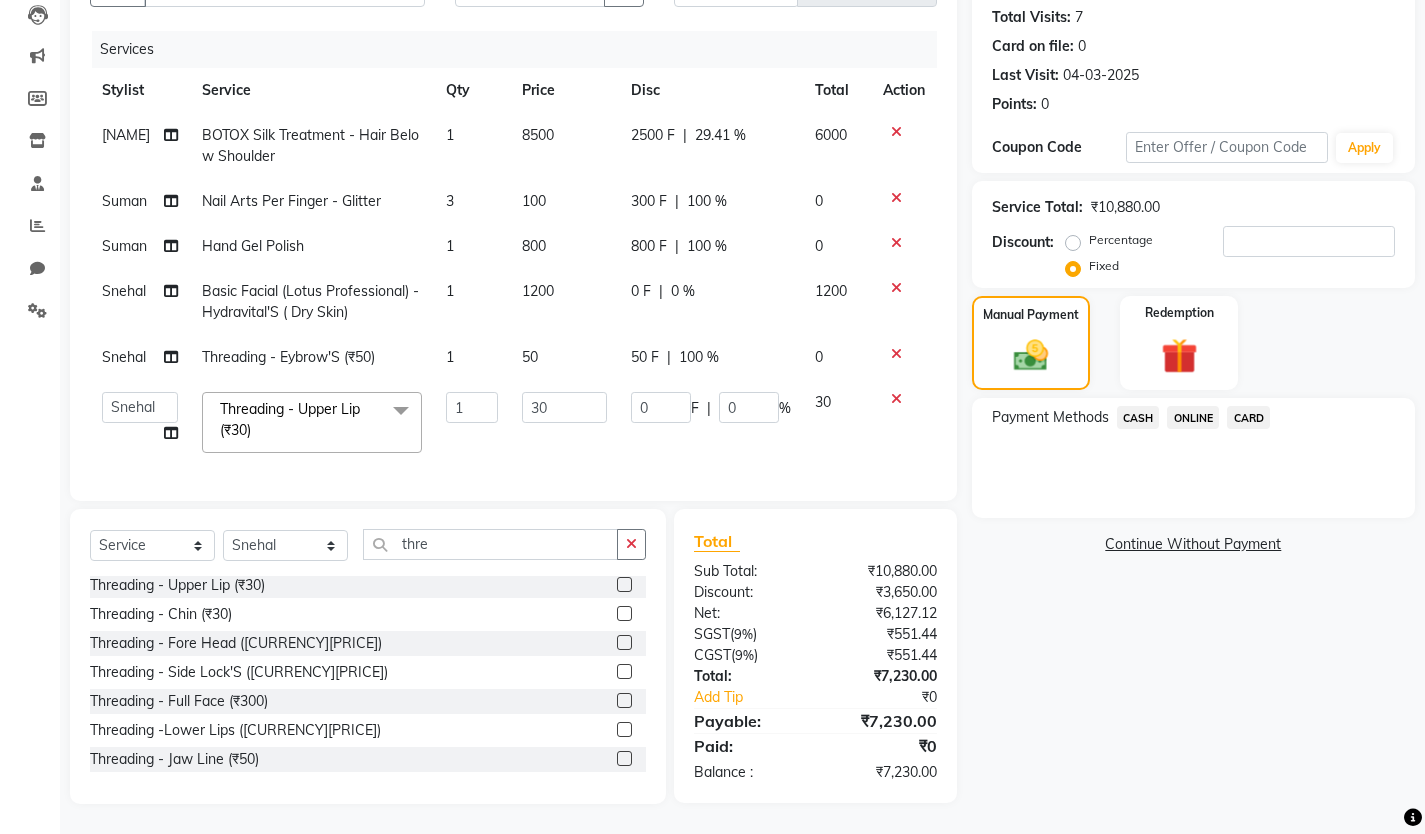 click on "Client +[COUNTRY_CODE] [PHONE] Date [DATE] Invoice Number V/2025 V/2025-26 0425 Services Stylist Service Qty Price Disc Total Action [NAME] BOTOX Silk Treatment - Hair Below Shoulder 1 [PRICE] [PRICE] F | [PERCENTAGE] % [PRICE] [NAME] Nail Arts Per Finger - Glitter 3 [PRICE] [PRICE] F | [PERCENTAGE] % [PRICE] [NAME] Hand Gel Polish 1 [PRICE] [PRICE] F | [PERCENTAGE] % [PRICE] [NAME] Basic Facial (Lotus Professional) - Hydravital'S ( Dry Skin) 1 [PRICE] [PRICE] F | [PERCENTAGE] % [PRICE] [NAME] Threading - Eybrow'S ([CURRENCY][PRICE]) 1 [PRICE] [PRICE] F | [PERCENTAGE] % [PRICE] [NAME]   [NAME]   [NAME]   [NAME]    [NAME]    [NAME]   [NAME]   [NAME]   [NAME]   [NAME]   [NAME]   [NAME]  Threading - Upper Lip ([CURRENCY][PRICE])  x Hair Service Men - Hair Cut With Wash ([CURRENCY][PRICE]) Hair Service Men - Hair Cut For Child (Below 12 Years) (Boys) ([CURRENCY][PRICE]) Hair Service Men - Hair Wash With Style ([CURRENCY][PRICE]) Hair Service Men - Clean Beard ([CURRENCY][PRICE]) Hair Service Men - Global Hair Color Majirel (Male) ([CURRENCY][PRICE]) Hair Service Men - Global Hair Color Inoa (Male) ([CURRENCY][PRICE]) Hair Service Men - Highlight'S (Male) ([CURRENCY][PRICE]) Hair Service Men - Head Massage (Male) ([CURRENCY][PRICE]) Hair Service Men - Anti Hair Fall Treatment (Male) ([CURRENCY][PRICE]) Hair Service Men - Anti Dandruff Treatment (Male) ([CURRENCY][PRICE]) [NUMBER] [PRICE] [PRICE] F" 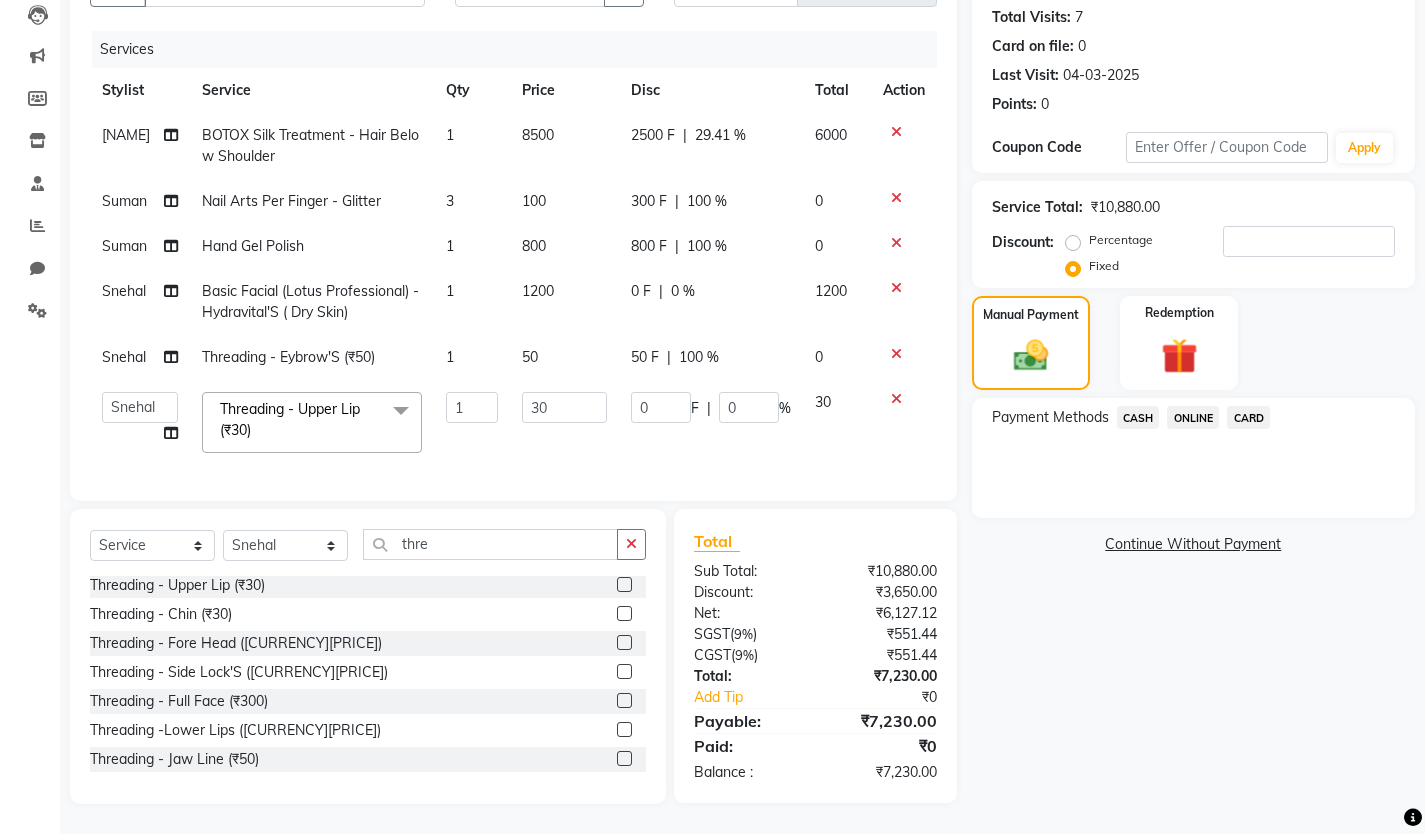scroll, scrollTop: 232, scrollLeft: 0, axis: vertical 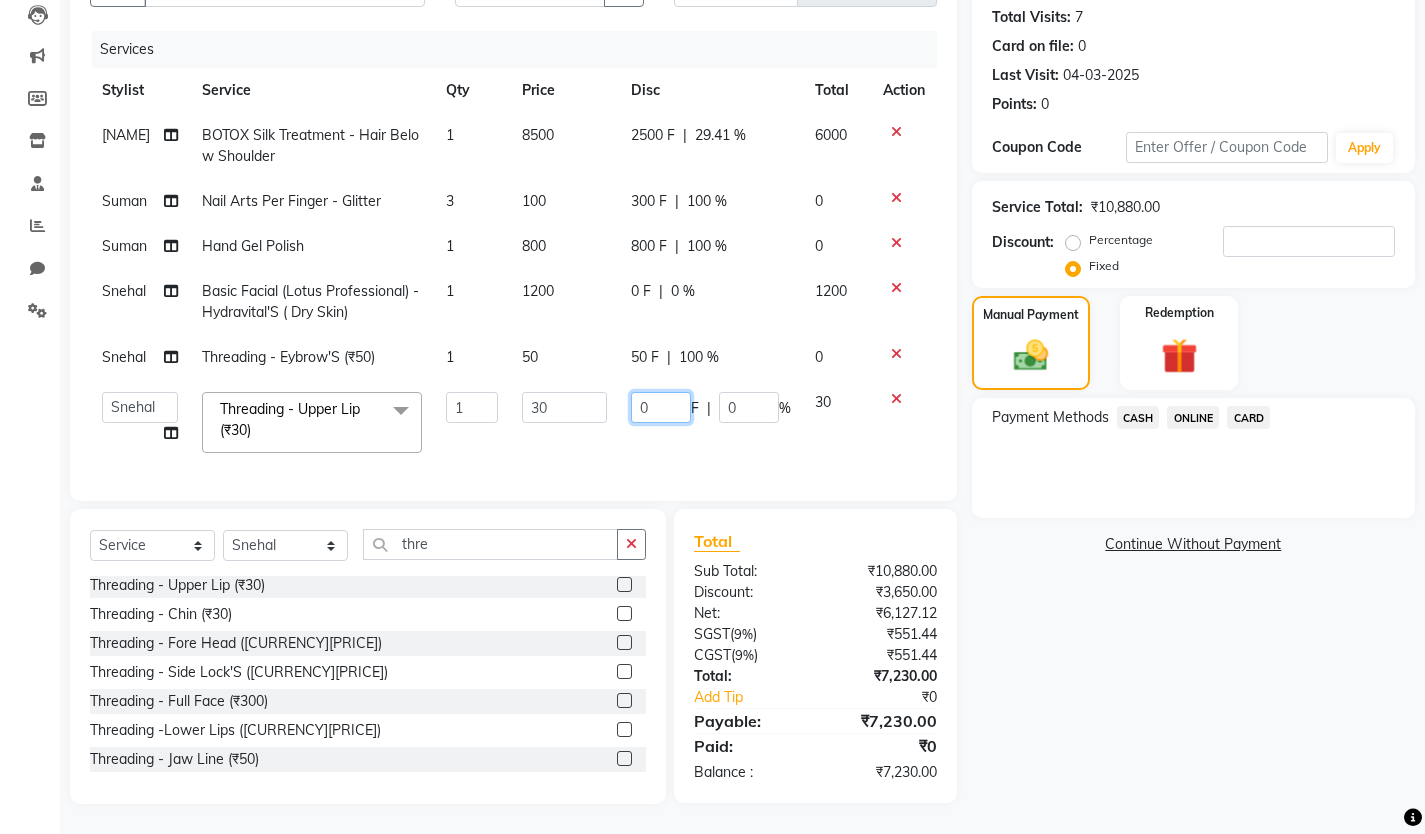 click on "0" 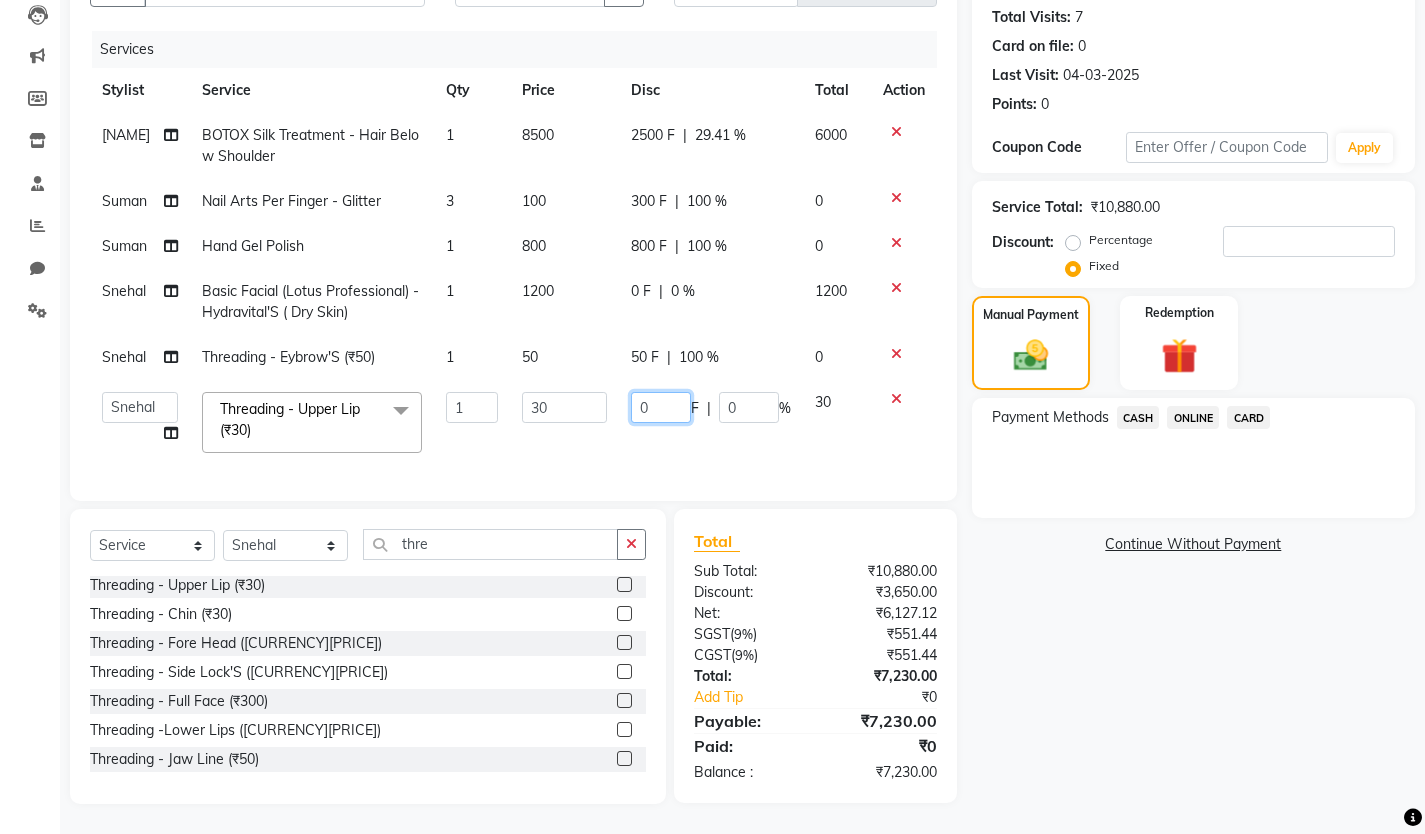 click on "0" 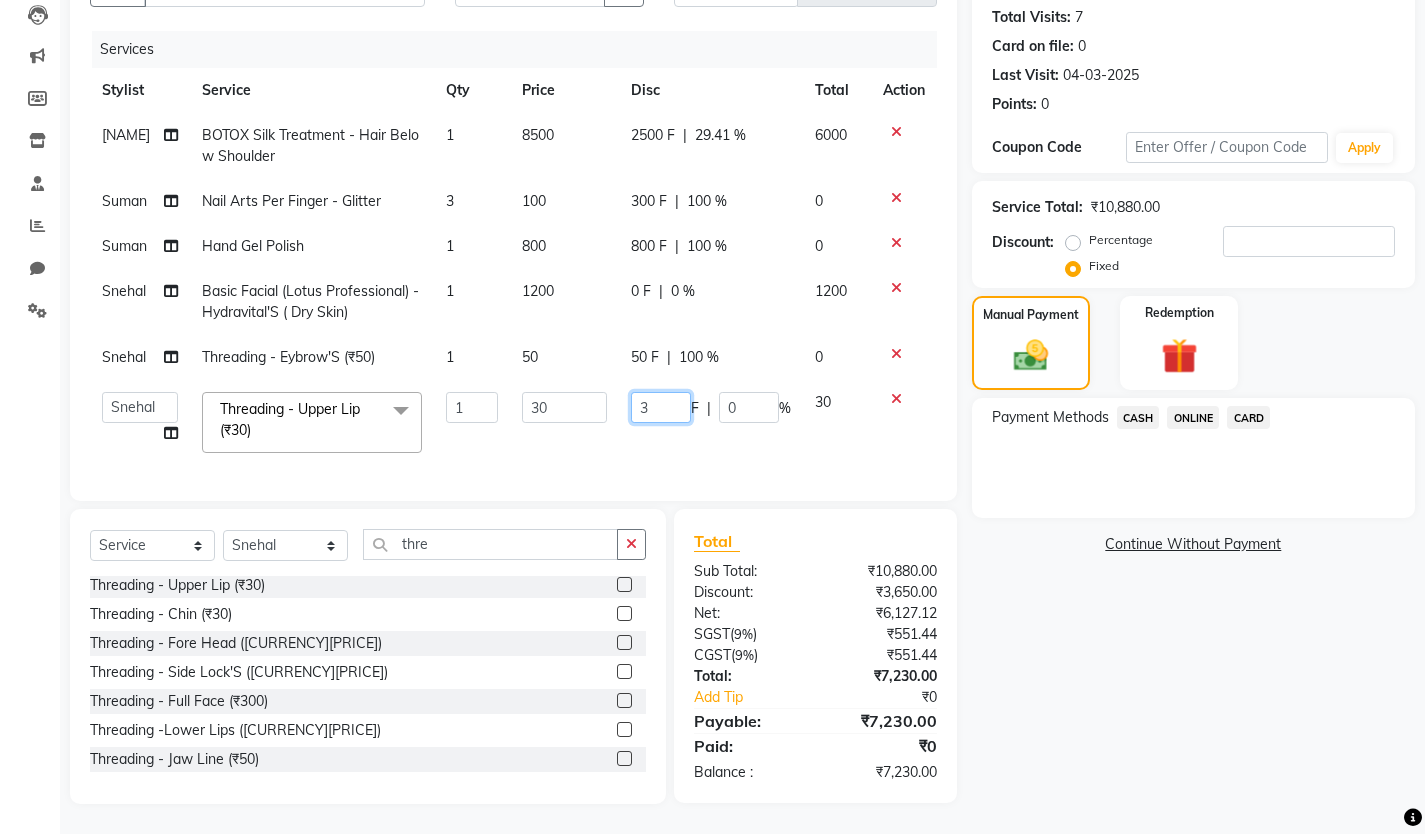 type on "30" 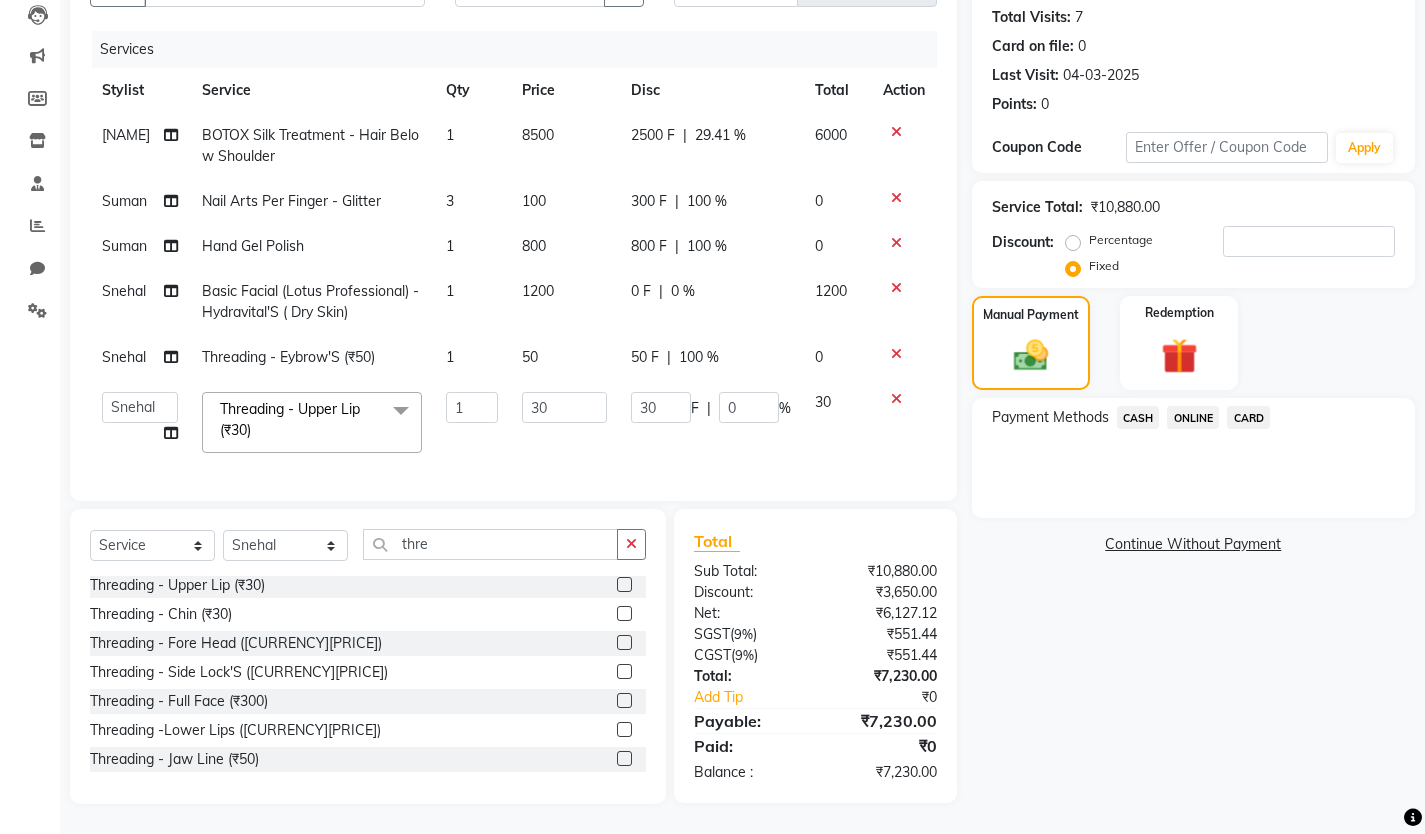 click on "[NAME] BOTOX Silk Treatment - Hair Below Shoulder 1 [PRICE] [PRICE] F | [PERCENTAGE] % [PRICE] [NAME] Nail Arts Per Finger - Glitter 3 [PRICE] [PRICE] F | [PERCENTAGE] % [PRICE] [NAME] Hand Gel Polish 1 [PRICE] [PRICE] F | [PERCENTAGE] % [PRICE] [NAME] Basic Facial (Lotus Professional) - Hydravital'S ( Dry Skin) 1 [PRICE] [PRICE] F | [PERCENTAGE] % [PRICE] [NAME] Threading - Eybrow'S ([CURRENCY][PRICE]) 1 [PRICE] [PRICE] F | [PERCENTAGE] % [PRICE] [NAME]   [NAME]   [NAME]   [NAME]    [NAME]    [NAME]   [NAME]   [NAME]   [NAME]   [NAME]   [NAME]   [NAME]  Threading - Upper Lip ([CURRENCY][PRICE])  x Hair Service Men - Hair Cut With Wash ([CURRENCY][PRICE]) Hair Service Men - Hair Cut For Child (Below 12 Years) (Boys) ([CURRENCY][PRICE]) Hair Service Men - Hair Wash With Style ([CURRENCY][PRICE]) Hair Service Men - Clean Beard ([CURRENCY][PRICE]) Hair Service Men - Global Hair Color Majirel (Male) ([CURRENCY][PRICE]) Hair Service Men - Global Hair Color Inoa (Male) ([CURRENCY][PRICE]) Hair Service Men - Highlight'S (Male) ([CURRENCY][PRICE]) Hair Service Men - Head Massage (Male) ([CURRENCY][PRICE]) Hair Service Men - Anti Hair Fall Treatment (Male) ([CURRENCY][PRICE]) Hair Service Men - Anti Dandruff Treatment (Male) ([CURRENCY][PRICE]) [NUMBER] [PRICE] [PRICE] F" 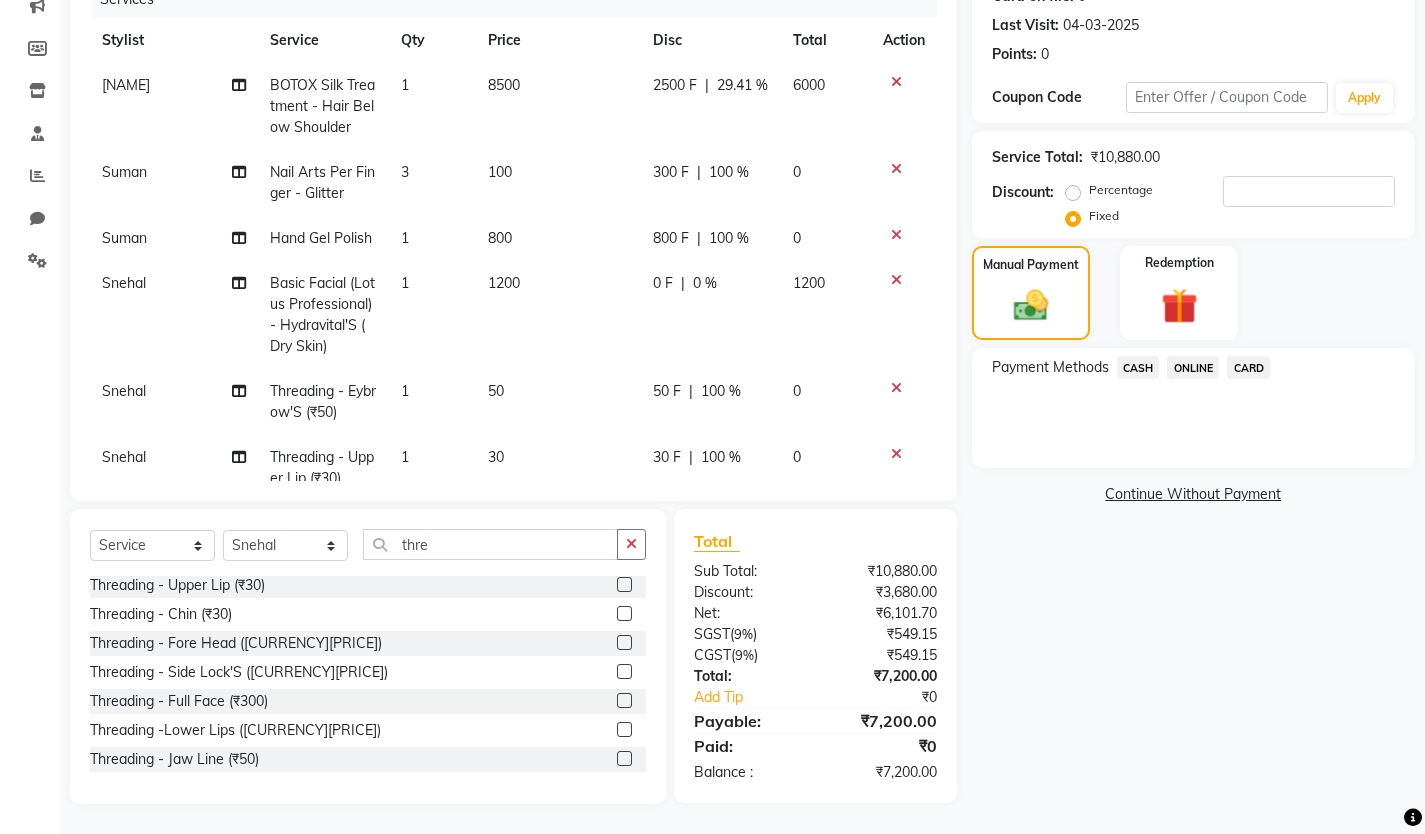 scroll, scrollTop: 67, scrollLeft: 0, axis: vertical 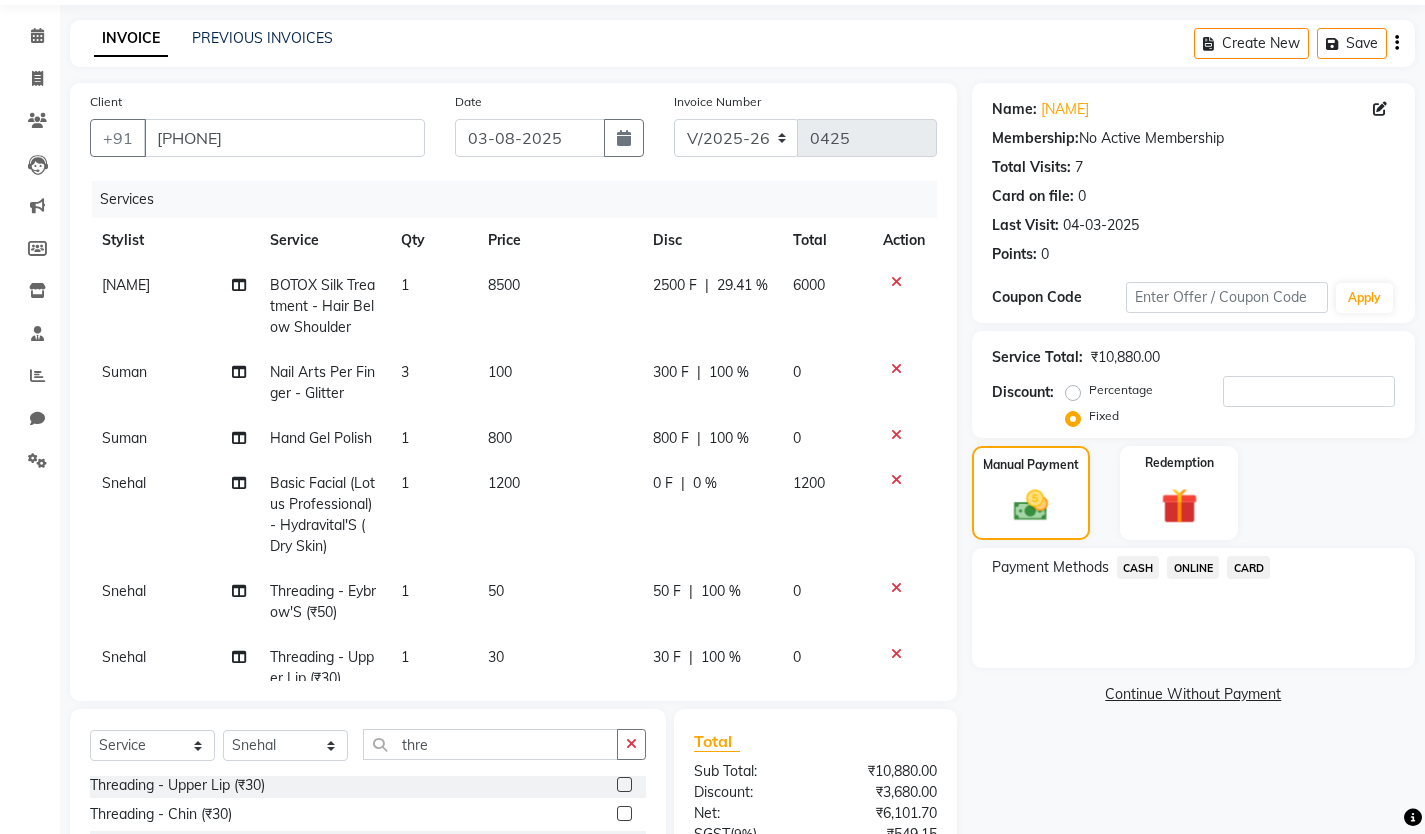 click on "Continue Without Payment" 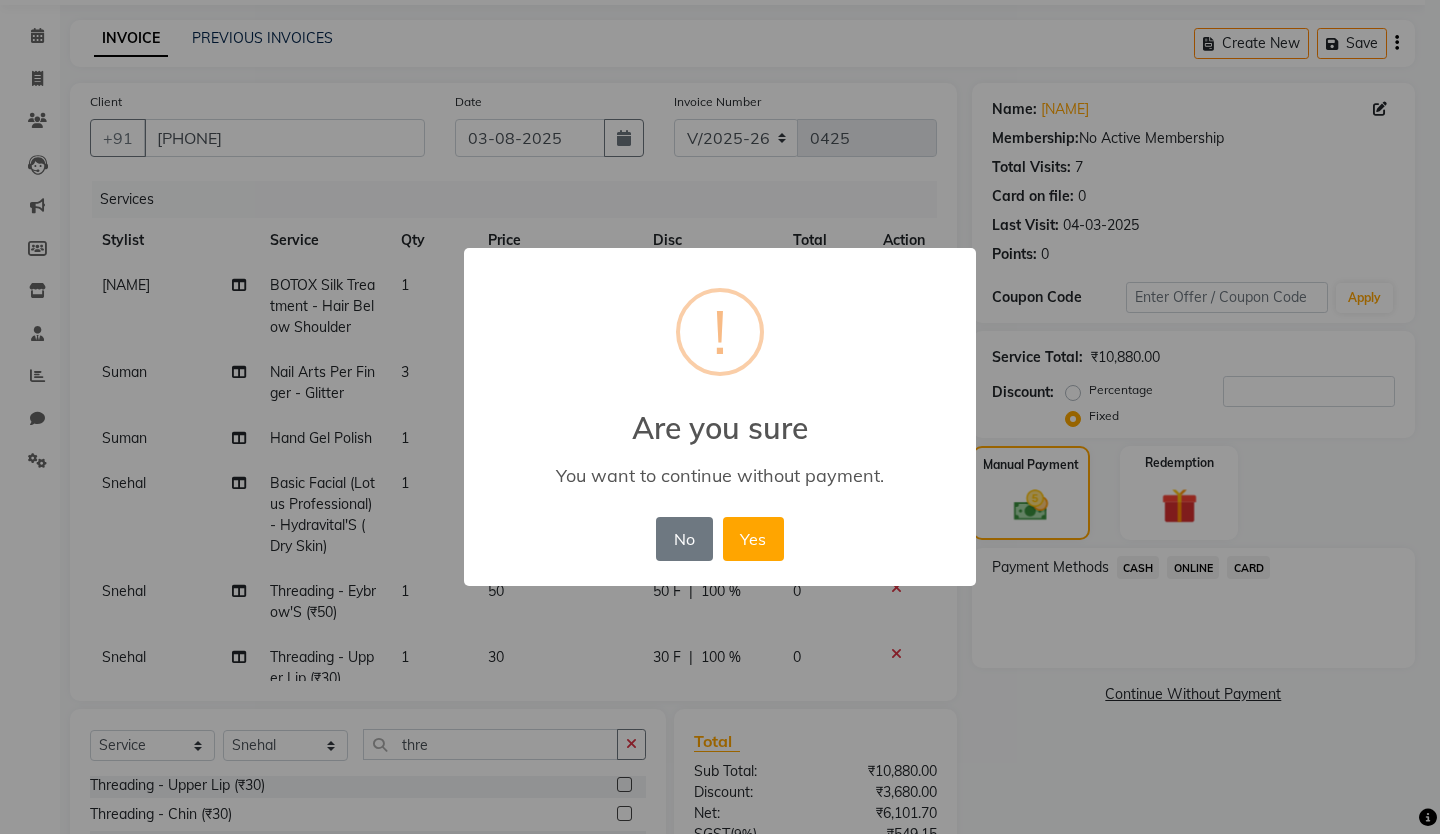 click on "× ! Are you sure You want to continue without payment. No No Yes" at bounding box center [720, 417] 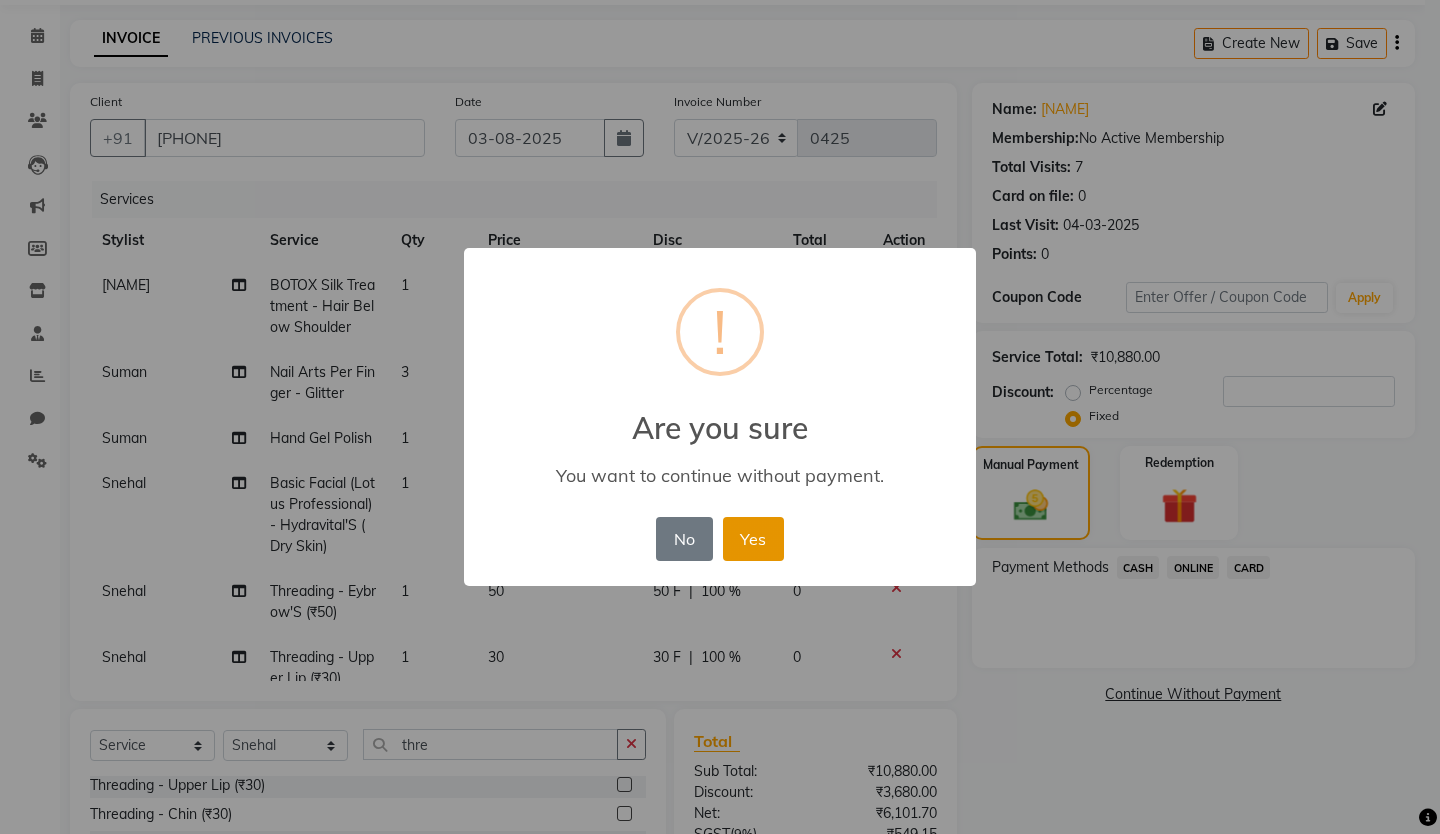 click on "Yes" at bounding box center (753, 539) 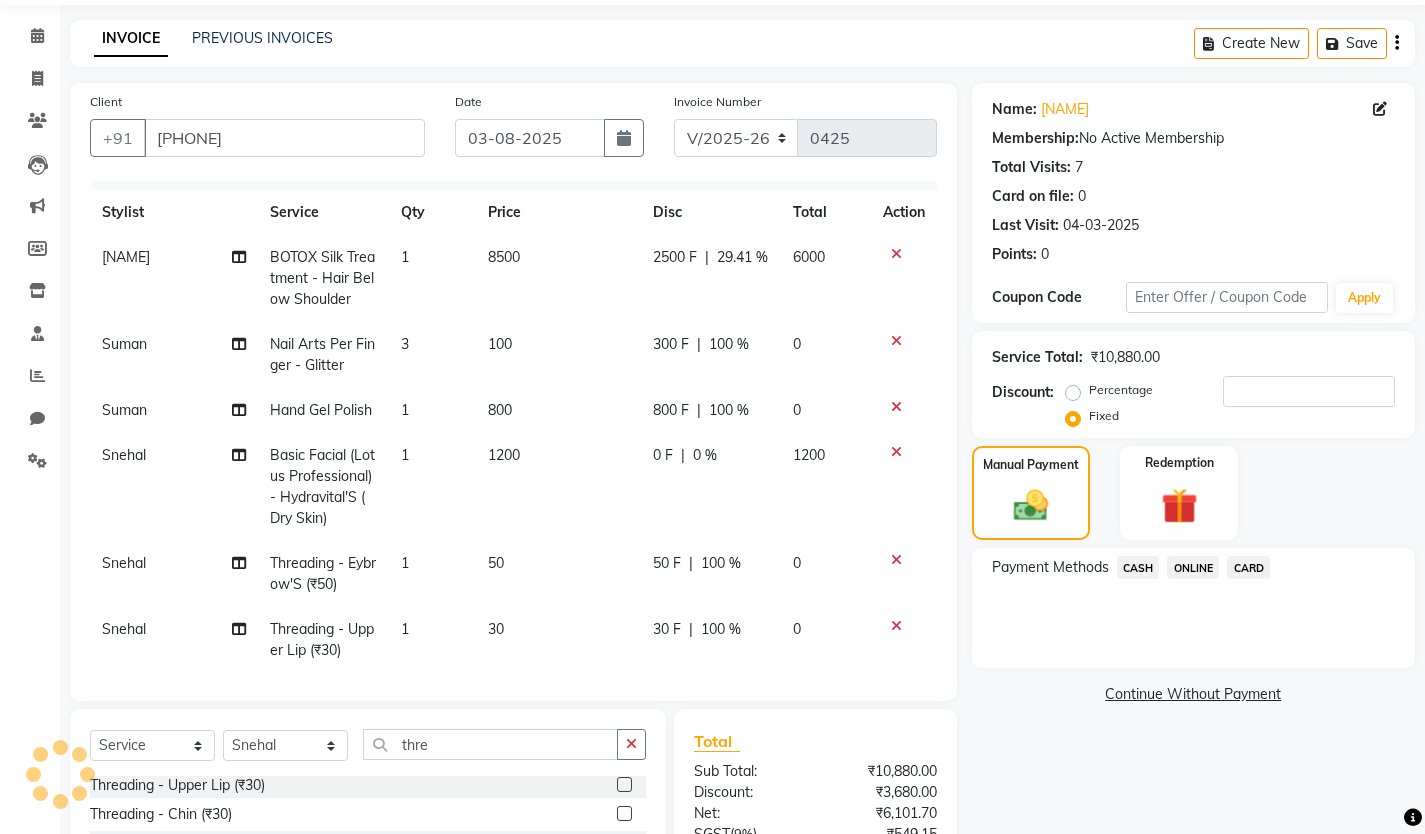 scroll, scrollTop: 51, scrollLeft: 0, axis: vertical 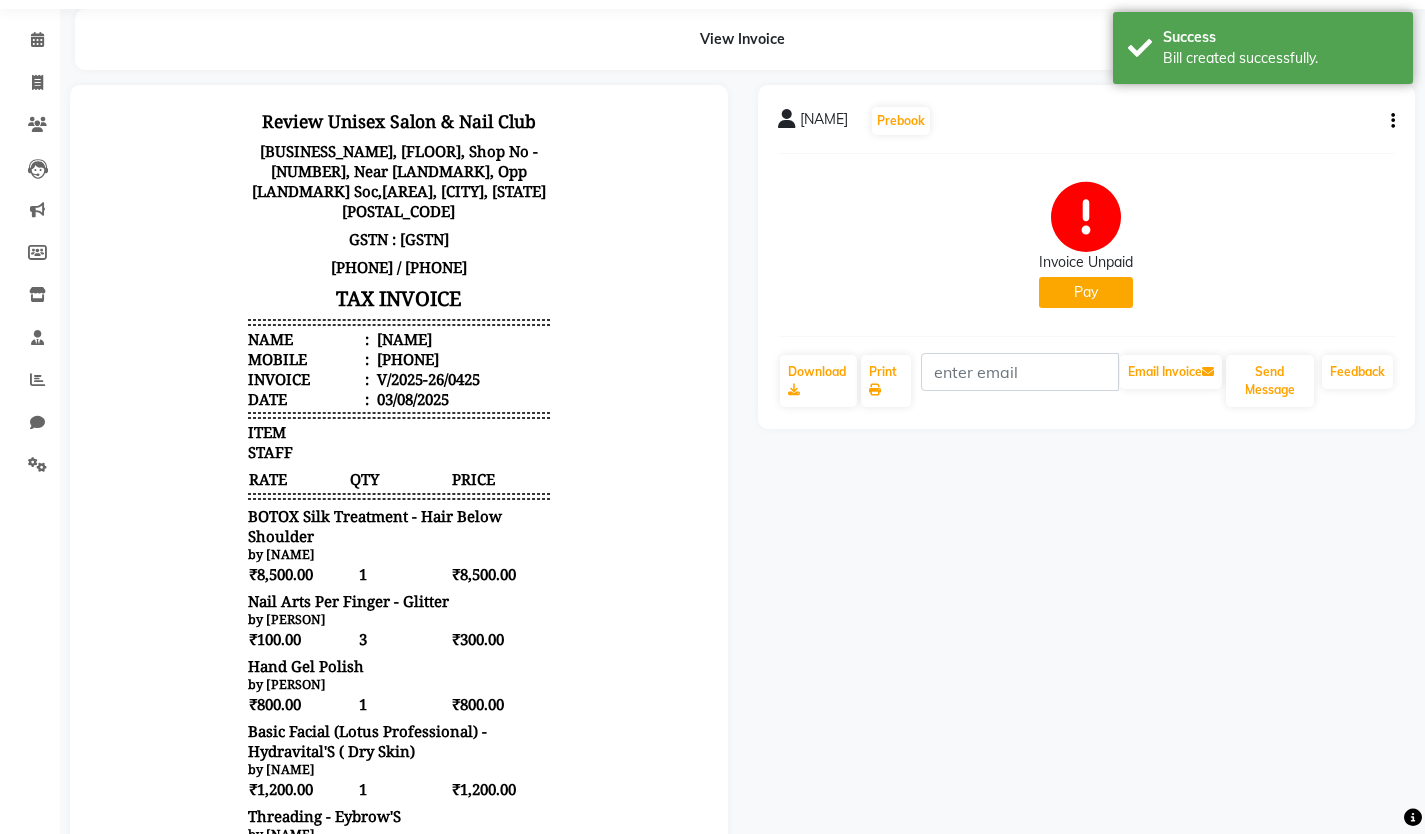 click on "Pay" 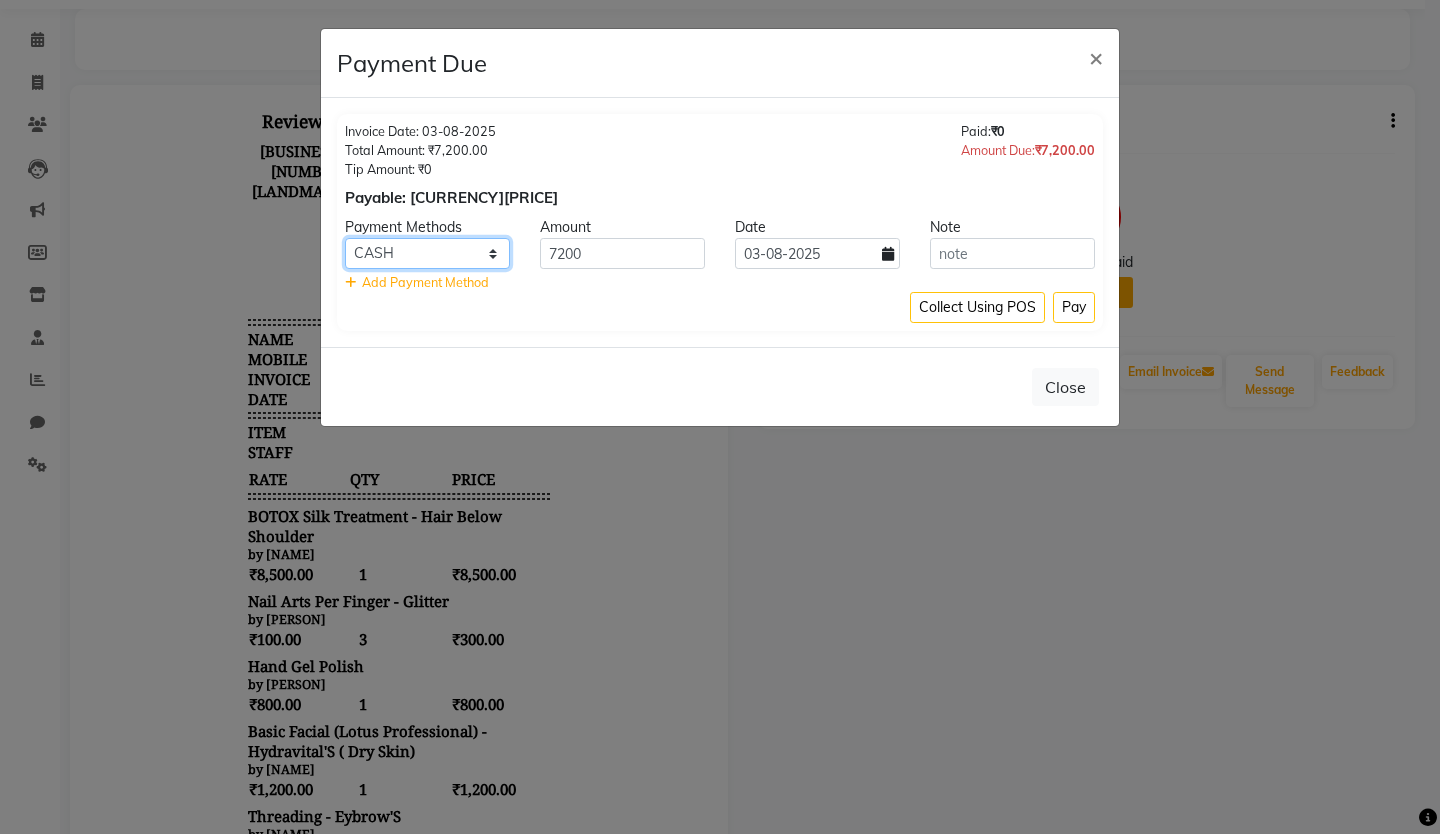 click on "CASH ONLINE CARD" 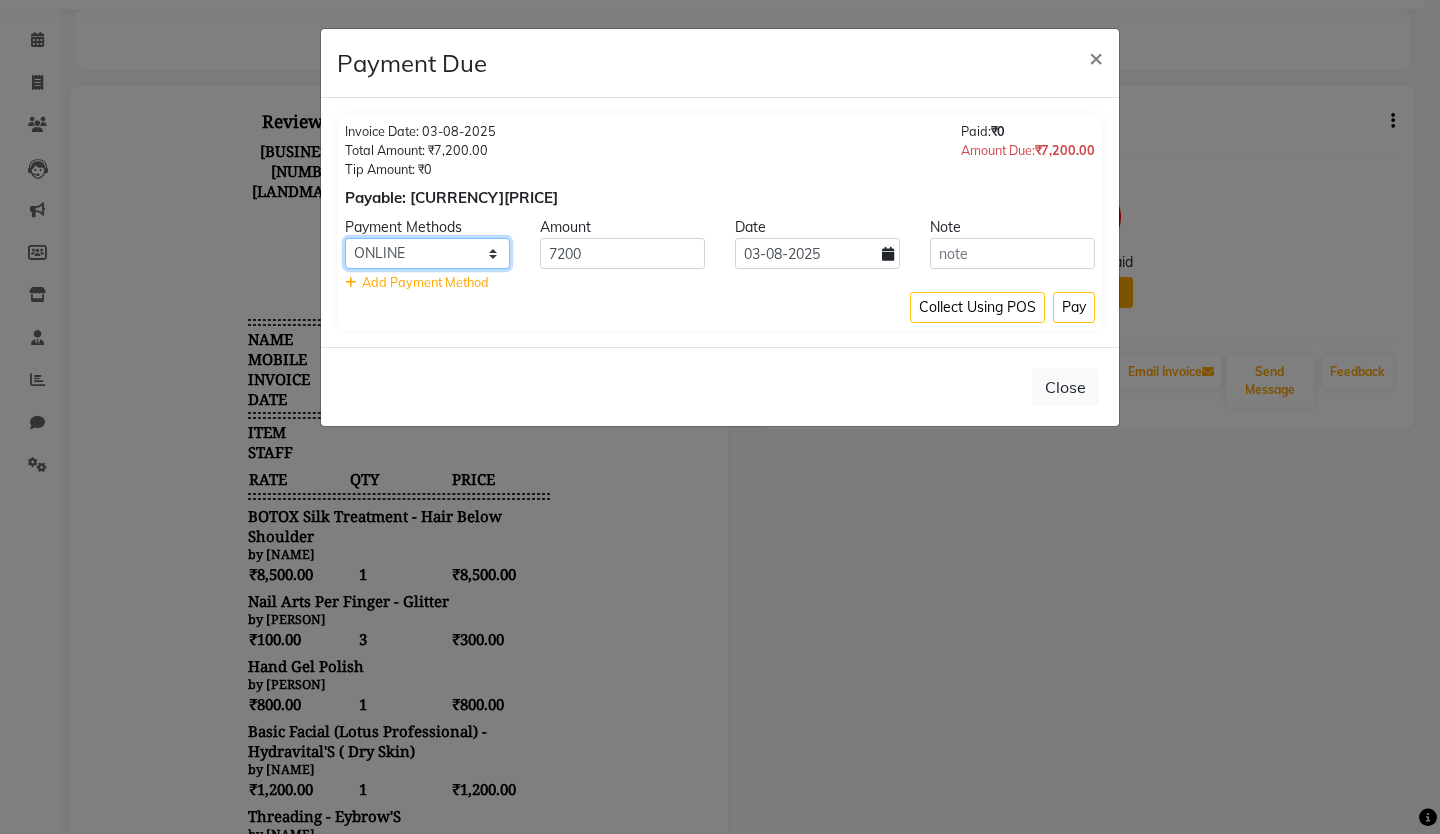 click on "CASH ONLINE CARD" 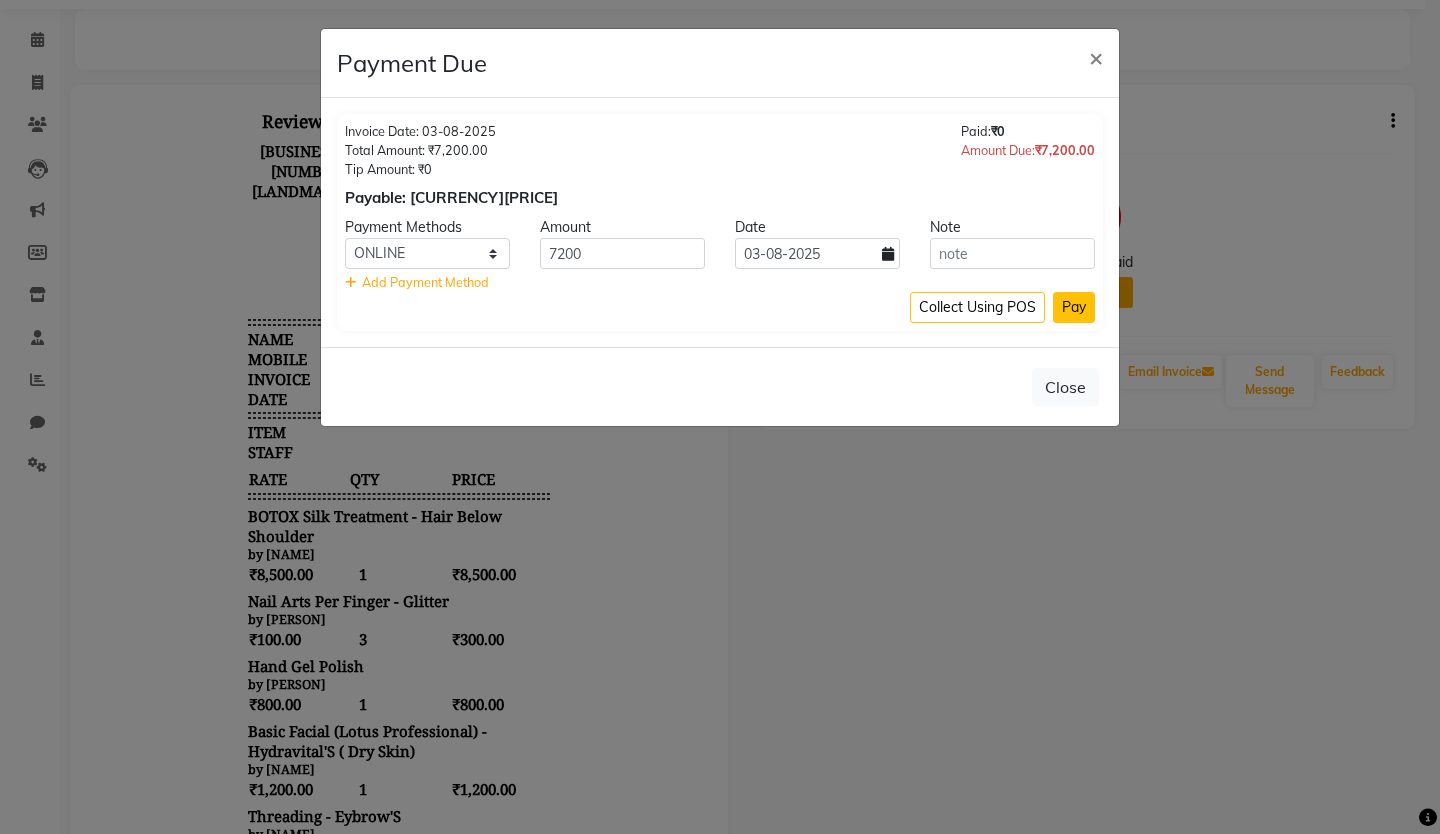 click on "Pay" 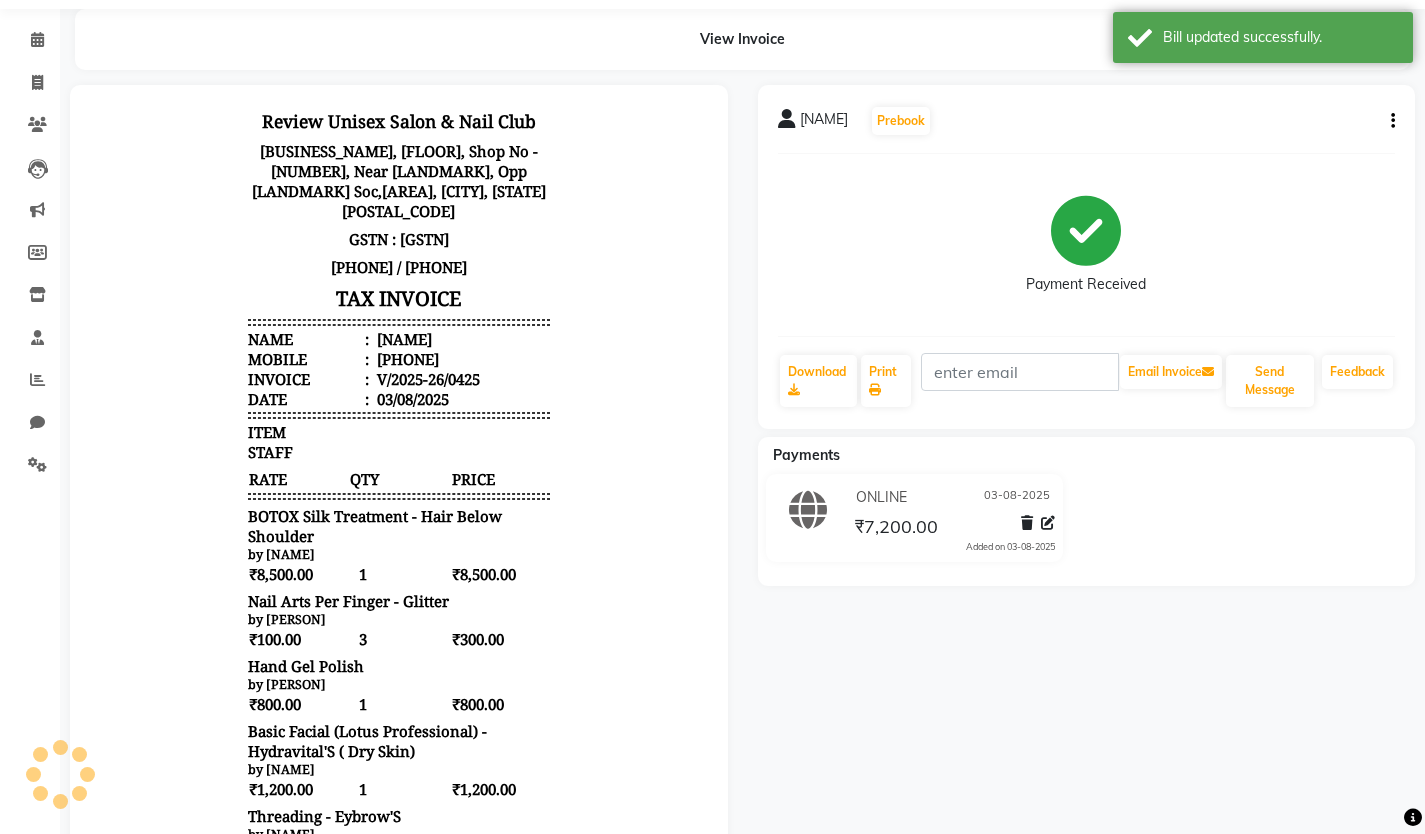 scroll, scrollTop: 16, scrollLeft: 0, axis: vertical 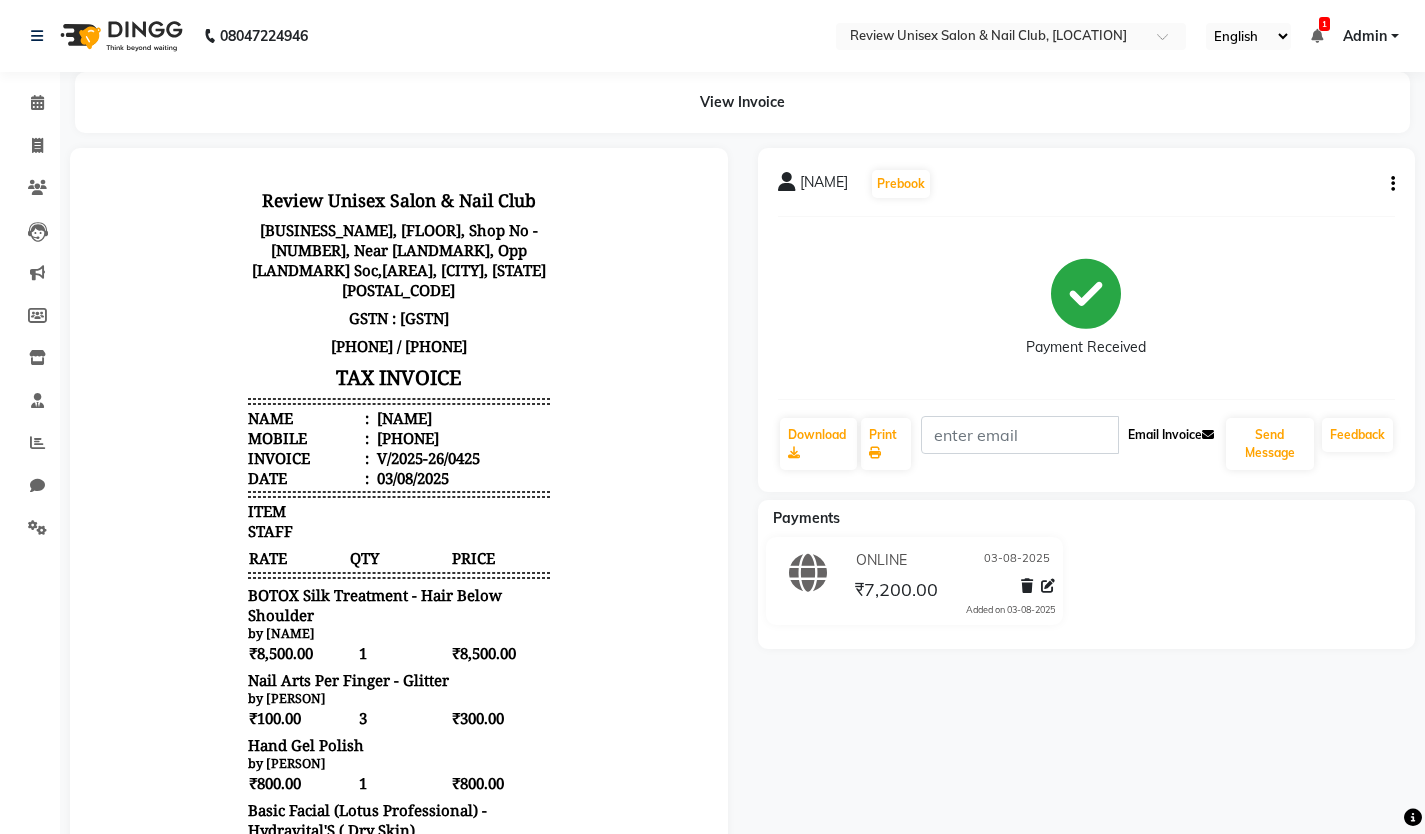 click on "Email Invoice" 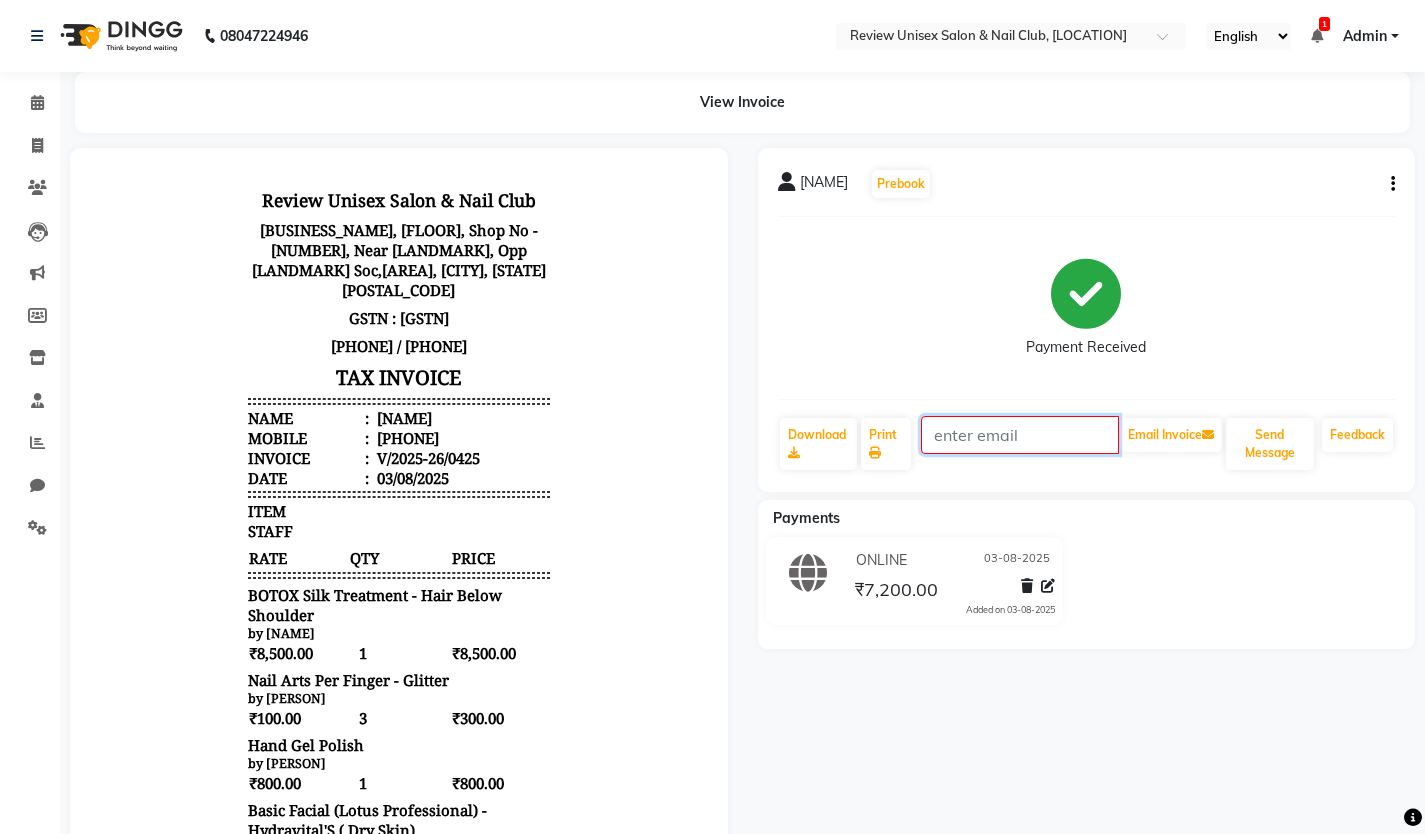 click 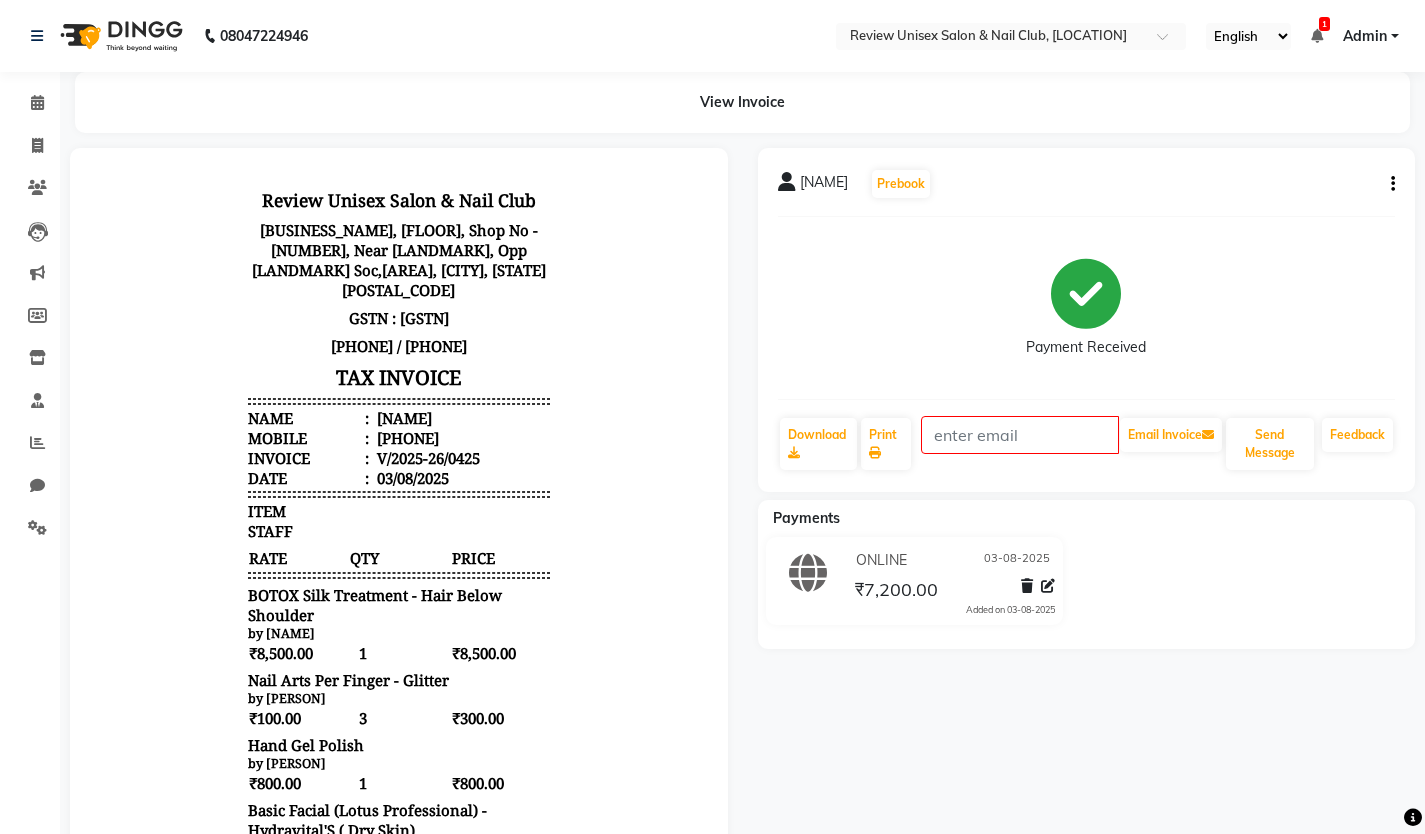 click on "ONLINE [DATE] ₹7,200.00 Added on [DATE]" 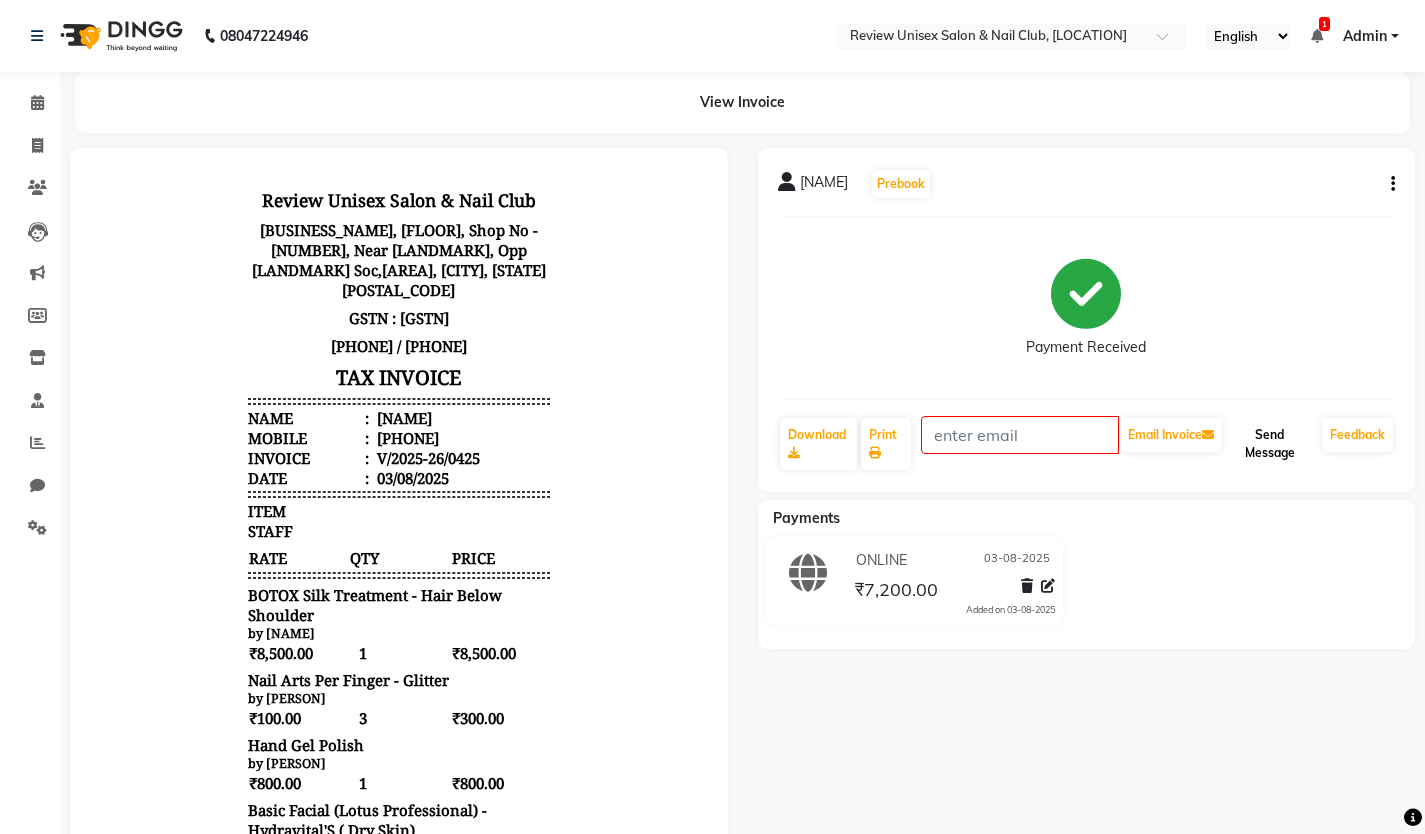 click on "Send Message" 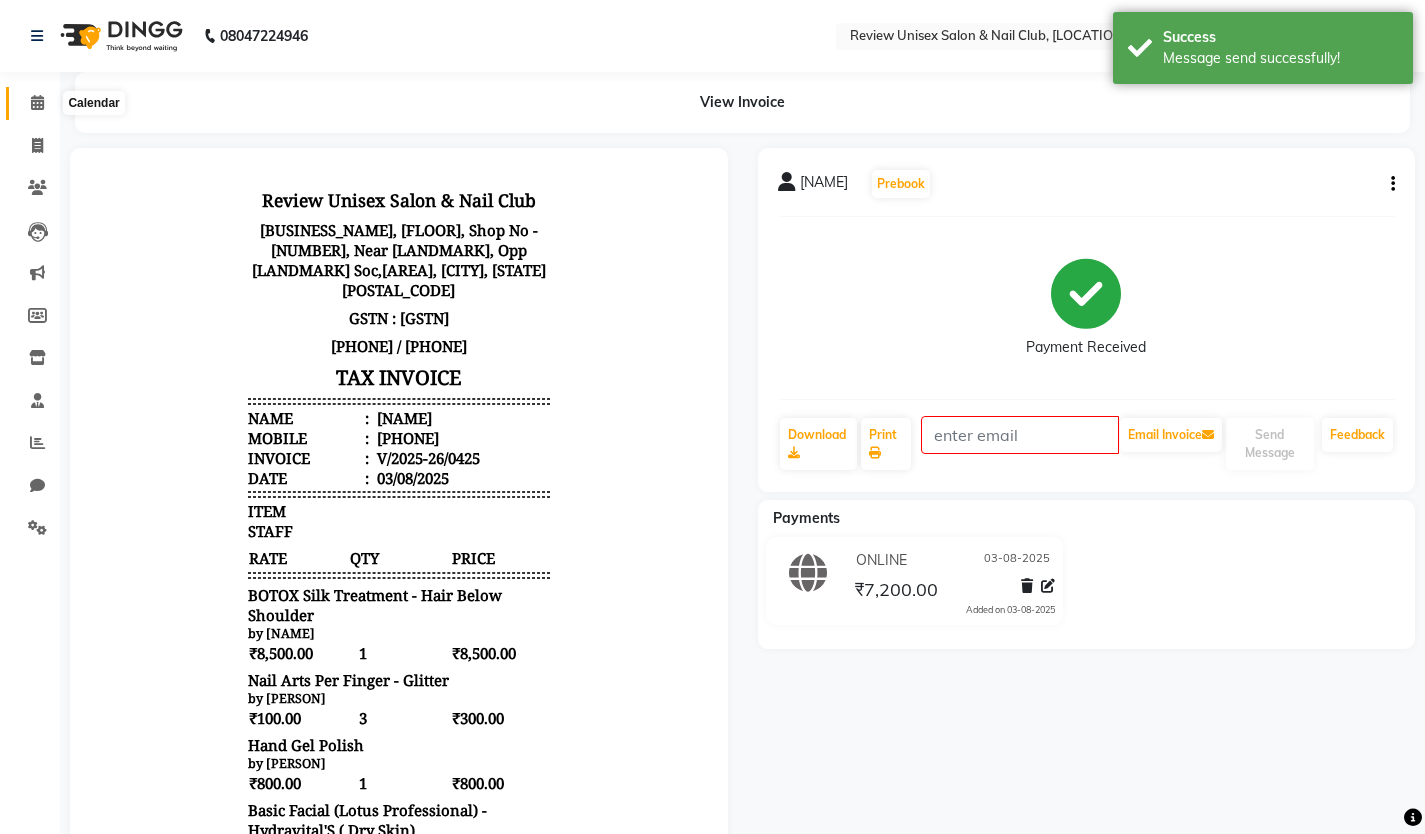 click 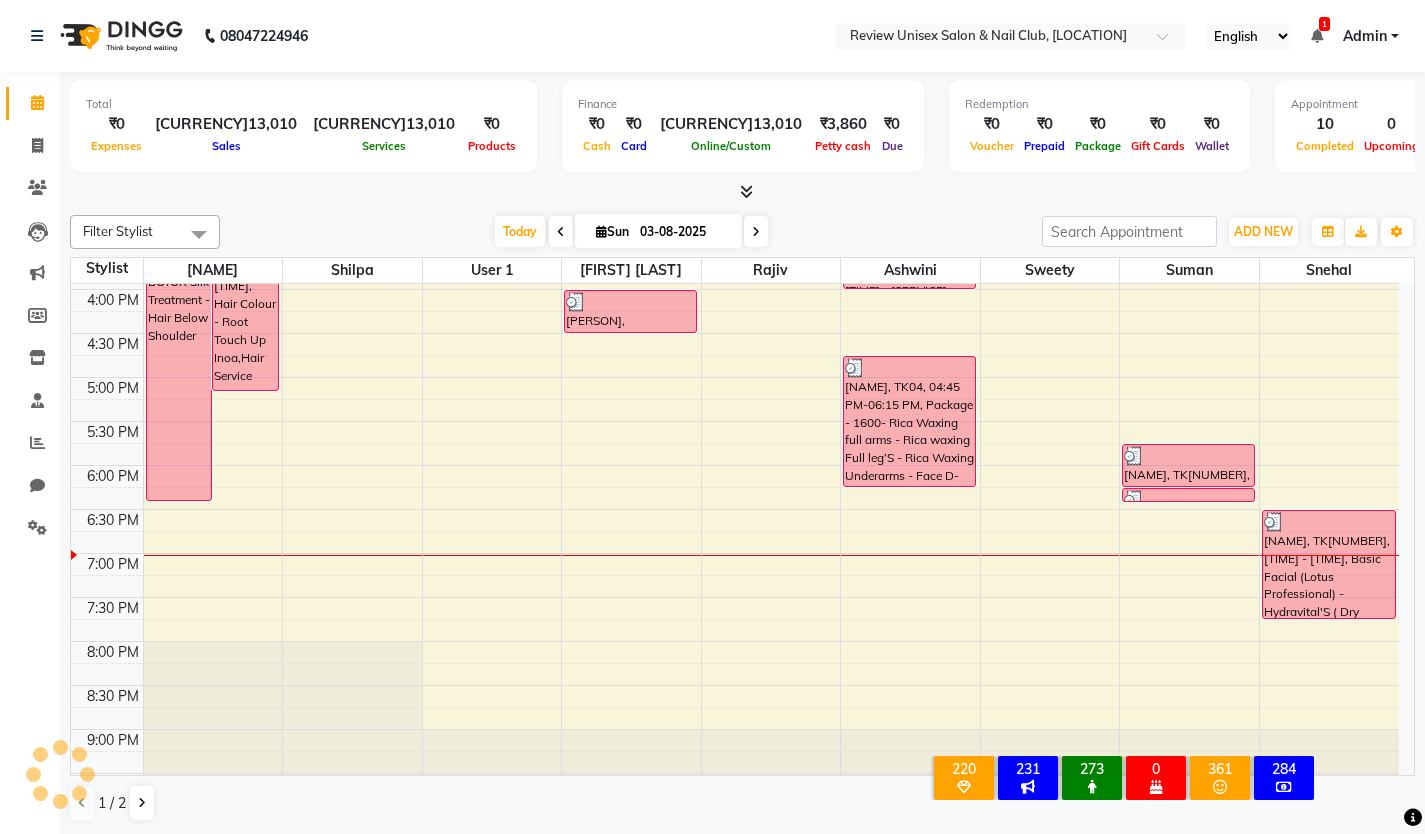 scroll, scrollTop: 0, scrollLeft: 0, axis: both 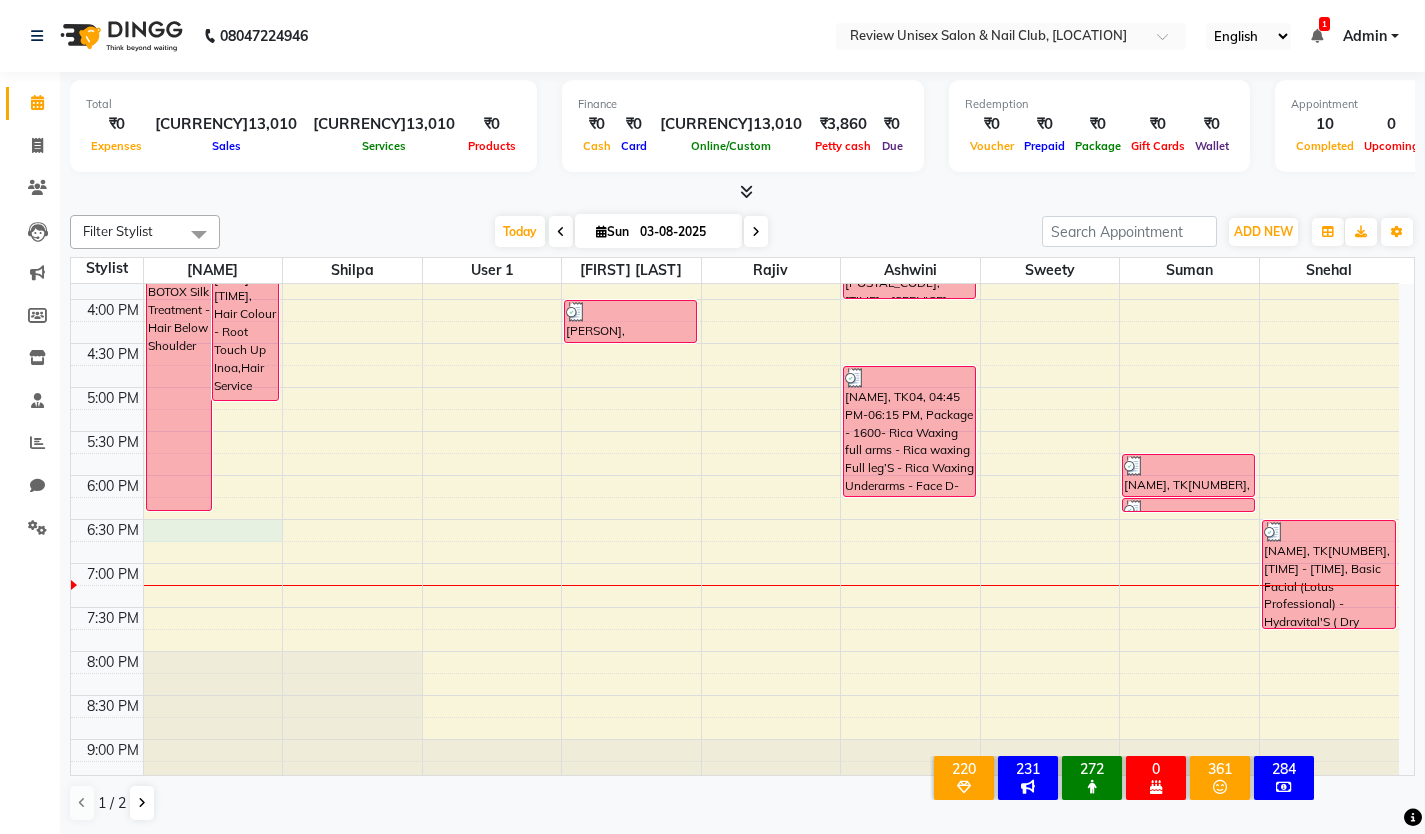 click on "[TIME] [TIME] [TIME] [TIME] [TIME] [TIME] [TIME] [TIME] [TIME] [TIME] [TIME] [TIME] [TIME] [TIME] [TIME] [TIME] [TIME] [TIME] [TIME] [TIME] [TIME] [TIME] [TIME] [TIME] [TIME] [TIME] [NAME] Friends, TK05, 02:45 PM-06:25 PM, BOTOX Silk Treatment - Hair Below Shoulder [NAME], TK01, 03:00 PM-05:10 PM, Hair Colour - Root Touch Up Inoa,Hair Service Men - Hair Cut With Wash (₹300) [NAME] Friends, TK05, 11:00 AM-02:40 PM, BOTOX Silk Treatment - Hair Below Shoulder [NAME], TK02, 04:00 PM-04:30 PM, Hand Gel Polish [NAME], TK01, 03:15 PM-04:00 PM, Threading - Eybrow'S (₹50),Threading - Upper Lip (₹30),Threading - Chin (₹30) [NAME], TK04, 04:45 PM-06:15 PM, Package - 1600- Rica Waxing full arms - Rica waxing Full leg’S - Rica Waxing Underarms - Face D-Tan - Eyebrows - Upperlips [NAME], TK03, 01:00 PM-03:00 PM, Package - 1800 - Rica Waxing full arms - Half leg’S - Underarms - Face D-Tan - Fruit Clean up - Eyebrows - Upperlips" at bounding box center [735, 255] 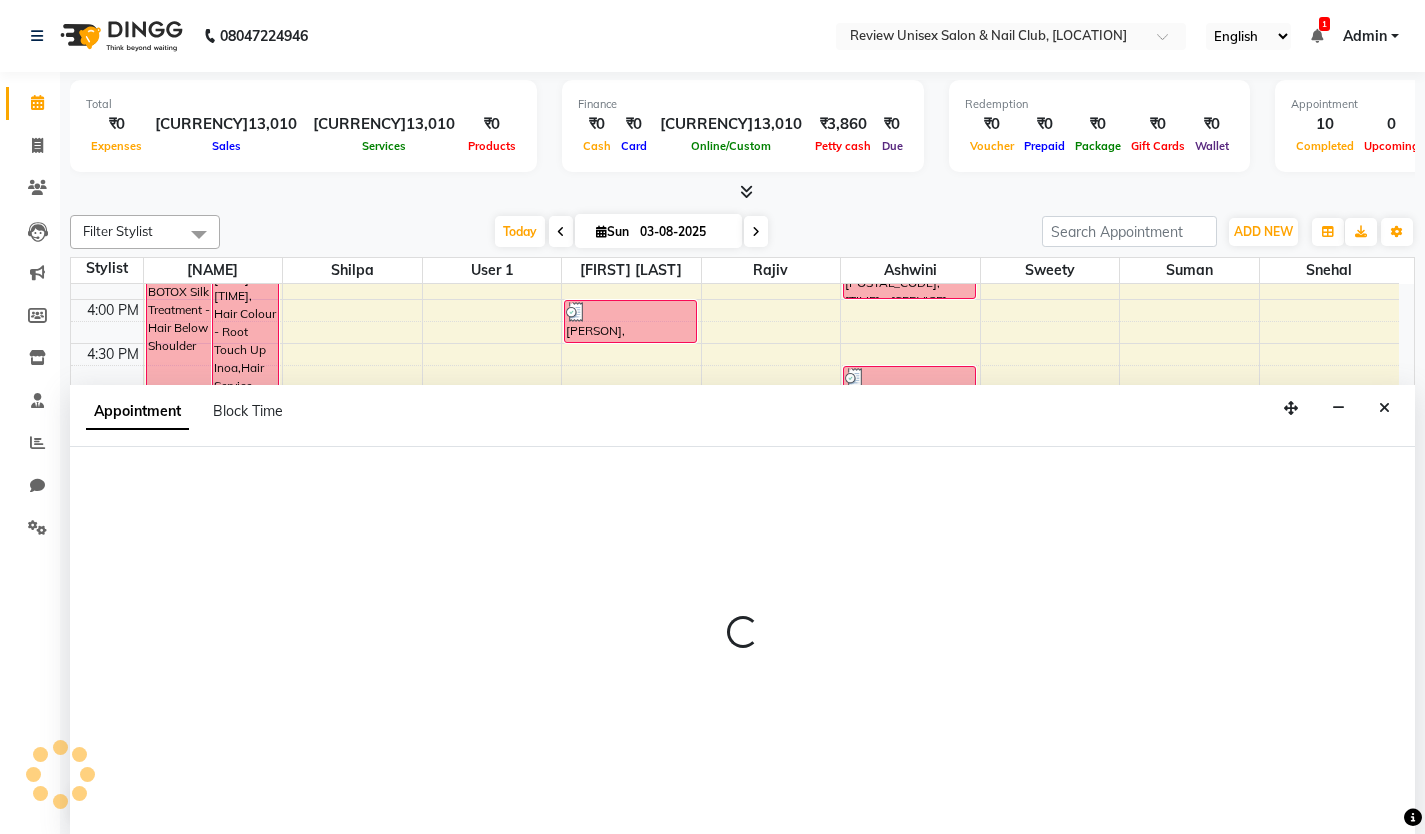 scroll, scrollTop: 1, scrollLeft: 0, axis: vertical 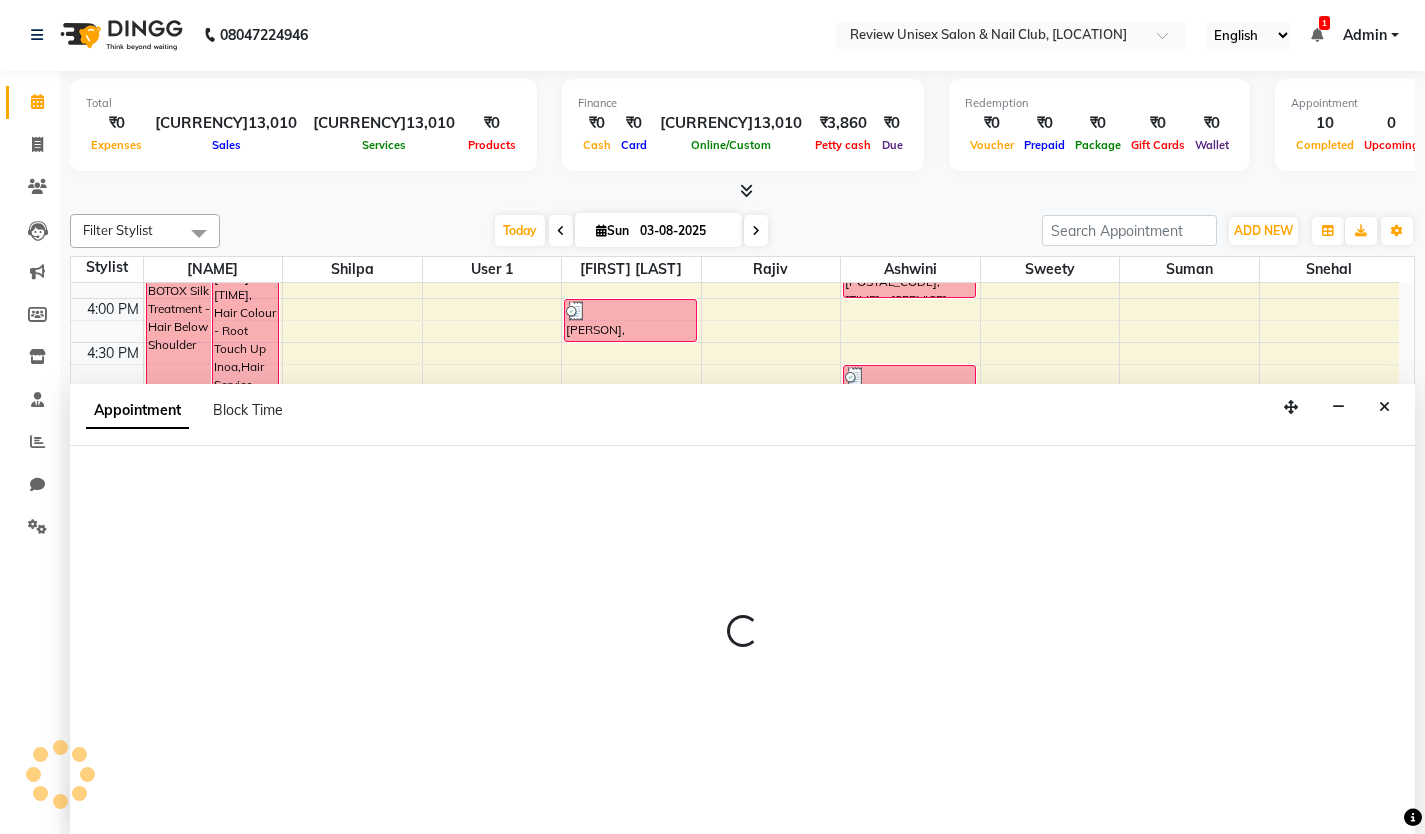 select on "12487" 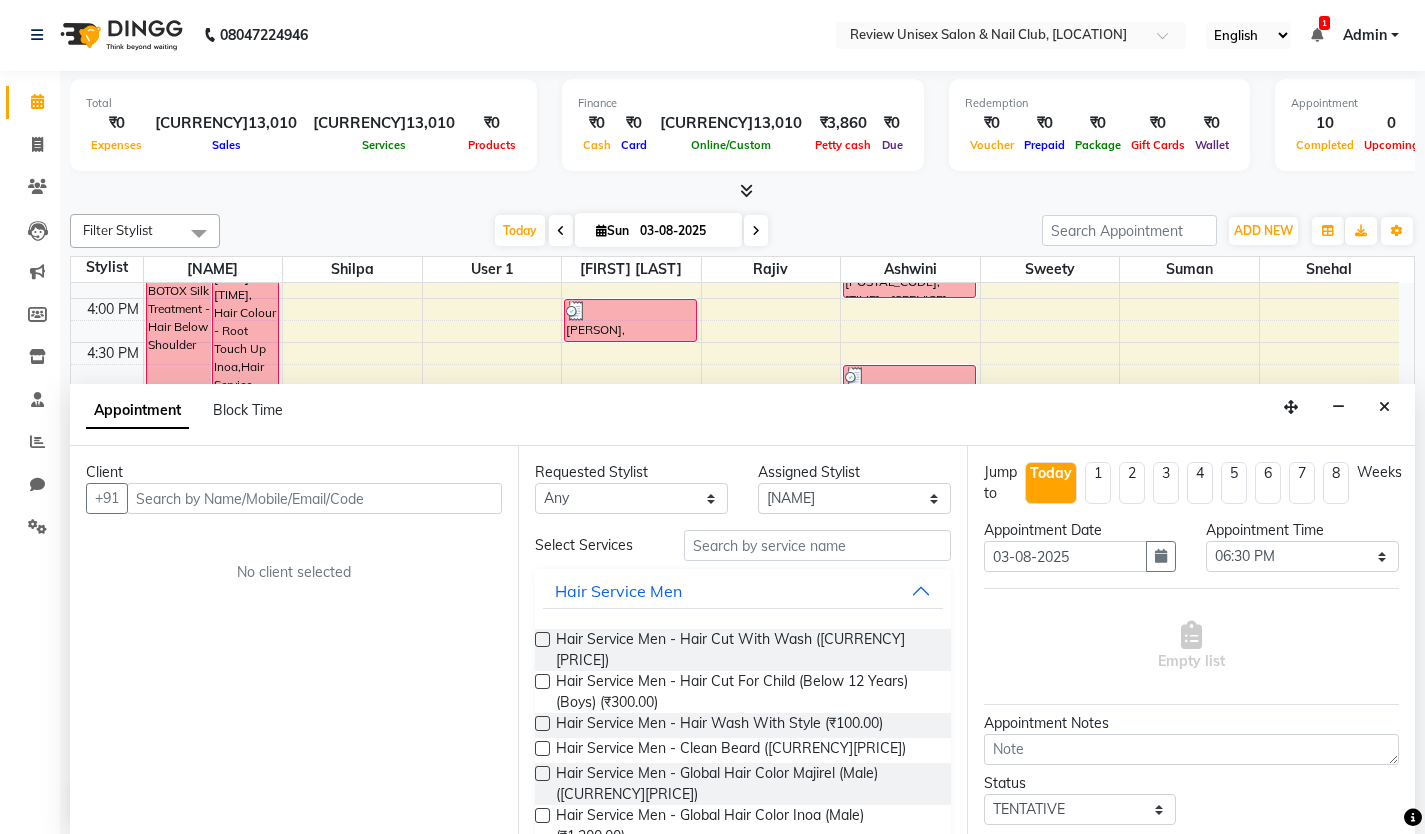 click at bounding box center (314, 498) 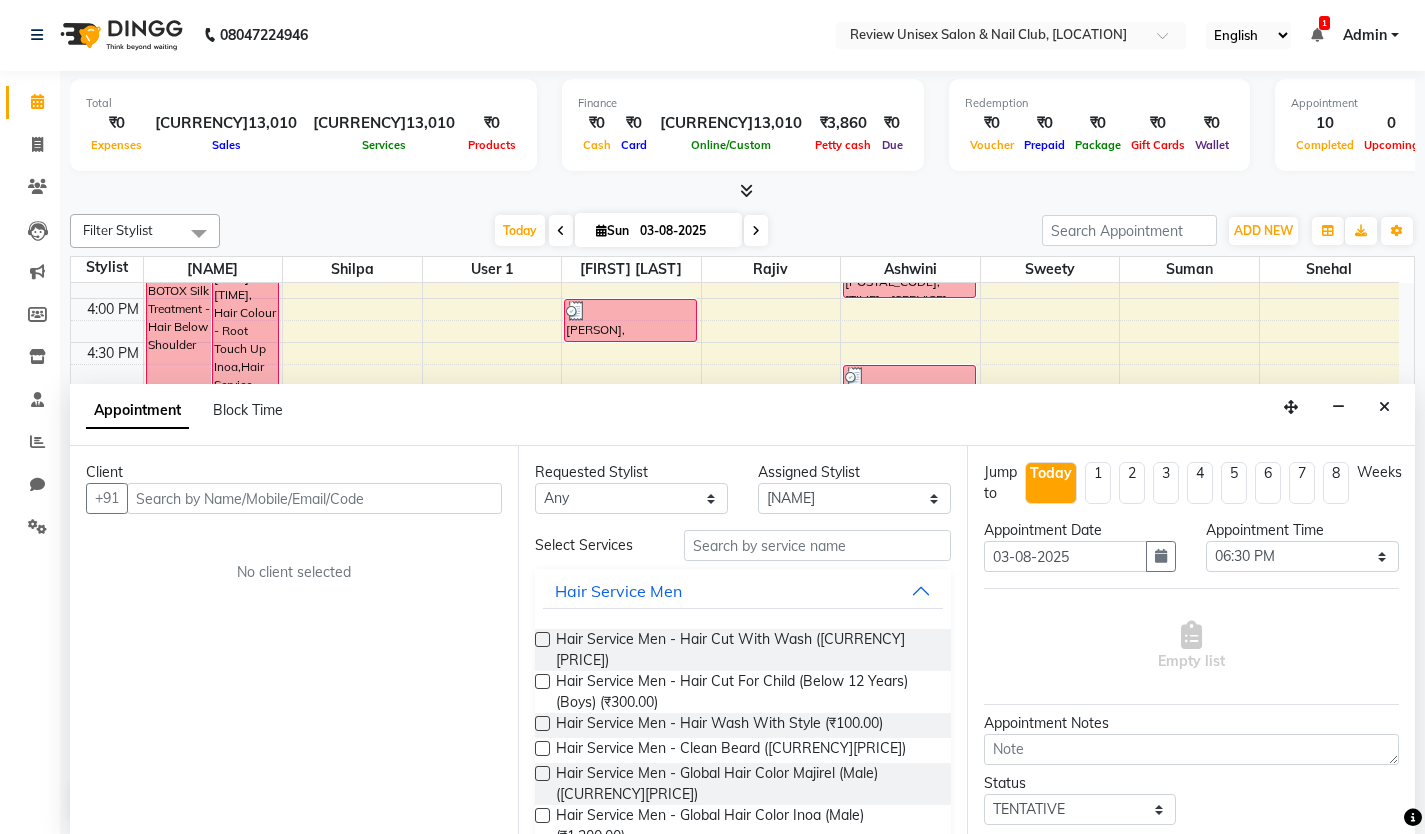 click at bounding box center [542, 639] 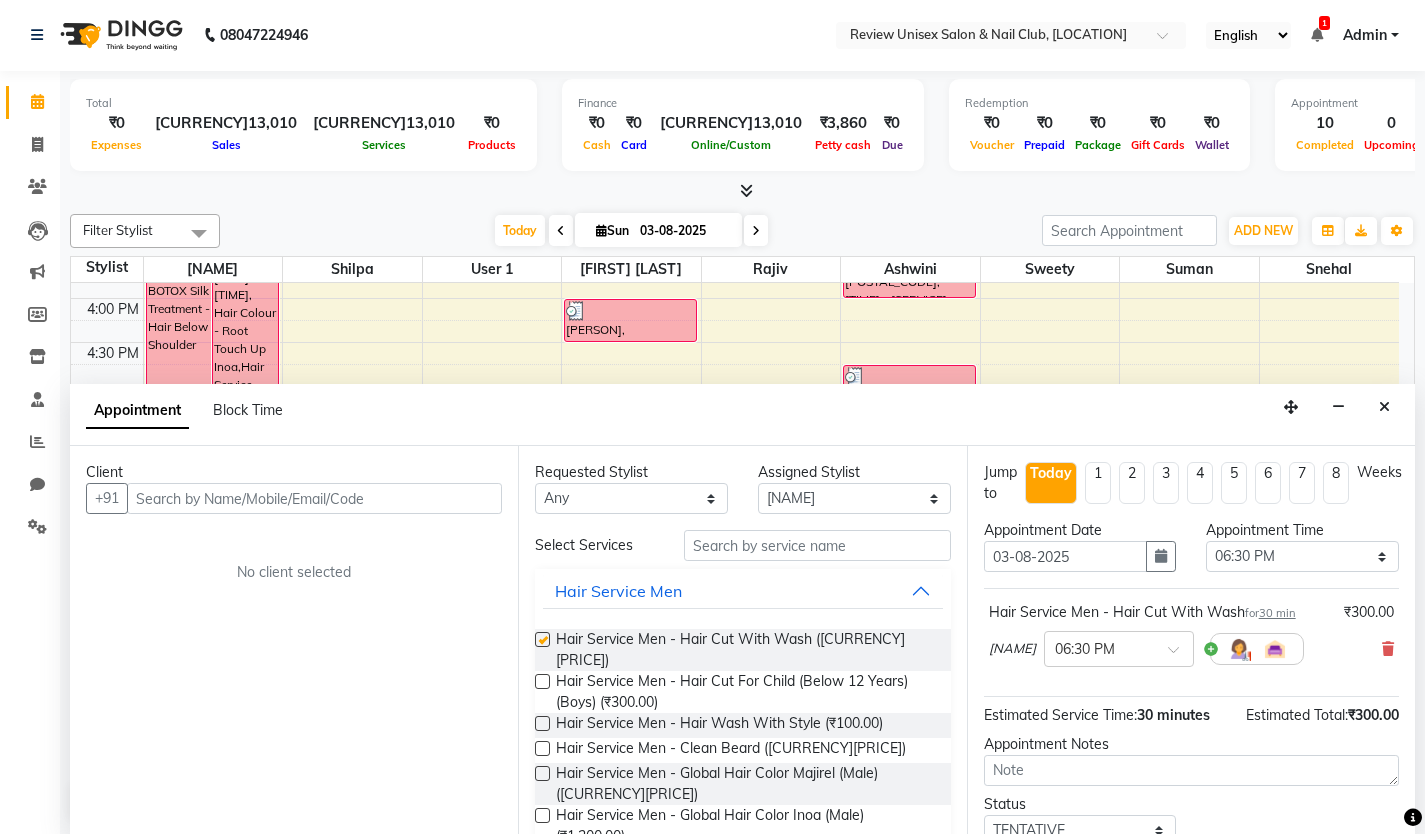 checkbox on "false" 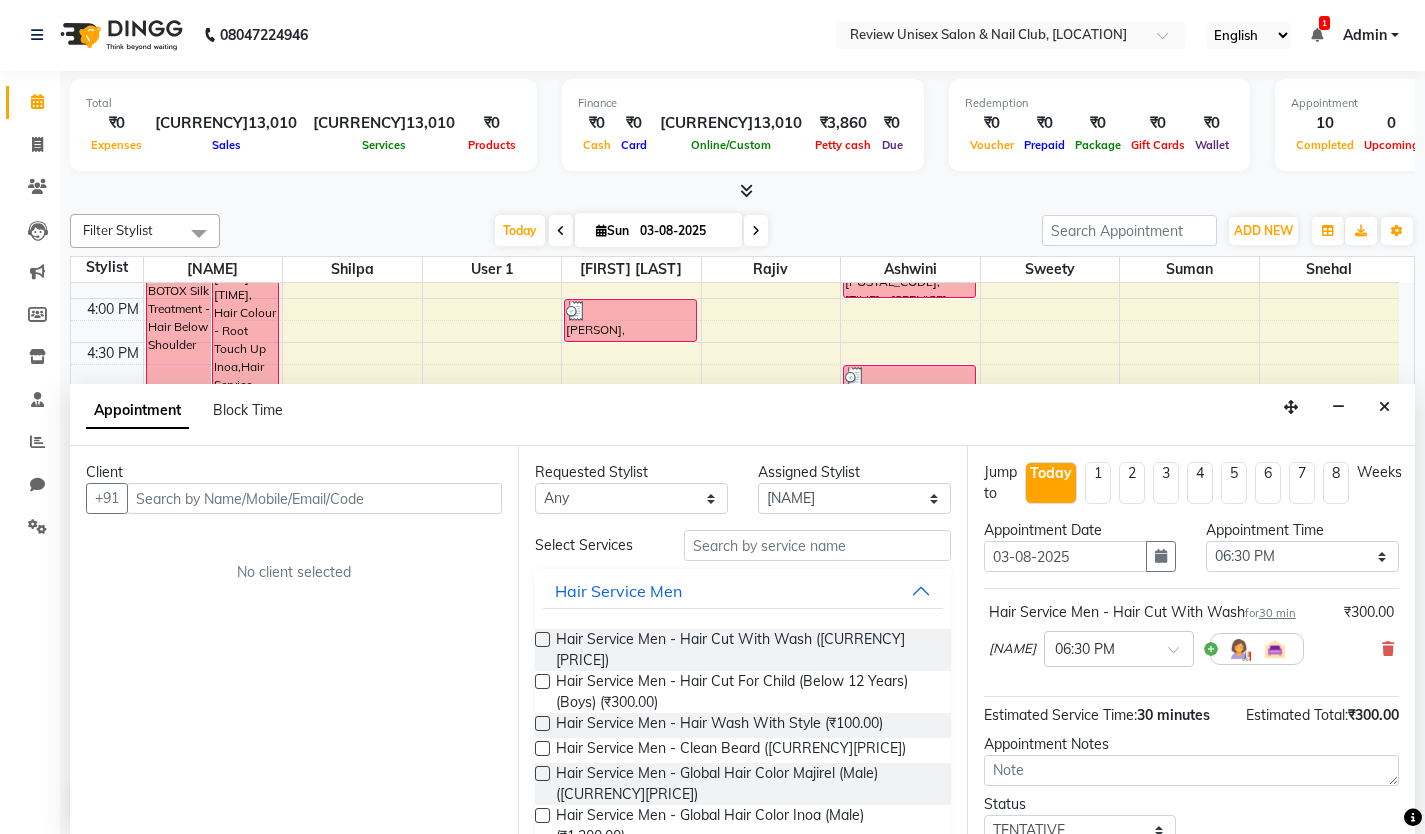 click at bounding box center [542, 748] 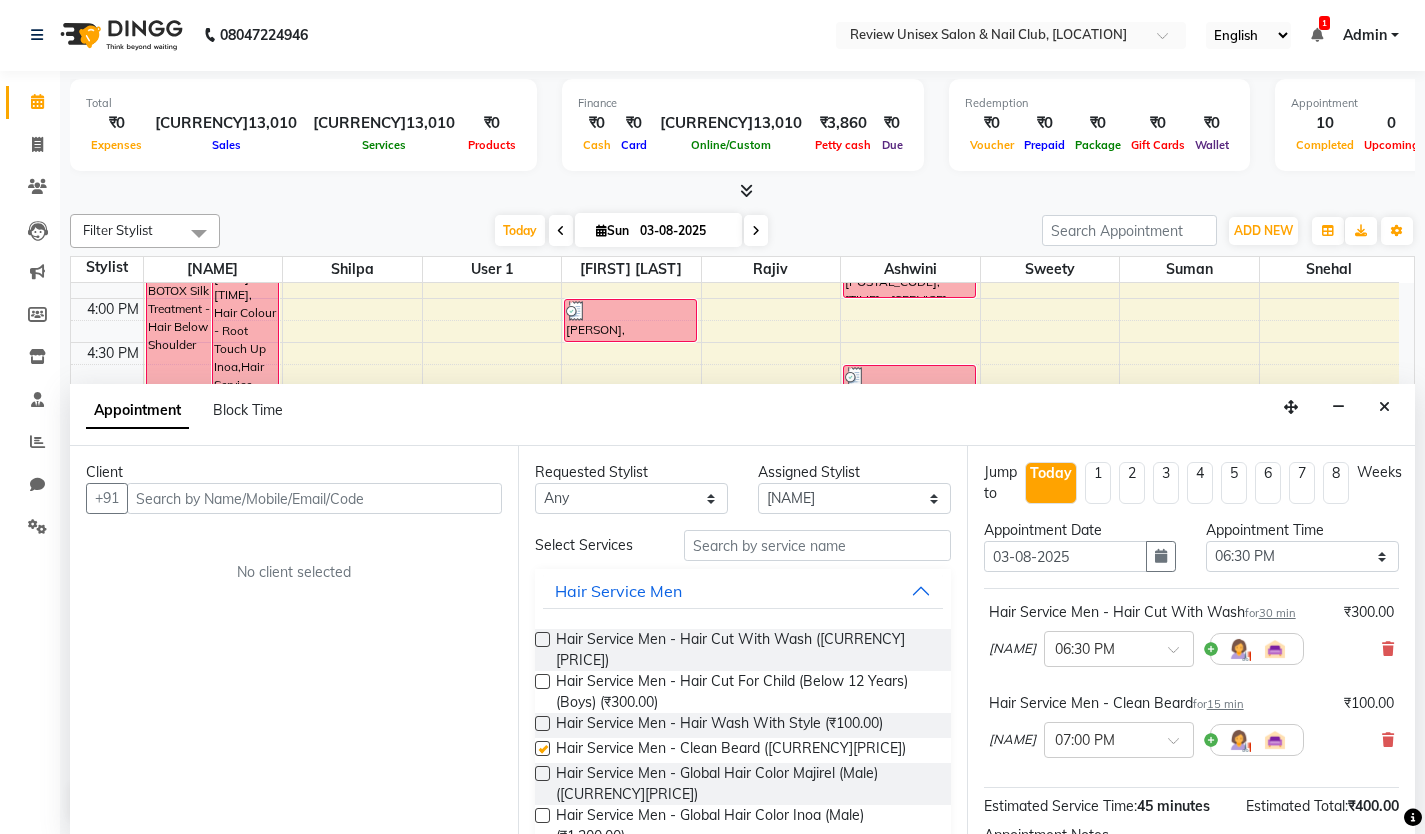 checkbox on "false" 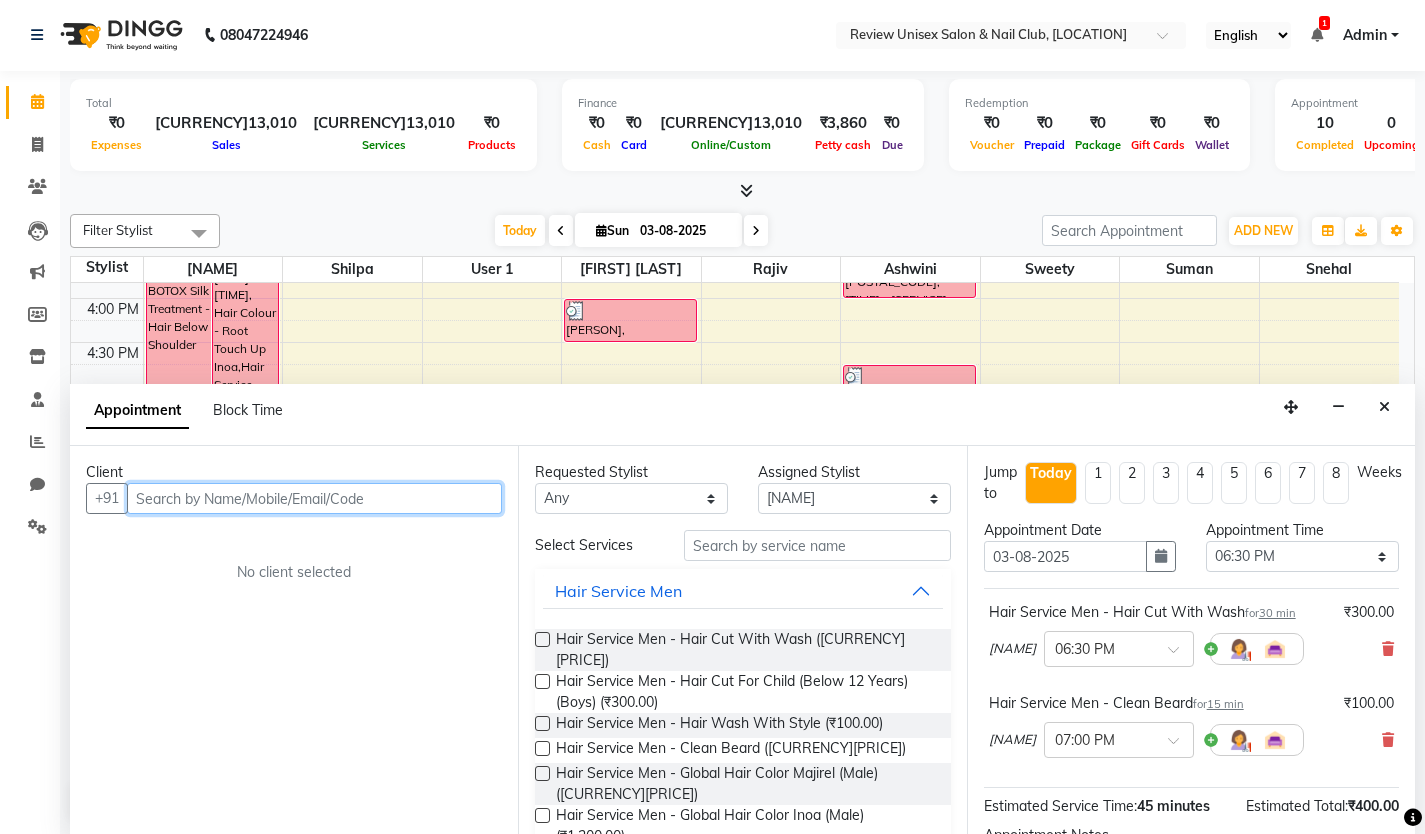 click at bounding box center (314, 498) 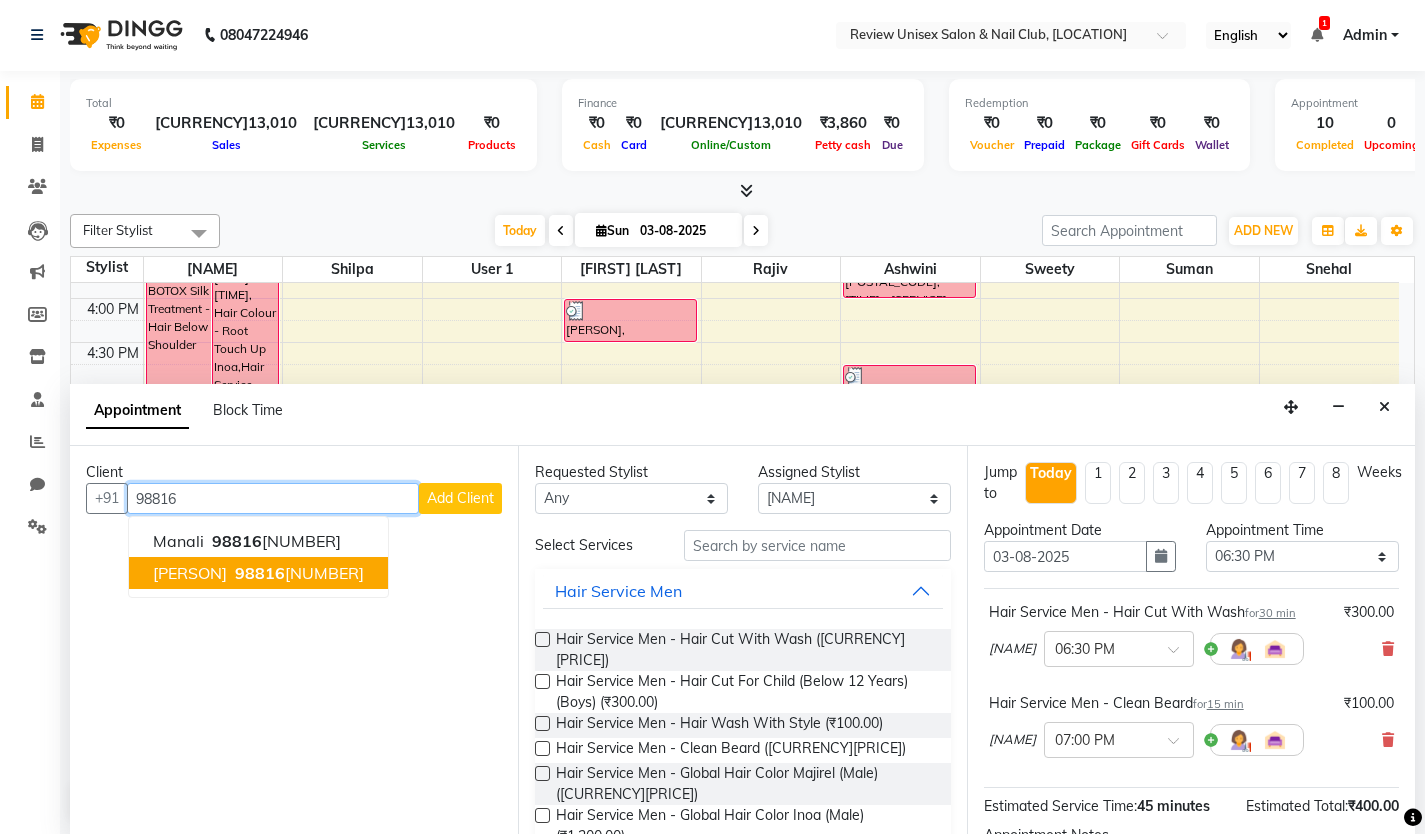 click on "98816" at bounding box center [260, 573] 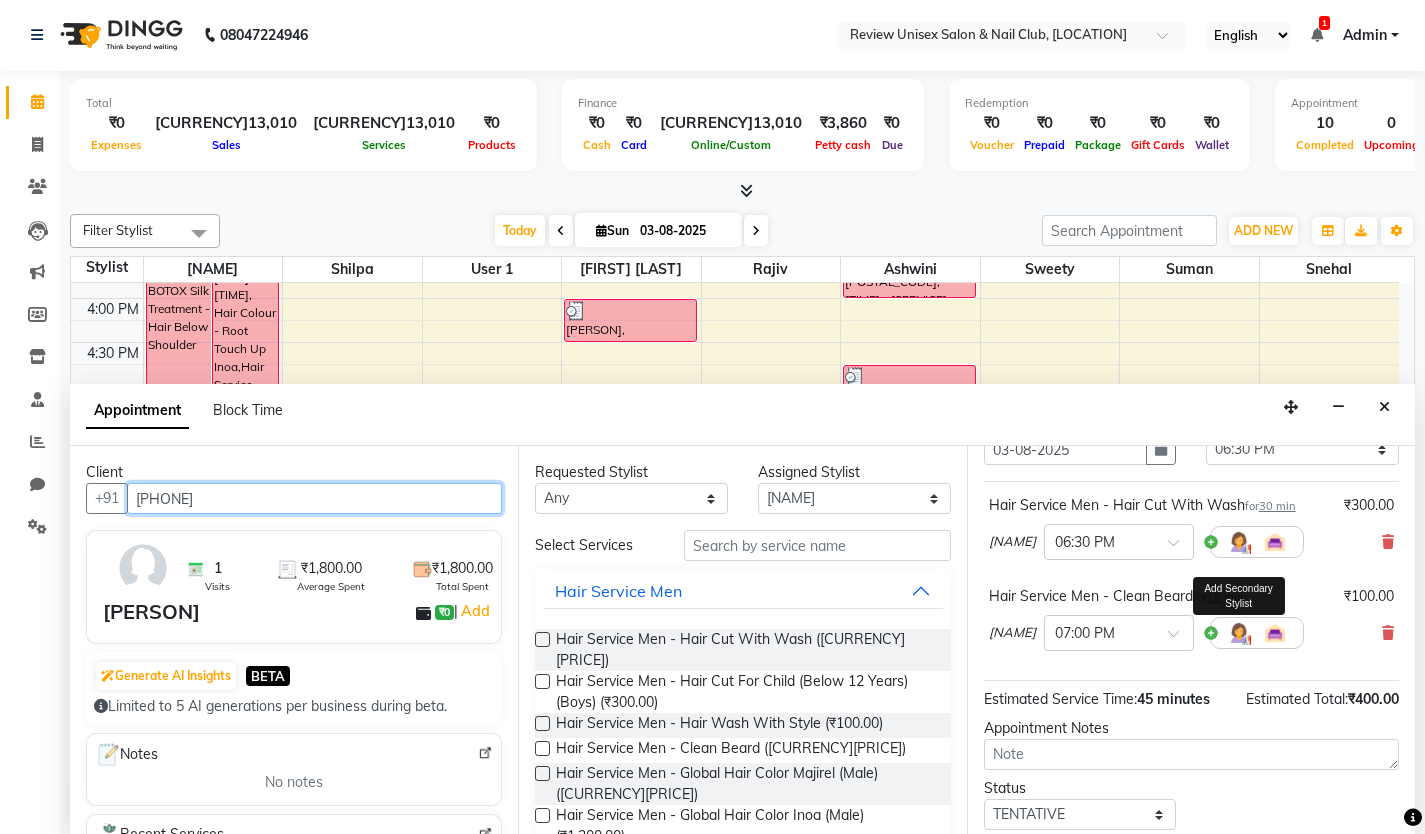 scroll, scrollTop: 235, scrollLeft: 0, axis: vertical 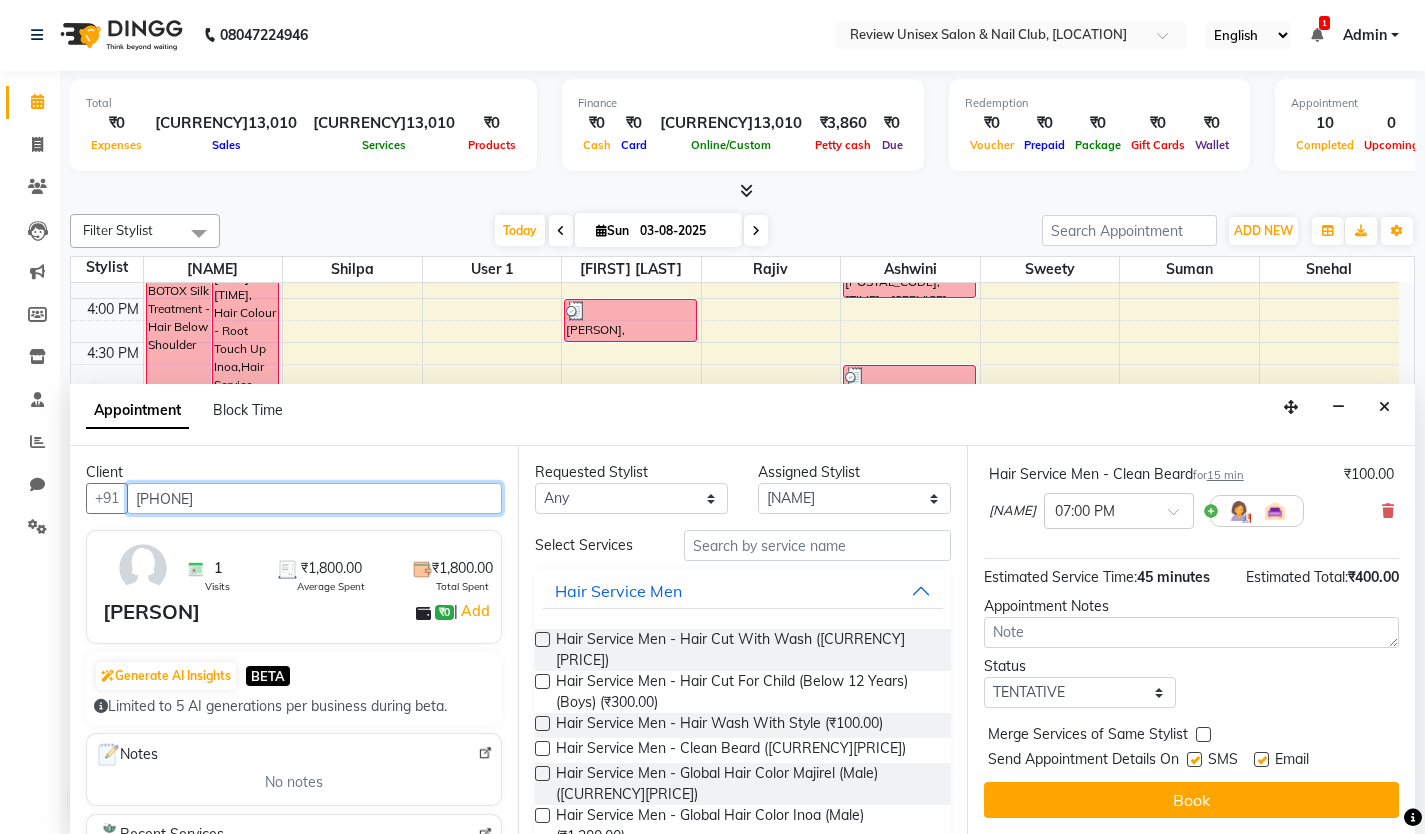 type on "[PHONE]" 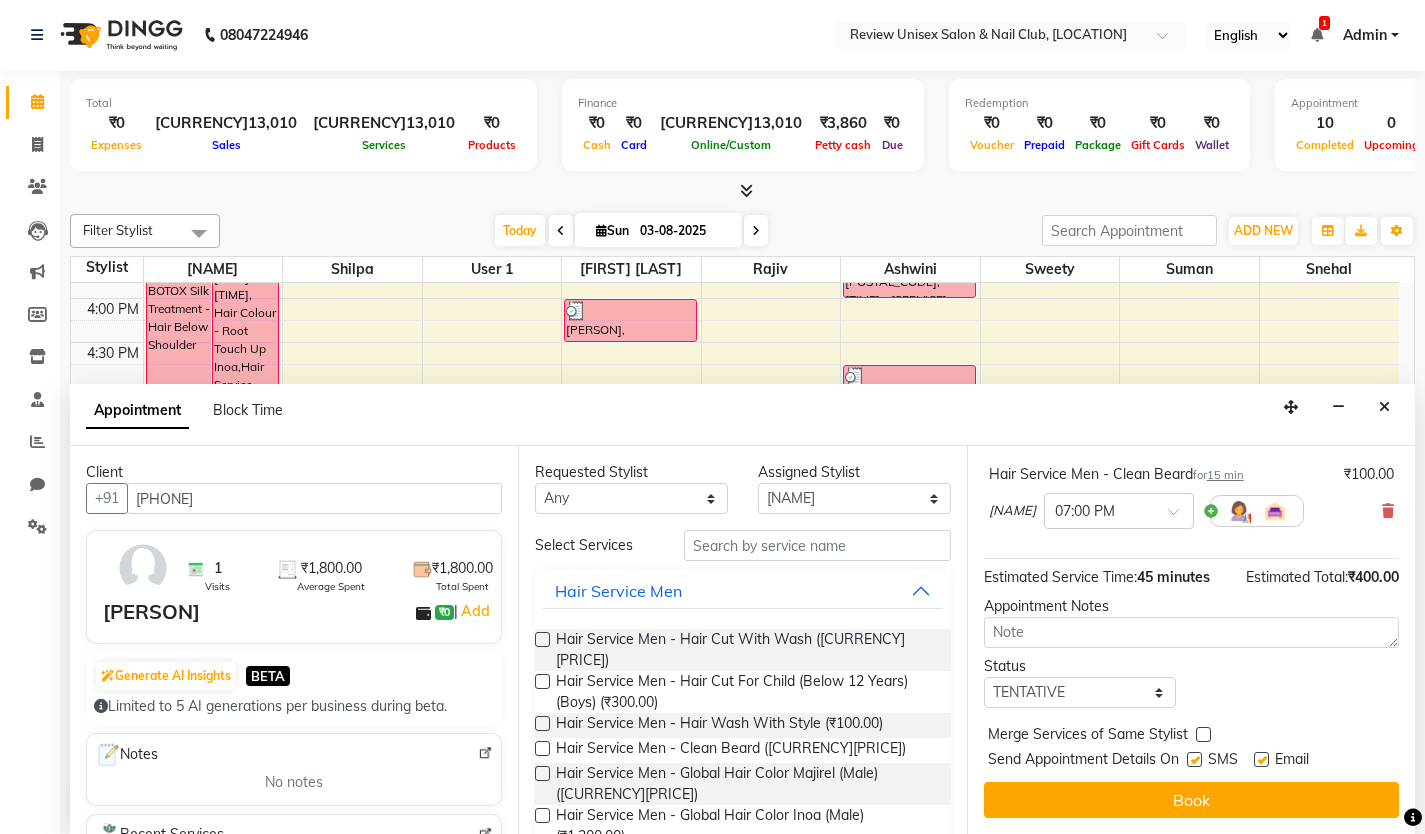 click at bounding box center [1194, 759] 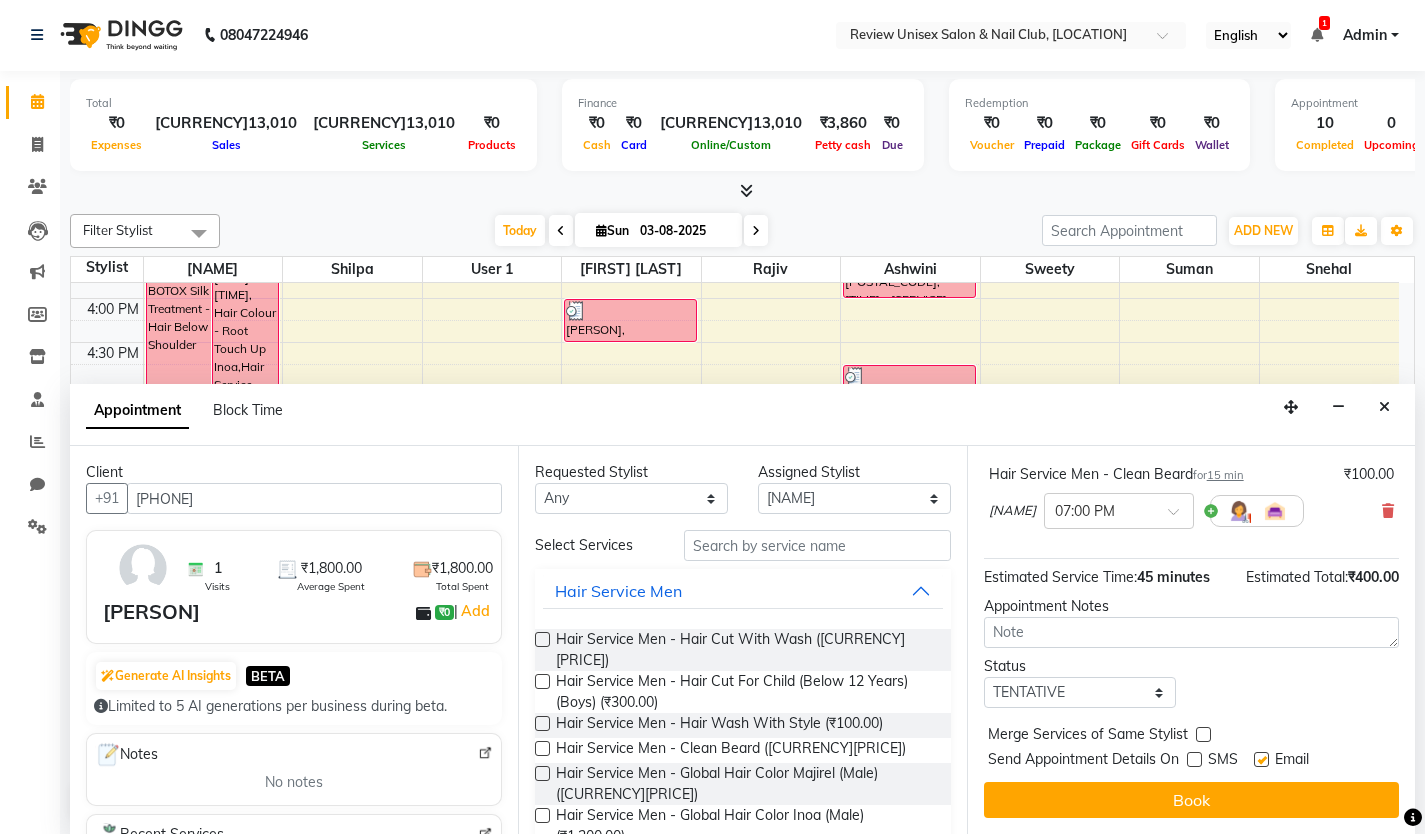 click at bounding box center [1261, 759] 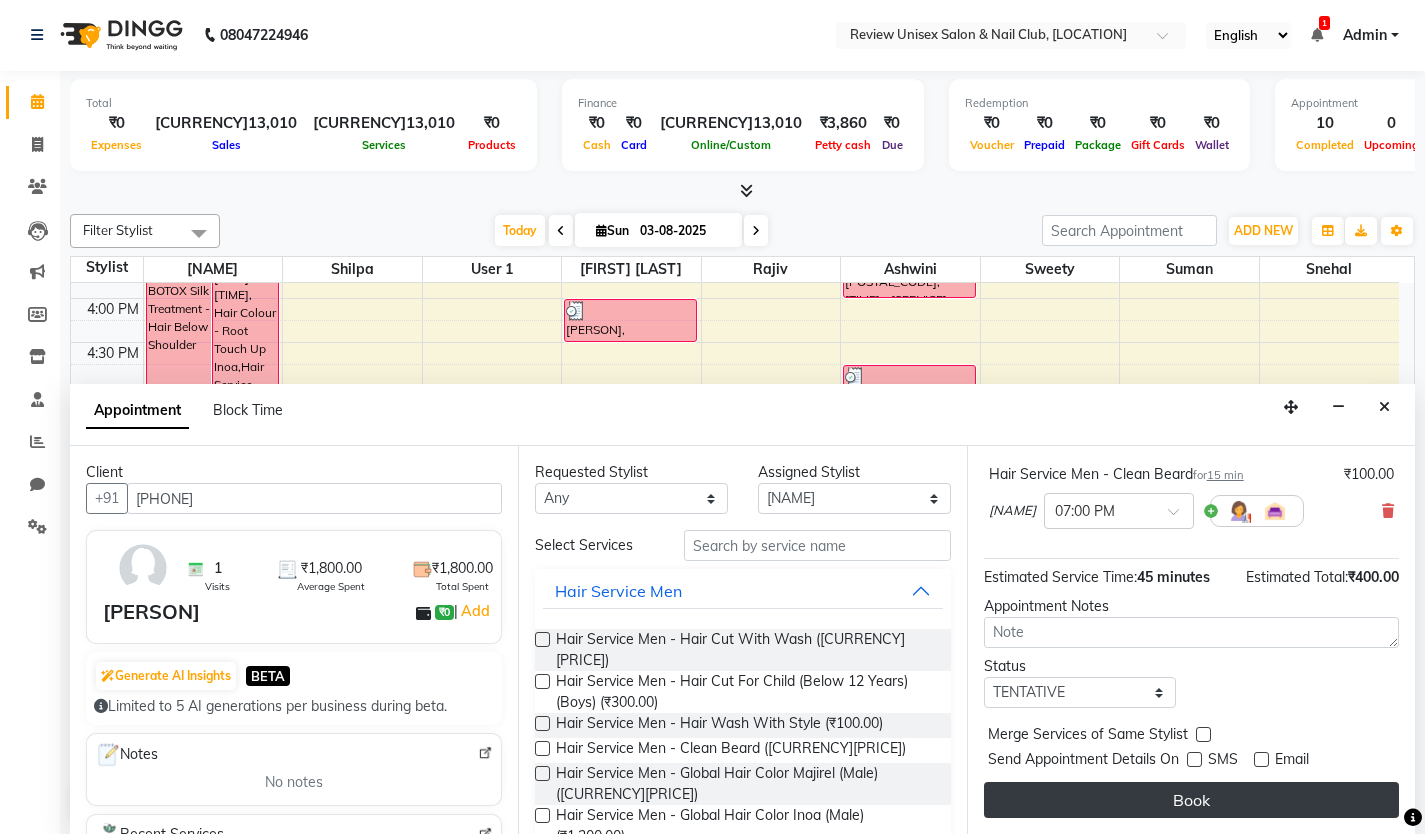 click on "Book" at bounding box center [1191, 800] 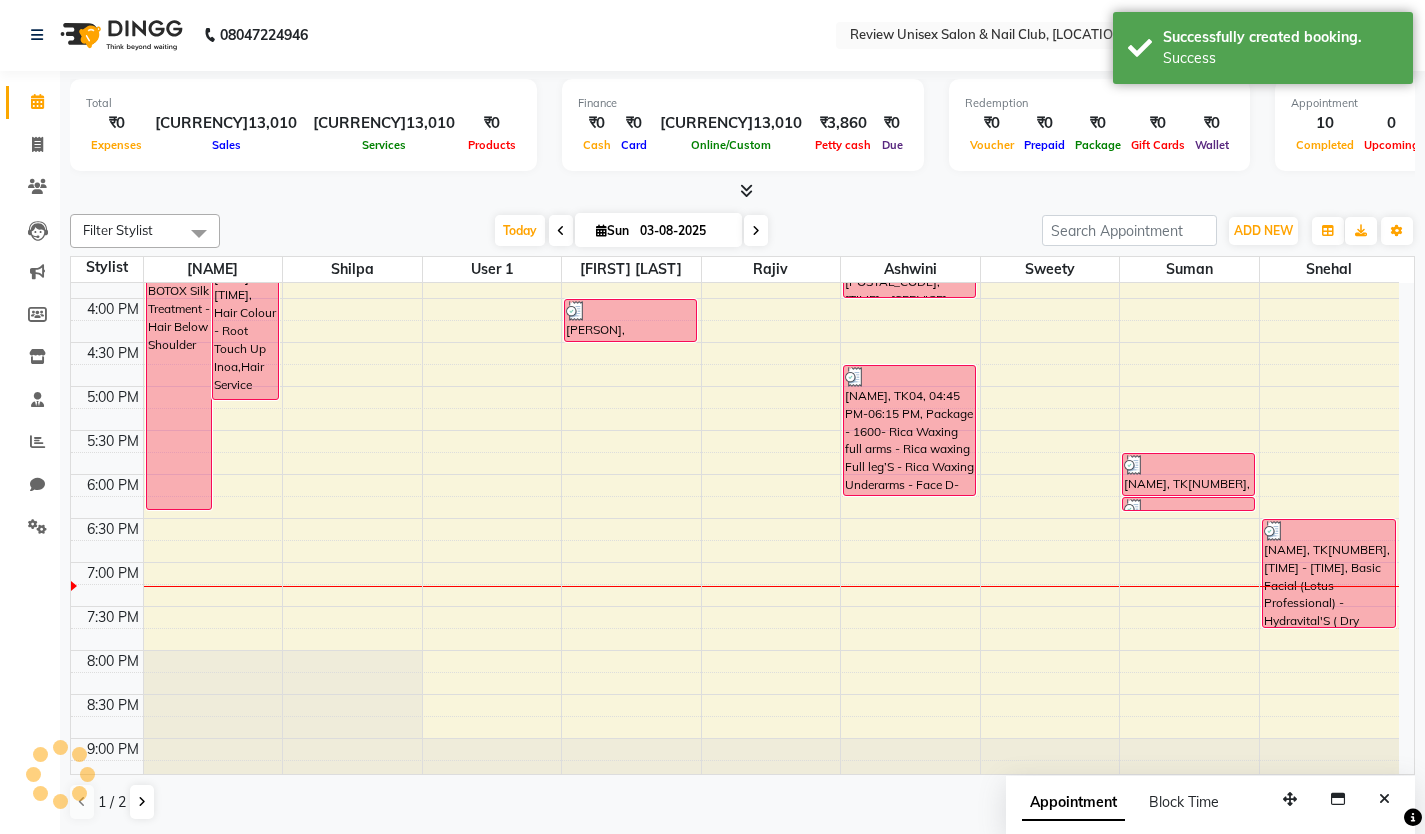 scroll, scrollTop: 0, scrollLeft: 0, axis: both 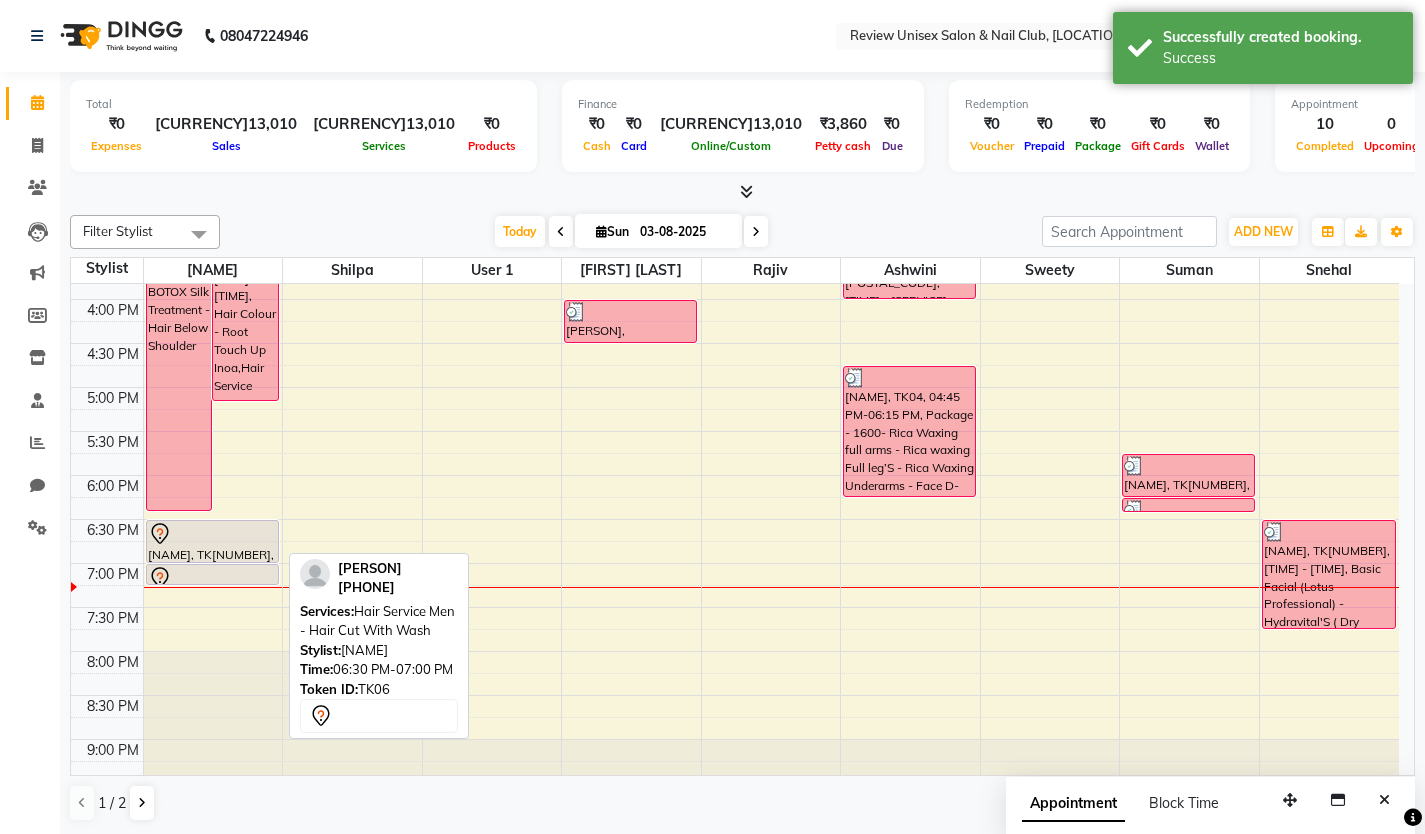 click at bounding box center (212, 534) 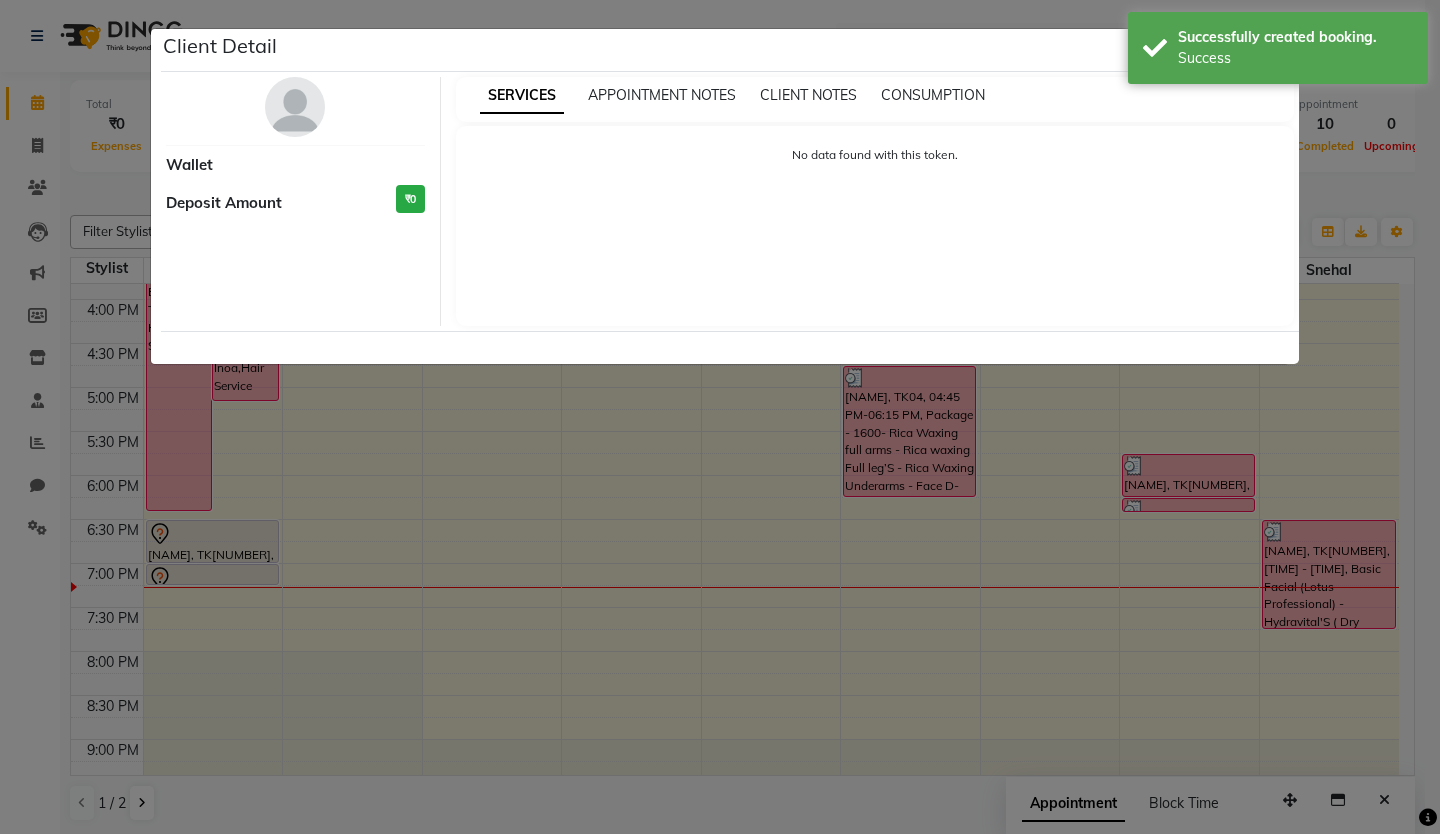 select on "7" 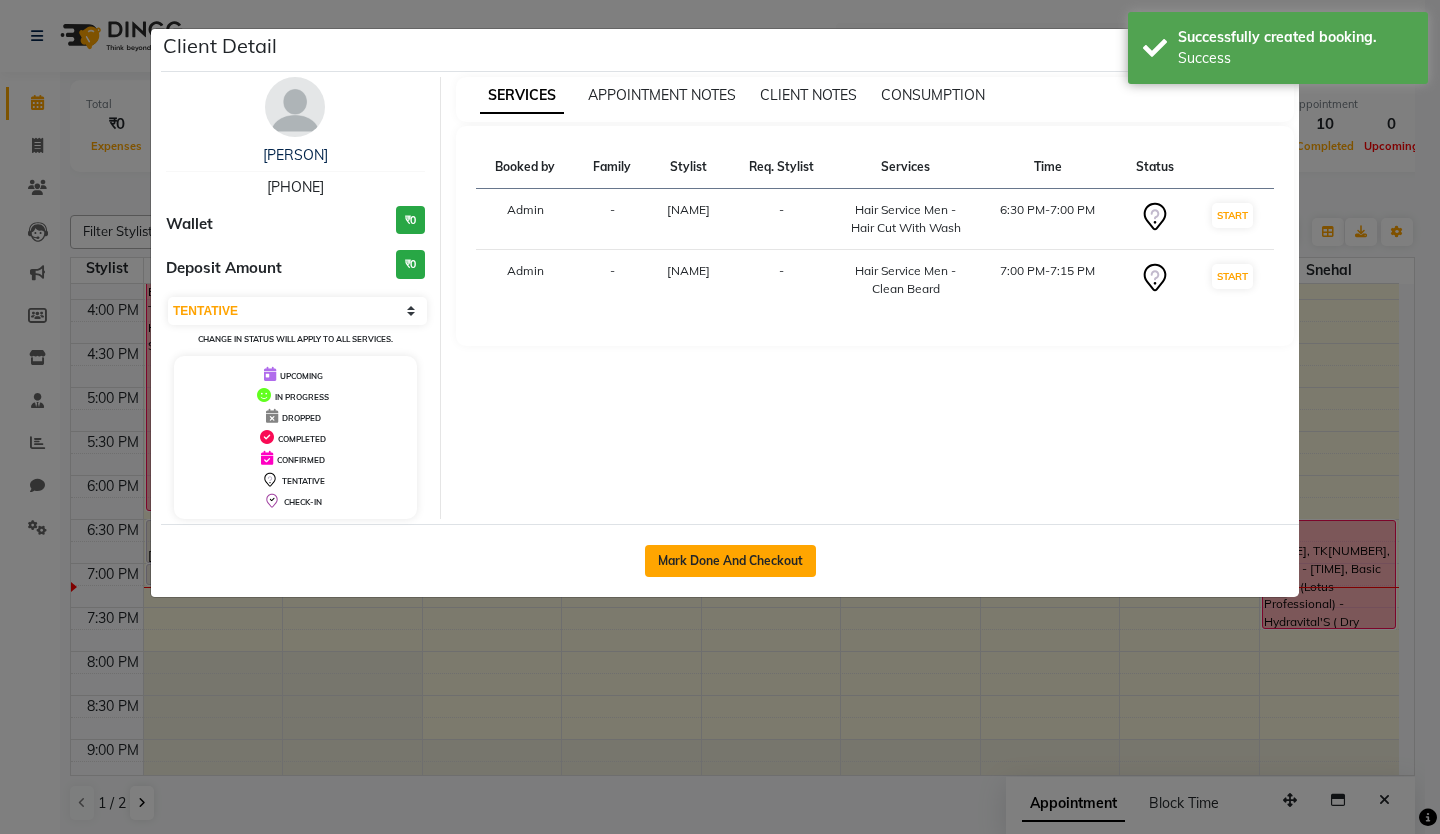 click on "Mark Done And Checkout" 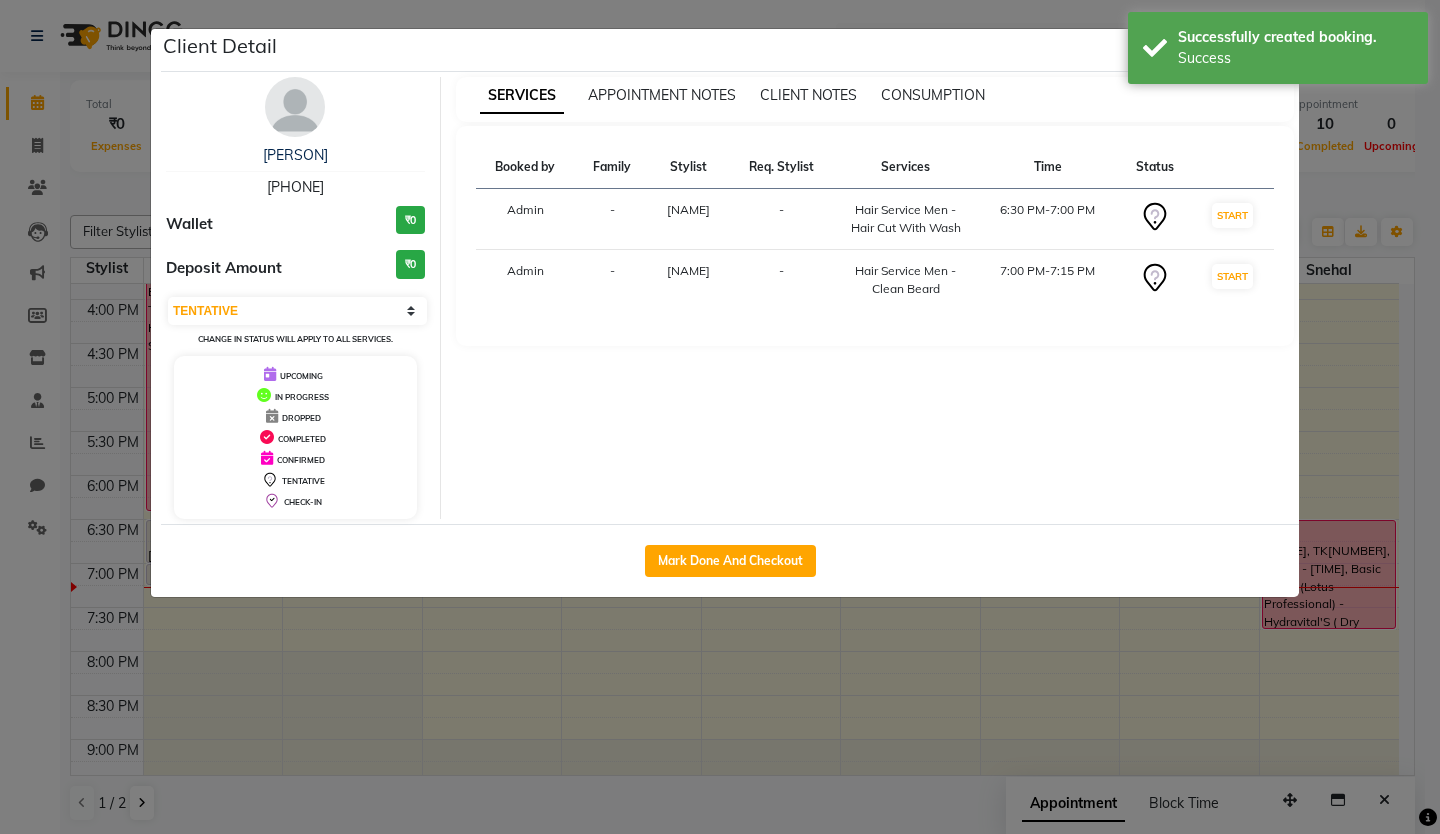 select on "service" 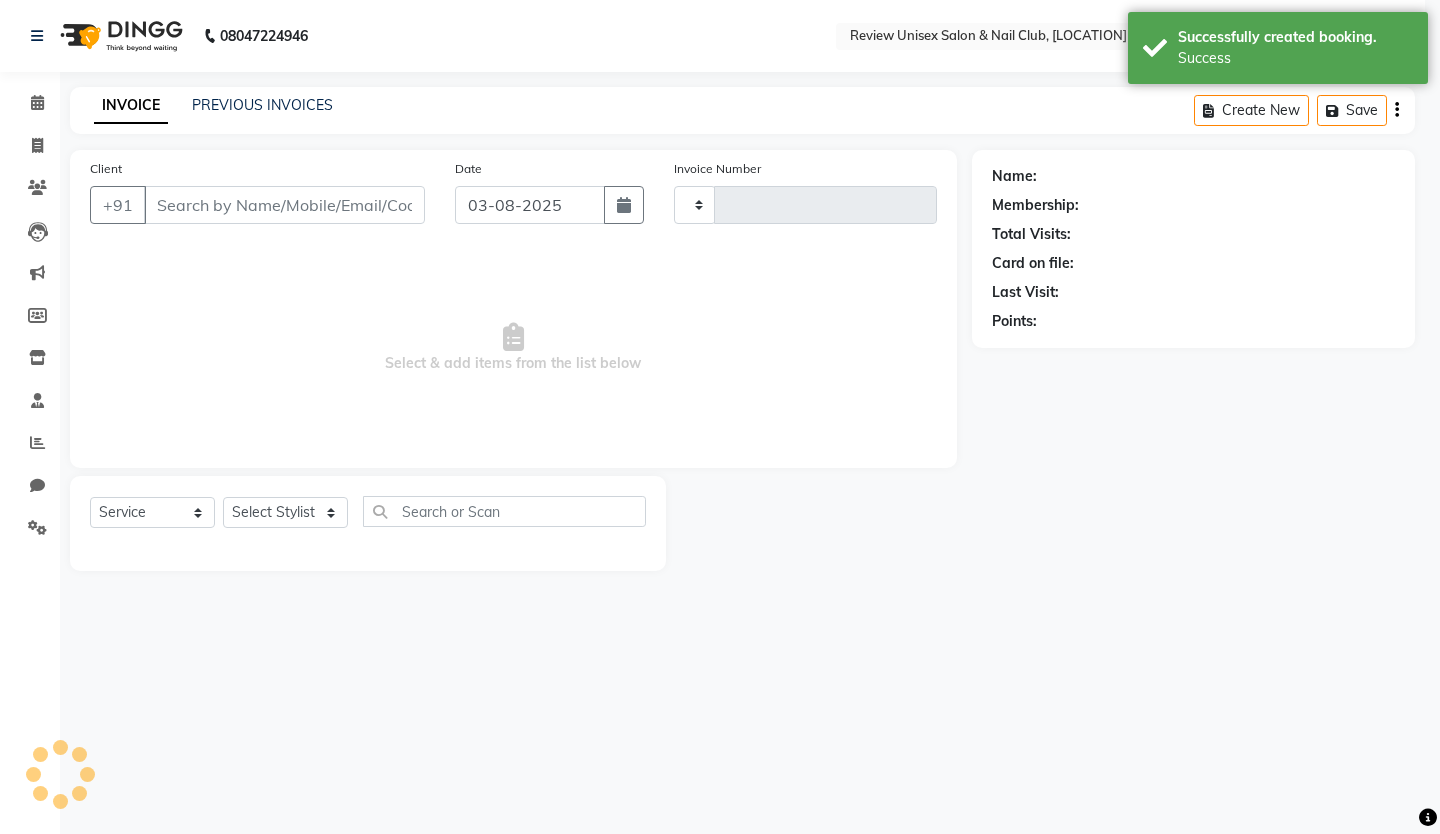 type on "0426" 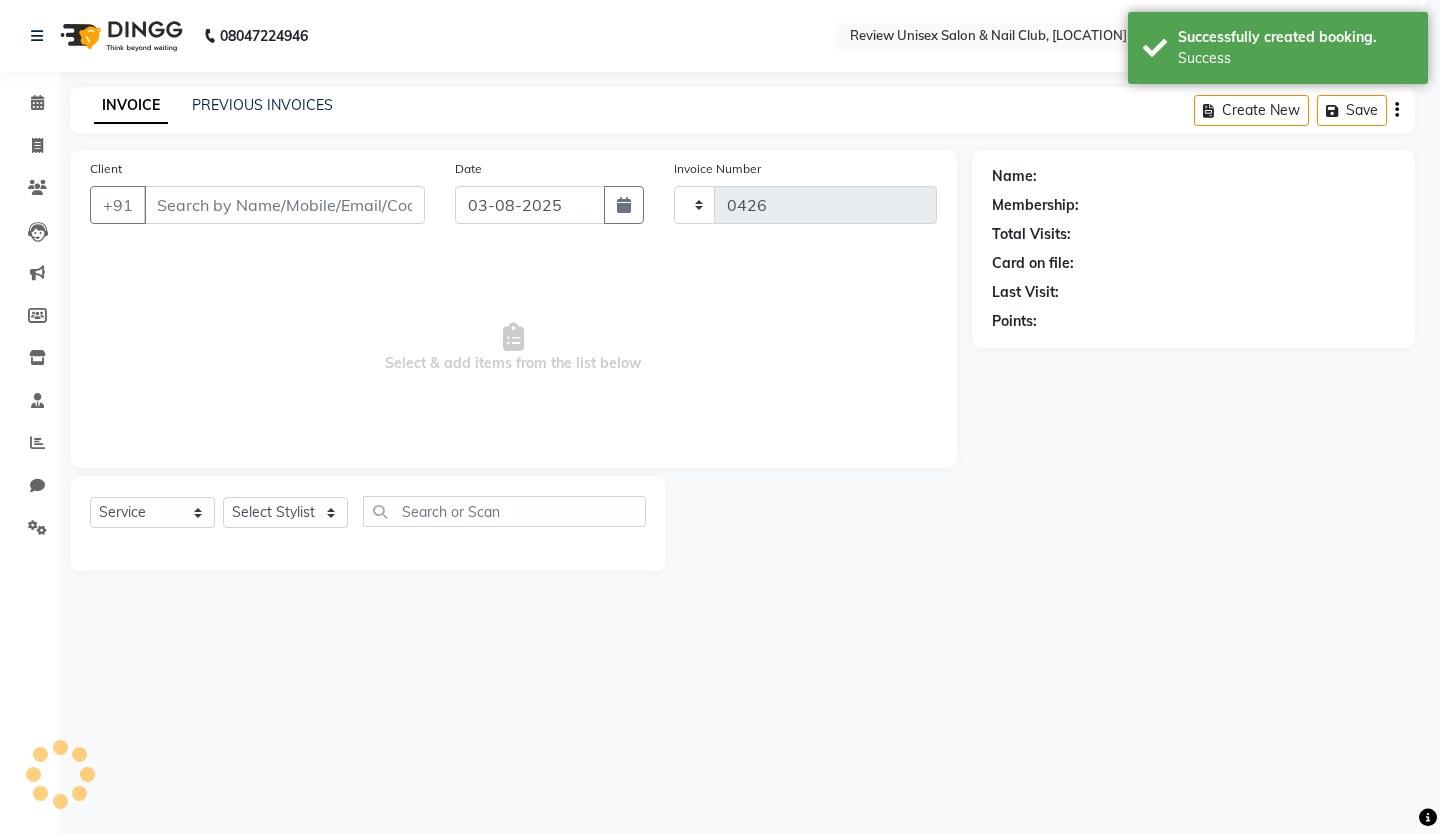 select on "766" 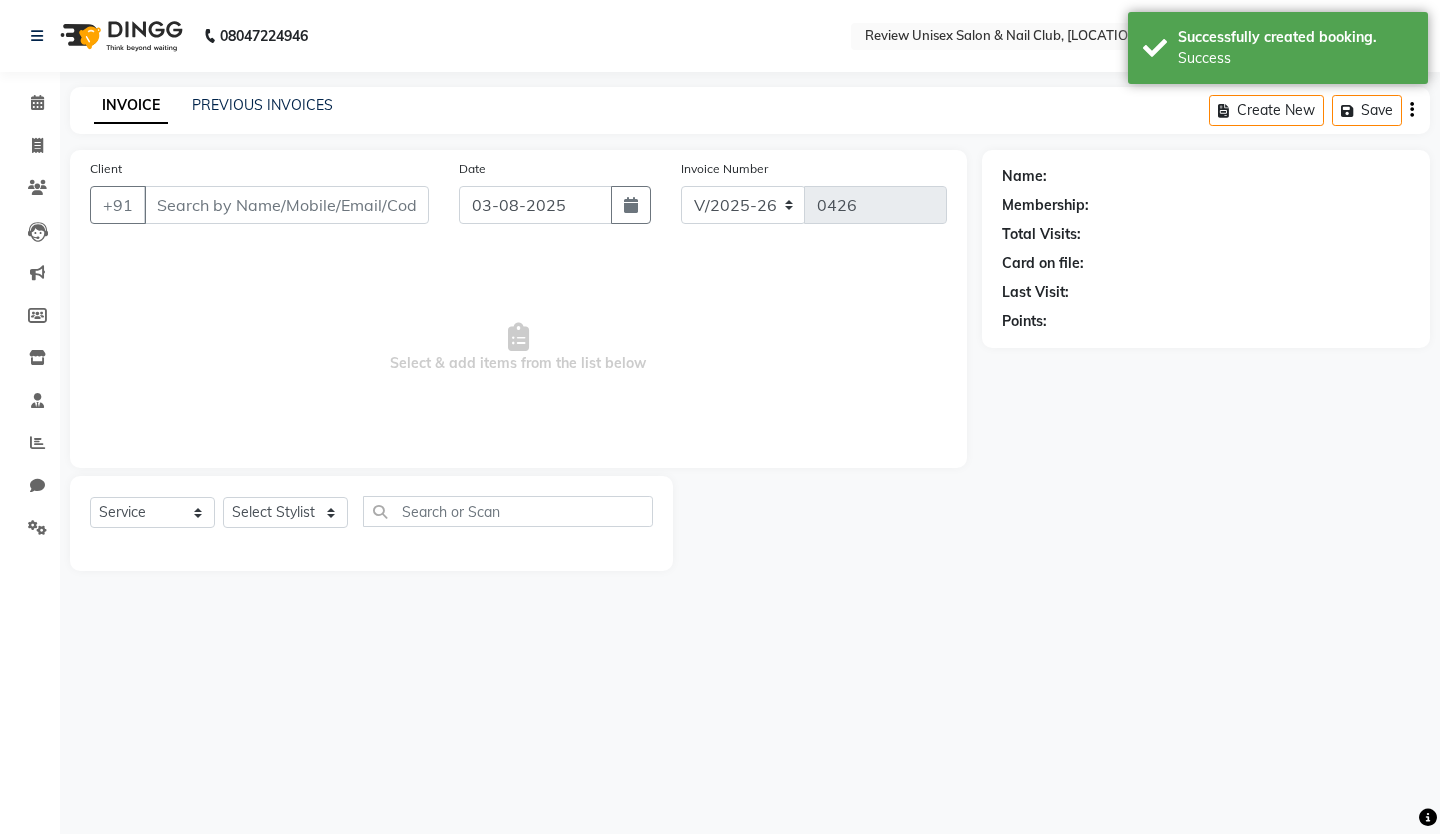 type on "[PHONE]" 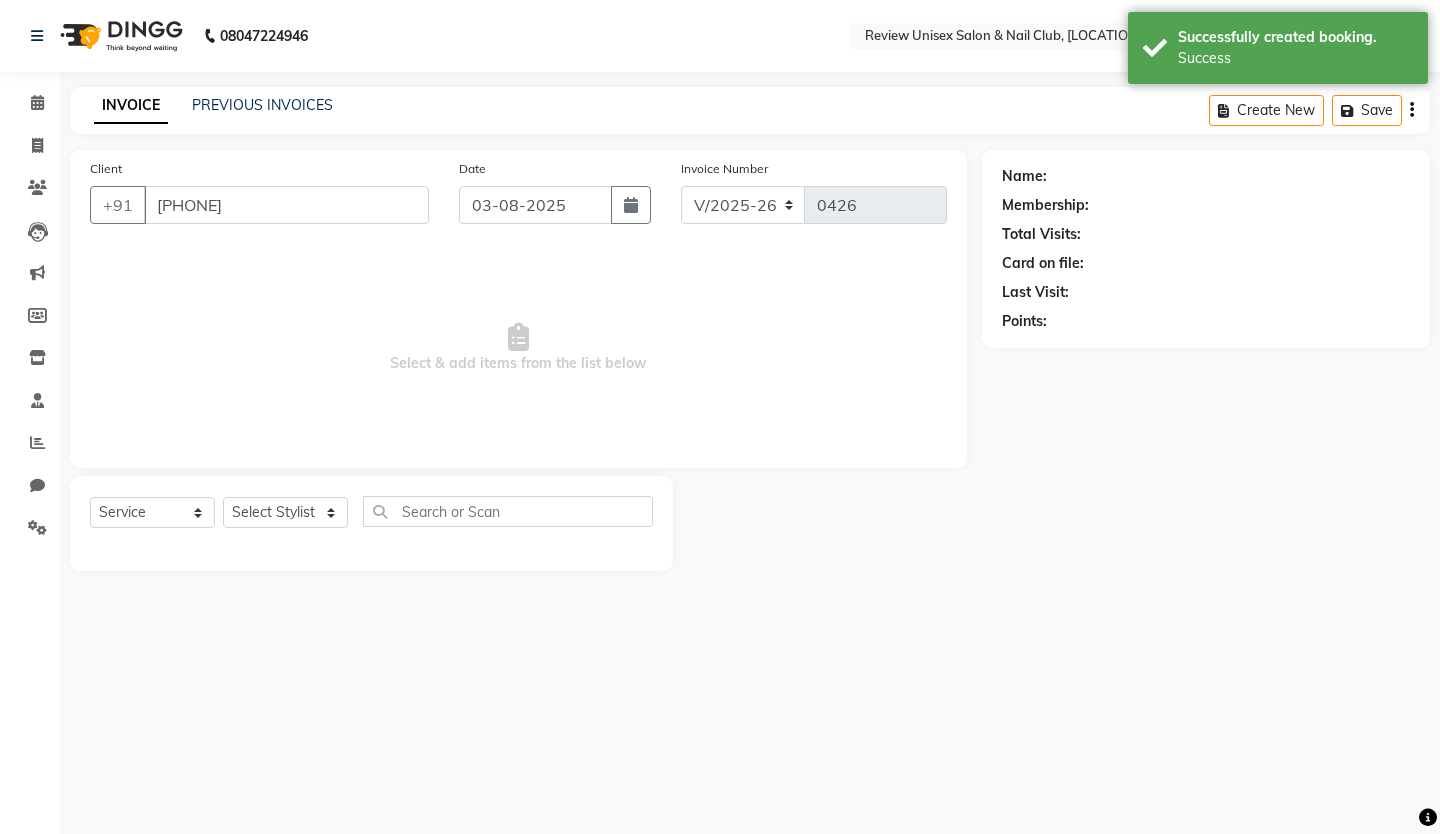 select on "12487" 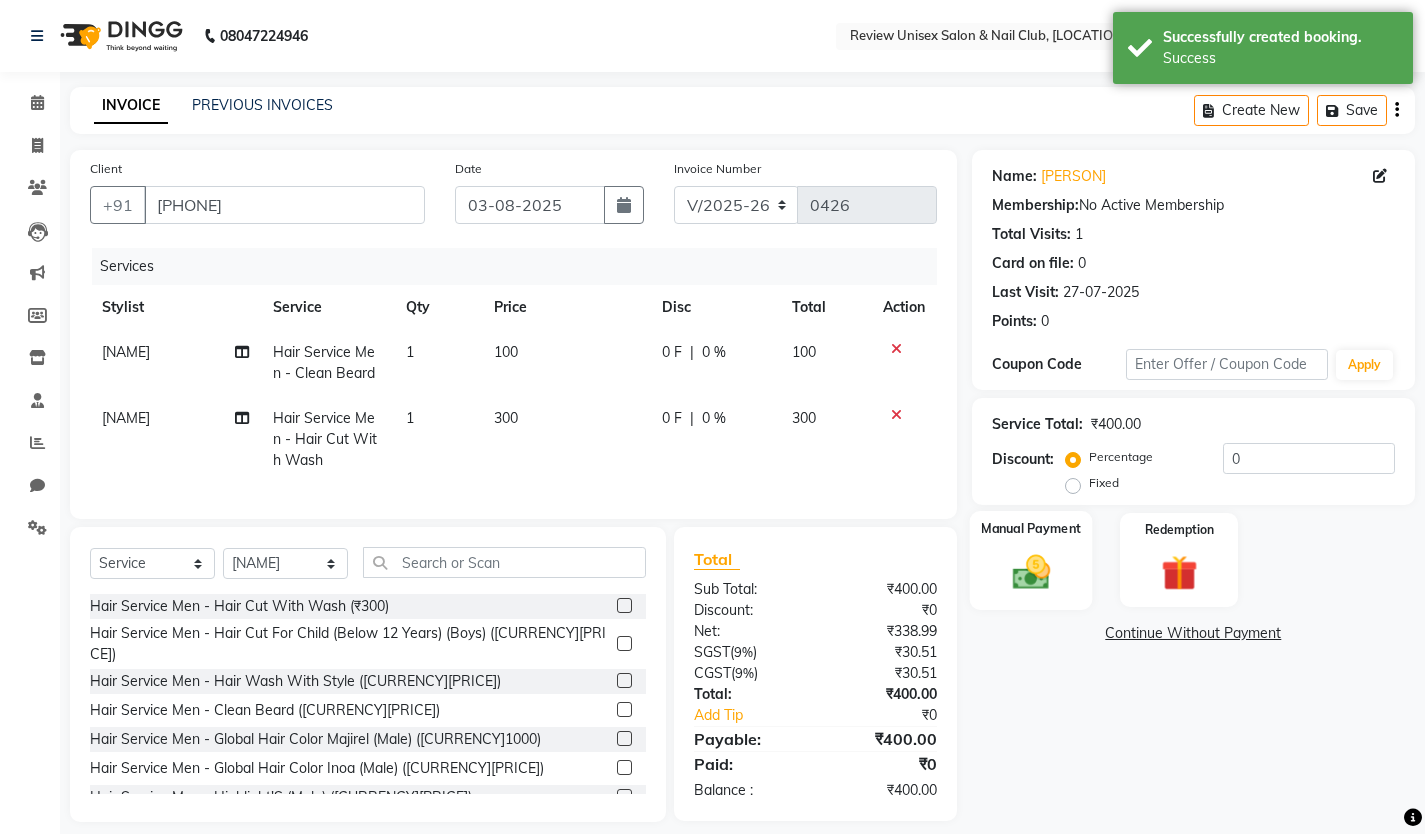 click 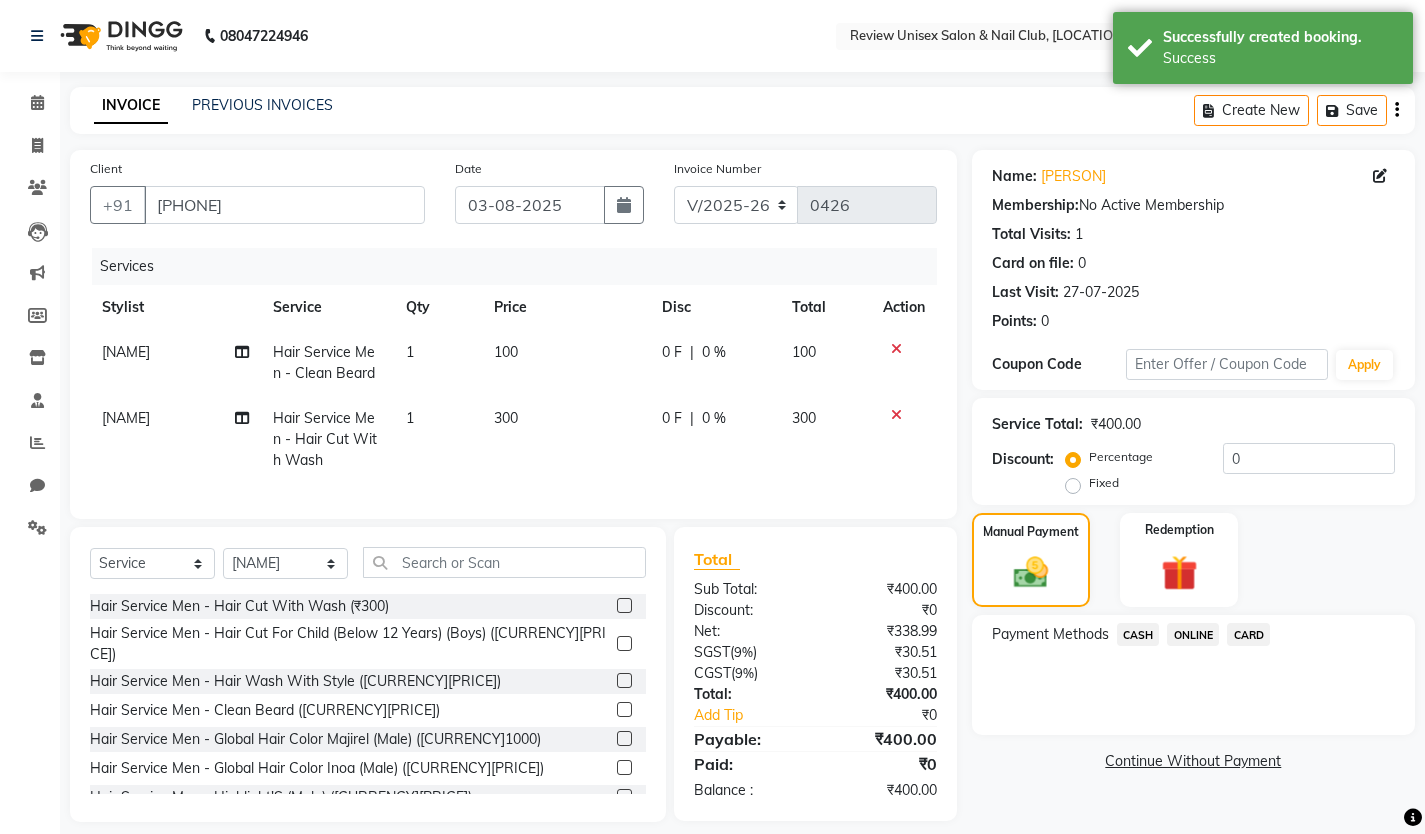 click on "ONLINE" 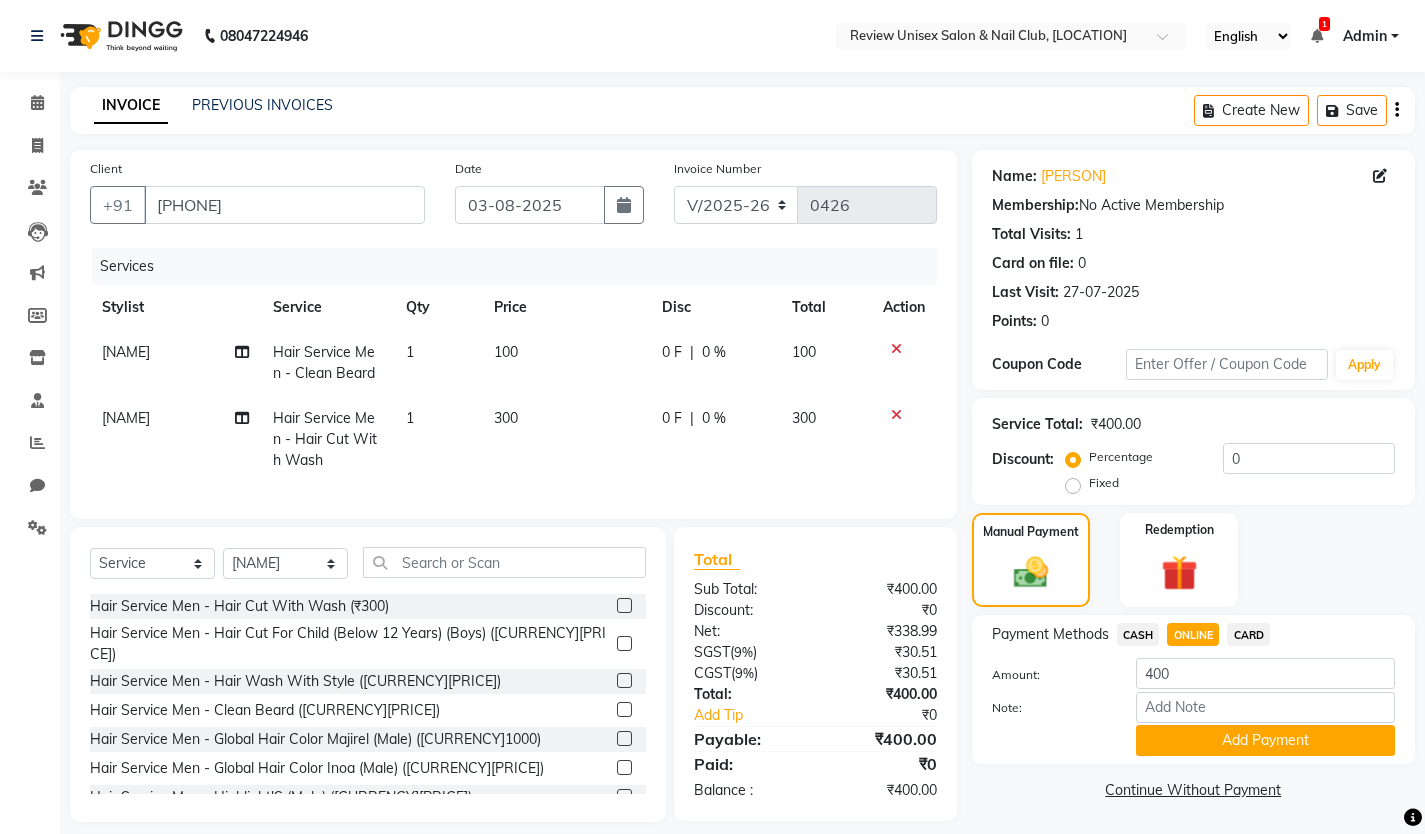 click on "CASH" 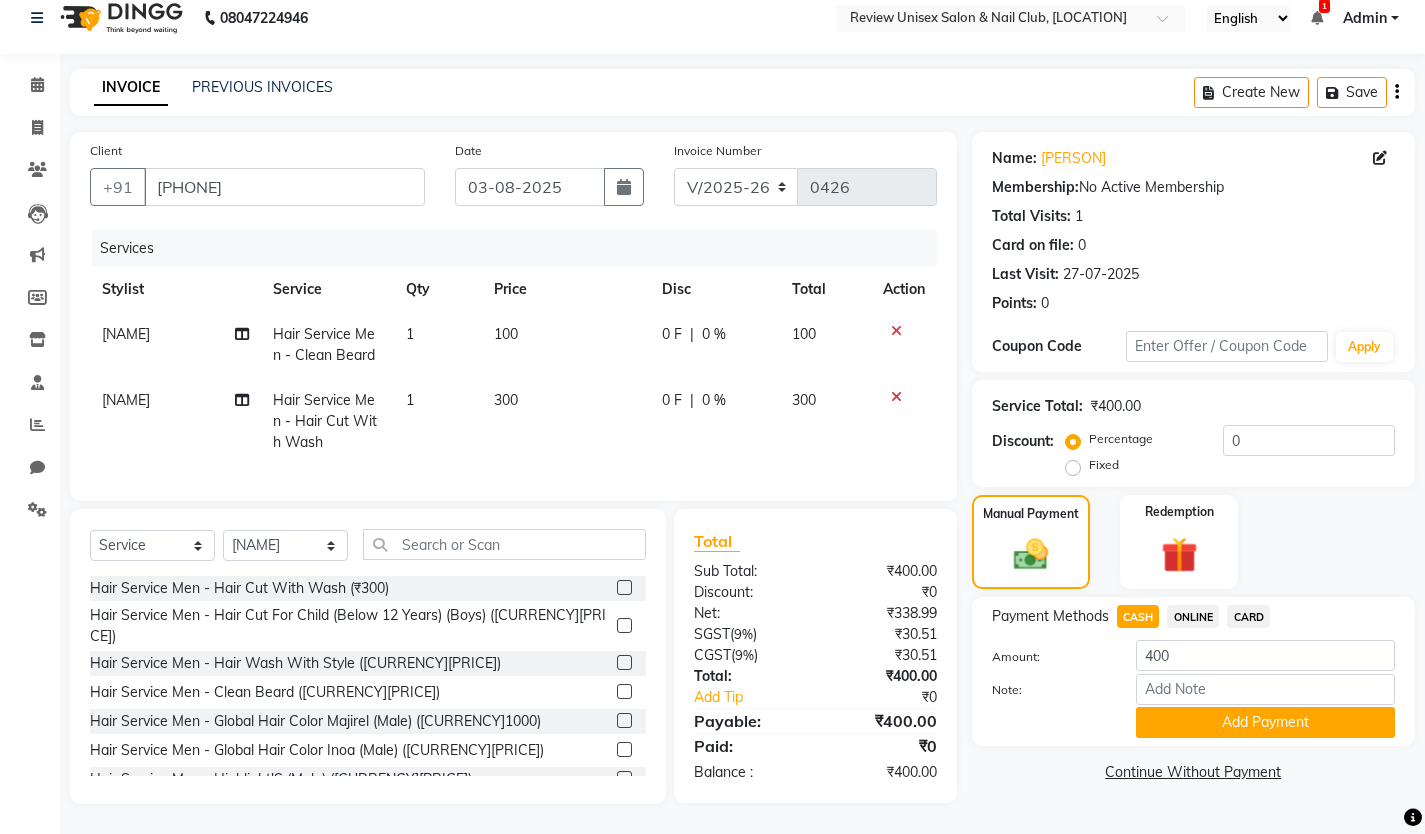 scroll, scrollTop: 33, scrollLeft: 0, axis: vertical 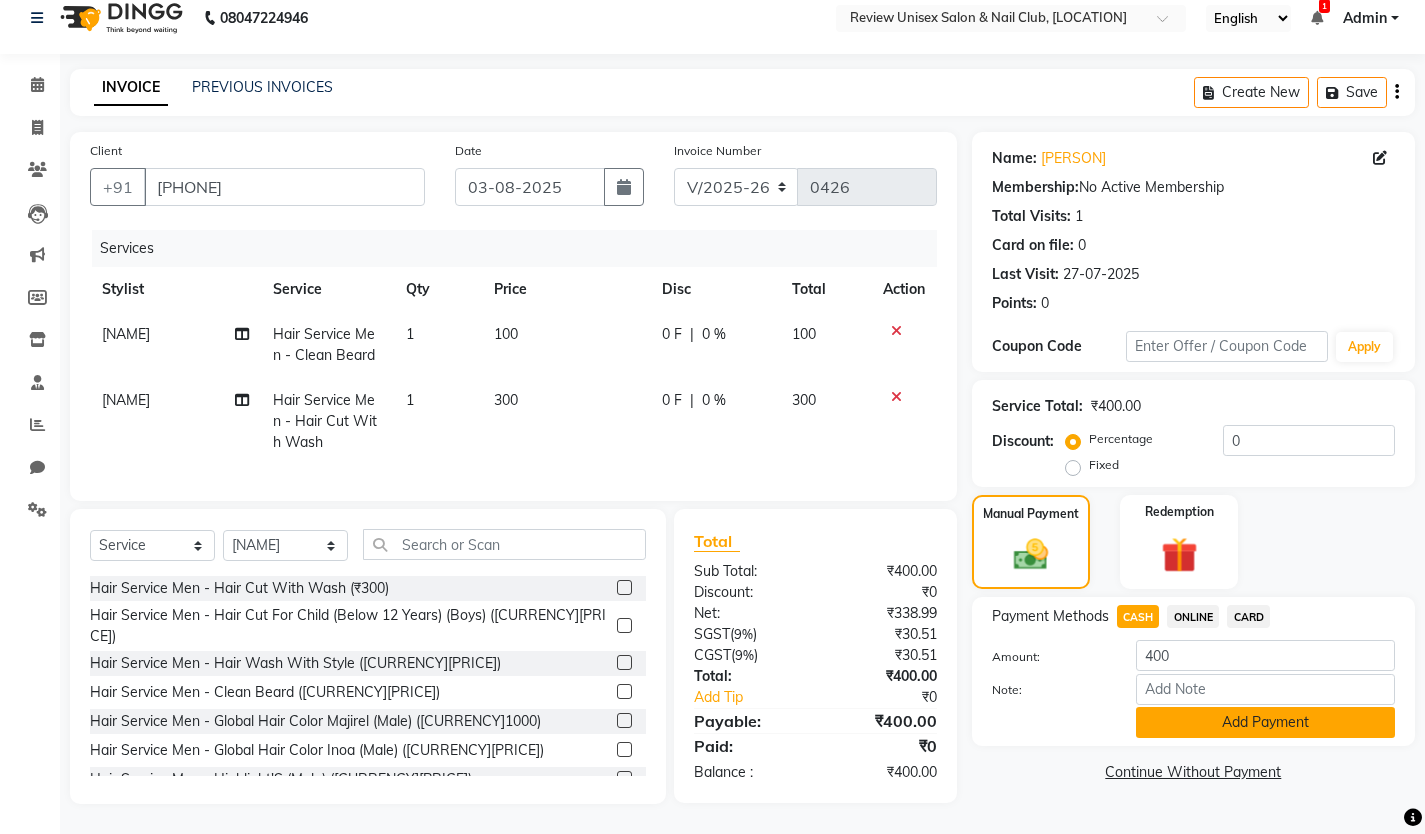 click on "Add Payment" 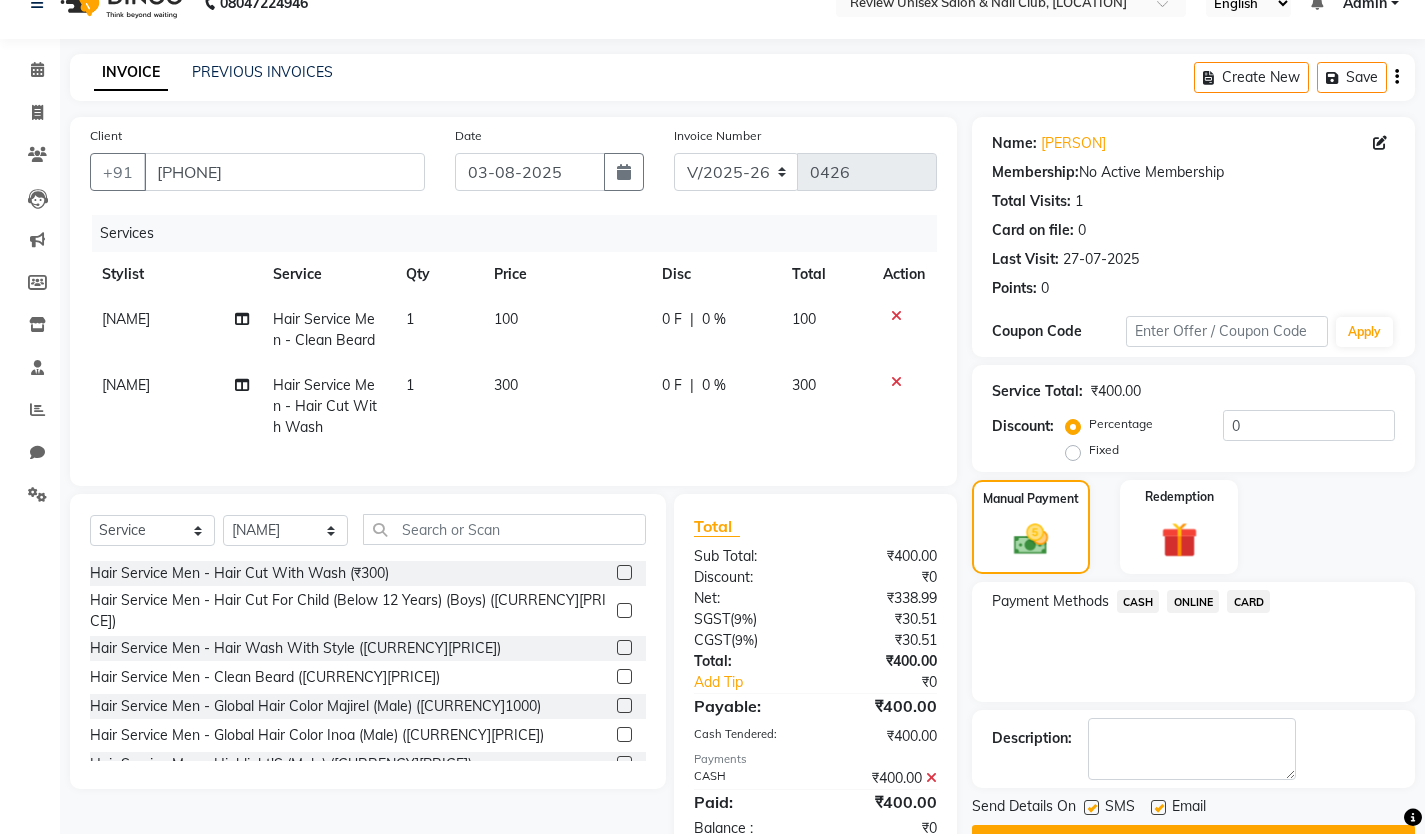 scroll, scrollTop: 103, scrollLeft: 0, axis: vertical 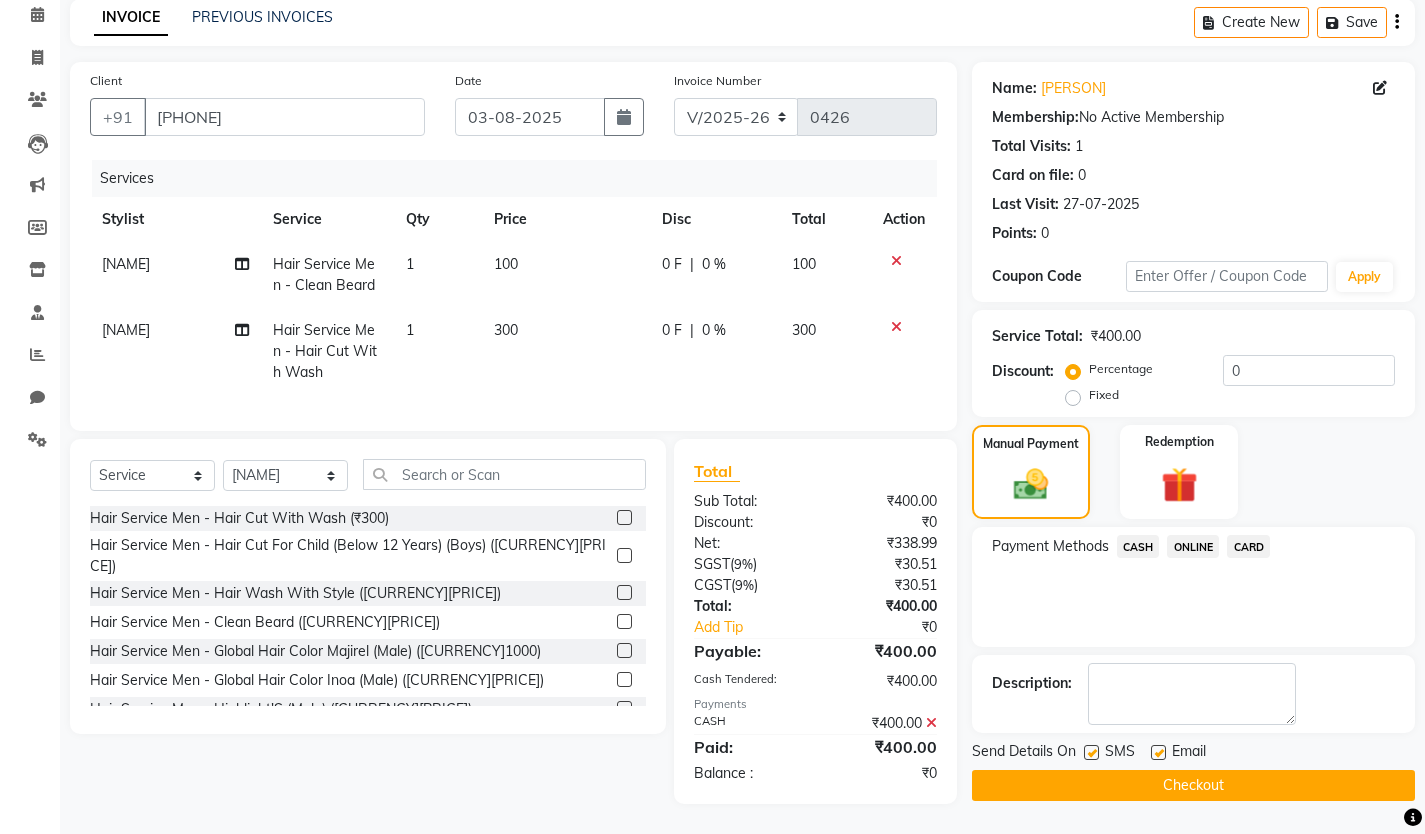 click 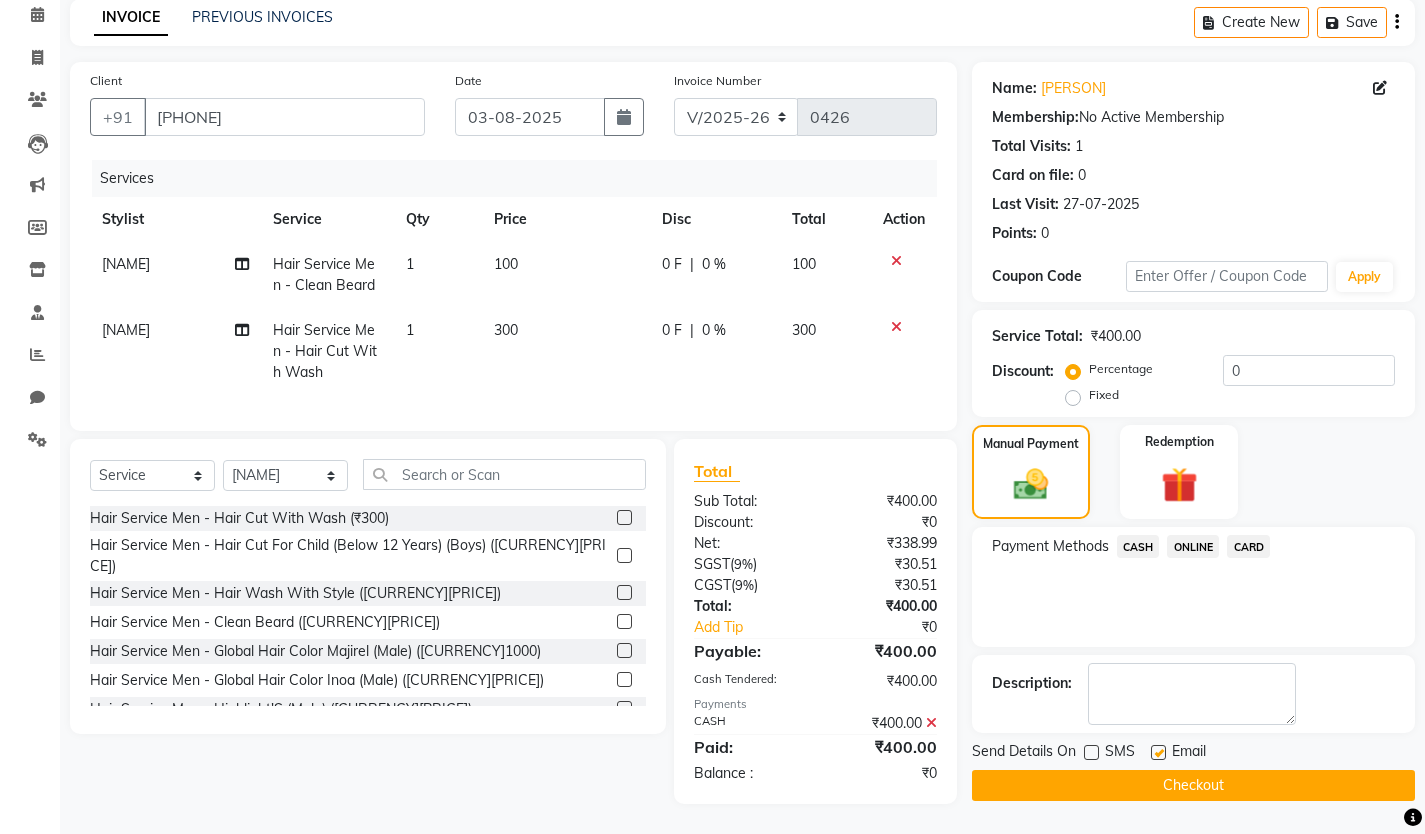 click 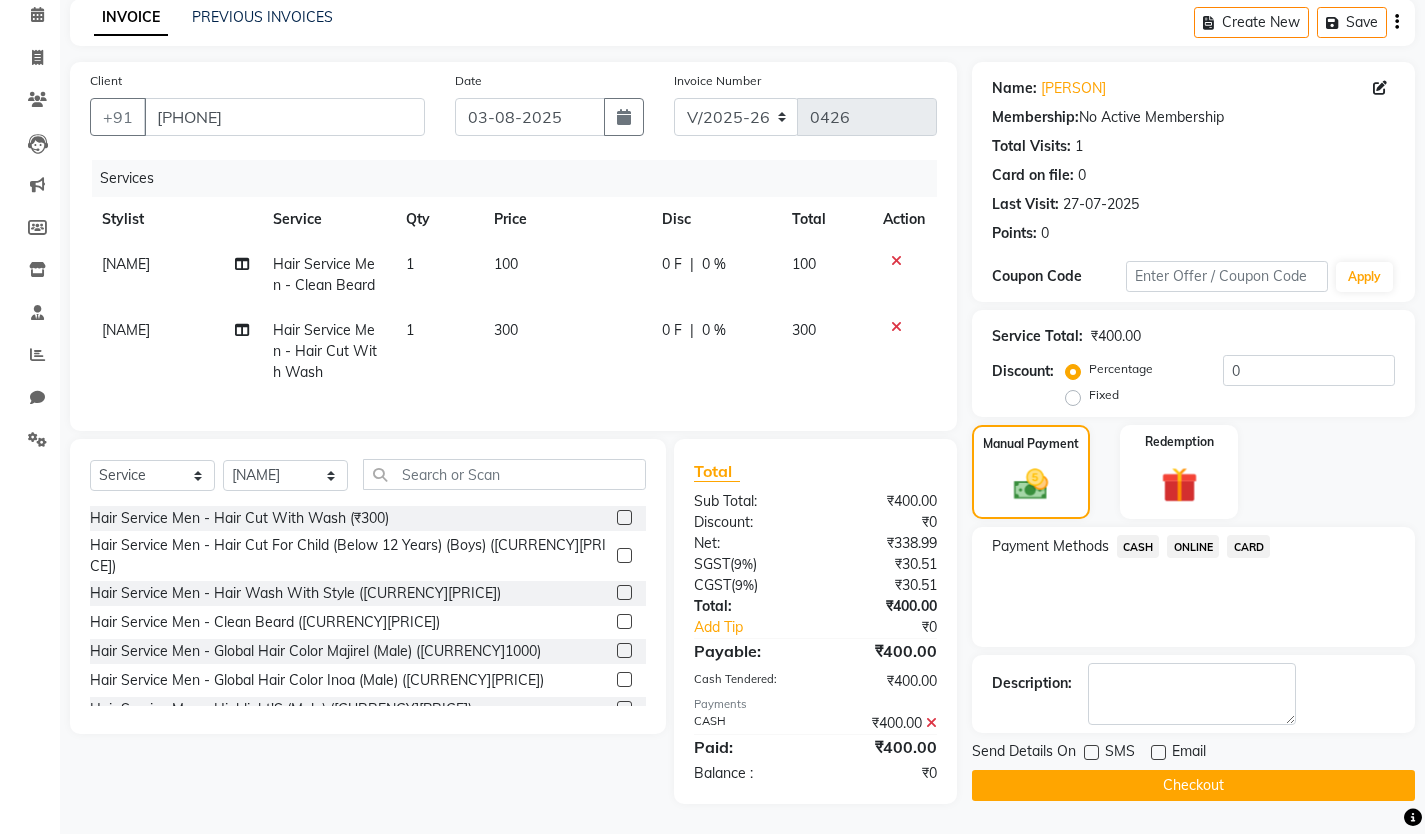 click on "Checkout" 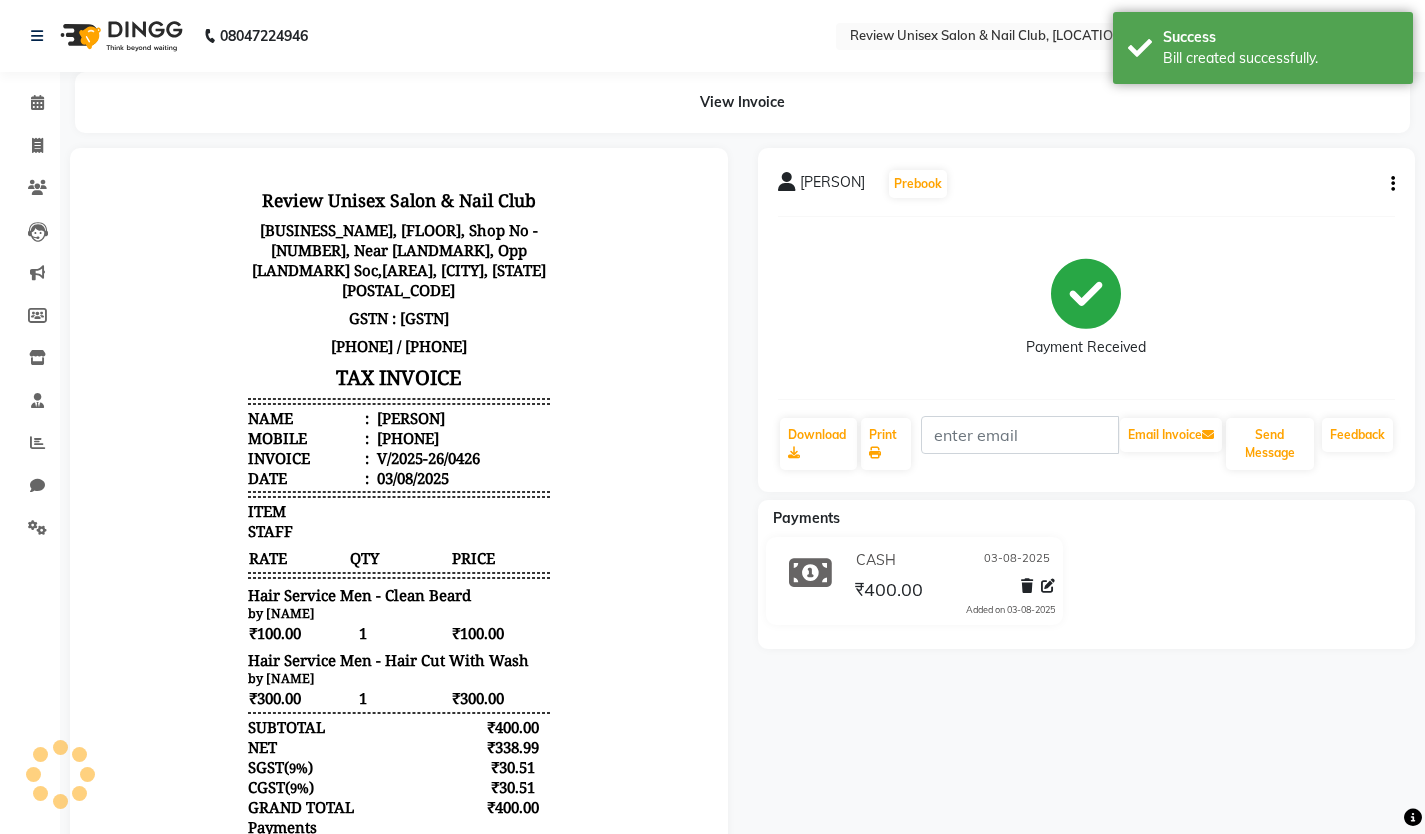 scroll, scrollTop: 0, scrollLeft: 0, axis: both 